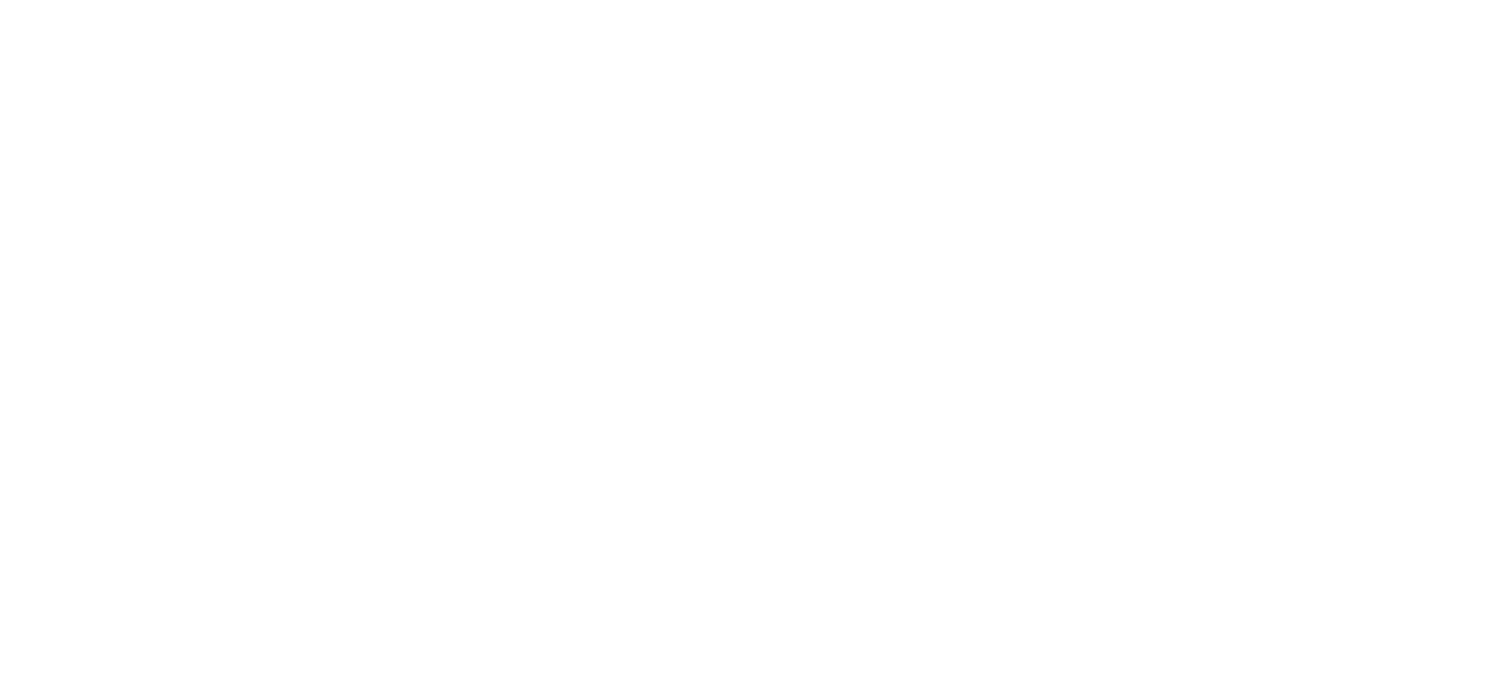 scroll, scrollTop: 0, scrollLeft: 0, axis: both 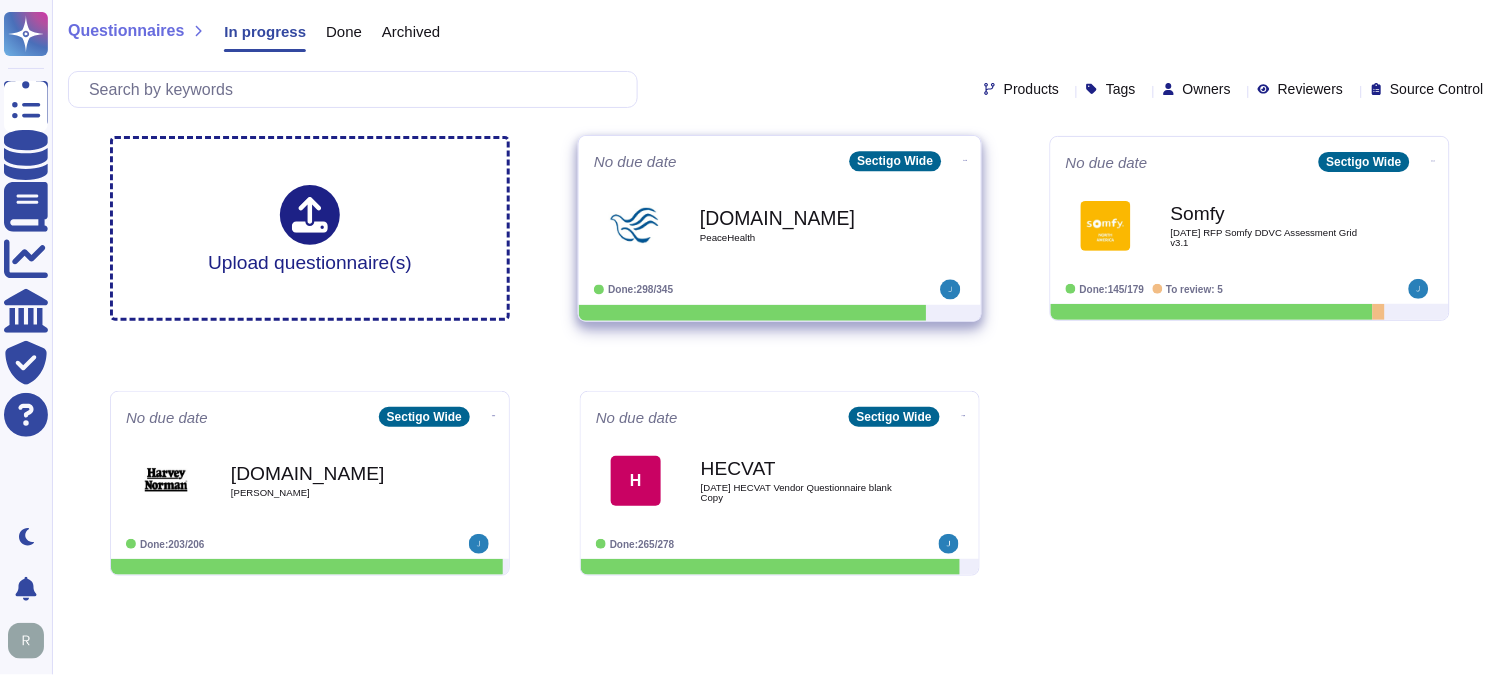 click on "[DOMAIN_NAME] PeaceHealth" at bounding box center (801, 225) 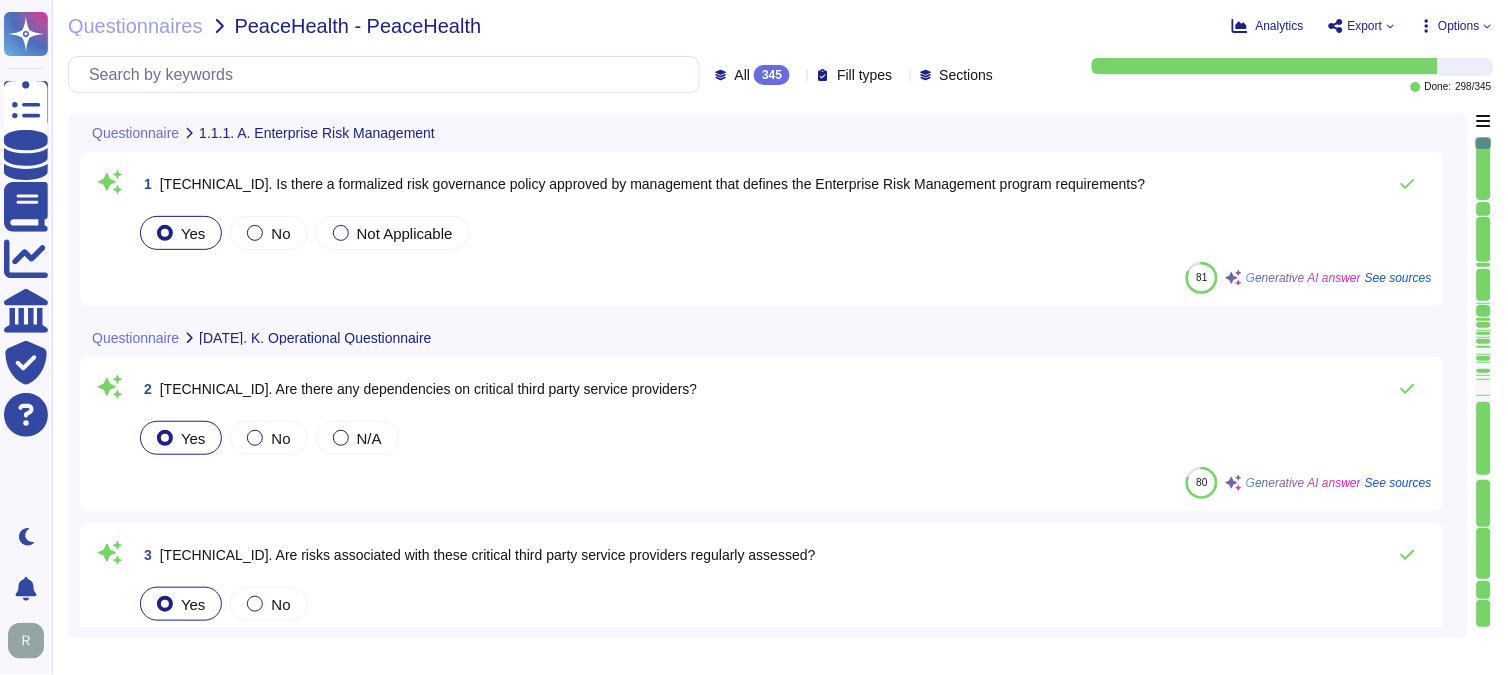 type on "Sectigo assesses critical third-party services through a structured monitoring process based on their classification level. All Critical and High classified suppliers are monitored through direct or indirect means. We perform a quarterly evaluation of subservice providers to ensure that security controls are in place, which helps us assess their information security posture on a periodic basis.
Additionally, we provide a vendor assessment questionnaire that is scrutinized by our security team to evaluate the security posture of our third-party service providers. All communications with third parties are formally recorded and regularly monitored to check adherence to agreements. We also review vendor service agreements as part of our internal audit process and conduct a review of supplier classifications and relationships as part of the audit checklist to maintain compliance with our security and performance targets.
This comprehensive approach ensures that we identify, assess, and mitigate risks associ..." 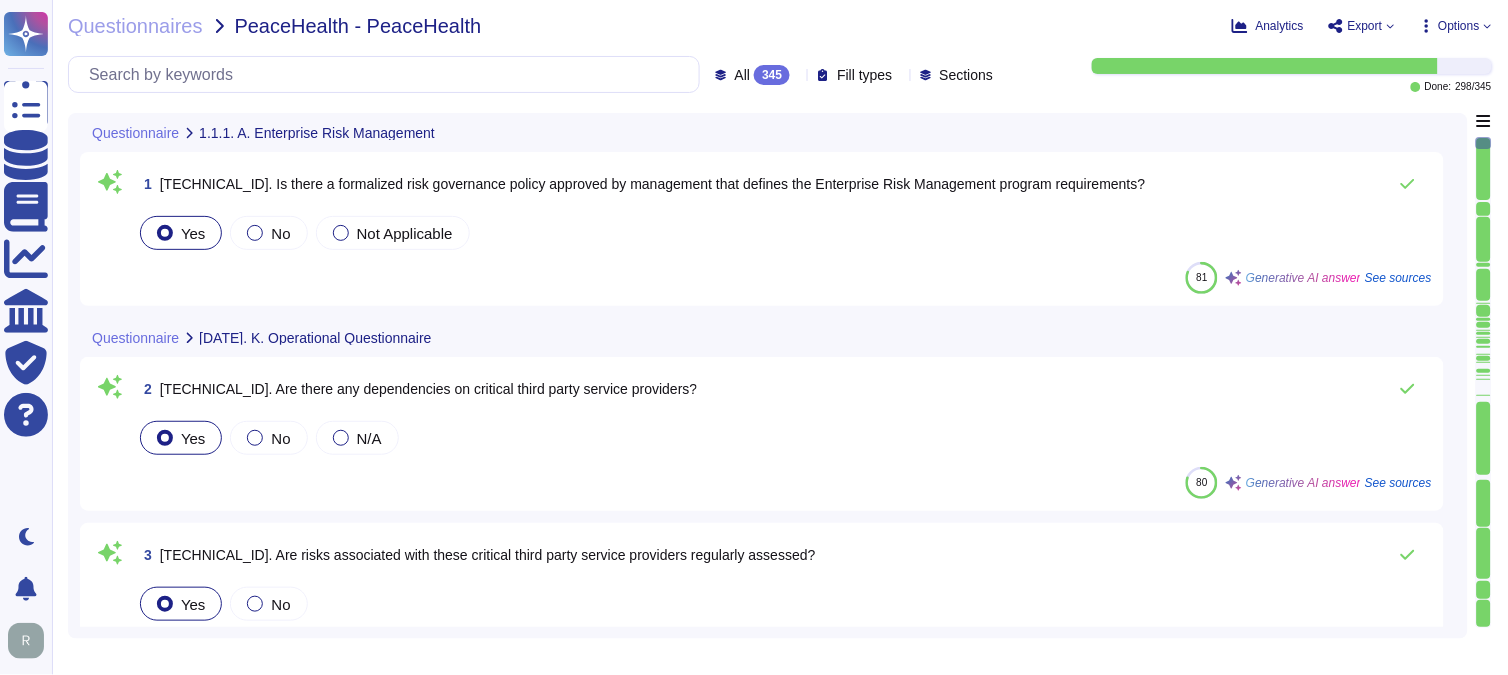 click 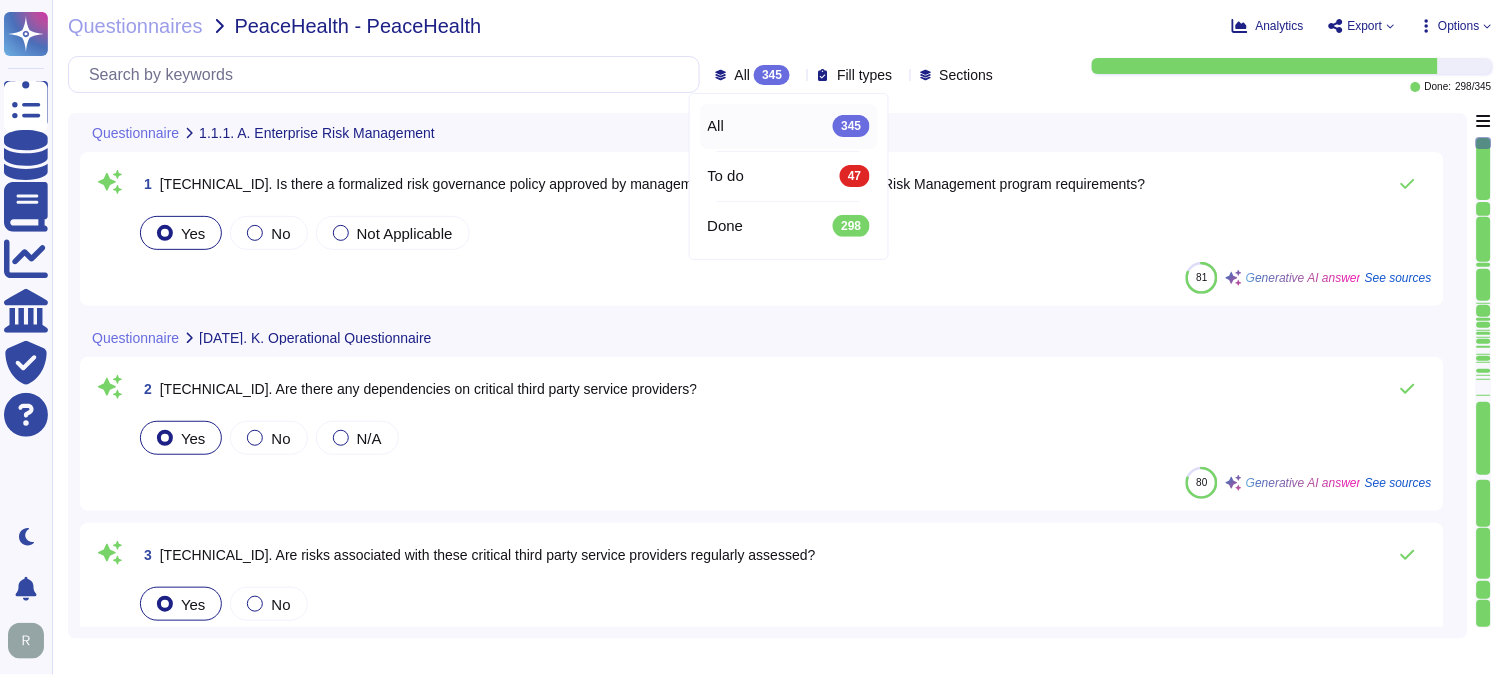 click 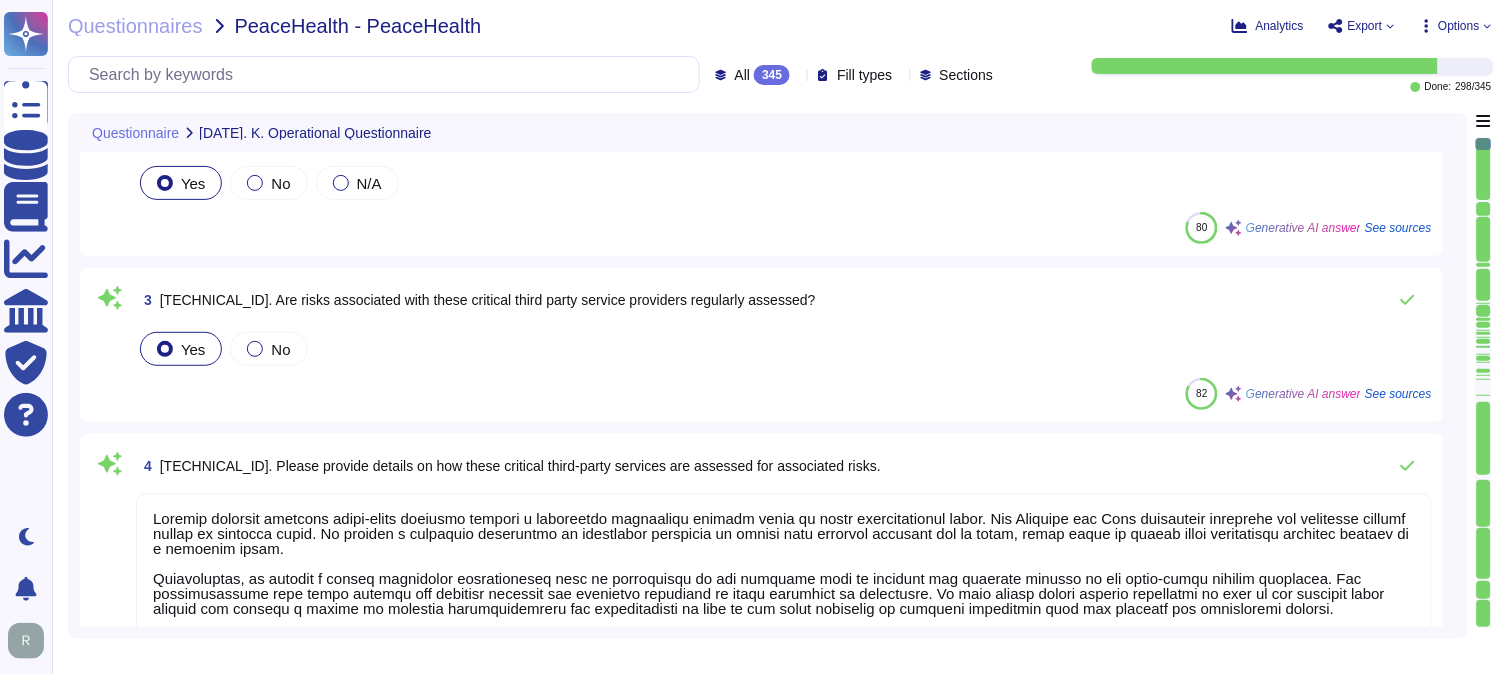 type on "We have compensating controls in place that mitigate the relevance or severity of reported vulnerabilities. Our comprehensive security program includes role-based access permissions, continuous monitoring, regular vulnerability scans, and mandatory security training for employees.
We acknowledge that scans can be inaccurate and may misattribute vulnerabilities, particularly those related to legacy issues from our previous association with Comodo. We recommend verifying findings against our official advisories and trusted vulnerability databases to ensure accuracy.
We continuously assess and remediate vulnerabilities, and any identified risks are documented and tracked to ensure effective resolution. If any specific issues arise, we will work diligently to address them and implement reasonable corrective actions.
As for the expected resolution date, we will provide updates as we work through any identified issues." 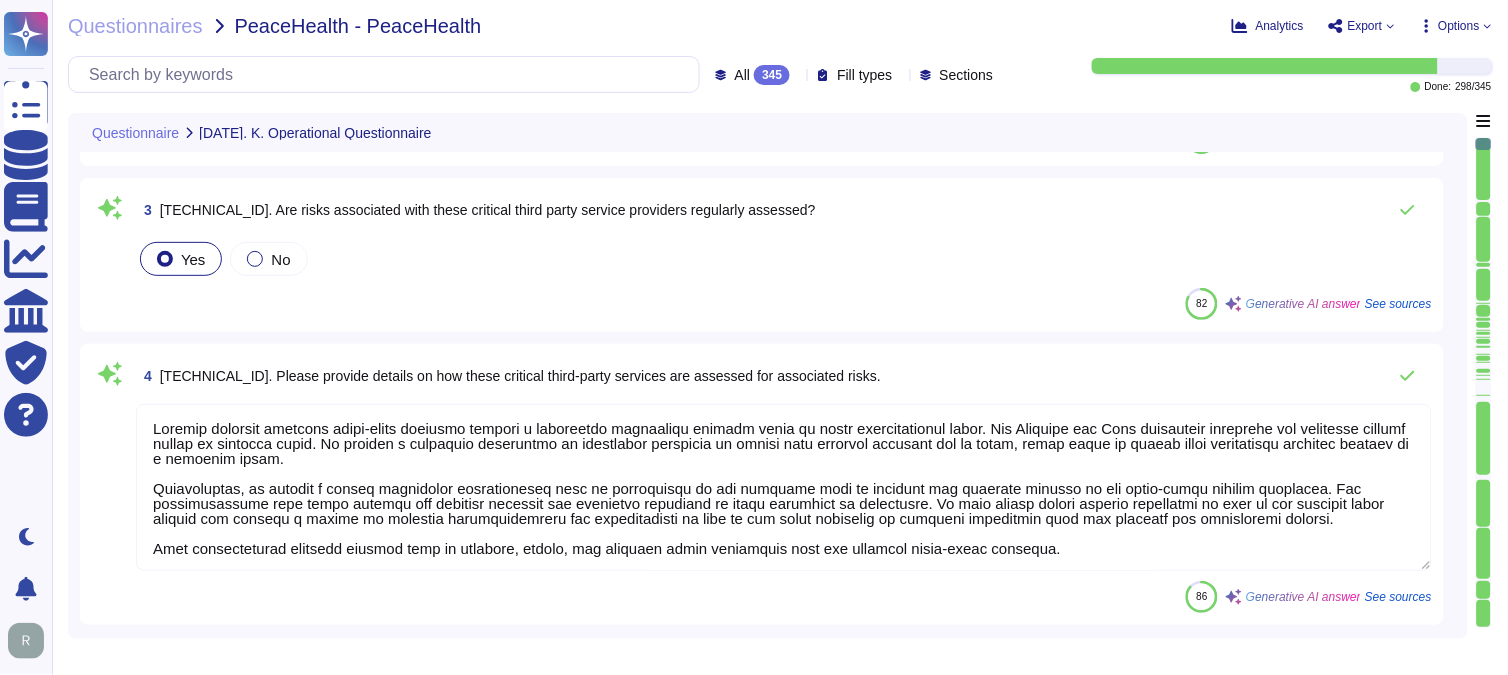 scroll, scrollTop: 2, scrollLeft: 0, axis: vertical 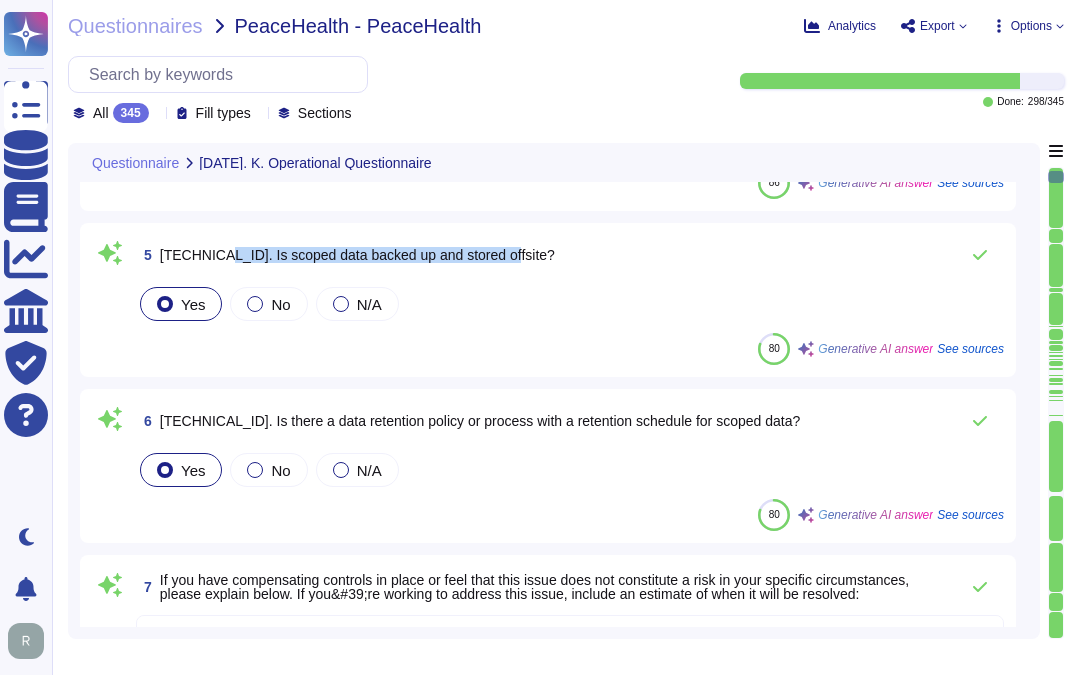 drag, startPoint x: 207, startPoint y: 253, endPoint x: 563, endPoint y: 247, distance: 356.05057 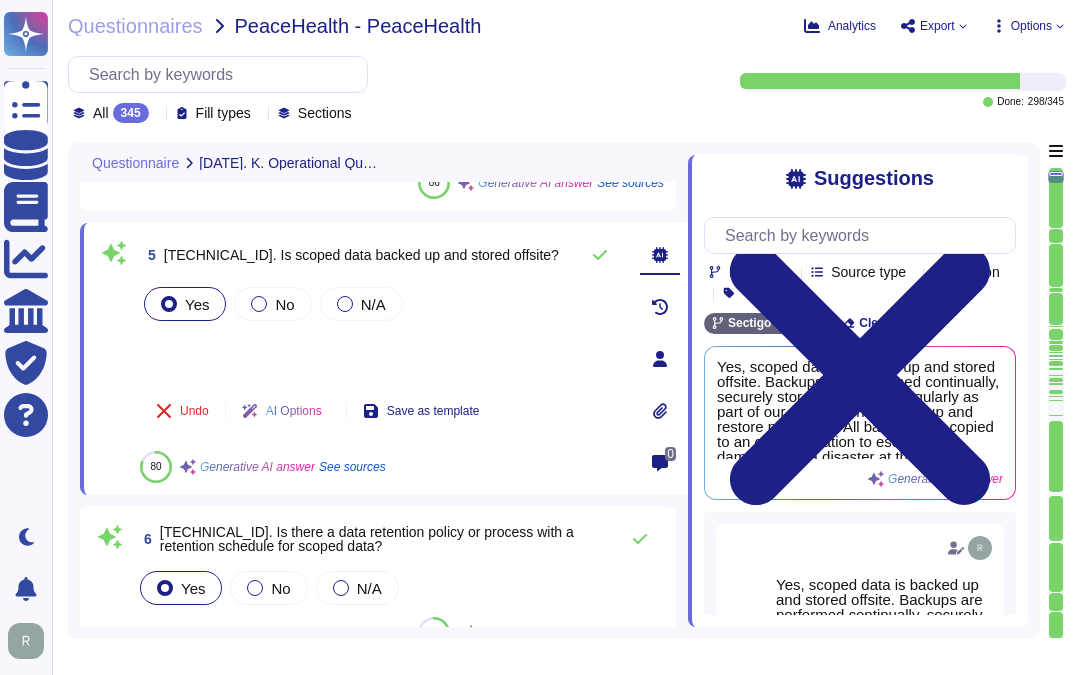 click on "Yes No N/A" at bounding box center (382, 331) 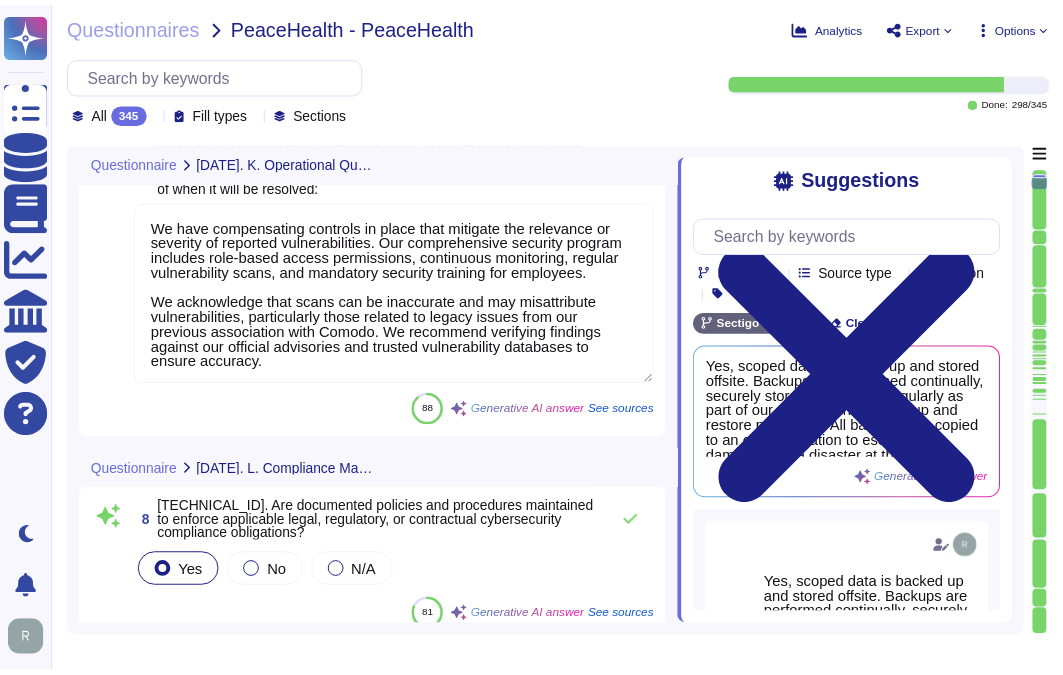scroll, scrollTop: 1333, scrollLeft: 0, axis: vertical 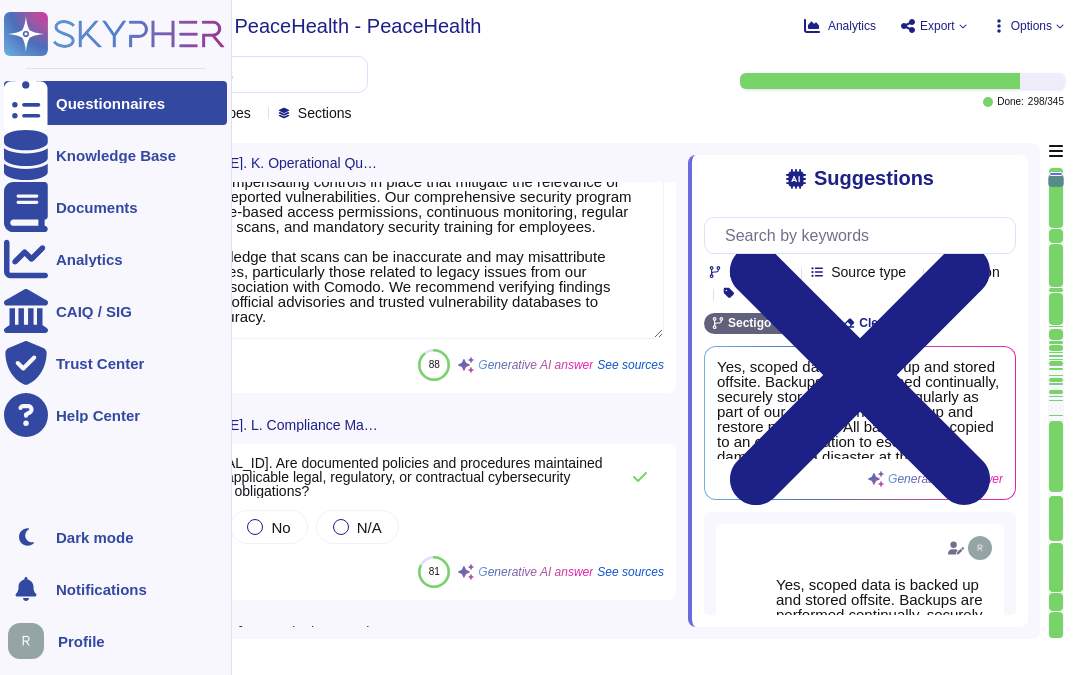 click 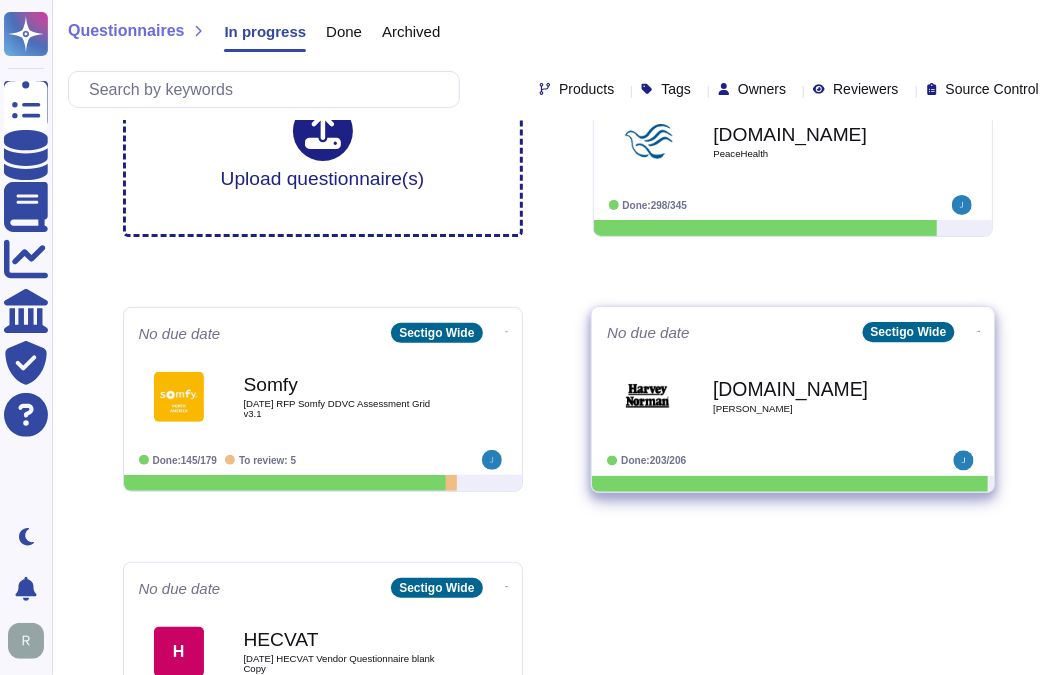 scroll, scrollTop: 172, scrollLeft: 0, axis: vertical 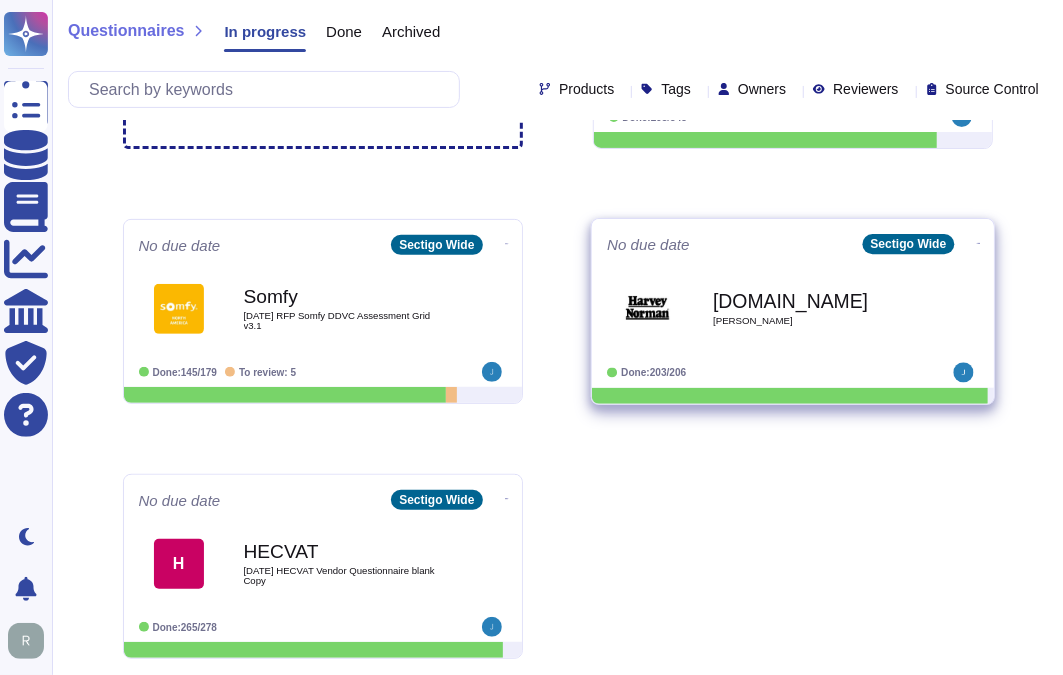 click on "[DOMAIN_NAME]" at bounding box center (814, 300) 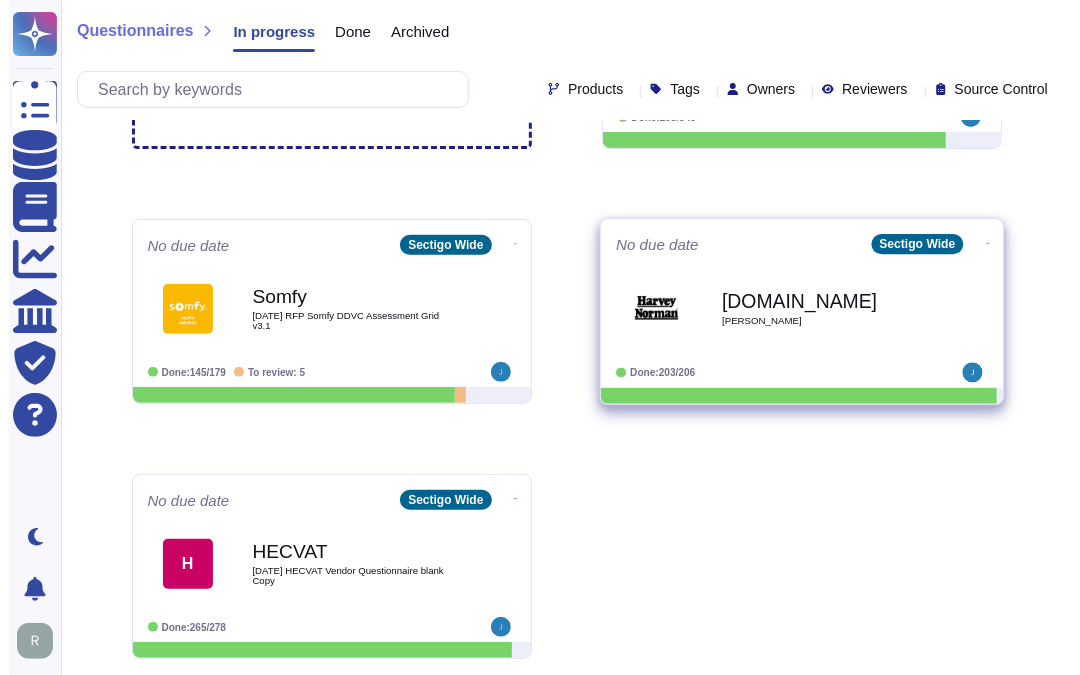 scroll, scrollTop: 0, scrollLeft: 0, axis: both 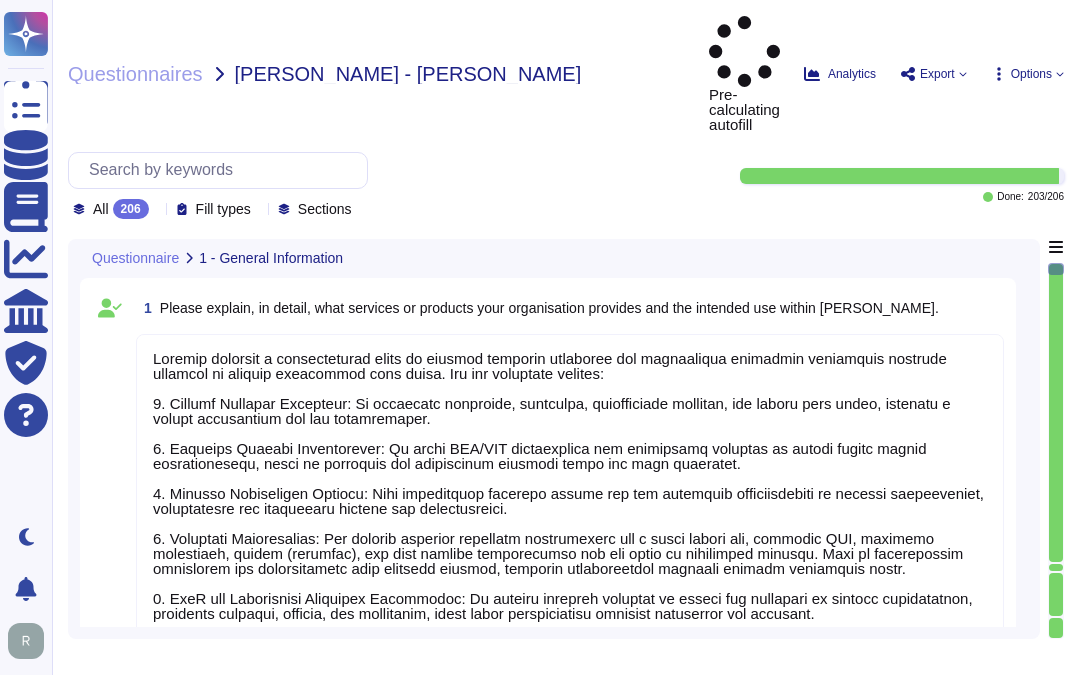 type on "Sectigo provides a comprehensive range of digital identity solutions and certificate lifecycle management services designed to protect businesses from fraud. Our key offerings include:
1. Digital Identity Solutions: We safeguard employees, customers, intellectual property, and brands from fraud, ensuring a secure environment for all stakeholders.
2. Publicly Trusted Certificates: We offer SSL/TLS certificates and management software to ensure secure online communications, which is essential for maintaining customer trust and data integrity.
3. Sectigo Certificate Manager: This centralized platform allows for the efficient administration of digital certificates, streamlining the management process for organizations.
4. Unlimited Certificates: Our service provides unlimited certificates for a fixed annual fee, covering SSL, extended validation, client (personal), and code signing certificates for all owned or controlled domains. This is particularly beneficial for organizations with multiple domains, ens..." 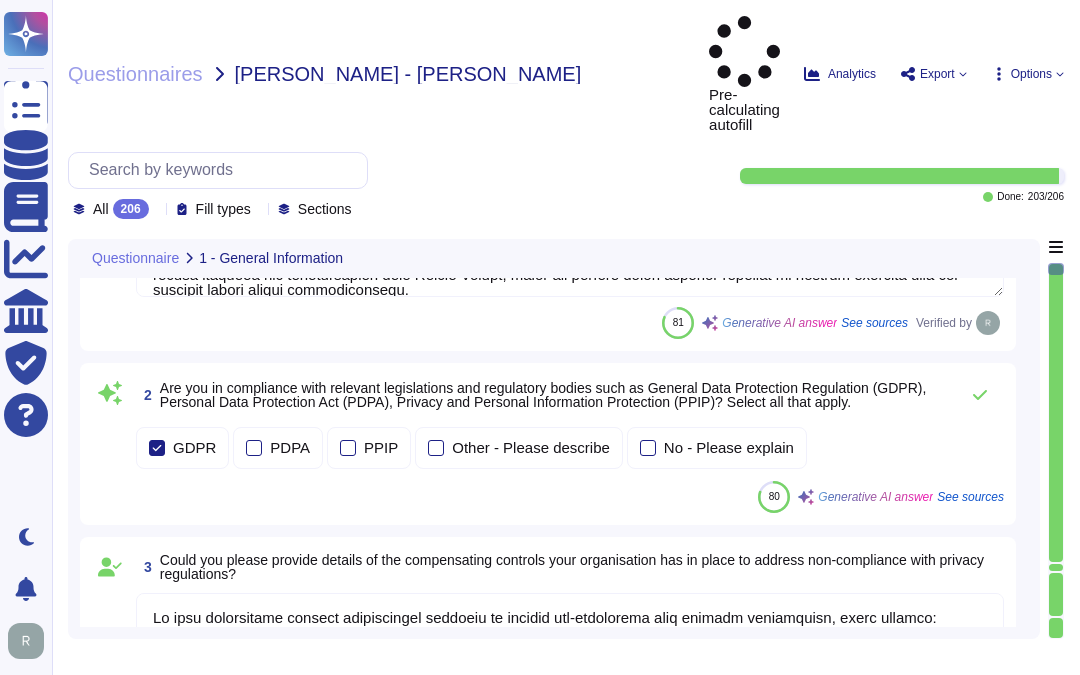 type on "Data is stored in colocation centers located in the [GEOGRAPHIC_DATA] and the [GEOGRAPHIC_DATA]. Specifically, we maintain redundant, synched data centers in [GEOGRAPHIC_DATA], [US_STATE], and [GEOGRAPHIC_DATA], [GEOGRAPHIC_DATA]. Backups are stored in a secure, environmentally controlled facility in [GEOGRAPHIC_DATA], [GEOGRAPHIC_DATA], and are encrypted with AES-256.
The data storage is handled internally, and we utilize colocation centers from Equinix and TeleData. Our on-premises offering holds all data in the [GEOGRAPHIC_DATA] and [GEOGRAPHIC_DATA], ensuring that data remains in the stated locations.
We operate in the [GEOGRAPHIC_DATA], [GEOGRAPHIC_DATA], [GEOGRAPHIC_DATA], and [GEOGRAPHIC_DATA], and we are committed to protecting privacy, with a Privacy Policy that applies to all data transfers. Additionally, we maintain WebTrust, SOC 2, and ISO 27001 certifications to ensure compliance with data security standards.
Data may be accessed or transferred to servers located outside of [GEOGRAPHIC_DATA], including the [GEOGRAPHIC_DATA], [GEOGRAPHIC_DATA], [GEOGRAPHIC_DATA], and [GEOGRAPHIC_DATA], in compliance with applicable laws and regulations." 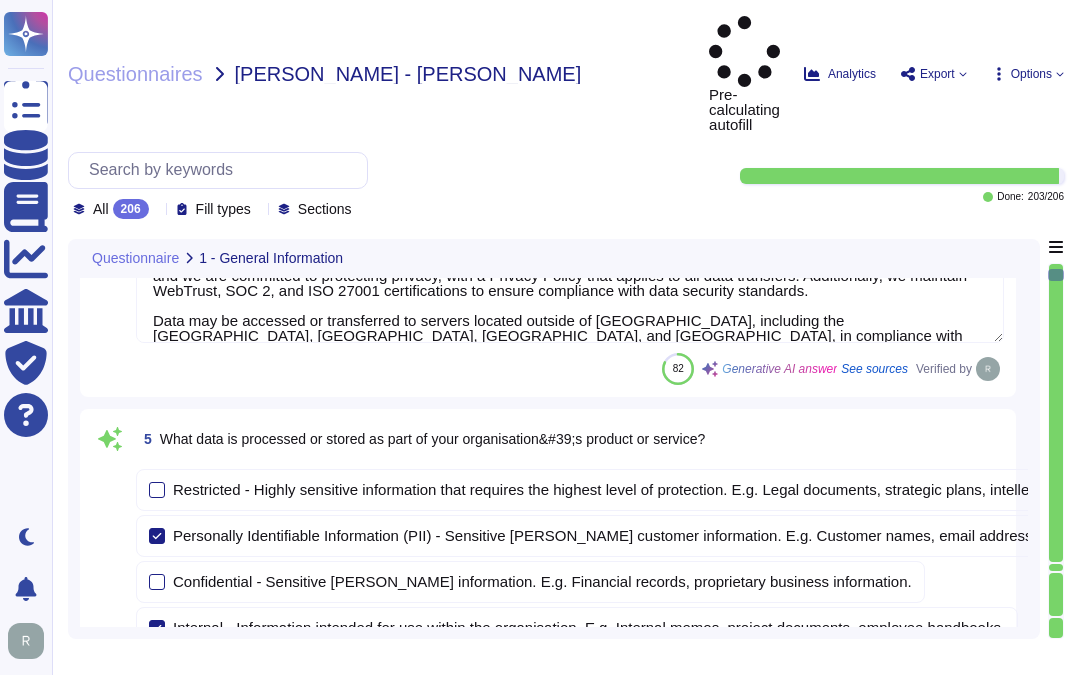 scroll, scrollTop: 1333, scrollLeft: 0, axis: vertical 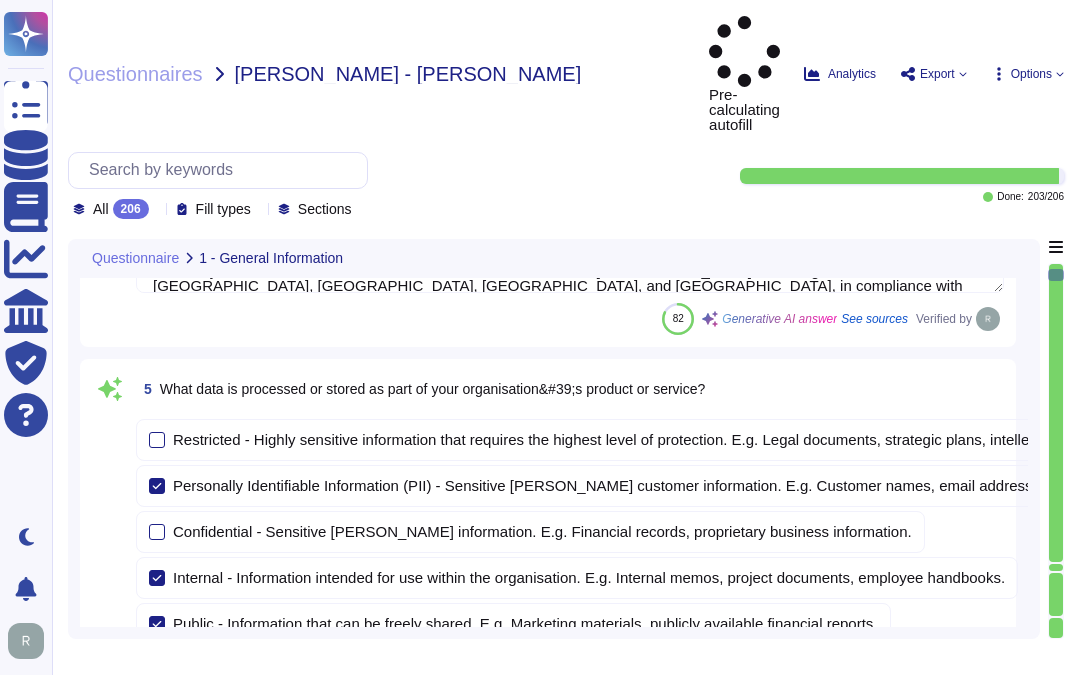 click 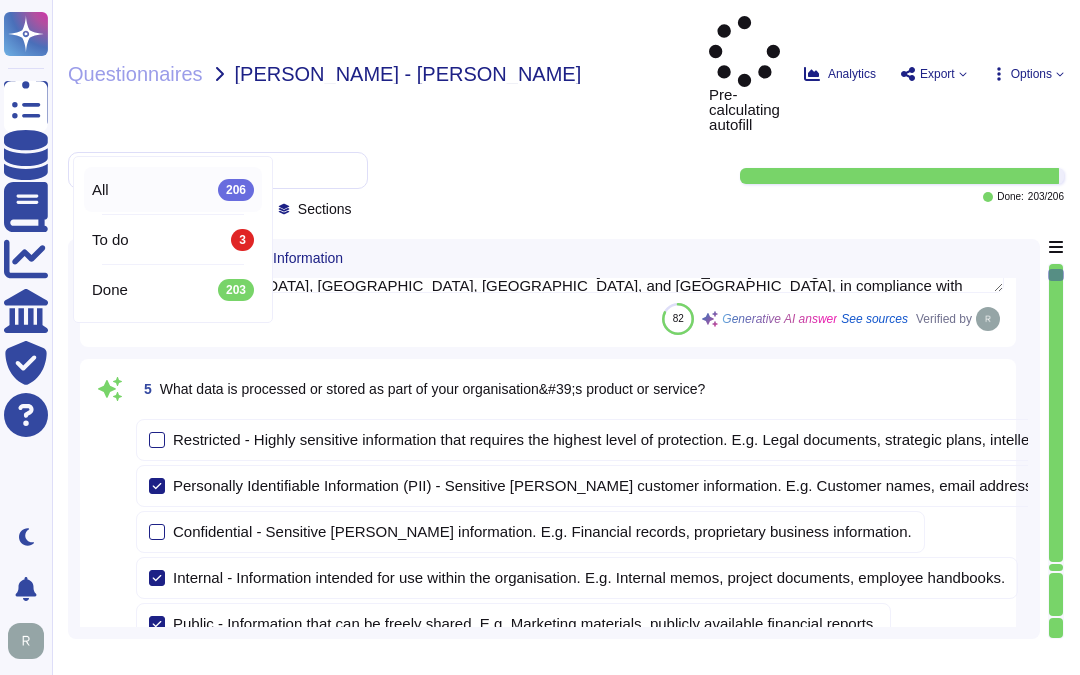 click on "All 206" at bounding box center [173, 190] 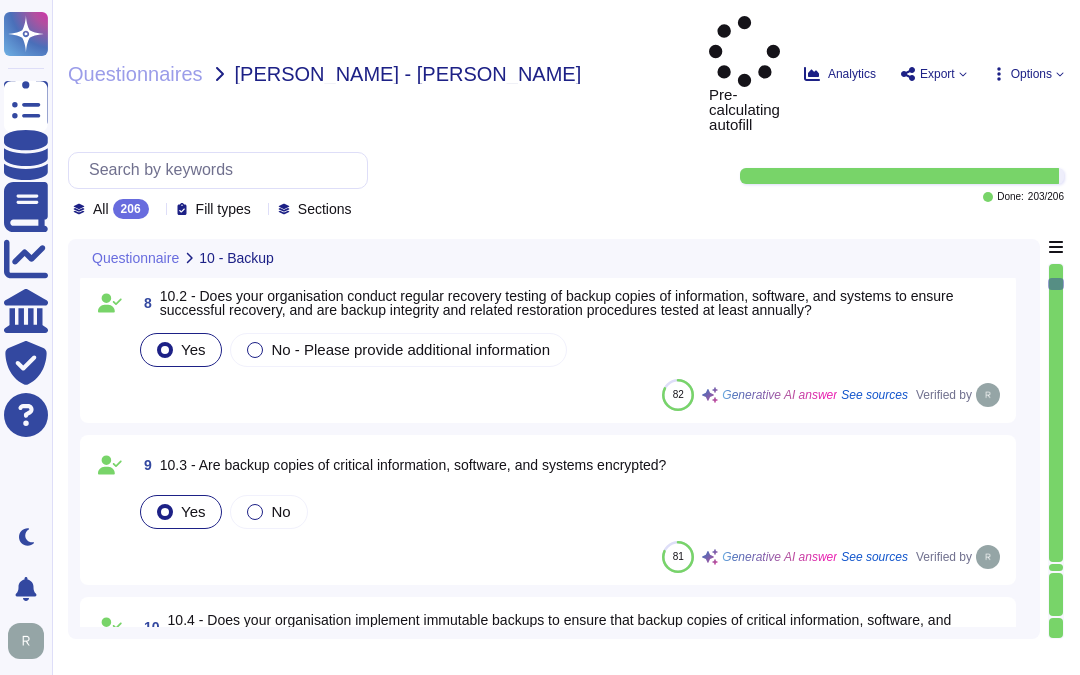 type on "Yes, our organization enforces strict access controls to backup copies of critical information, software, and systems. Access is restricted to authorized personnel only, and permissions are managed based on the principle of least privilege. We utilize role-based access control (RBAC) to ensure that only those who require access for their job functions are granted permissions. Access is monitored through access logs, and permissions are reviewed quarterly to ensure compliance. Additionally, access is promptly removed within 24 hours of any change in role or departure from the company. These measures collectively protect sensitive information from unauthorized access and potential data breaches." 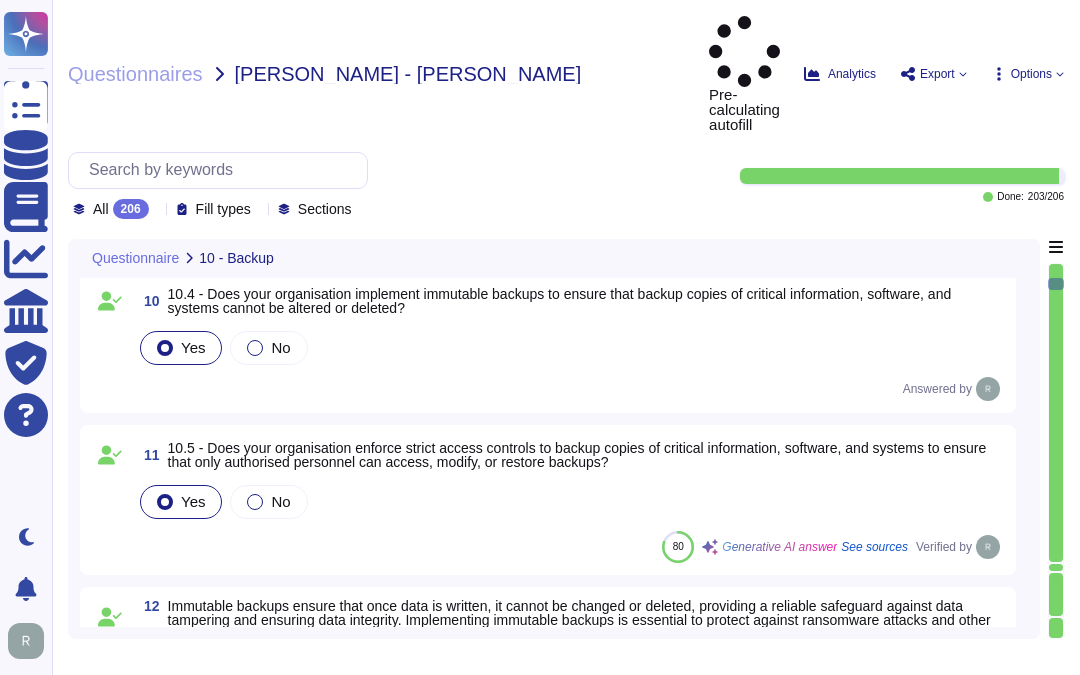 type on "Backups are encrypted using AES-256 for data at rest, ensuring that all customer data is securely stored. Additionally, all data, including backups, is encrypted in transit using secure protocols, specifically TLS 1.2 or higher. Federal Information Processing Standard (FIPS)-approved encryption algorithms are also utilized to protect data in transit and when stored on backup media. These encryption methods collectively ensure the confidentiality and integrity of the backup data." 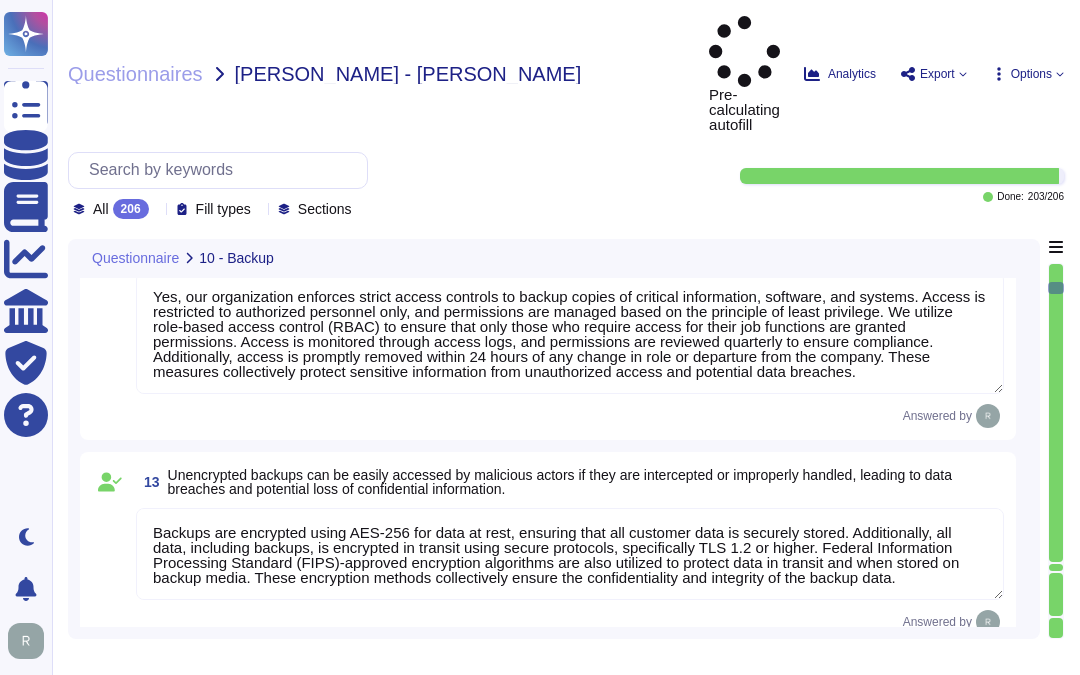 type on "Sectigo enforces strict access controls to ensure that only authorized personnel can access, change, or delete backup data, thereby protecting sensitive information from data breaches. Our access control measures include:
1. Role-Based Access Control (RBAC): Access permissions are assigned based on roles and responsibilities, ensuring that only those who require access to specific information for their job functions are granted permissions.
2. Principle of Least Privilege: Access to backup data is limited to a very small number of senior trusted employees, and permissions are managed to ensure that access is only granted based on necessity.
3. Access Removal: Access is promptly removed within 24 hours of a change in role or departure from the company, ensuring that former employees cannot access sensitive data.
4. Periodic Access Reviews: All access permissions are reviewed quarterly by appropriate department heads to ensure ongoing compliance and necessity.
5. Physical Security: Backups are stored in..." 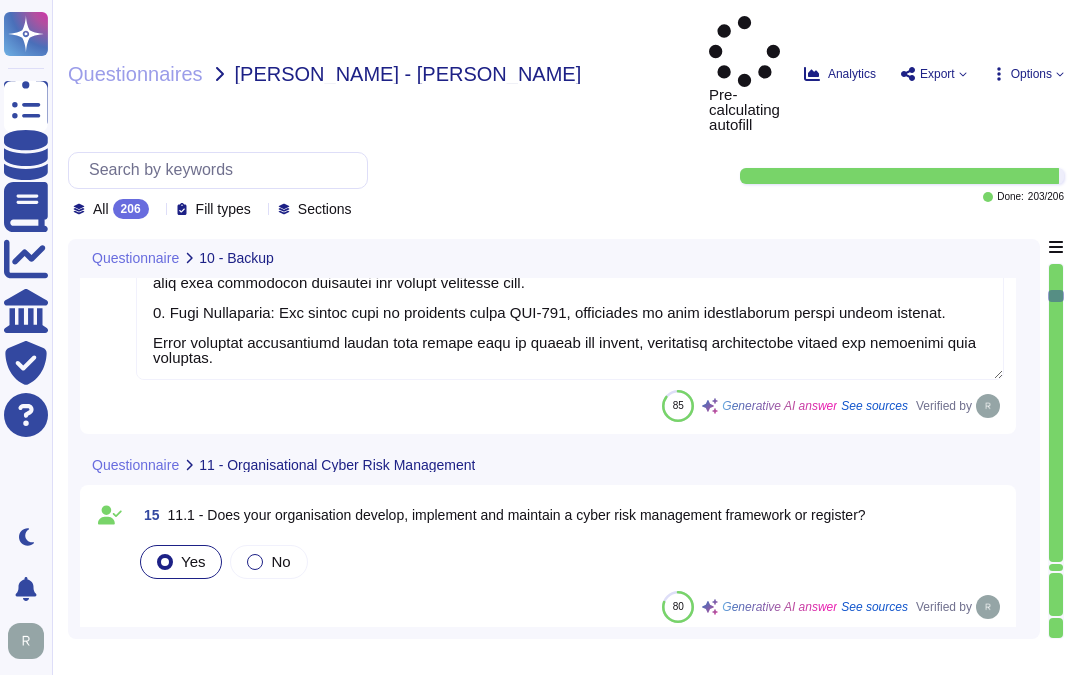 type on "Our organization has adopted the ISO 27001 framework for risk management and security controls. Additionally, it follows other certifications such as SOC 2, WebTrust, and ETSI. Risks are identified, documented, and tracked to remediation, and owners are assigned to maintain and review various security policies and programs." 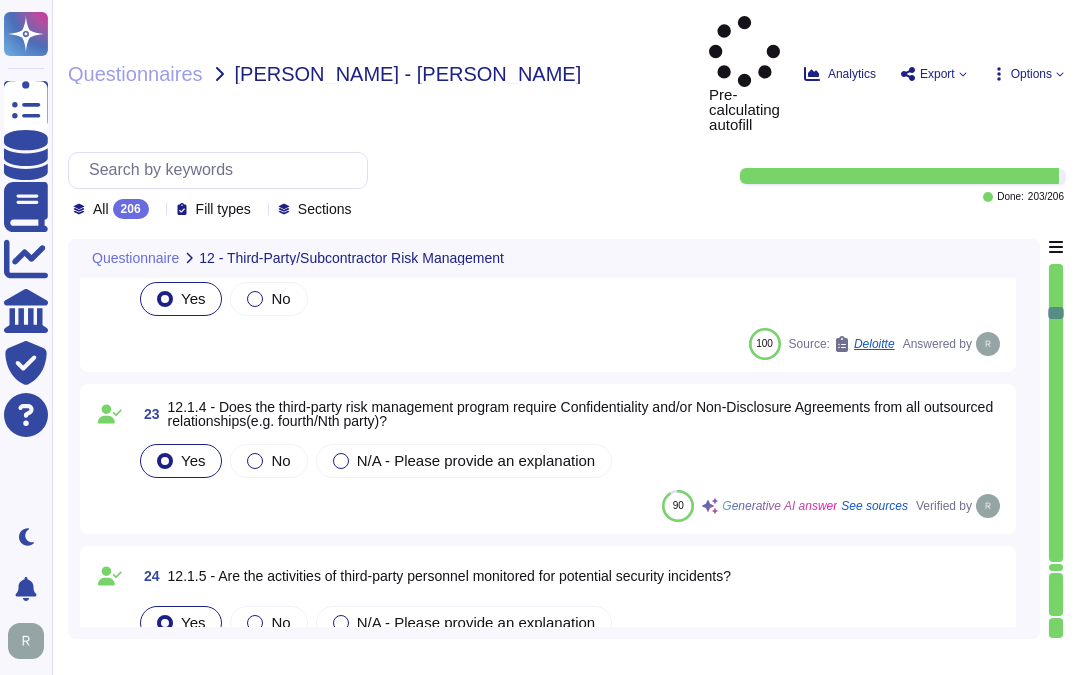 type on "Sectigo maintains ISO 27001 certification and follows the ISO 27001 standard in all internal processes. We also have a SOC 2 Type 2 report available and undergo annual audits for SOC 2, ISO 27001, WebTrust, and ETSI. We ensure that third parties are contractually obligated to maintain an information security program aligned with our requirements through our Supplier & Third-Party Relationship Policy. This includes monitoring third-party service providers based on their classification, with Critical and High classified suppliers being evaluated for security controls and compliance. We perform quarterly evaluations of subservice providers to ensure that security controls are in place and effective. All communications with third parties are formally recorded and regularly monitored to ensure adherence to agreements. These measures help mitigate the risks associated with inadequate security measures and ensure compliance with industry standards." 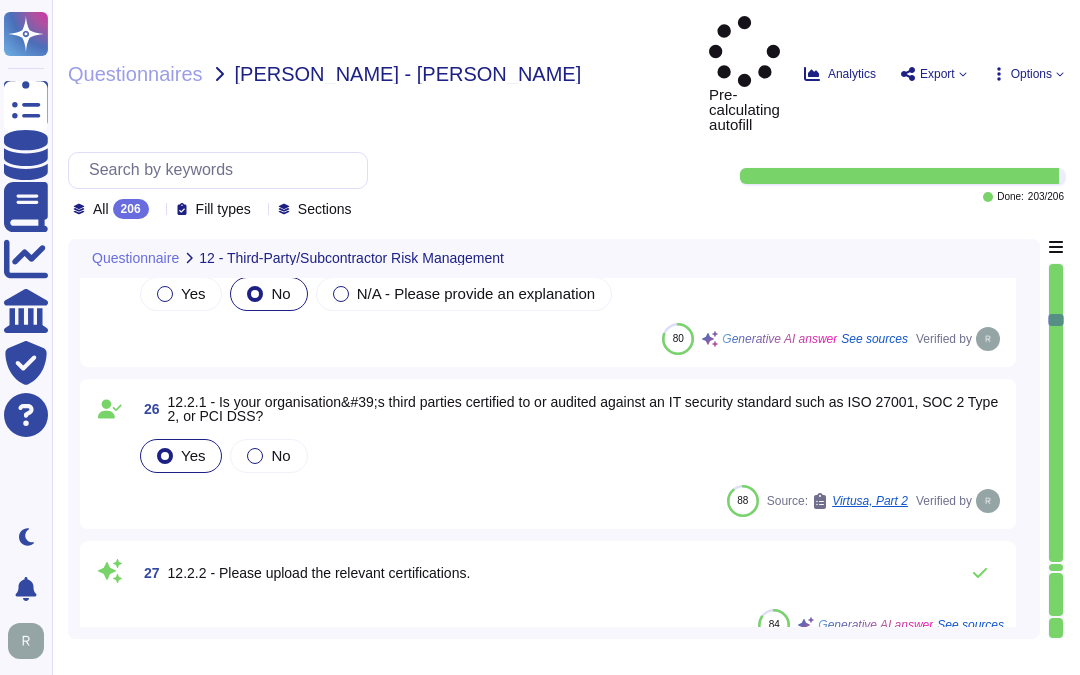 type on "We undergo a successful PCI DSS scan every year, but we do not process any credit card data in connection with enterprise customers. We have a PCI scan executive report, which we will be happy to provide. However, we do not have an attestation of compliance (AOC) to provide, as our organization does not process payment card data as part of the services or products we offer. We pass card details directly to our payment gateways or direct customers to our payment gateways to enter their card details." 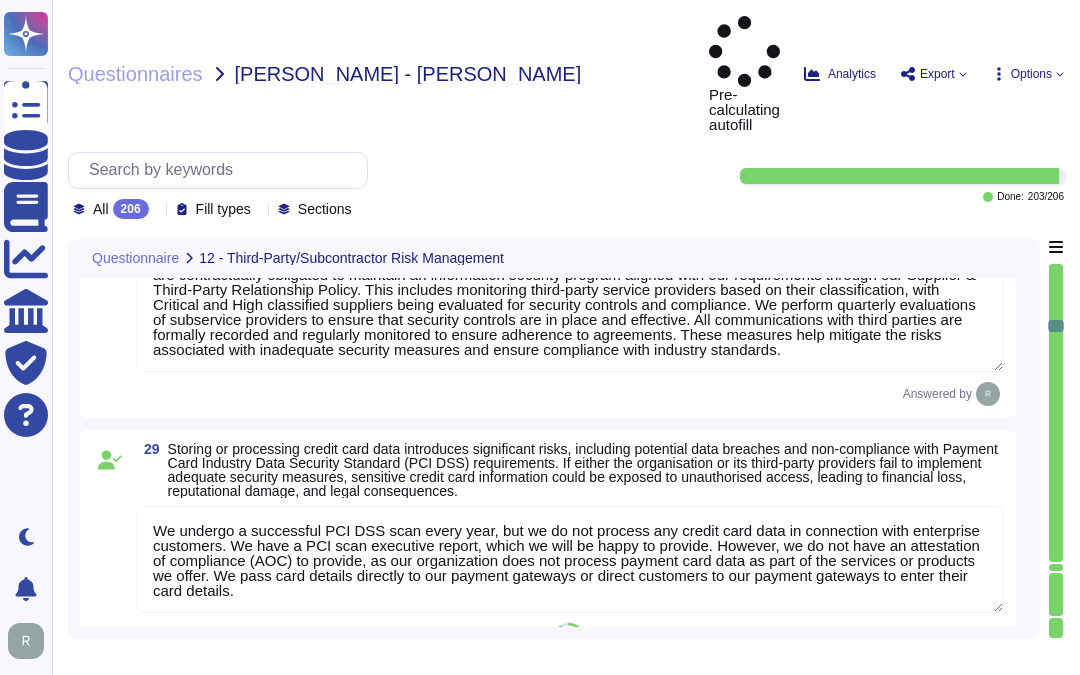 type on "Sectigo maintains ISO 27001 certification and follows the ISO 27001 standard in all internal processes. We also have a SOC 2 Type 2 report available and undergo annual audits for SOC 2, ISO 27001, WebTrust, and ETSI. We ensure that third parties are contractually obligated to maintain an information security program aligned with our requirements through our Supplier & Third-Party Relationship Policy. This includes monitoring third-party service providers based on their classification, with Critical and High classified suppliers being evaluated for security controls and compliance. We perform quarterly evaluations of subservice providers to ensure that security controls are in place and effective. All communications with third parties are formally recorded and regularly monitored to ensure adherence to agreements. These measures help mitigate the risks associated with inadequate security measures and ensure compliance with industry standards." 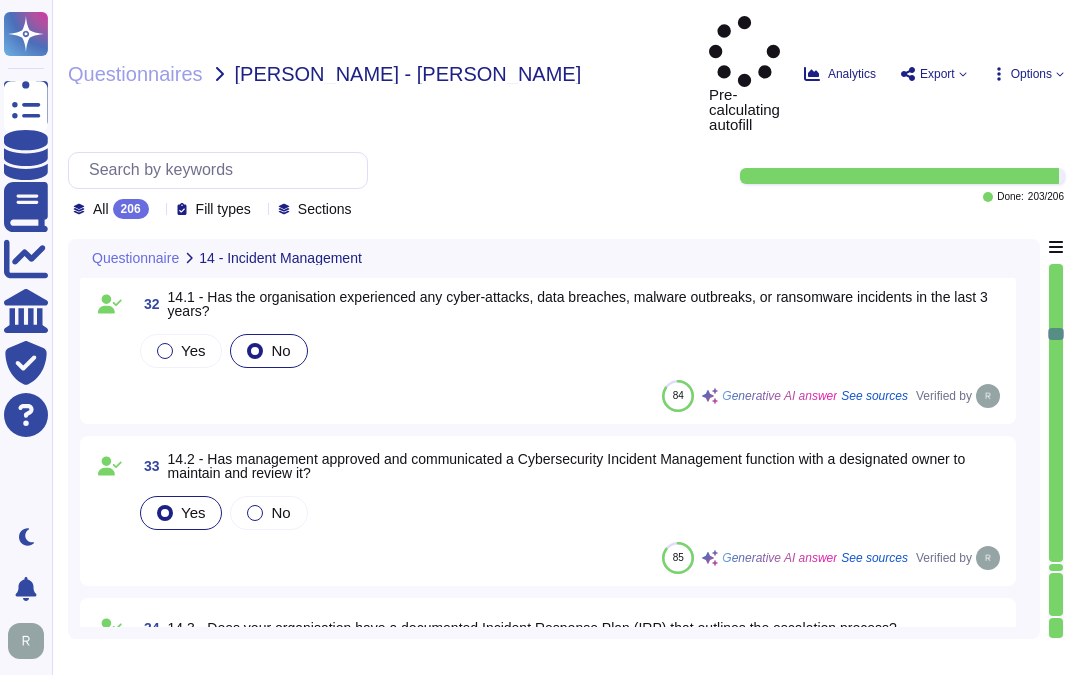 type on "Yes. Agreed" 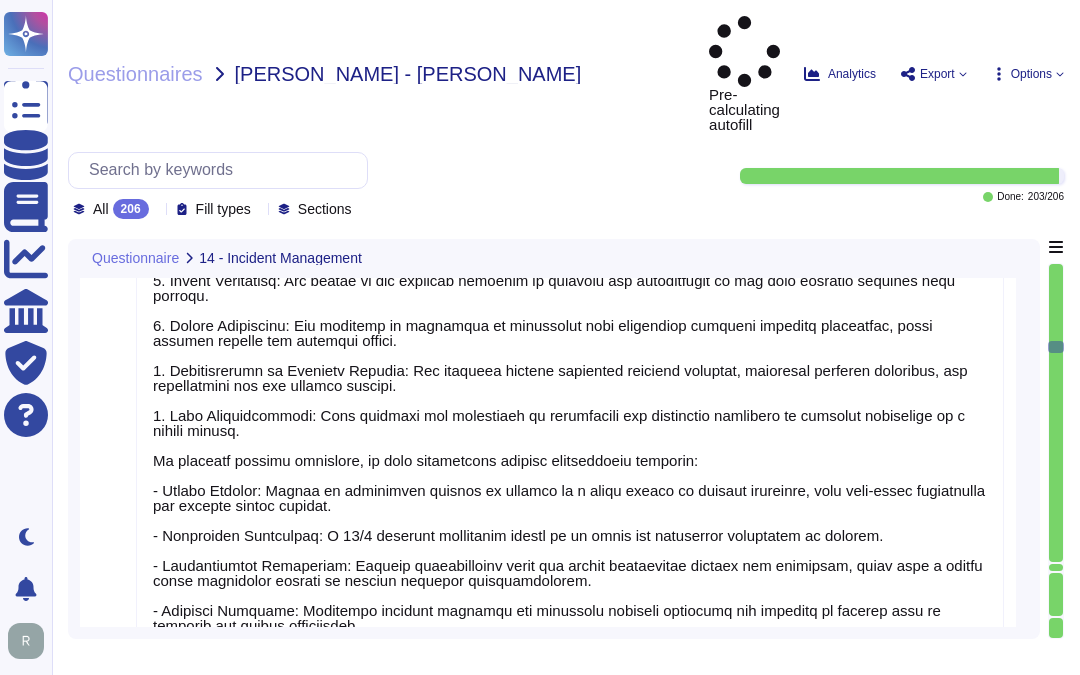 type on "Yes Agreed." 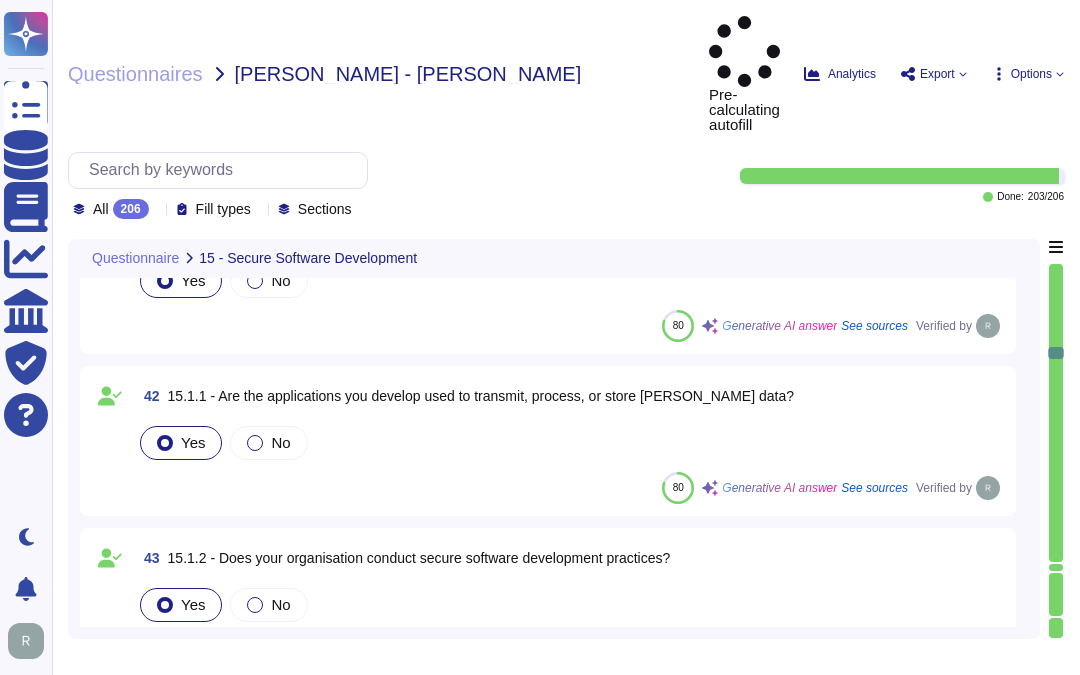 type on "At Sectigo, we recognize that developing custom software or code can introduce security risks if secure coding practices are not adhered to. To mitigate these risks, we implement a comprehensive approach that includes:
1. Secure Software Development Lifecycle Approach: We ensure that security concerns are addressed throughout all stages of development, including requirements, design, coding, testing, and deployment.
2. Training: Our engineers receive training on secure development lifecycles and secure coding practices, enhancing their understanding and implementation of security measures.
3. Security Reviews: We conduct security reviews during both development and deployment to identify and mitigate potential security issues.
4. Automated Code Scanning: We perform automated code scanning to identify vulnerabilities, including common security flaws such as SQL injection and cross-site scripting (XSS), ensuring compliance with quality standards.
5. Quality Assurance (QA): Pre-release QA processes are i..." 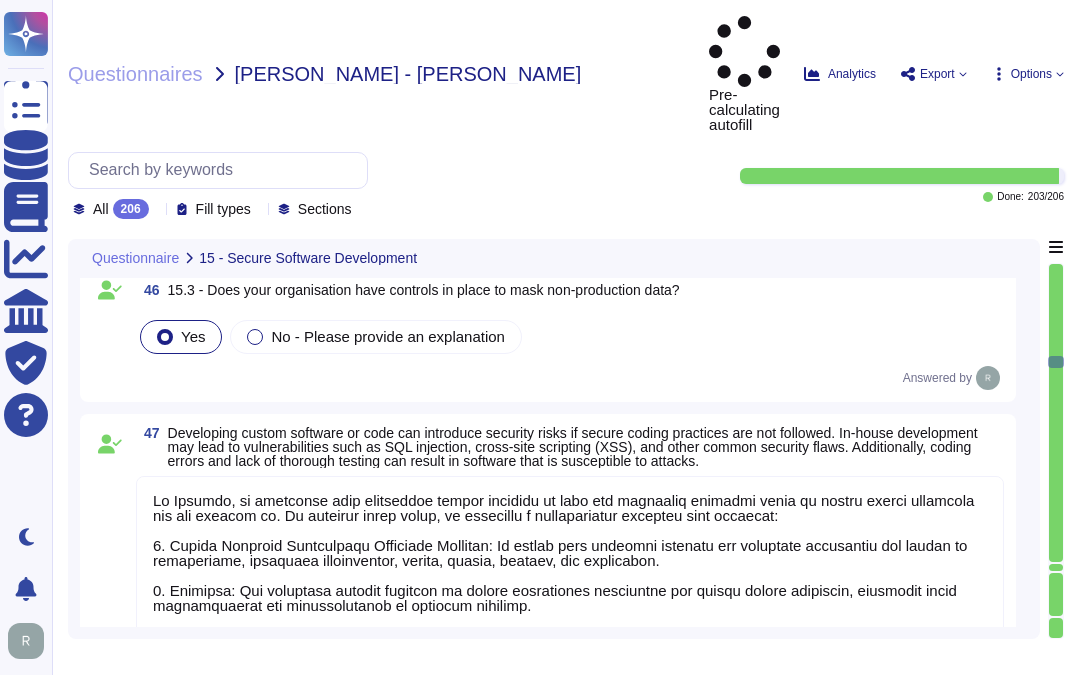 type on "Yes." 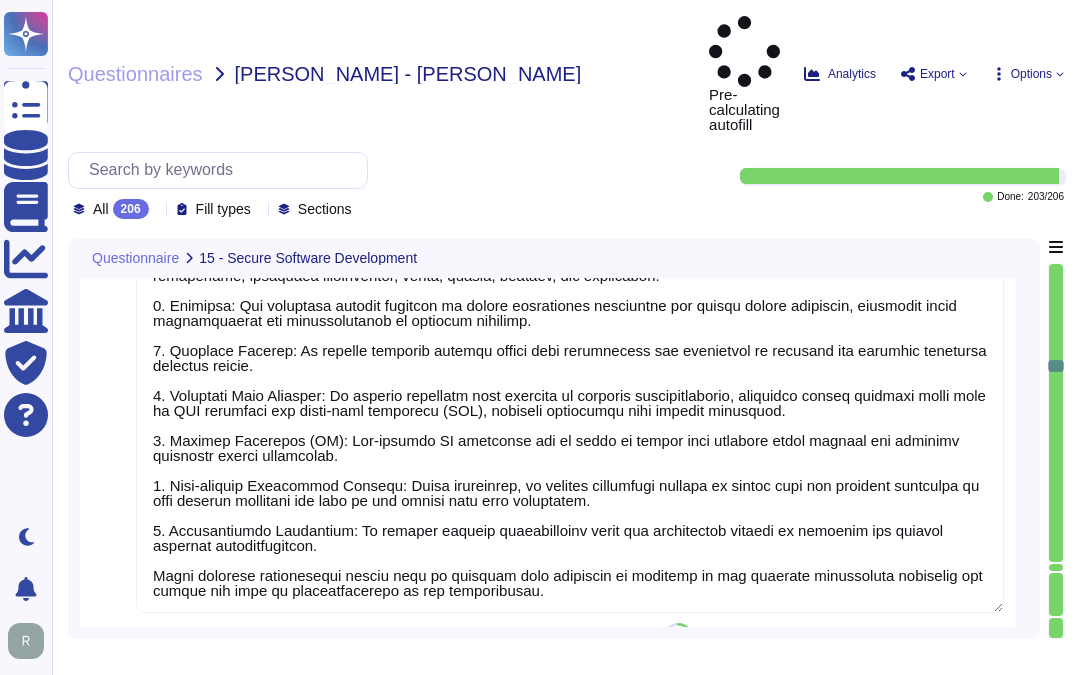 type on "Sectigo is committed to safeguarding its data through a Secure Software Development Lifecycle approach, which ensures that security concerns are addressed throughout all stages of development, including requirements, design, coding, testing, and deployment.
To mitigate risks, Sectigo implements several key controls, including:
1. Training: Engineers receive training on secure development lifecycles and software assurance practices.
2. Security Reviews: Development and deployment processes include security reviews to identify and mitigate potential security issues.
3. Automated Code Scanning: Regular automated code scanning is performed to identify vulnerabilities.
4. Quality Assurance (QA): Pre-release QA processes verify that software meets quality standards.
5. Internal and External Penetration Testing: Continuous internal testing and annual external testing are conducted to identify vulnerabilities.
6. Access Control: Access to production systems is restricted to a small number of trusted employees, ..." 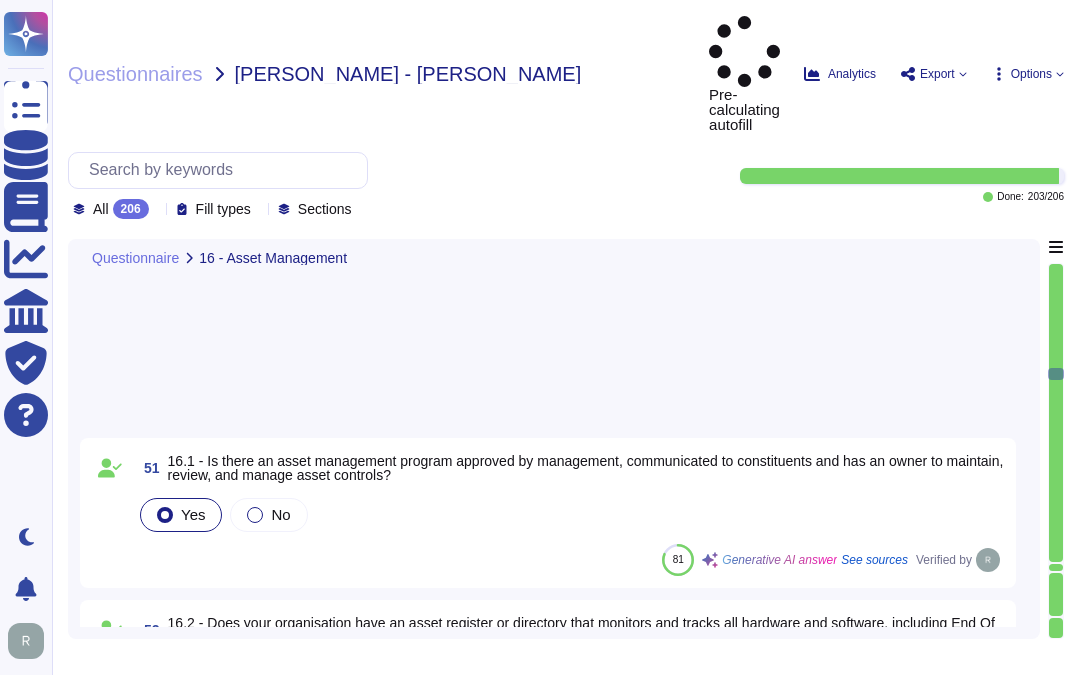 type on "Sectigo provides comprehensive logging capabilities that are essential for maintaining accountability, detecting unauthorized access, and investigating security incidents. Our logging system is centralized and automated, capturing all security-relevant events, including user activities, security incidents, and system events.
Audit logs are encrypted, timestamped, and securely stored, with access restricted to authorized personnel. Regular reviews are conducted by our security team to monitor for suspicious activities. We retain audit trails for detecting and responding to cybersecurity events for a period of three years, ensuring compliance with regulatory requirements and facilitating the tracking of user activities and potential security breaches." 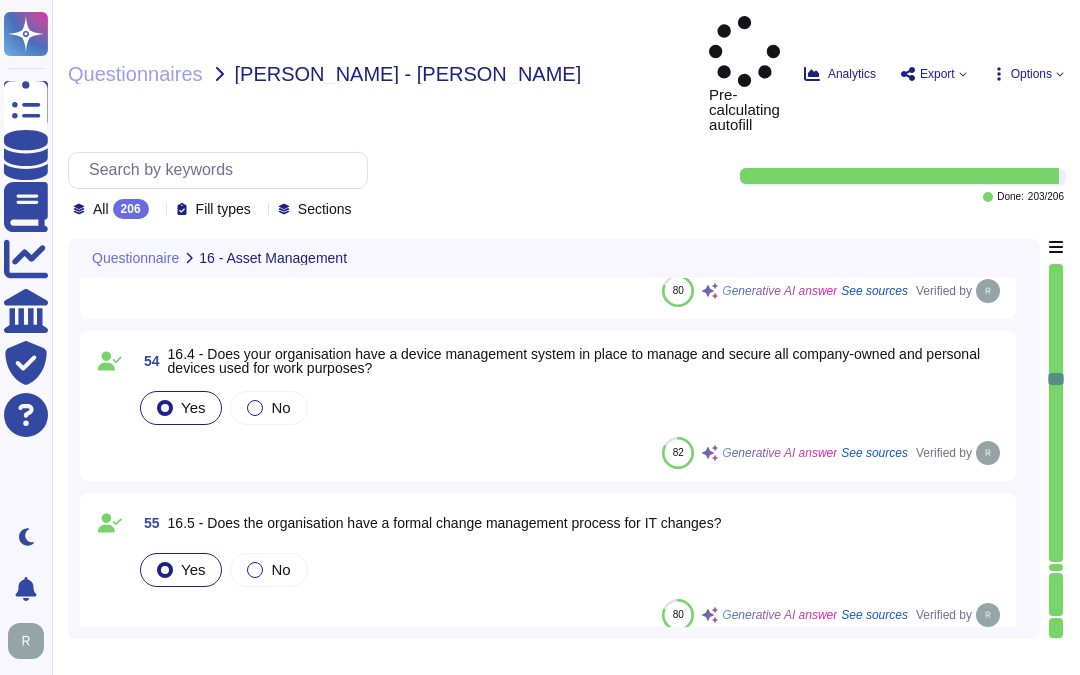 type on "Sectigo has established a formal change management process that ensures IT changes are planned, tested, and implemented in a controlled manner. This process includes:
1. Documentation: All change requests are documented using a Release Management Jira workflow project, capturing all required details from the initial request to final production deployment.
2. Approval Process: Changes must be approved by development, QA, security, and a risk panel of senior technical leaders before deployment. Changes to core operations also require compliance approval.
3. Testing Requirements: Changes are assessed for potential impact and must be tested in a testing environment before implementation.
4. Regular Reviews: The change management procedures are regularly reviewed to ensure compliance with security and availability policies, with internal audits conducted quarterly and external audits performed annually.
5. Classification of Changes: Changes are classified as Standard, Out of Cycle, or Emergency, with the m..." 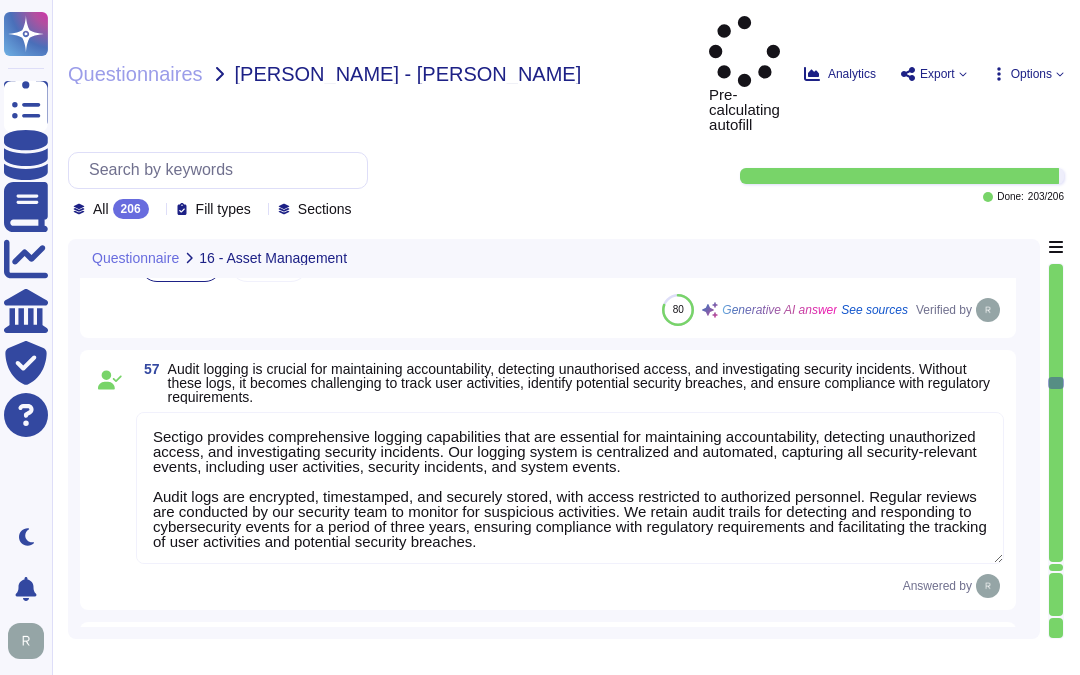 scroll, scrollTop: 12111, scrollLeft: 0, axis: vertical 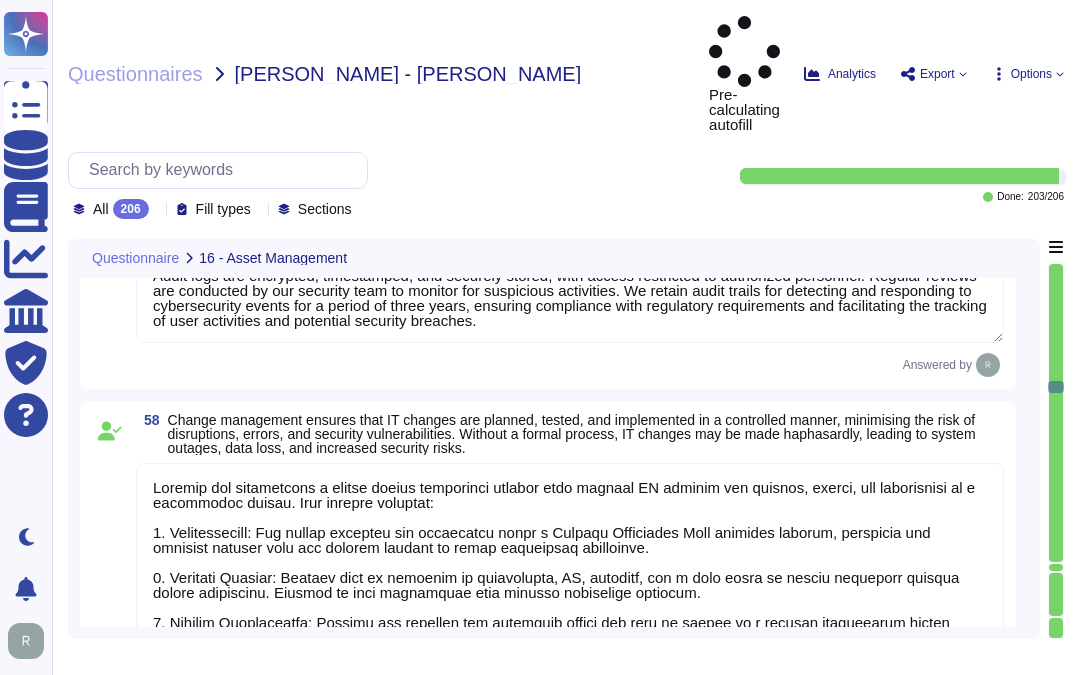 type on "Our Secure Disposal Policy ensures that sensitive information is handled appropriately to prevent data breaches, intellectual property theft, and non-compliance with data protection regulations." 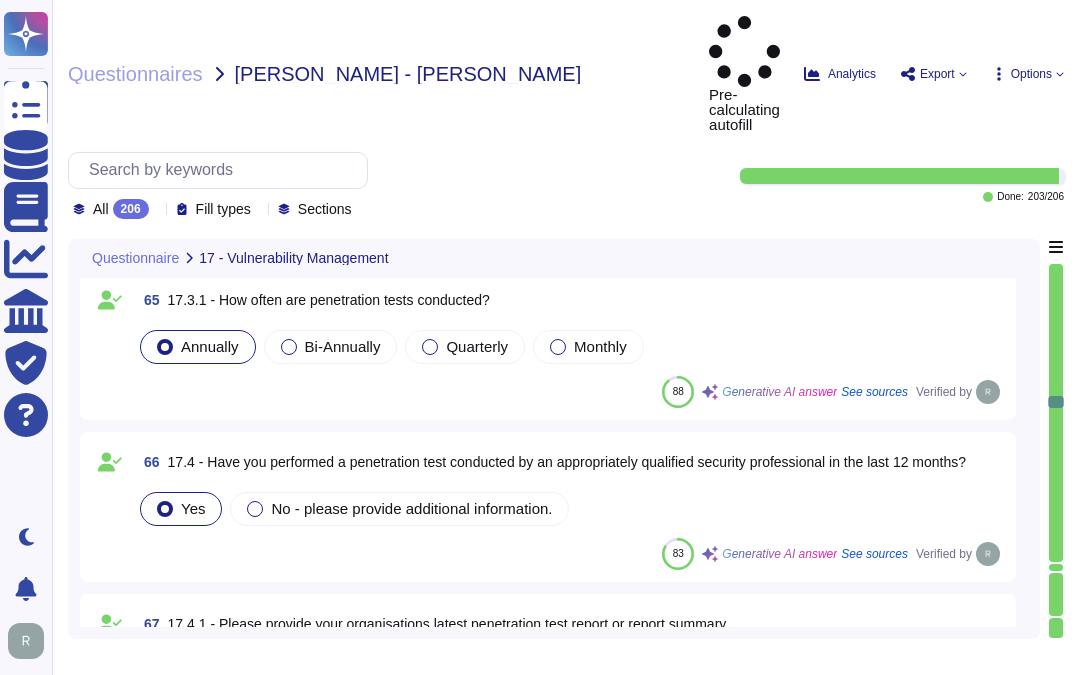type on "We monitor the status of patch deployment across our environment through a structured approach that includes the following key practices:
1. Regular Patching Schedule: We apply and verify all high-risk security patches at least monthly. Critical vulnerabilities are patched [DATE], and high vulnerabilities [DATE].
2. Documented Policies and Procedures: We have established documented policies and procedures for patching all systems, servers, and workstations regularly.
3. Continuous Scanning: We utilize tools for continuous vulnerability scanning, which helps us identify and address vulnerabilities promptly.
4. Testing and Review: Security updates for servers, network devices, and workstations are reviewed and tested prior to application to ensure compatibility and effectiveness.
5. Regular Audits: All systems and applications are regularly reviewed and audited to verify compliance with current update and patch/package levels.
6. Monitoring Tools: We have monitoring tools and alerts c..." 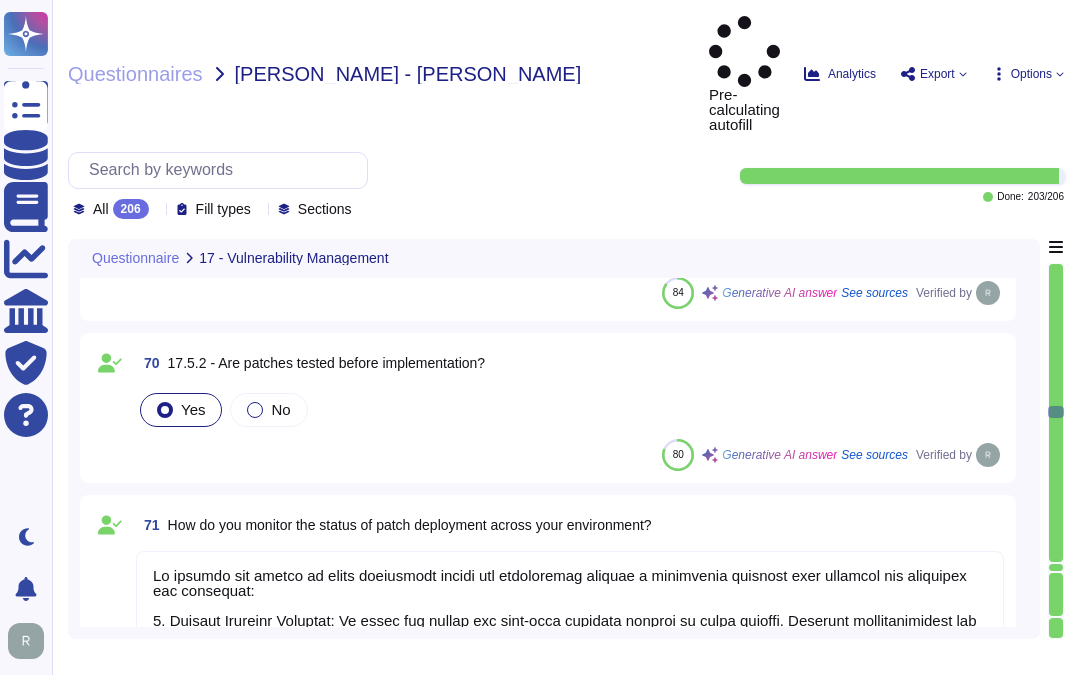 type on "We have compensating controls in place that mitigate the relevance or severity of reported vulnerabilities. Our comprehensive security program includes measures such as role-based access permissions, continuous monitoring, regular vulnerability scans, and mandatory security training for employees.
We acknowledge that scans can be inaccurate and may misattribute vulnerabilities, particularly those related to legacy issues from our previous association with Comodo. We recommend verifying findings against our official advisories and trusted vulnerability databases to ensure accuracy.
If any specific issues arise, we will work diligently to address them and implement reasonable corrective actions. We continuously assess and remediate vulnerabilities, and any identified risks are documented and tracked to ensure effective resolution.
As for the expected resolution date, we will provide updates as we work through any identified issues." 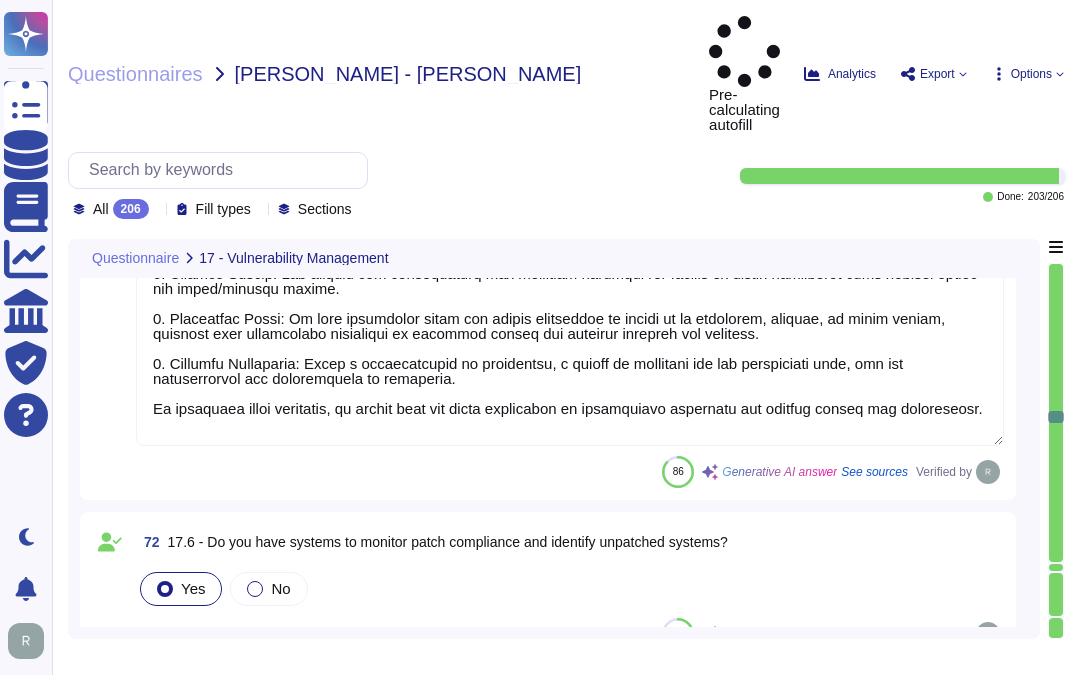type on "We have compensating controls in place that mitigate the relevance or severity of reported vulnerabilities. Our comprehensive security program includes measures such as role-based access permissions, continuous monitoring, regular vulnerability scans, and mandatory security training for employees.
We acknowledge that scans can be inaccurate and may misattribute vulnerabilities, particularly those related to legacy issues from our previous association with Comodo. We recommend verifying findings against our official advisories and trusted vulnerability databases to ensure accuracy.
If any specific issues arise, we will work diligently to address them and implement reasonable corrective actions. We continuously assess and remediate vulnerabilities, and any identified risks are documented and tracked to ensure effective resolution.
As for the expected resolution date, we will provide updates as we work through any identified issues." 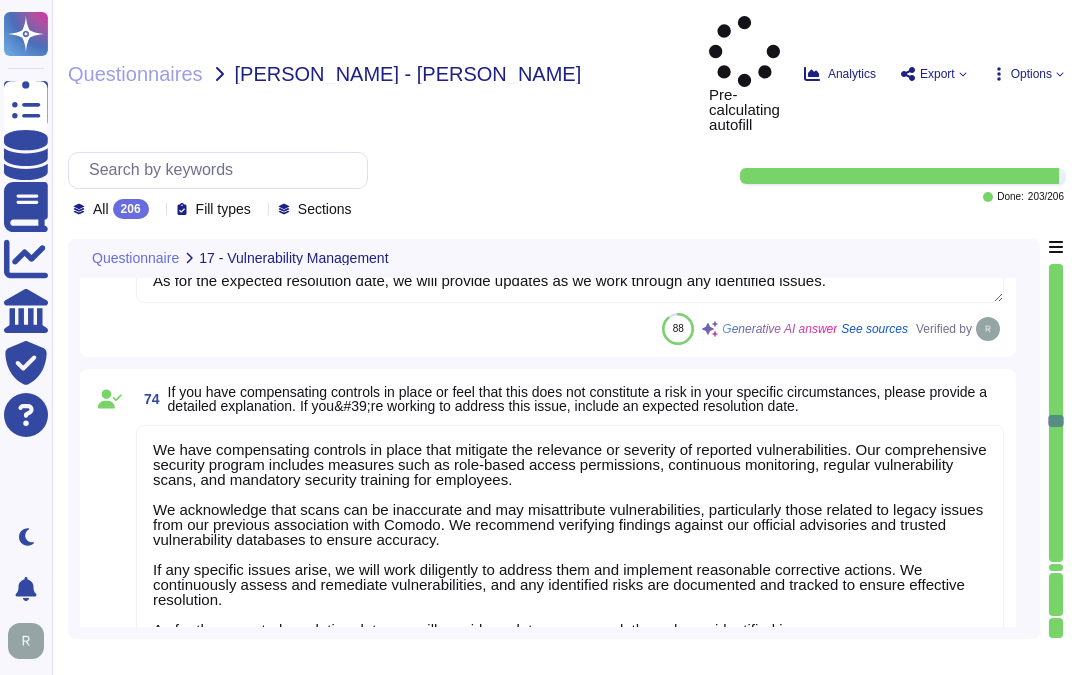 type on "Sectigo employs several compensating controls to manage risks associated with penetration testing, including:
1. Regular Vulnerability Scanning: We conduct internal and external vulnerability scans on at least a monthly basis, utilizing tools like Qualys for external scanning and Tenable for continuous scanning. Internal scans are performed at least weekly.
2. Continuous Internal Penetration Testing: Internal penetration testing is performed continuously to identify vulnerabilities and attack vectors.
3. Patch Management: All available high-risk security patches are applied and verified at least monthly. Critical vulnerabilities are patched [DATE], and high vulnerabilities [DATE], following documented policies and procedures.
4. 24/7 Monitoring: Our security team, including a Chief Information Security Officer (CISO), oversees continuous monitoring using automated tools, including anti-virus and anti-malware solutions, to detect and respond to vulnerabilities.
5. Incident Response: D..." 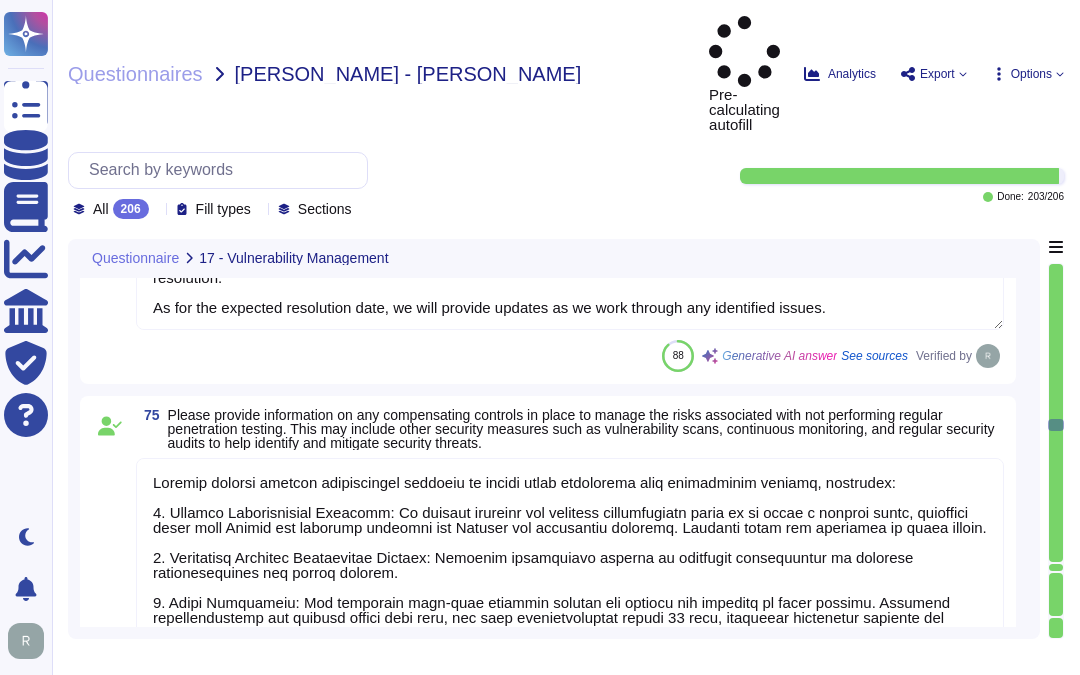 type on "Sectigo has established specific Service Level Agreements (SLAs) for patch deployment based on the criticality of vulnerabilities:
1. Critical Vulnerabilities: Patched [DATE] (96 hours).
2. High Vulnerabilities: Patched [DATE].
3. Medium Vulnerabilities: Patched [DATE].
4. Low Vulnerabilities: Patched [DATE].
These SLAs ensure that vulnerabilities are addressed promptly, reducing the window of exposure to potential threats. Additionally, all applicable vendor security fixes and updates are implemented to further mitigate risks. The security team executes patching procedures under the oversight of the Chief Information Security Officer (CISO) and conducts continuous vulnerability scanning to maintain the security of our systems and applications." 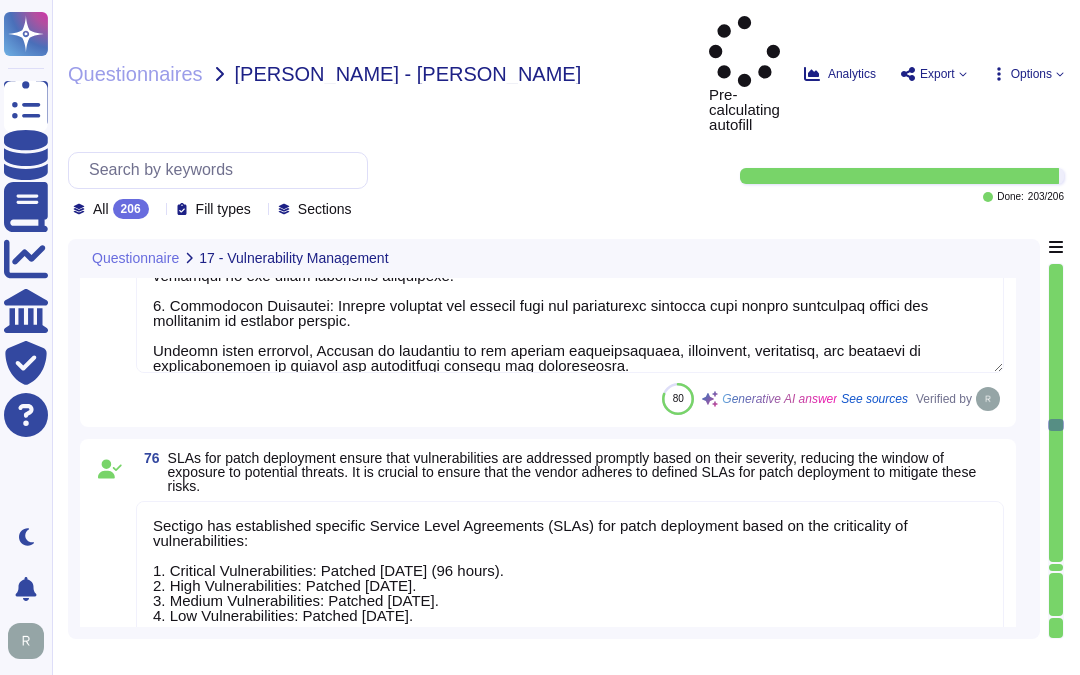 type on "Sectigo has established a comprehensive patch management program that includes reviewing and testing security updates for servers, network devices, and workstations prior to application. This structured approach ensures that vulnerabilities are managed effectively and timely, maintaining the security of our systems and applications. By implementing these procedures, we mitigate the risks of operational disruptions, security breaches, and non-compliance with industry standards." 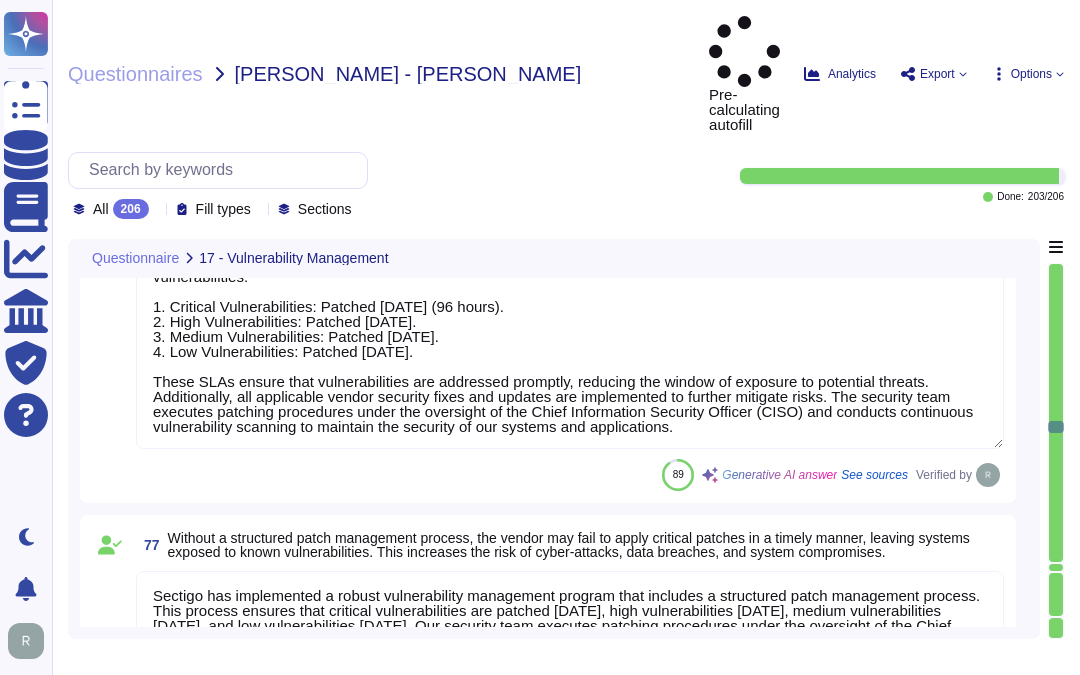 type on "Sectigo has a comprehensive vulnerability management program that includes robust patch management procedures to address the risks associated with unpatched systems. We ensure that all systems and applications are regularly patched, with critical vulnerabilities patched [DATE] and high vulnerabilities [DATE]. Our patch management includes the application and verification of all available high-risk security patches at least monthly, and we utilize automated tools and 24/7 monitoring to maintain compliance and security.
Additionally, we conduct regular internal and external vulnerability scans, and we have documented policies and procedures to ensure that all systems are kept up-to-date. Our commitment to monitoring and validating patched systems further reduces the risk of security breaches, unauthorized access, and disruption of operations. Through these measures, we aim to protect sensitive information and maintain the integrity of our systems." 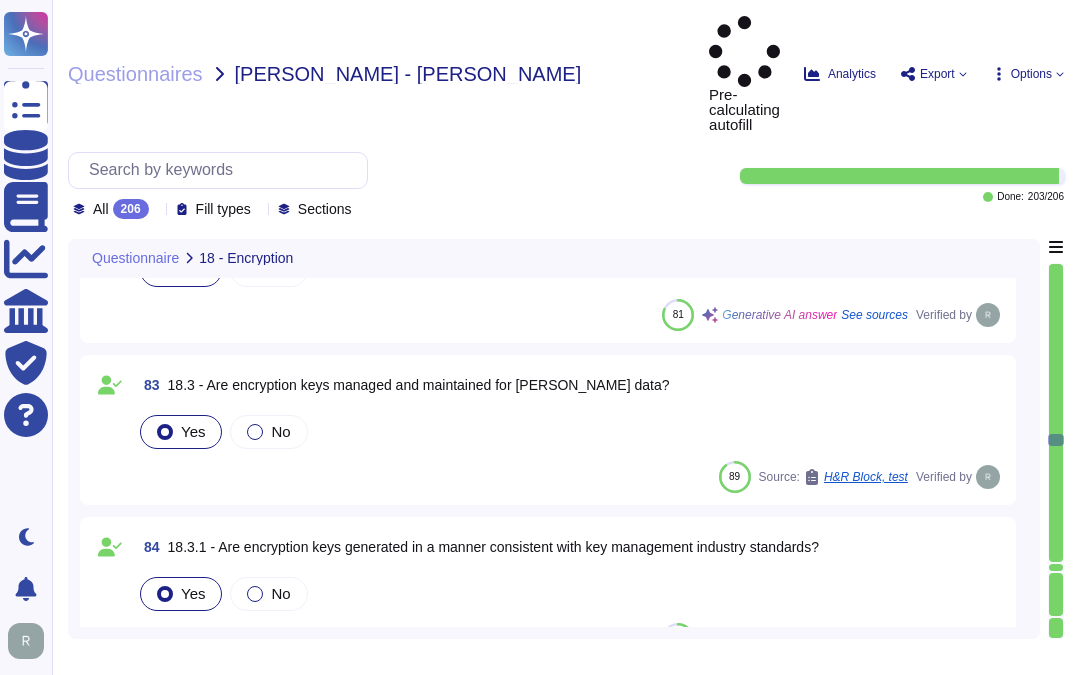 type on "We have compensating controls in place that mitigate the relevance or severity of reported vulnerabilities. Our comprehensive security program includes measures such as role-based access permissions, continuous monitoring, regular vulnerability scans, and mandatory security training for employees.
We acknowledge that scans can be inaccurate and may misattribute vulnerabilities, particularly those related to legacy issues from our previous association with Comodo. We recommend verifying findings against our official advisories and trusted vulnerability databases to ensure accuracy.
If any specific issues arise, we will work diligently to address them and implement reasonable corrective actions. We continuously assess and remediate vulnerabilities, and any identified risks are documented and tracked to ensure effective resolution.
As for the expected resolution date, we will provide updates as we work through any identified issues." 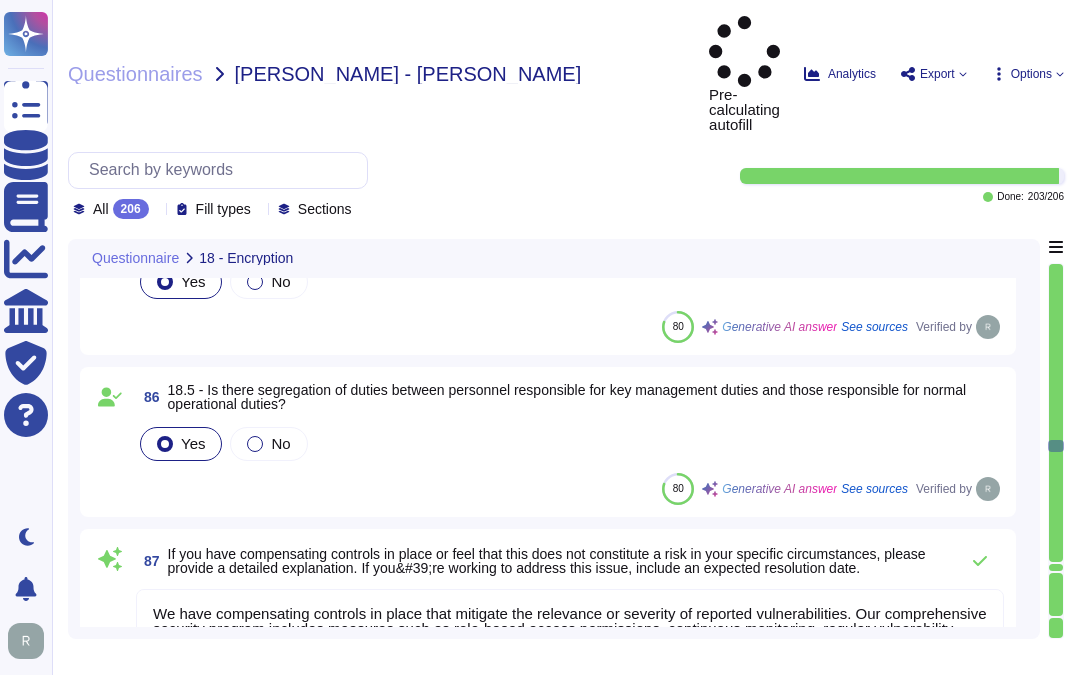 type on "N/A. , Customer data is encrypted both at rest and in transit. We use AES-256 for data at rest and TLS 1.2 or higher for data in transit. All customer data, including backups and application data, is protected using these encryption methods. Full-disk encryption is also enabled for all systems storing or processing data, providing an additional layer of security." 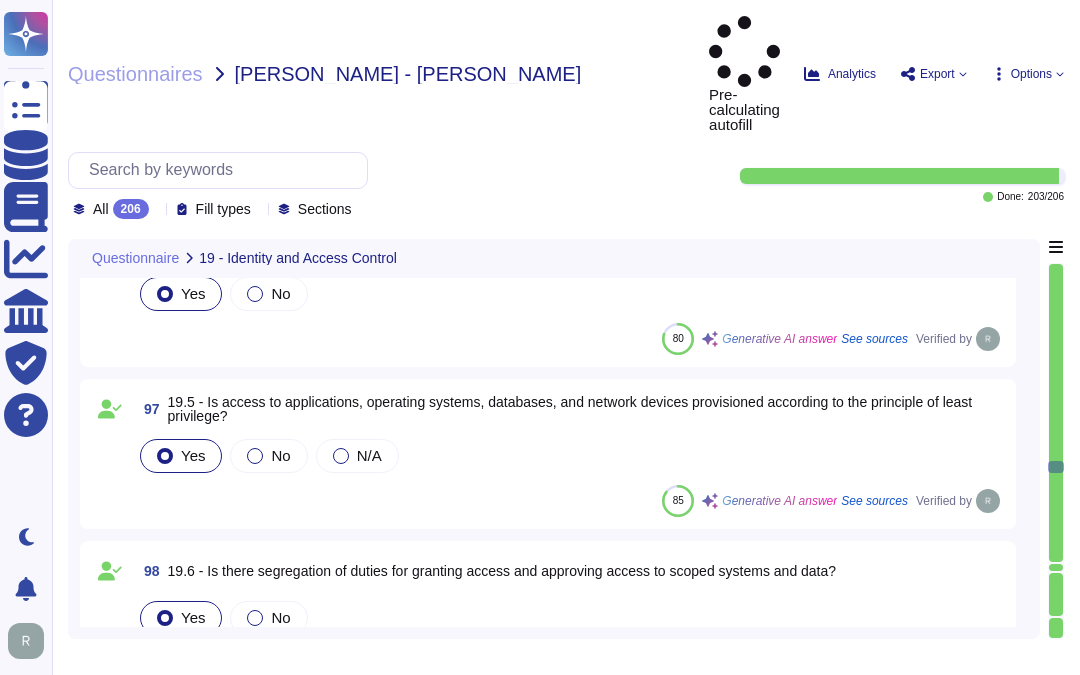 type on "The organization has implemented several measures to ensure secure password storage and transmission practices:
1. Password Storage: Passwords are stored using a salted hash with a one-way non-reversible hash algorithm, specifically with a random salt. Account credentials are also hashed and encrypted when stored.
2. Encryption: All data, including passwords, is encrypted using AES-256, ensuring a strong level of security. Passwords are [SECURITY_DATA] only over secure protocols, ensuring strong encryption during transit.
3. Password Management: Passwords must be stored in the company-provided password manager, which ensures secure storage and management of account credentials. Passwords must not be written down or recorded with corresponding account information or usernames.
4. Complexity Requirements: Passwords must conform to specific complexity requirements, including a minimum length and the inclusion of upper case letters, lower case letters, numbers, and special characters.
5. Access Control: Only ..." 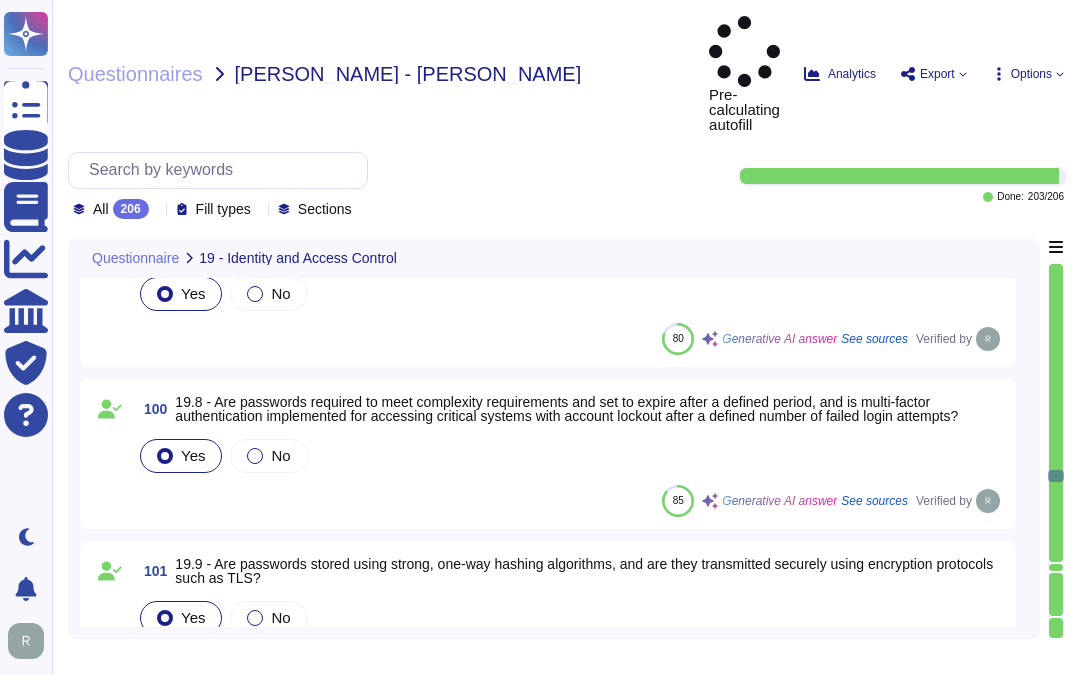 type on "Sectigo has implemented several compensating controls to detect and respond to unauthorized access attempts, even in the absence of formal security monitoring tools. These controls include:
1. Access Control Measures: Access to production systems is restricted to a small number of senior trusted employees, with role-based permissions and access logs to monitor admin access. Access is removed within 24 hours of a role change or departure, and quarterly reviews of access permissions are conducted.
2. User Authentication Mechanism: Accounts are locked after a maximum of 5 failed login attempts, with a minimum lockout duration of 15 minutes. Privileged accounts are locked indefinitely after failed attempts and require another administrator to unlock them.
3. Continuous Monitoring: Our production systems are continuously monitored by the Infrastructure Team using various internal monitoring tools, which helps in identifying unauthorized access attempts.
4. Automated Alerts: Automated services are in place t..." 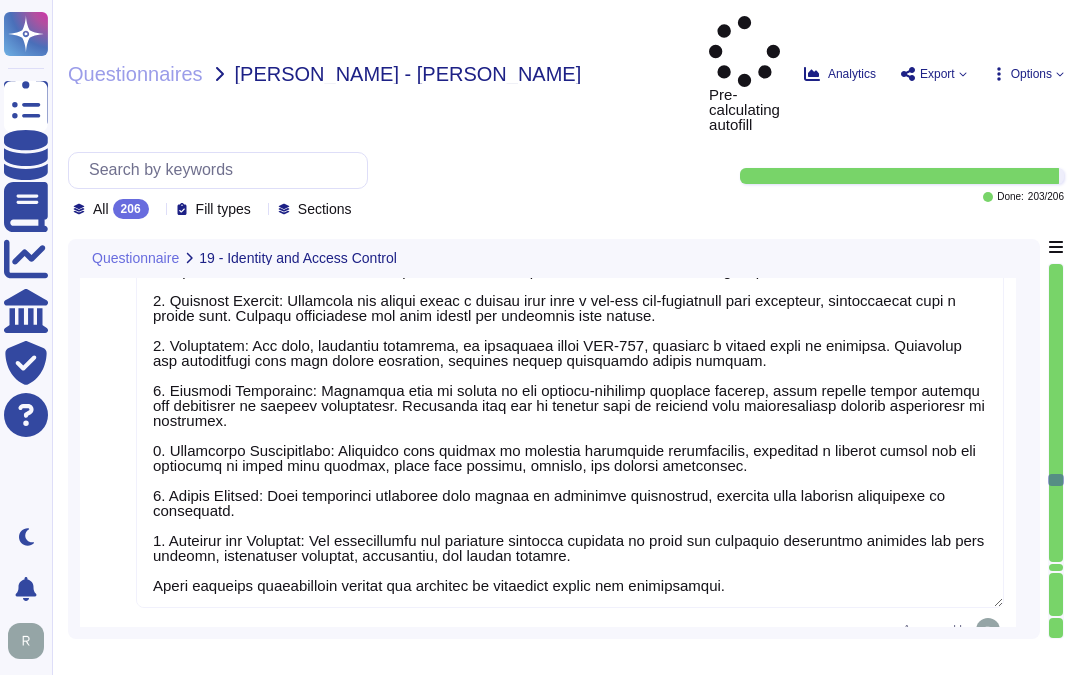 scroll, scrollTop: 21666, scrollLeft: 0, axis: vertical 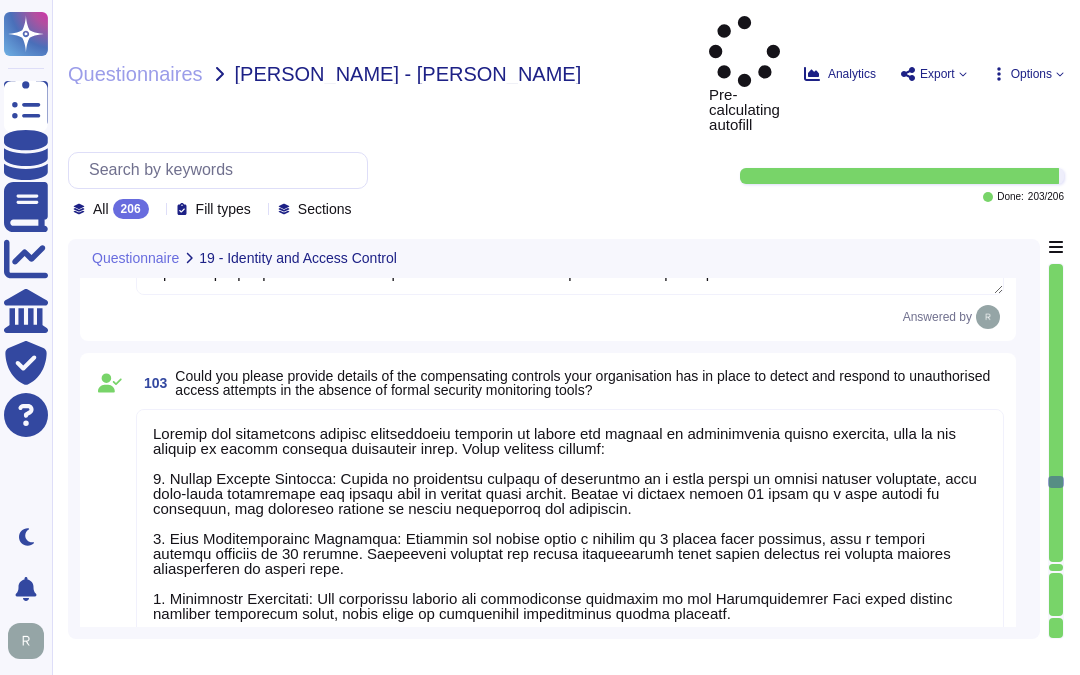 type on "Yes, our service supports SAML2 for single sign-on (SSO) and integrates with identity providers like Okta for authentication. Additionally, multi-factor authentication (MFA) is available for client accounts and is required for access to various systems and applications, including remote and privileged access." 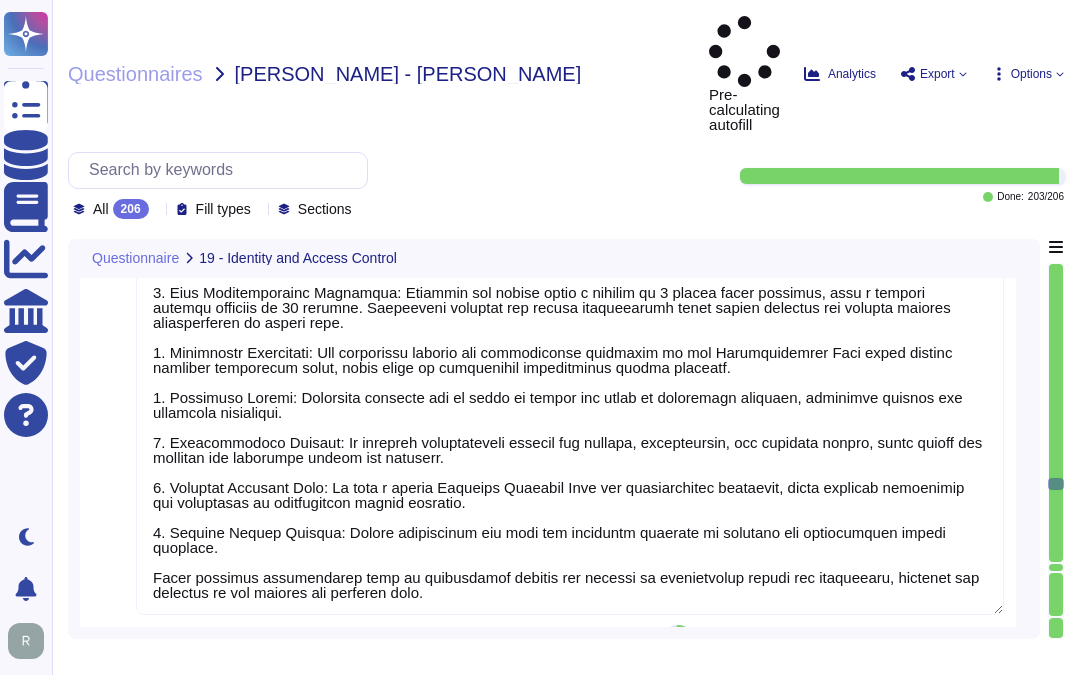 type on "Passwords and unique IDs are required, and for users that require certificate issuance or administrative access, multifactor authentication (MFA) is required (CC6.1.2). Password configuration settings have been implemented across layers of technology (where technology permits) based on Sectigo’s logical access policies (CC6.1.3)." 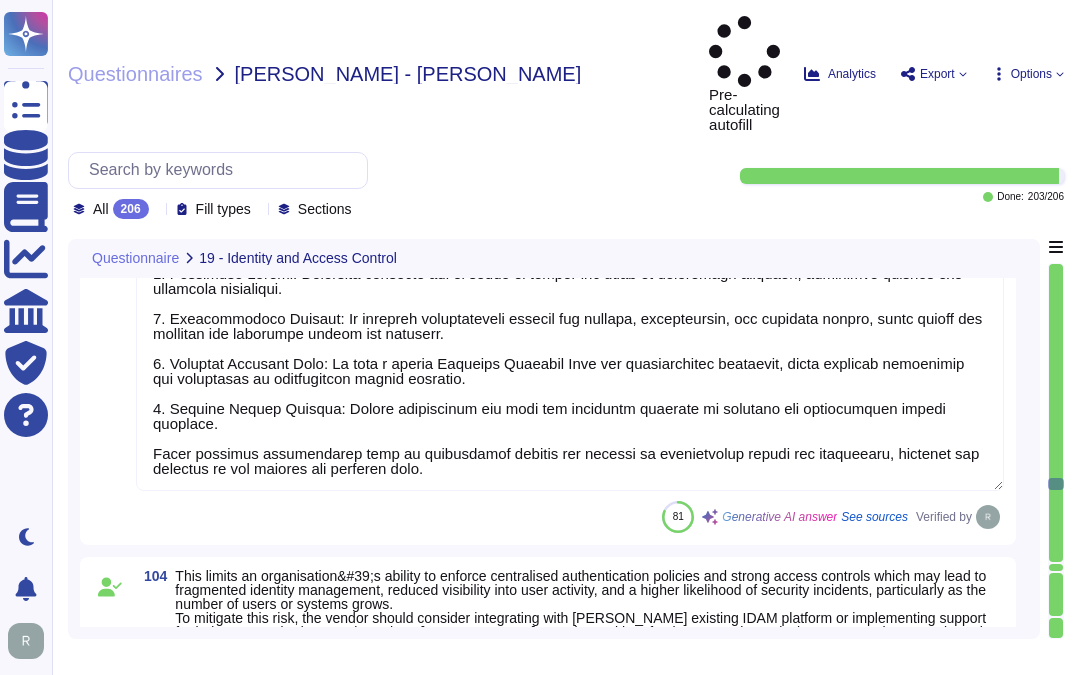 type on "The defined minimum data retention period is generally 90 days, while the typical maximum retention period is 3 years for logs. Additionally, specific requirements for validation data dictate that it must be stored for at least 7 years after certificate expiry. Audit trails designed to detect and respond to cybersecurity events are retained for 3 years. Backups are retained for the last 14 backups, with backups taken daily." 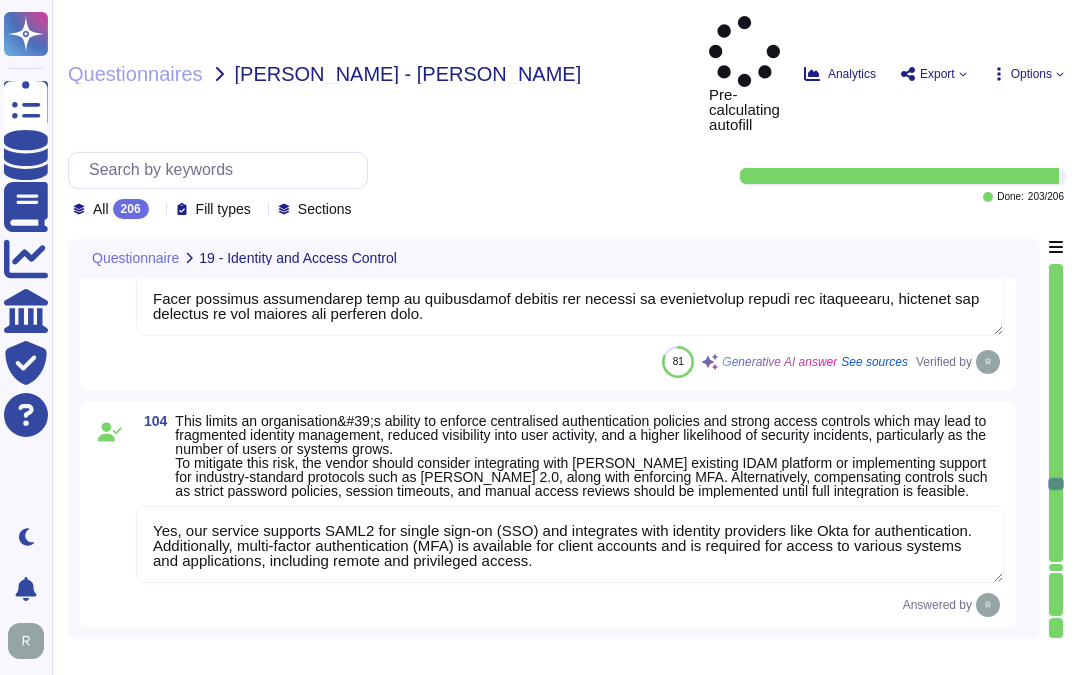scroll, scrollTop: 22222, scrollLeft: 0, axis: vertical 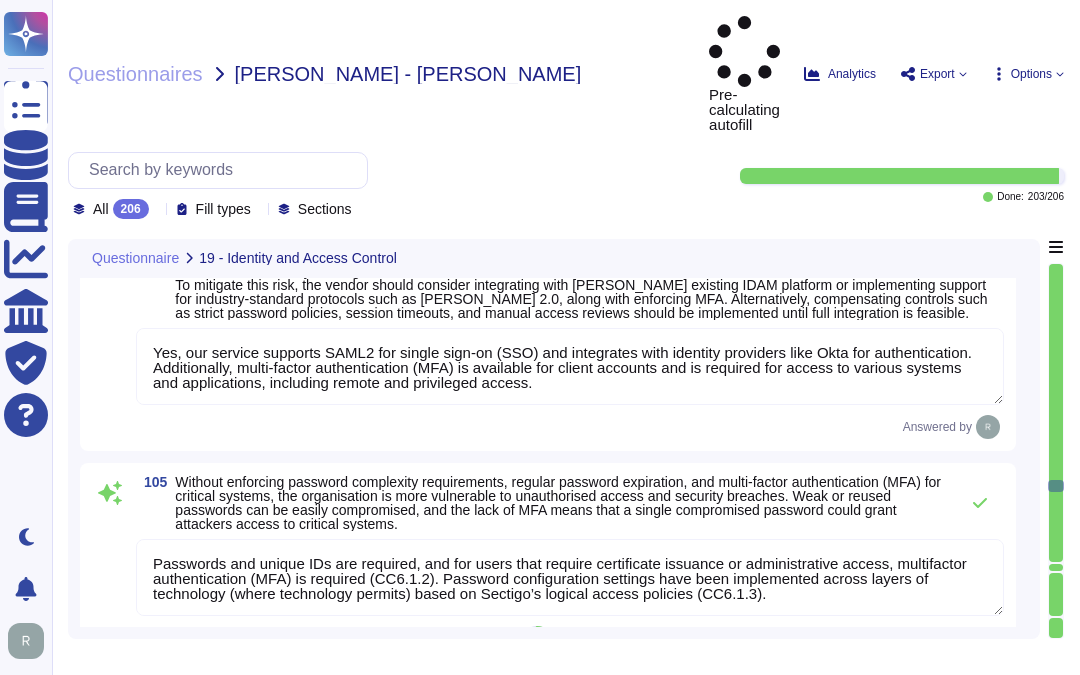 type on "Upon contract termination, we do not guarantee data deletion at the point of service termination. The data in our system, specifically certificate data, is not sensitive, is publicly available through Certificate Transparency logs, and is time-bounded to the certificate's validity period.
However, we do follow a structured approach for data disposal, which includes physically and irreversibly erasing data stored on media, including backups, at the end of the service. This is in accordance with our Secure Disposal Policy, which ensures that all data is irretrievably erased before disposal.
For backups, we utilize methods such as disk wiping, degaussing, shredding, and incineration to ensure that data is destroyed. Additionally, any data stored on our storage media shall be irretrievably erased before disposal in compliance with our Secure Disposal Policy.
Please note that all certificate data will remain for their full term, even if the customer changes vendors, and customers can run reports to downlo..." 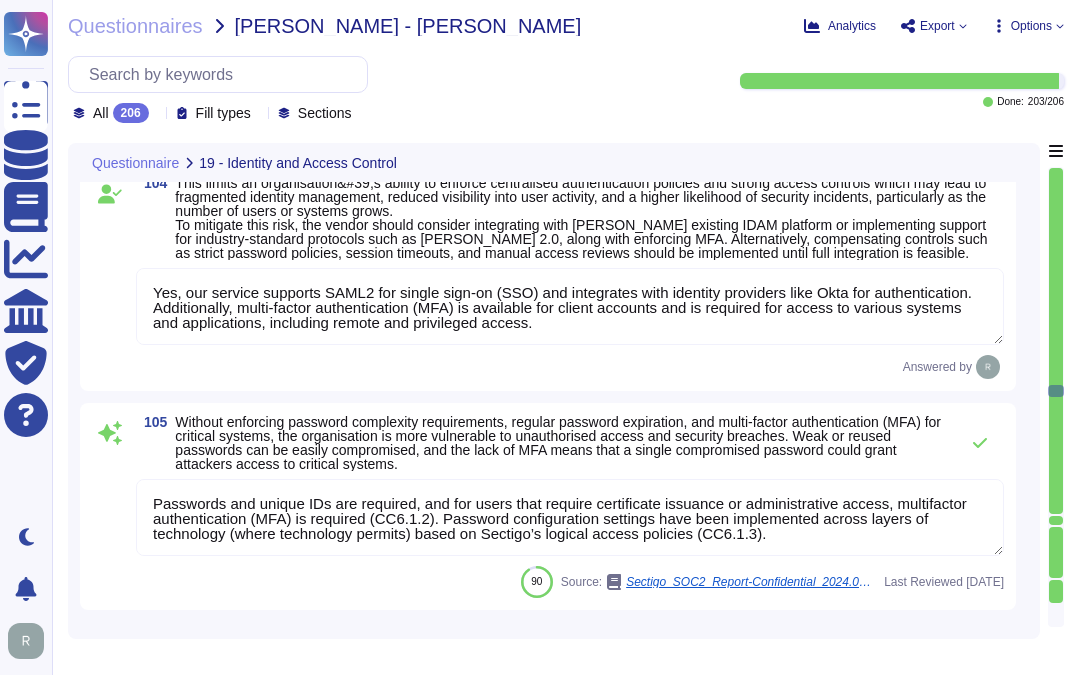 scroll, scrollTop: 22333, scrollLeft: 0, axis: vertical 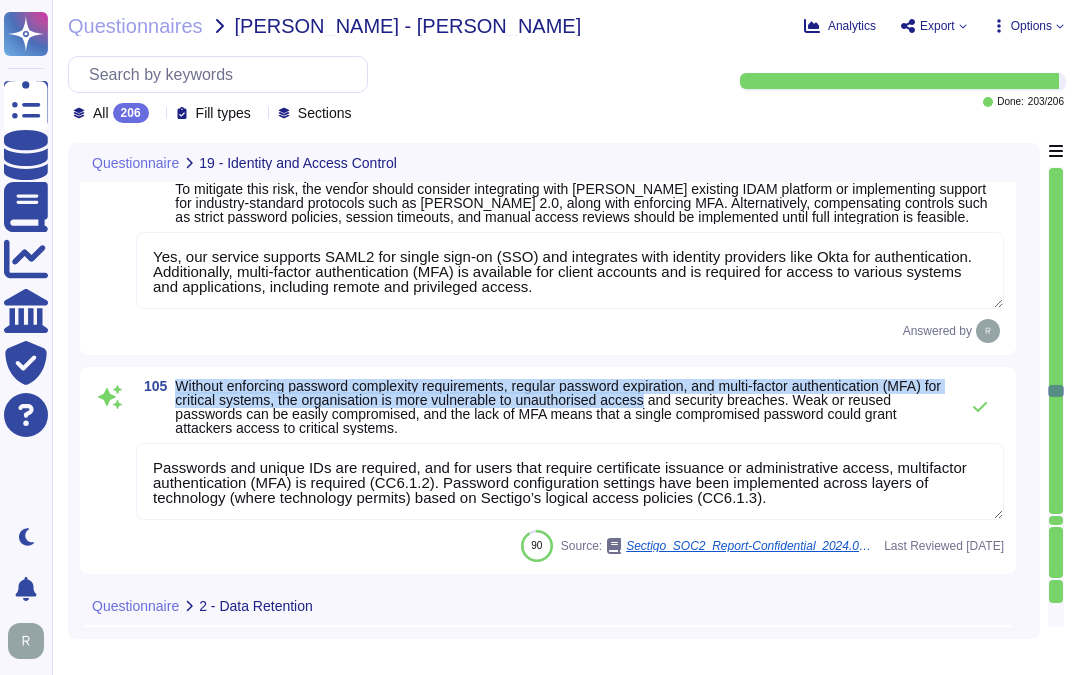 drag, startPoint x: 176, startPoint y: 386, endPoint x: 714, endPoint y: 398, distance: 538.1338 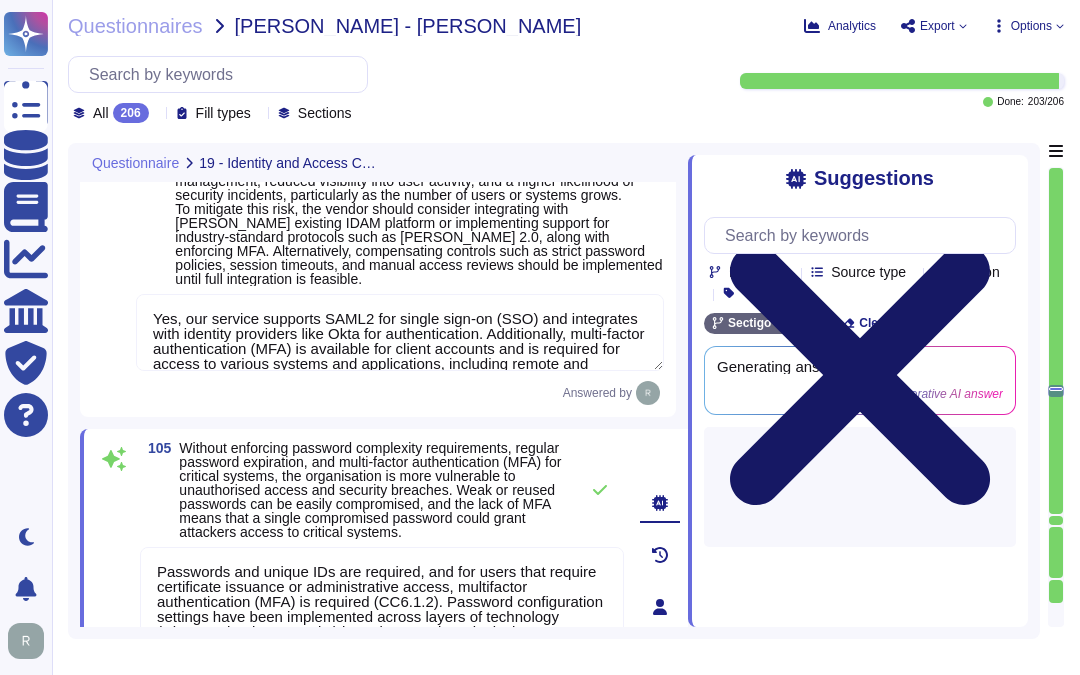 click 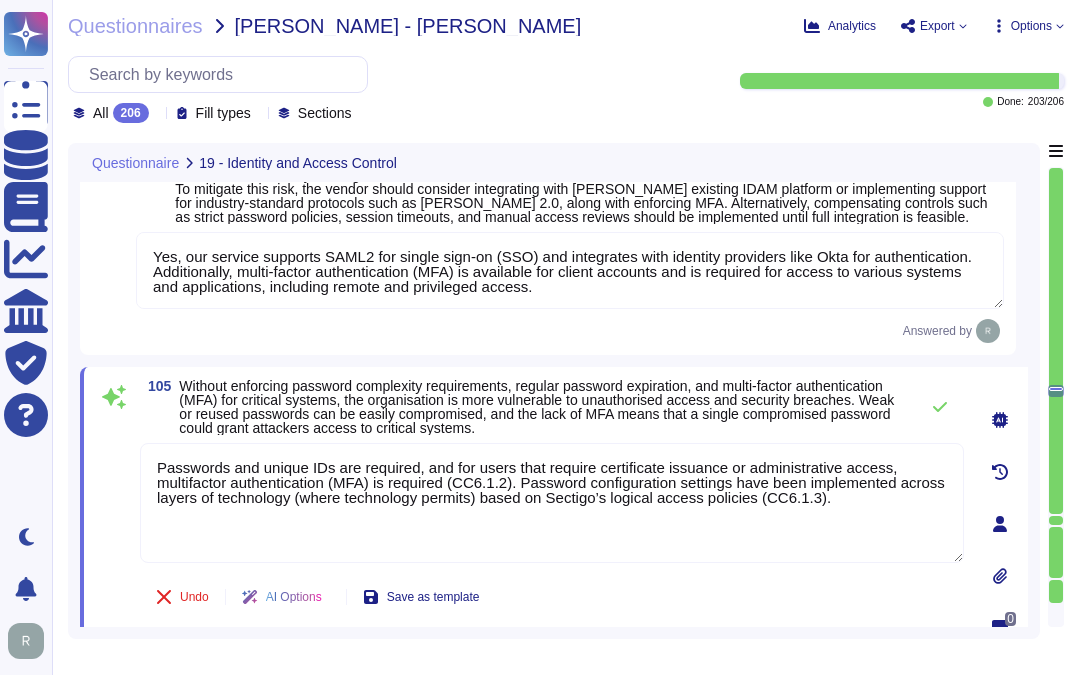 drag, startPoint x: 840, startPoint y: 496, endPoint x: 126, endPoint y: 452, distance: 715.35443 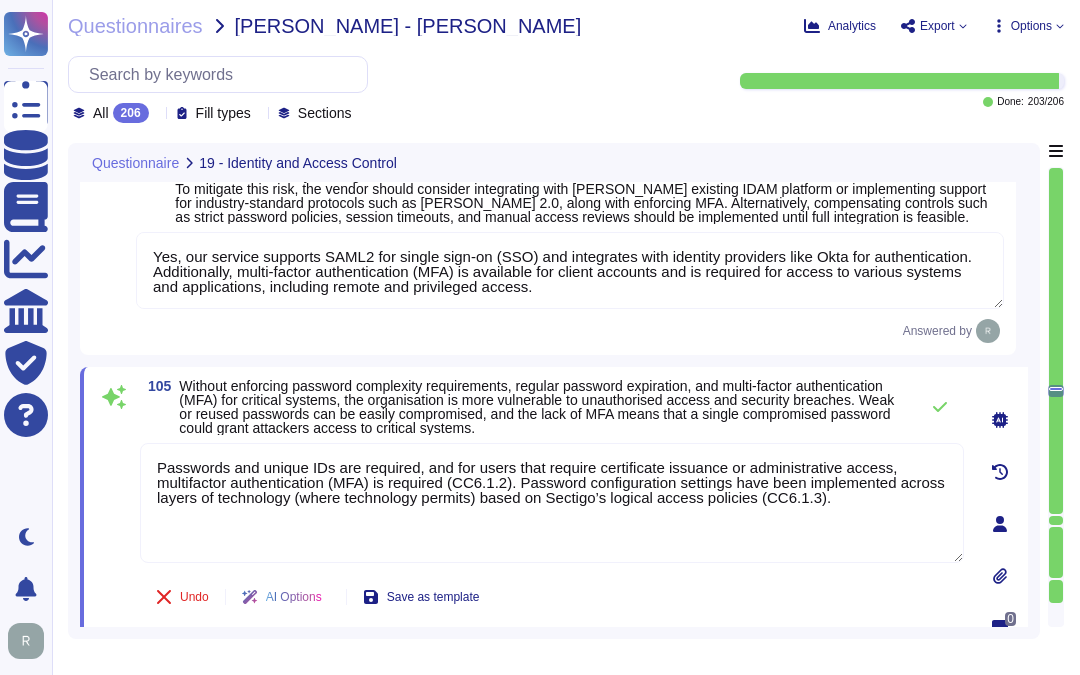 paste on "Yes, enforcing password complexity requirements, regular password expiration, and multi-factor authentication (MFA) for critical systems is essential to enhance security and reduce vulnerability to unauthorized access. Our policies mandate that passwords must meet specific complexity requirements, expire every two years, and that MFA is required for accessing critical systems, ensuring a robust security posture" 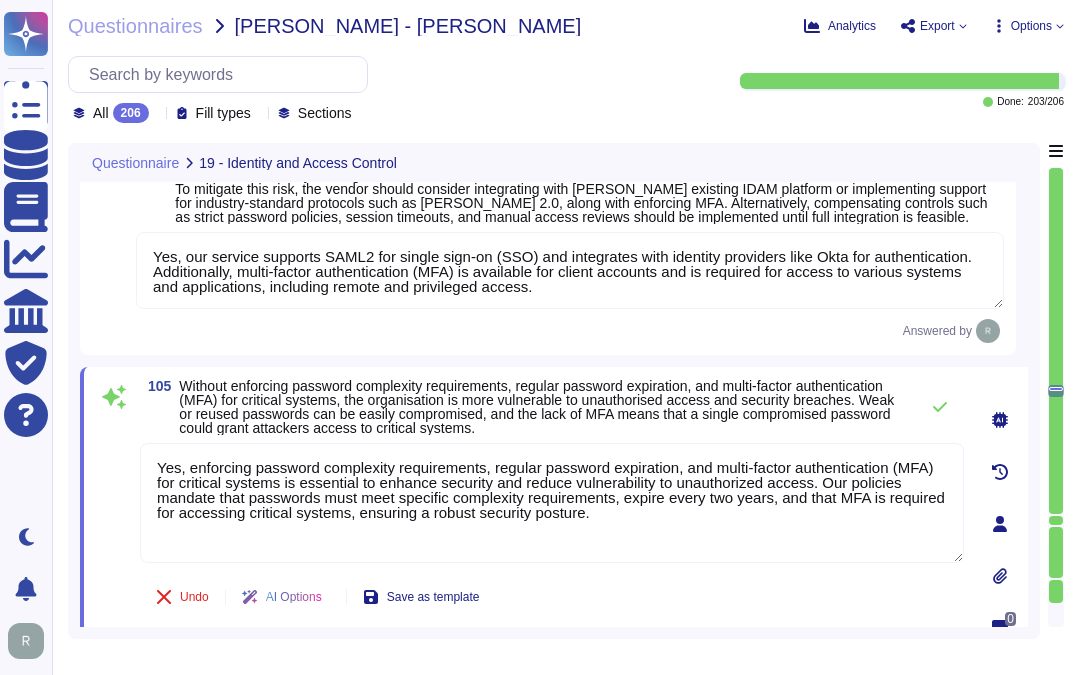 type on "Yes, enforcing password complexity requirements, regular password expiration, and multi-factor authentication (MFA) for critical systems is essential to enhance security and reduce vulnerability to unauthorized access. Our policies mandate that passwords must meet specific complexity requirements, expire every two years, and that MFA is required for accessing critical systems, ensuring a robust security posture." 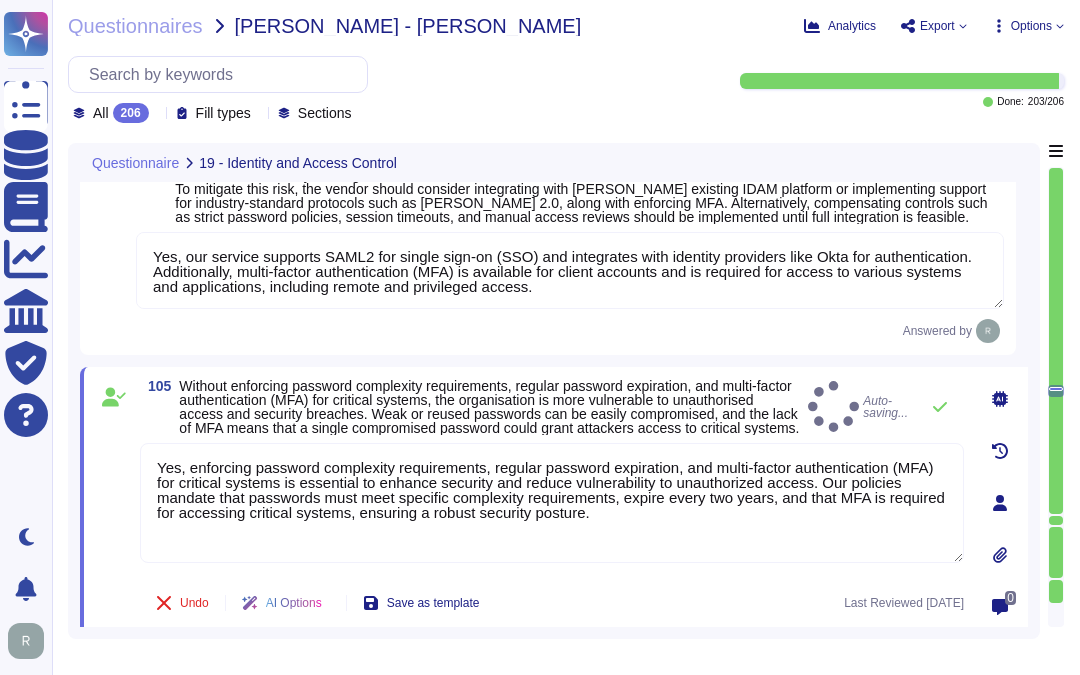 type on "Upon contract termination, we do not guarantee data deletion at the point of service termination. The data in our system, specifically certificate data, is not sensitive, is publicly available through Certificate Transparency logs, and is time-bounded to the certificate's validity period.
However, we do follow a structured approach for data disposal, which includes physically and irreversibly erasing data stored on media, including backups, at the end of the service. This is in accordance with our Secure Disposal Policy, which ensures that all data is irretrievably erased before disposal.
For backups, we utilize methods such as disk wiping, degaussing, shredding, and incineration to ensure that data is destroyed. Additionally, any data stored on our storage media shall be irretrievably erased before disposal in compliance with our Secure Disposal Policy.
Please note that all certificate data will remain for their full term, even if the customer changes vendors, and customers can run reports to downlo..." 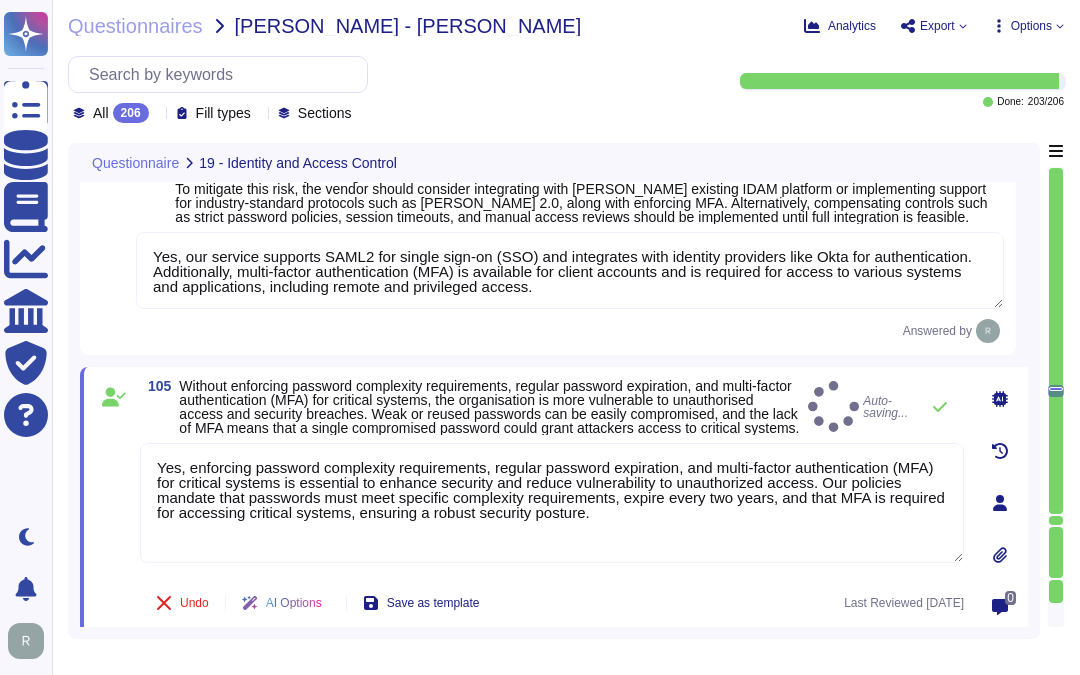 click on "Without enforcing password complexity requirements, regular password expiration, and multi-factor authentication (MFA) for critical systems, the organisation is more vulnerable to unauthorised access and security breaches. Weak or reused passwords can be easily compromised, and the lack of MFA means that a single compromised password could grant attackers access to critical systems." at bounding box center [489, 407] 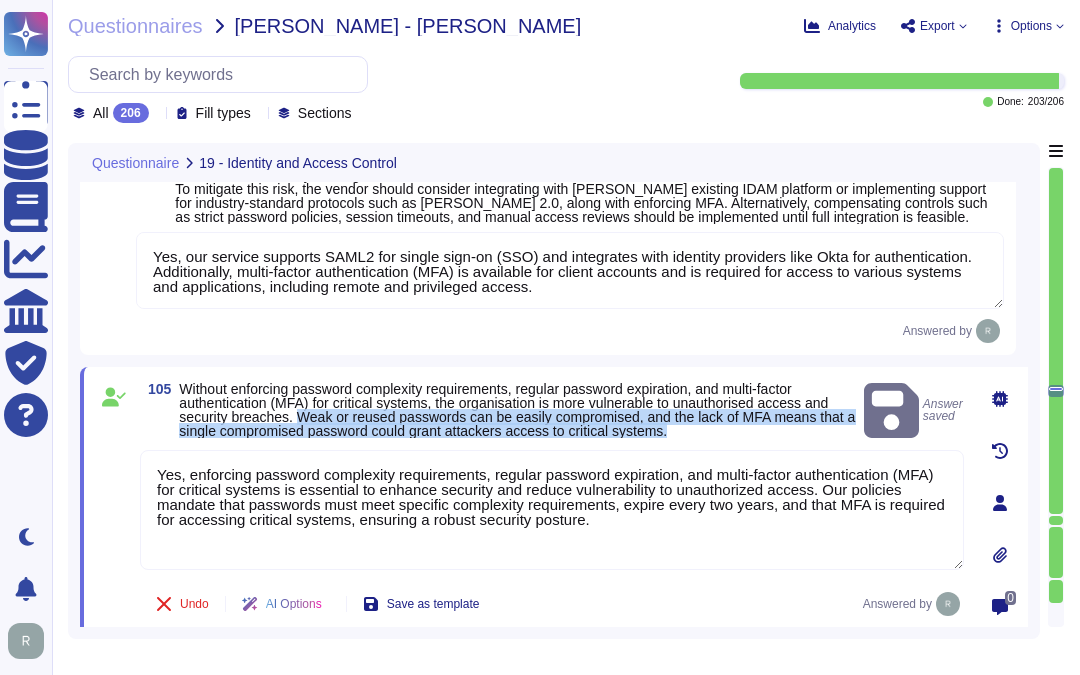 drag, startPoint x: 457, startPoint y: 413, endPoint x: 701, endPoint y: 435, distance: 244.98979 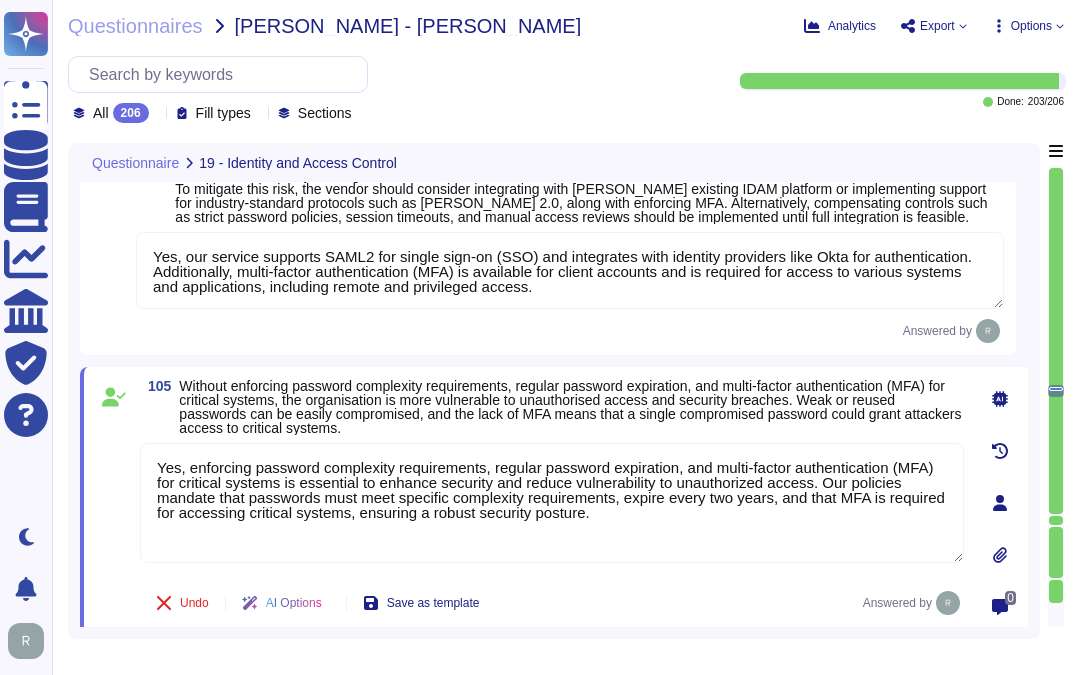 click on "Yes, enforcing password complexity requirements, regular password expiration, and multi-factor authentication (MFA) for critical systems is essential to enhance security and reduce vulnerability to unauthorized access. Our policies mandate that passwords must meet specific complexity requirements, expire every two years, and that MFA is required for accessing critical systems, ensuring a robust security posture." at bounding box center (552, 503) 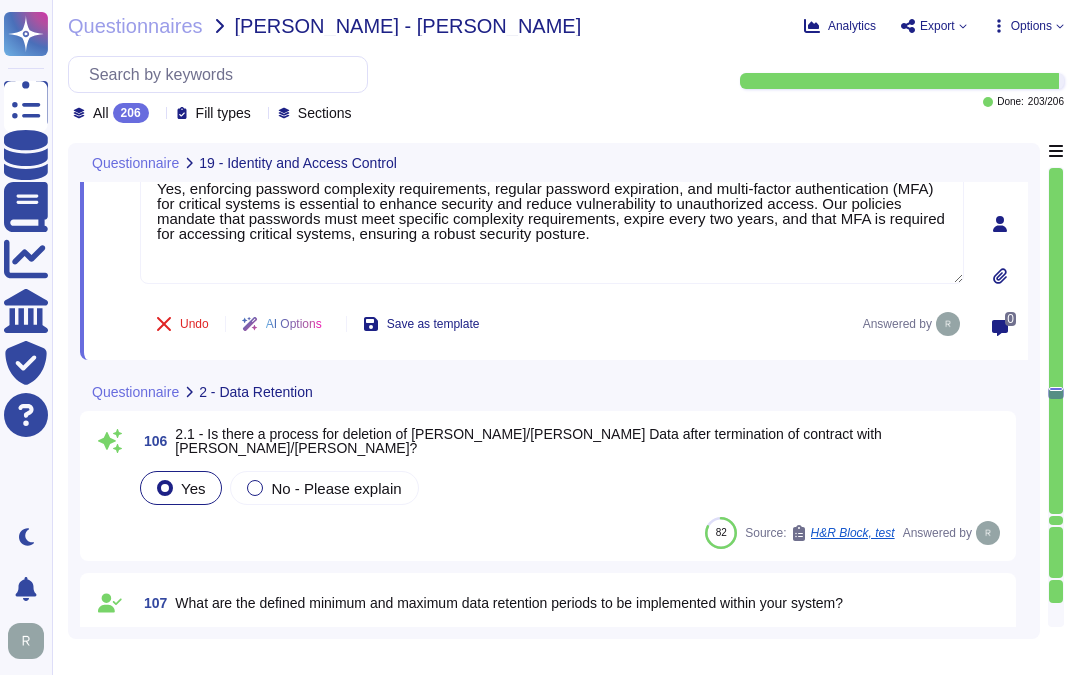 scroll, scrollTop: 22666, scrollLeft: 0, axis: vertical 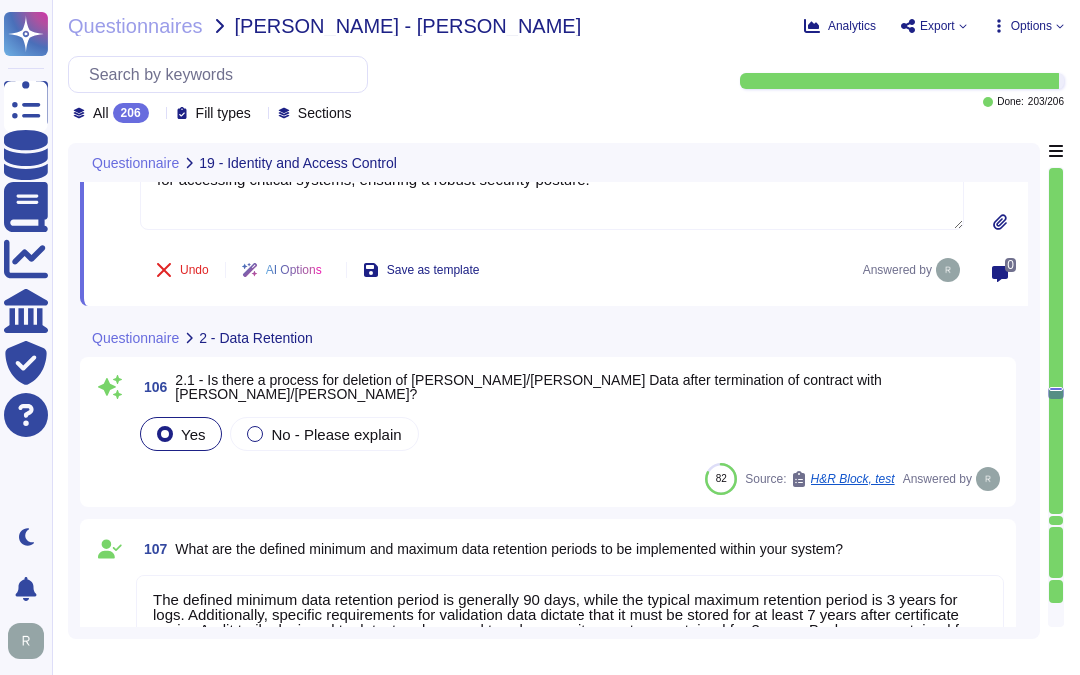 type on "Backups are retained for the last 14 backups, with backups taken daily. The frequency and retention of backups are determined by the Cloud Operations Team and Asset Owner based on the information and criticality of the system/application. Backups are stored in a secure, environmentally controlled facility and are encrypted with AES-256." 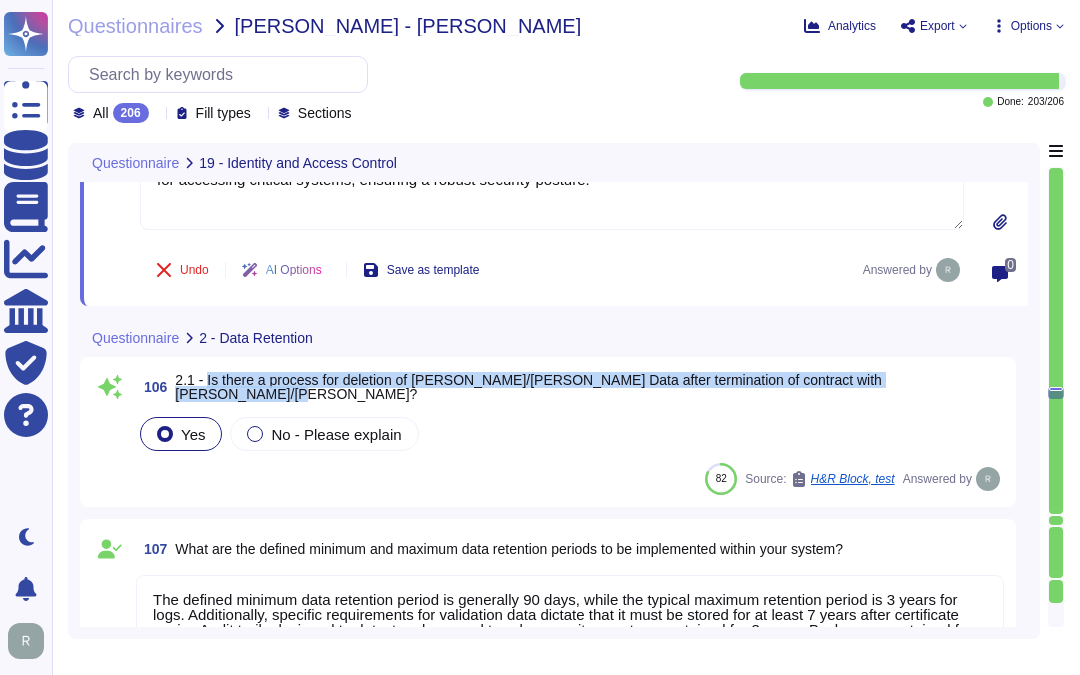 drag, startPoint x: 205, startPoint y: 381, endPoint x: 1006, endPoint y: 383, distance: 801.0025 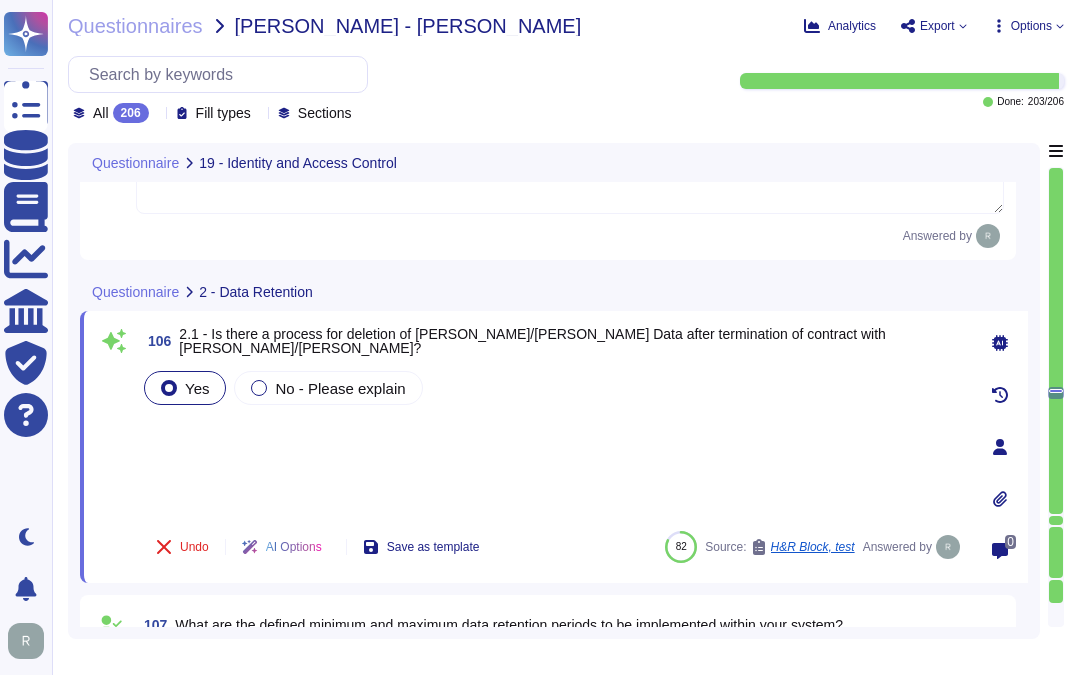 click on "Yes No - Please explain" at bounding box center (552, 441) 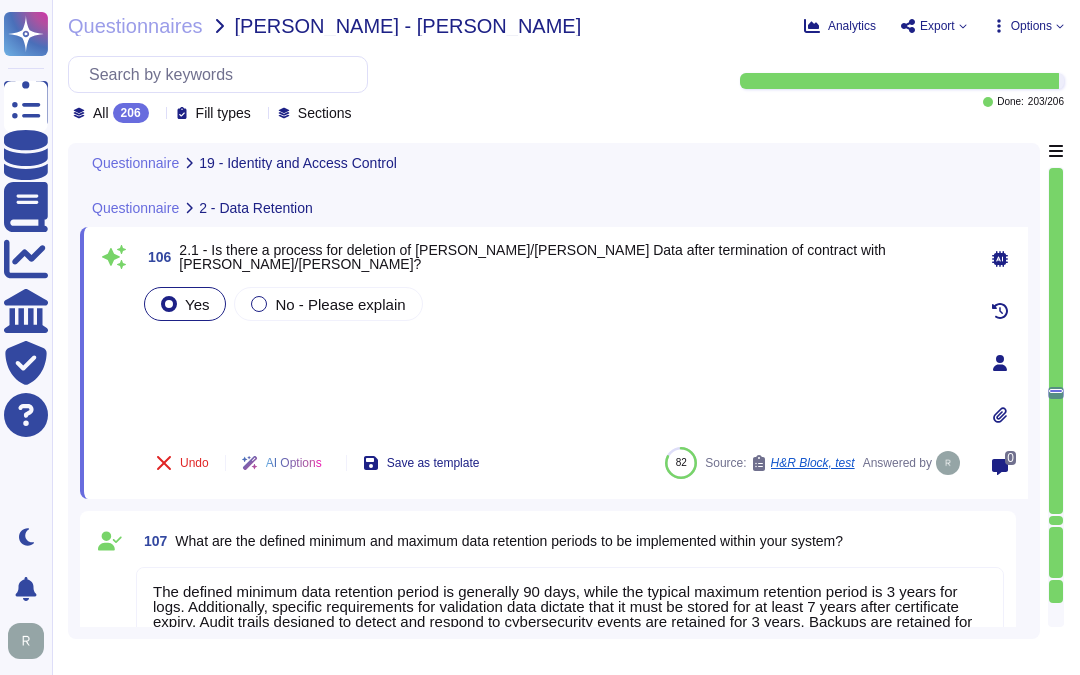 type on "Backups are retained for the last 14 backups, with backups taken daily. The frequency and retention of backups are determined by the Cloud Operations Team and Asset Owner based on the information and criticality of the system/application. Backups are stored in a secure, environmentally controlled facility and are encrypted with AES-256." 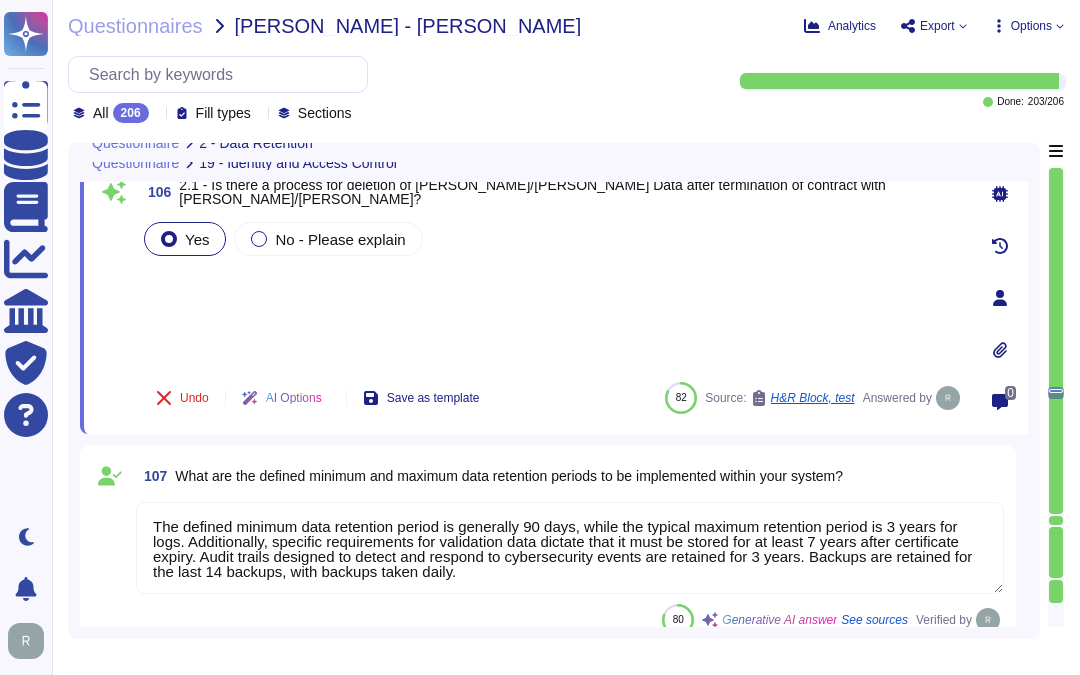 type on "Yes, our service supports SAML2 for single sign-on (SSO) and integrates with identity providers like Okta for authentication. Additionally, multi-factor authentication (MFA) is available for client accounts and is required for access to various systems and applications, including remote and privileged access." 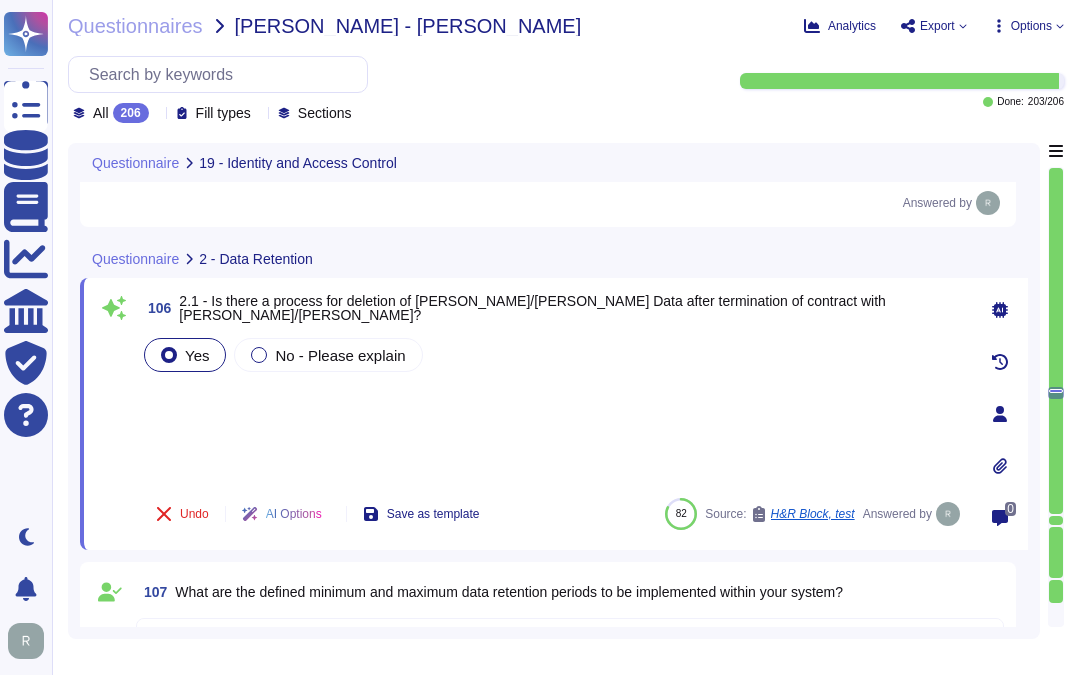 scroll, scrollTop: 22641, scrollLeft: 0, axis: vertical 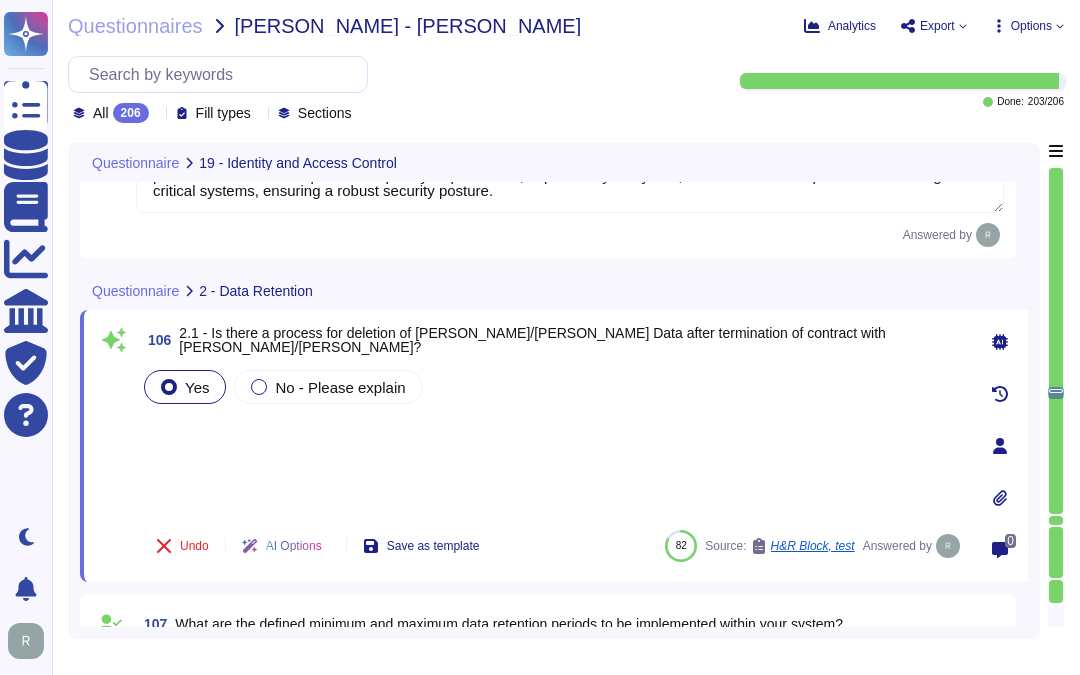 type on "Sectigo has implemented several compensating controls to detect and respond to unauthorized access attempts, even in the absence of formal security monitoring tools. These controls include:
1. Access Control Measures: Access to production systems is restricted to a small number of senior trusted employees, with role-based permissions and access logs to monitor admin access. Access is removed within 24 hours of a role change or departure, and quarterly reviews of access permissions are conducted.
2. User Authentication Mechanism: Accounts are locked after a maximum of 5 failed login attempts, with a minimum lockout duration of 15 minutes. Privileged accounts are locked indefinitely after failed attempts and require another administrator to unlock them.
3. Continuous Monitoring: Our production systems are continuously monitored by the Infrastructure Team using various internal monitoring tools, which helps in identifying unauthorized access attempts.
4. Automated Alerts: Automated services are in place t..." 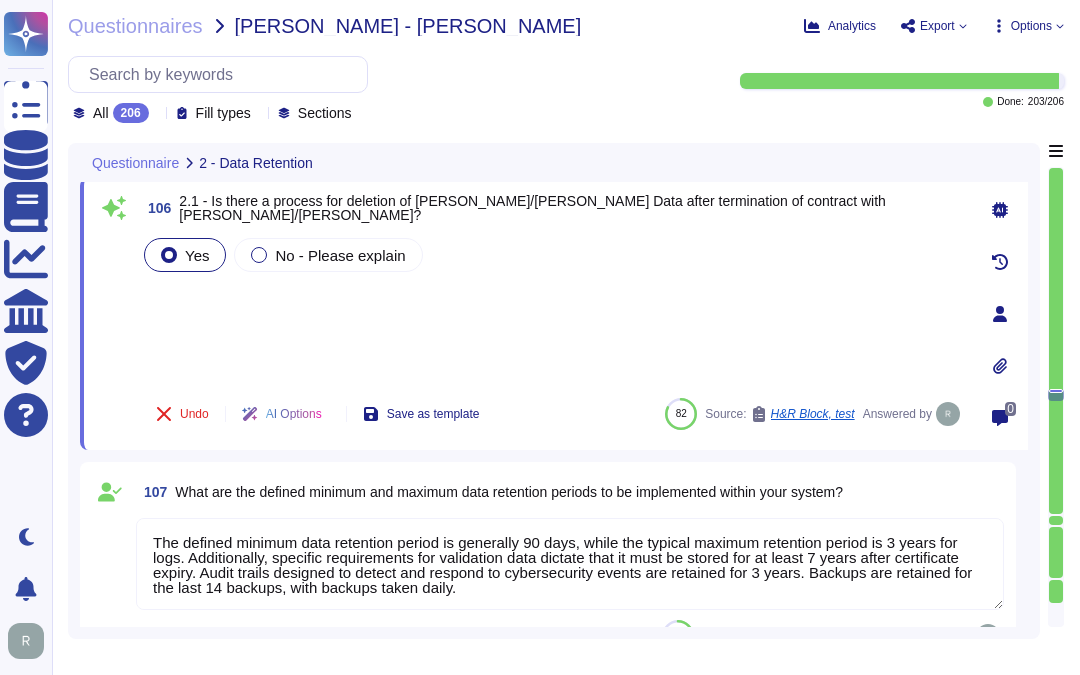 type on "Backups are retained for the last 14 backups, with backups taken daily. The frequency and retention of backups are determined by the Cloud Operations Team and Asset Owner based on the information and criticality of the system/application. Backups are stored in a secure, environmentally controlled facility and are encrypted with AES-256." 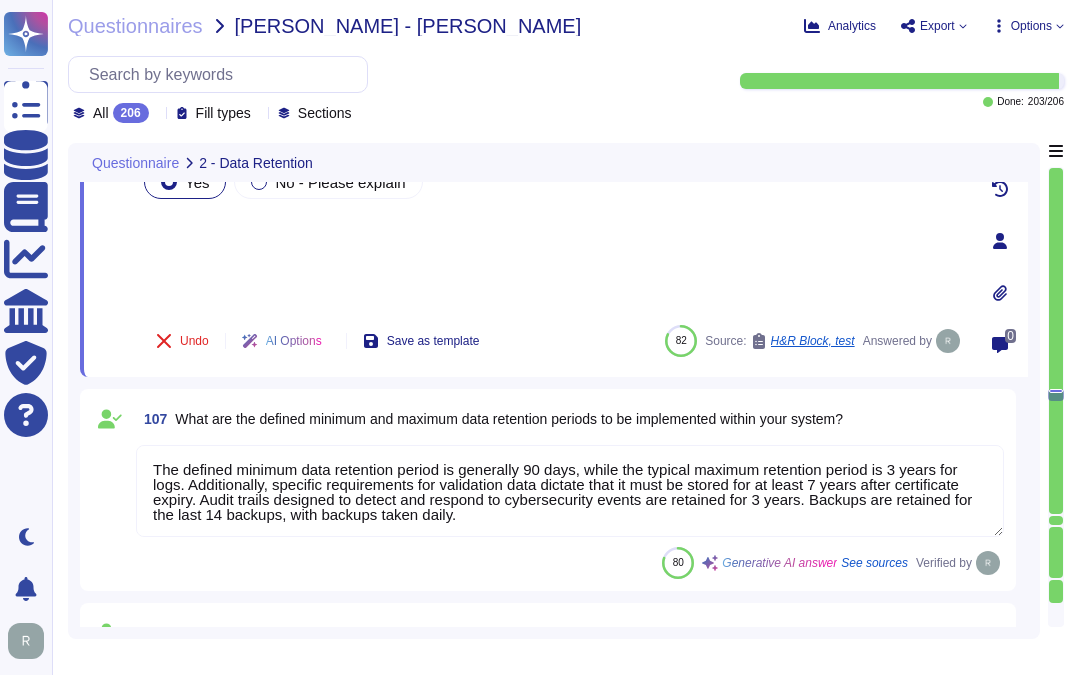 scroll, scrollTop: 22863, scrollLeft: 0, axis: vertical 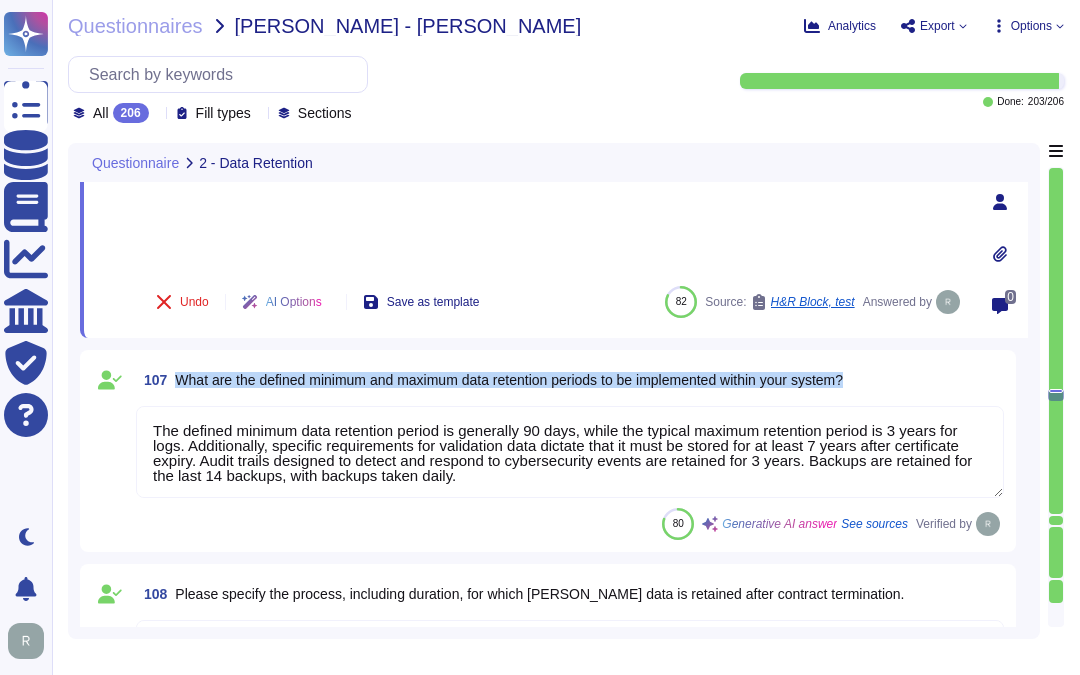 drag, startPoint x: 181, startPoint y: 373, endPoint x: 874, endPoint y: 374, distance: 693.00073 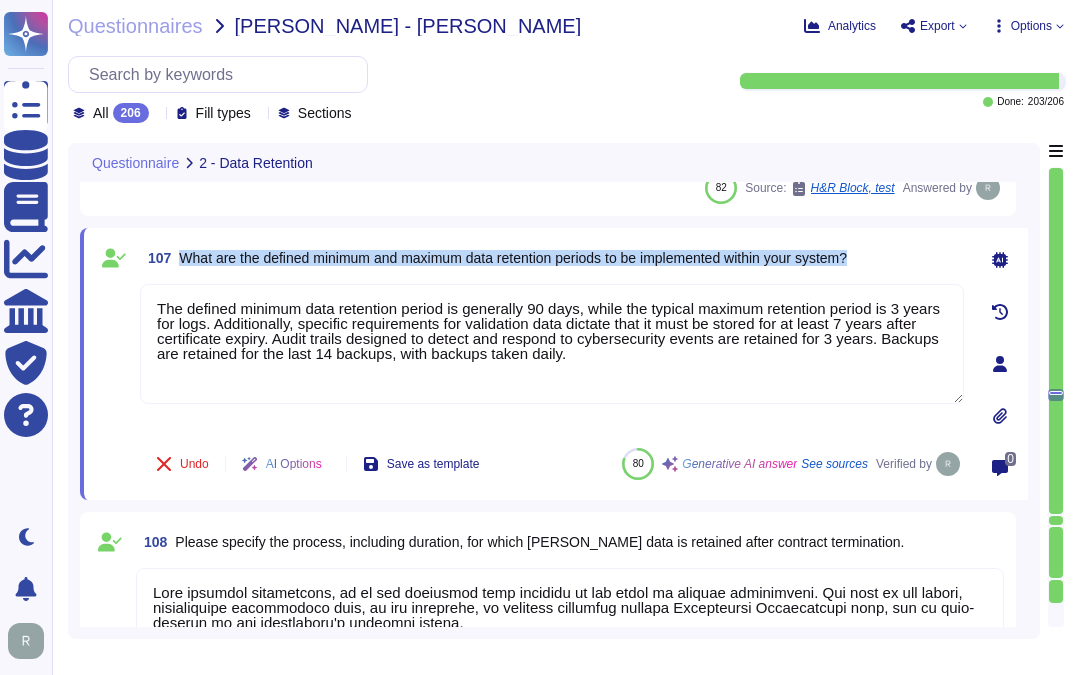 drag, startPoint x: 180, startPoint y: 256, endPoint x: 915, endPoint y: 256, distance: 735 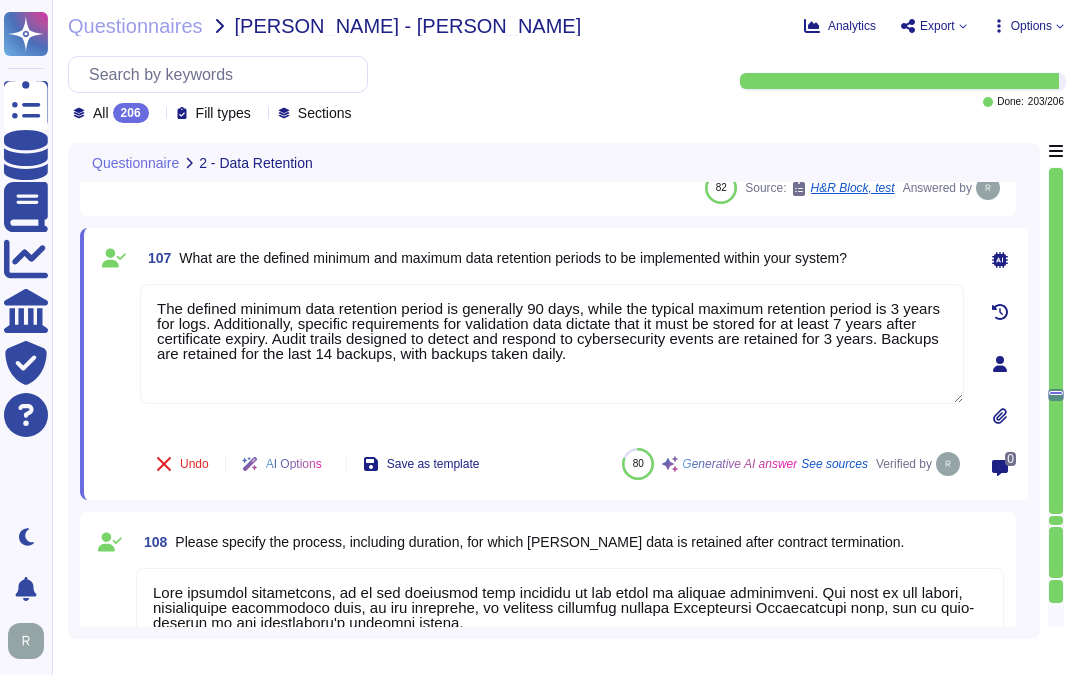 drag, startPoint x: 618, startPoint y: 365, endPoint x: -5, endPoint y: 277, distance: 629.1844 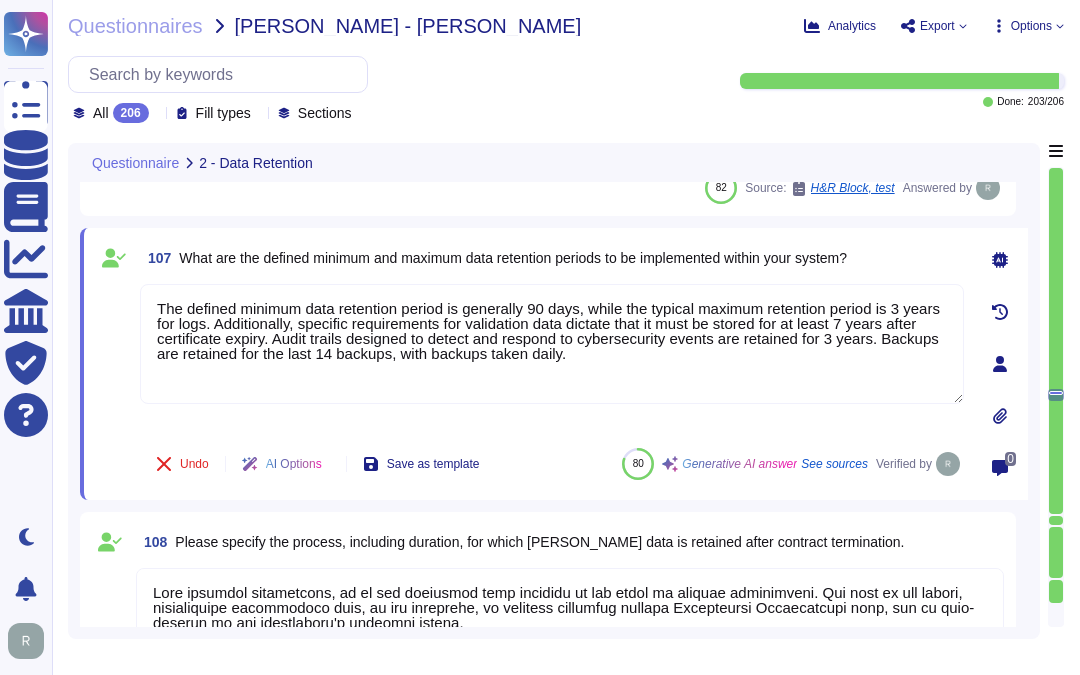 paste on "S" 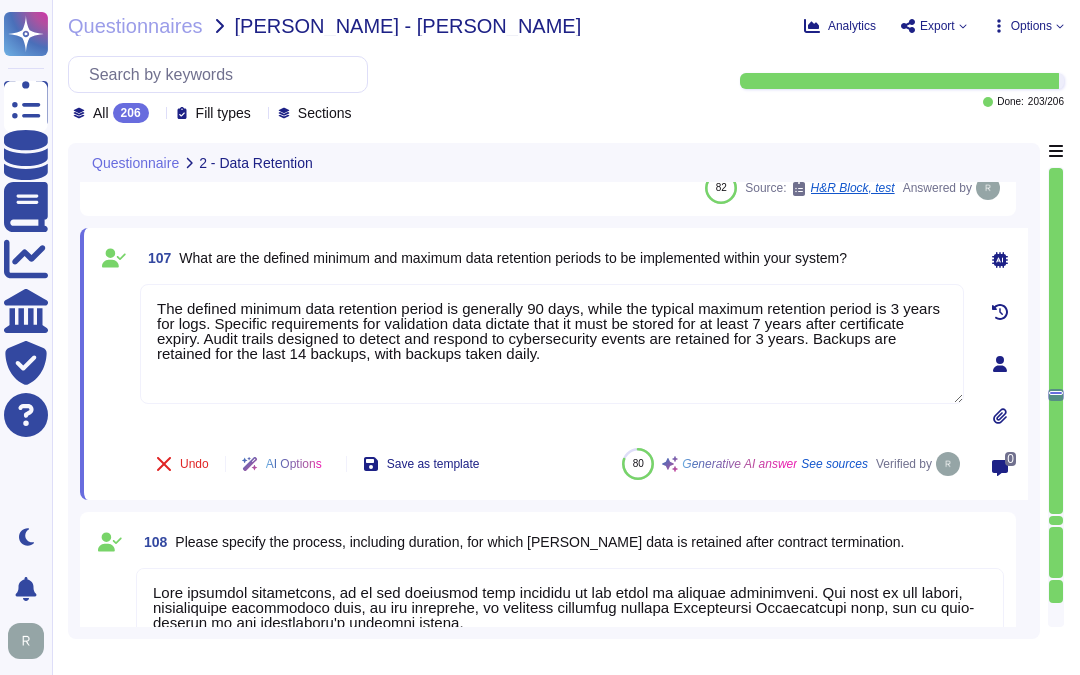 type on "The defined minimum data retention period is generally 90 days, while the typical maximum retention period is 3 years for logs. Specific requirements for validation data dictate that it must be stored for at least 7 years after certificate expiry. Audit trails designed to detect and respond to cybersecurity events are retained for 3 years. Backups are retained for the last 14 backups, with backups taken daily." 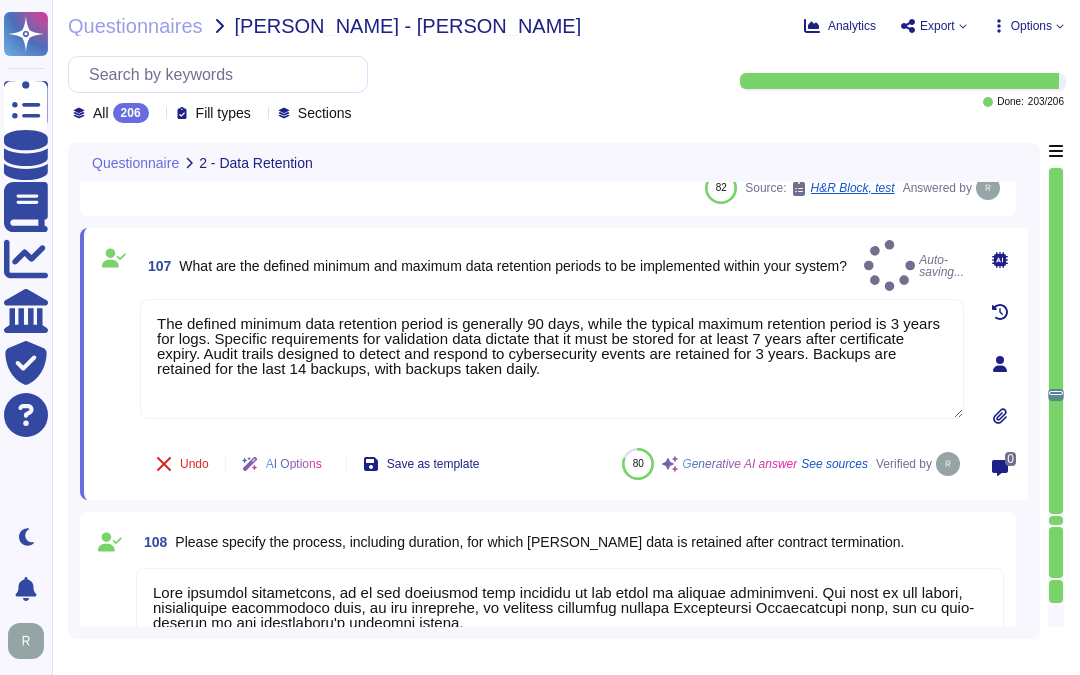 click on "106 2.1 - Is there a process for deletion of [PERSON_NAME]/Yoogalu Data after termination of contract with [PERSON_NAME]/[PERSON_NAME]? Yes No - Please explain 82 Source: H&R Block, test Answered by" at bounding box center (548, 141) 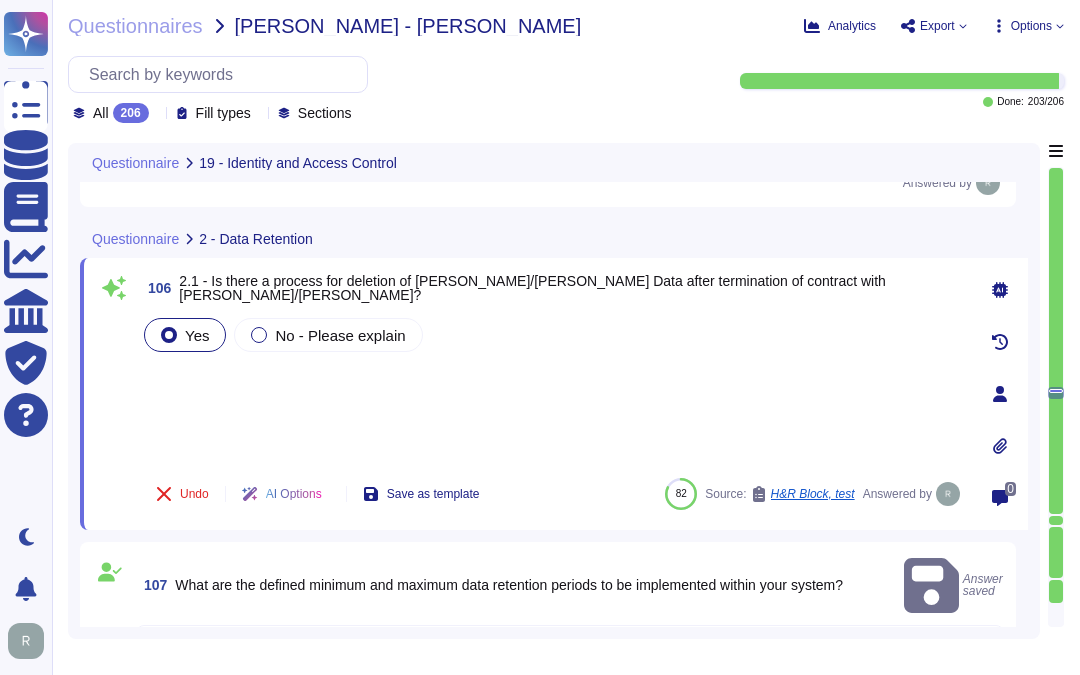 type on "Sectigo has implemented several compensating controls to detect and respond to unauthorized access attempts, even in the absence of formal security monitoring tools. These controls include:
1. Access Control Measures: Access to production systems is restricted to a small number of senior trusted employees, with role-based permissions and access logs to monitor admin access. Access is removed within 24 hours of a role change or departure, and quarterly reviews of access permissions are conducted.
2. User Authentication Mechanism: Accounts are locked after a maximum of 5 failed login attempts, with a minimum lockout duration of 15 minutes. Privileged accounts are locked indefinitely after failed attempts and require another administrator to unlock them.
3. Continuous Monitoring: Our production systems are continuously monitored by the Infrastructure Team using various internal monitoring tools, which helps in identifying unauthorized access attempts.
4. Automated Alerts: Automated services are in place t..." 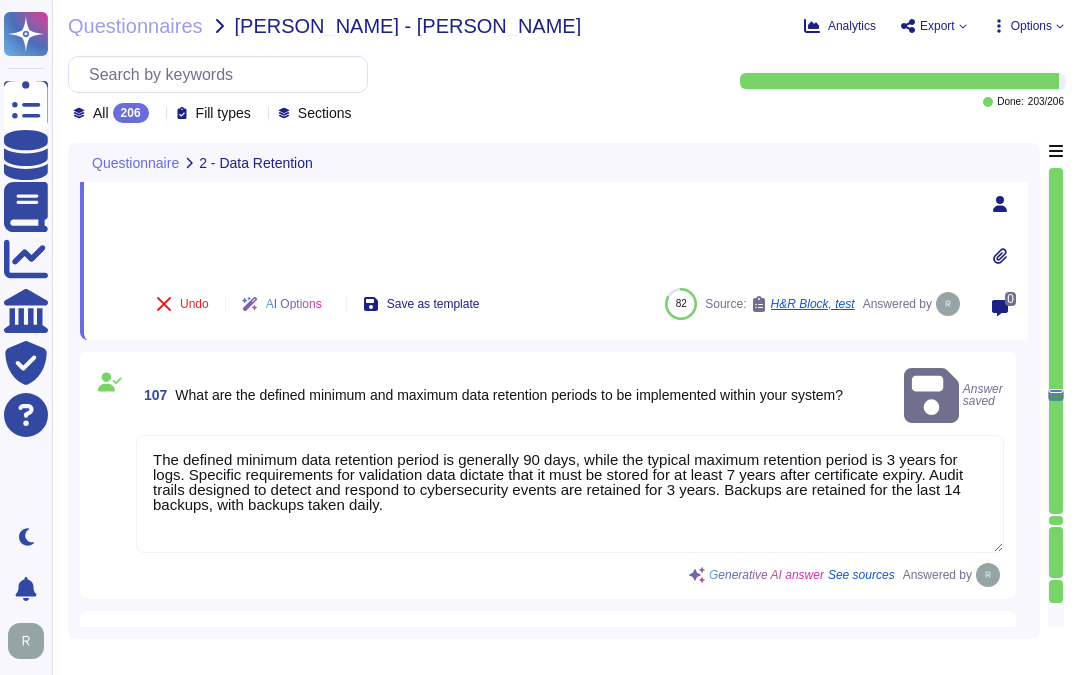 scroll, scrollTop: 22863, scrollLeft: 0, axis: vertical 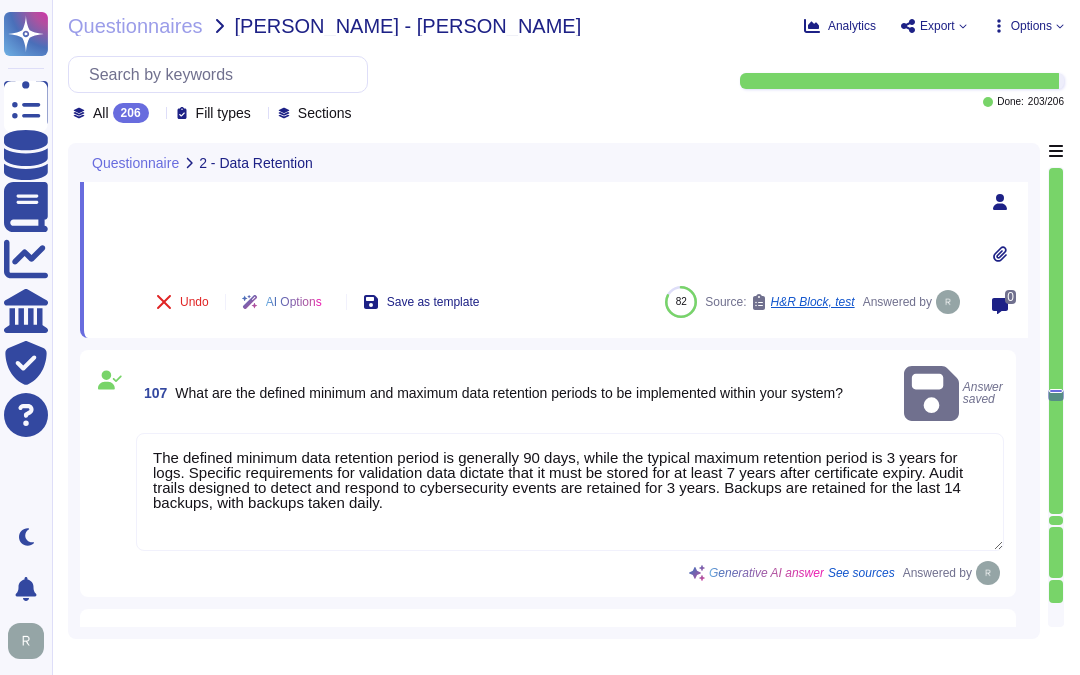 click on "The defined minimum data retention period is generally 90 days, while the typical maximum retention period is 3 years for logs. Specific requirements for validation data dictate that it must be stored for at least 7 years after certificate expiry. Audit trails designed to detect and respond to cybersecurity events are retained for 3 years. Backups are retained for the last 14 backups, with backups taken daily." at bounding box center (570, 492) 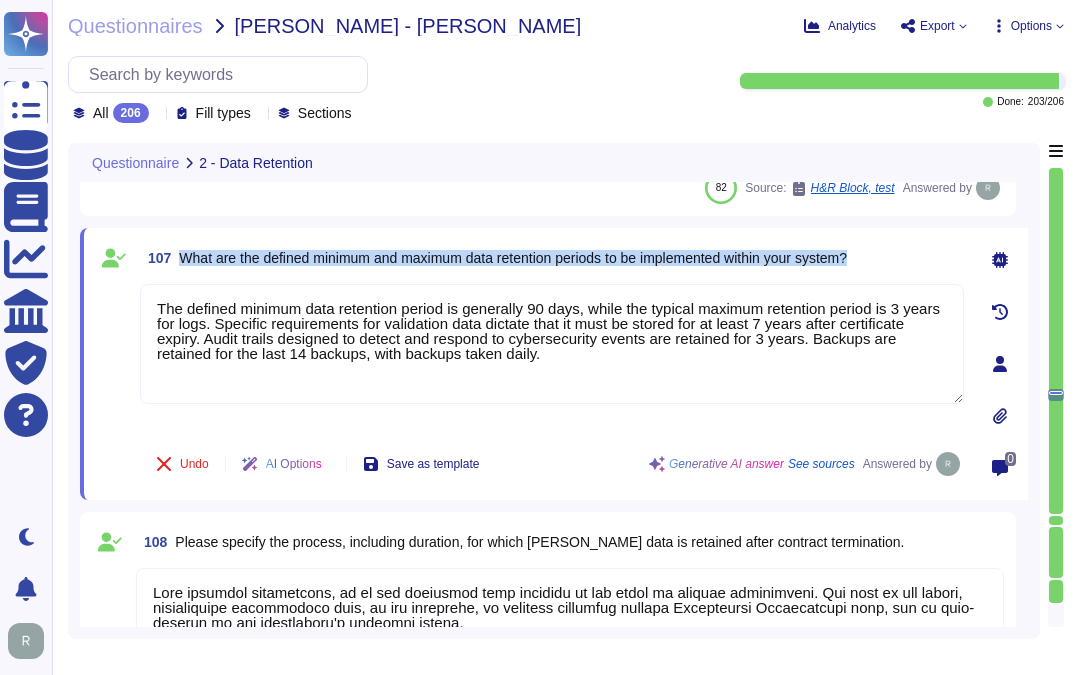 drag, startPoint x: 180, startPoint y: 255, endPoint x: 911, endPoint y: 261, distance: 731.0246 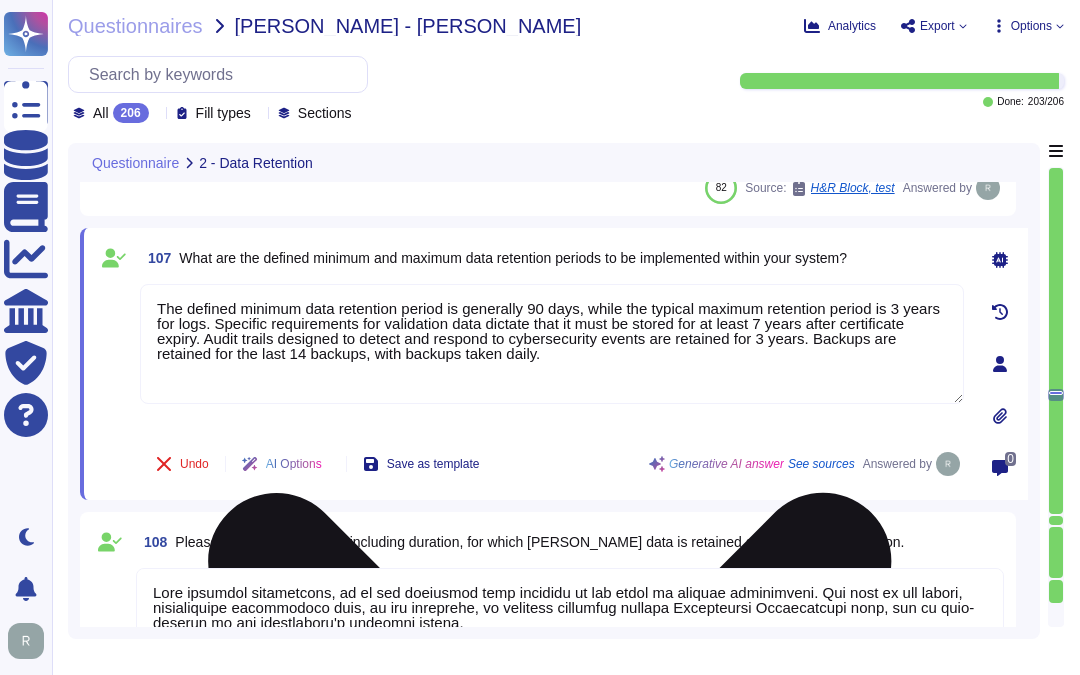 click on "The defined minimum data retention period is generally 90 days, while the typical maximum retention period is 3 years for logs. Specific requirements for validation data dictate that it must be stored for at least 7 years after certificate expiry. Audit trails designed to detect and respond to cybersecurity events are retained for 3 years. Backups are retained for the last 14 backups, with backups taken daily." at bounding box center [552, 344] 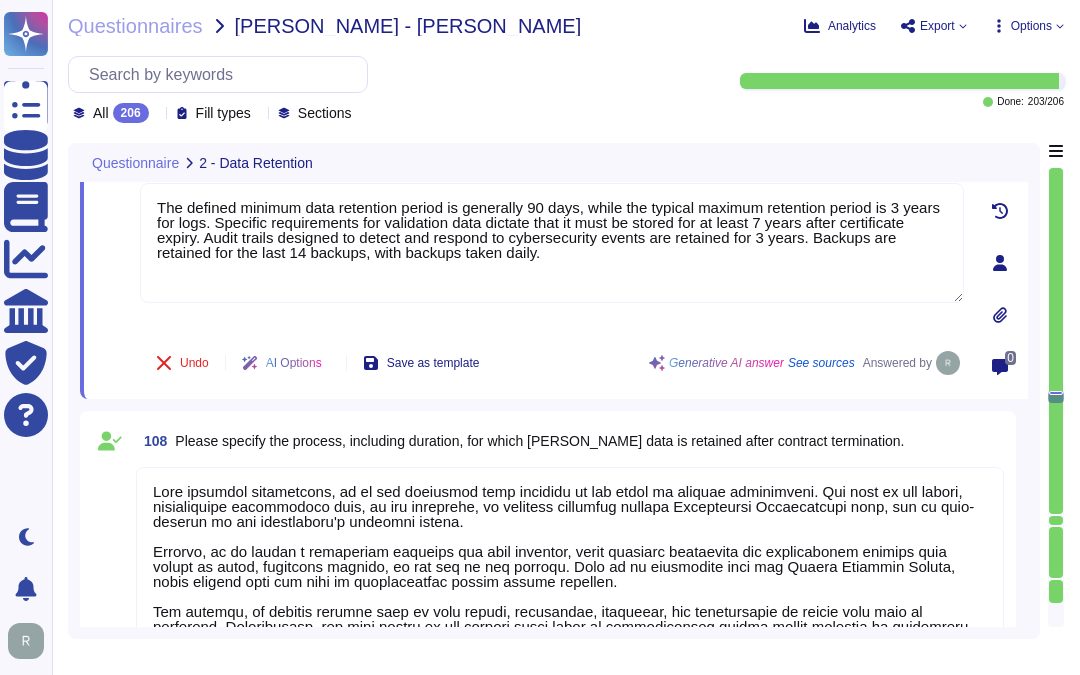 scroll, scrollTop: 22974, scrollLeft: 0, axis: vertical 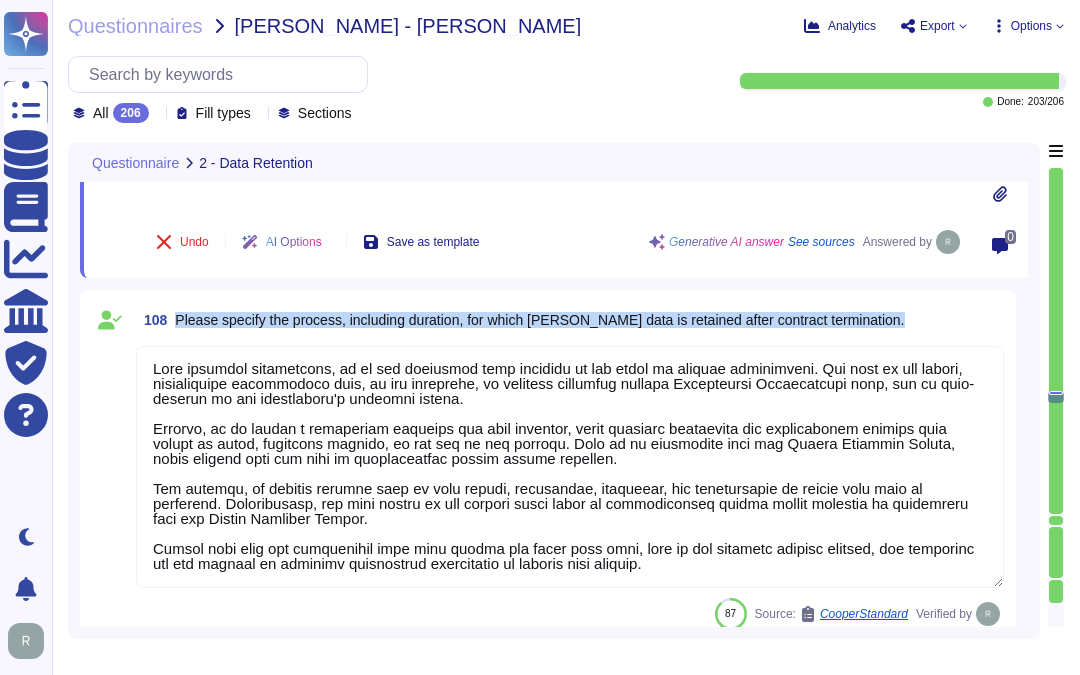 drag, startPoint x: 176, startPoint y: 312, endPoint x: 918, endPoint y: 310, distance: 742.0027 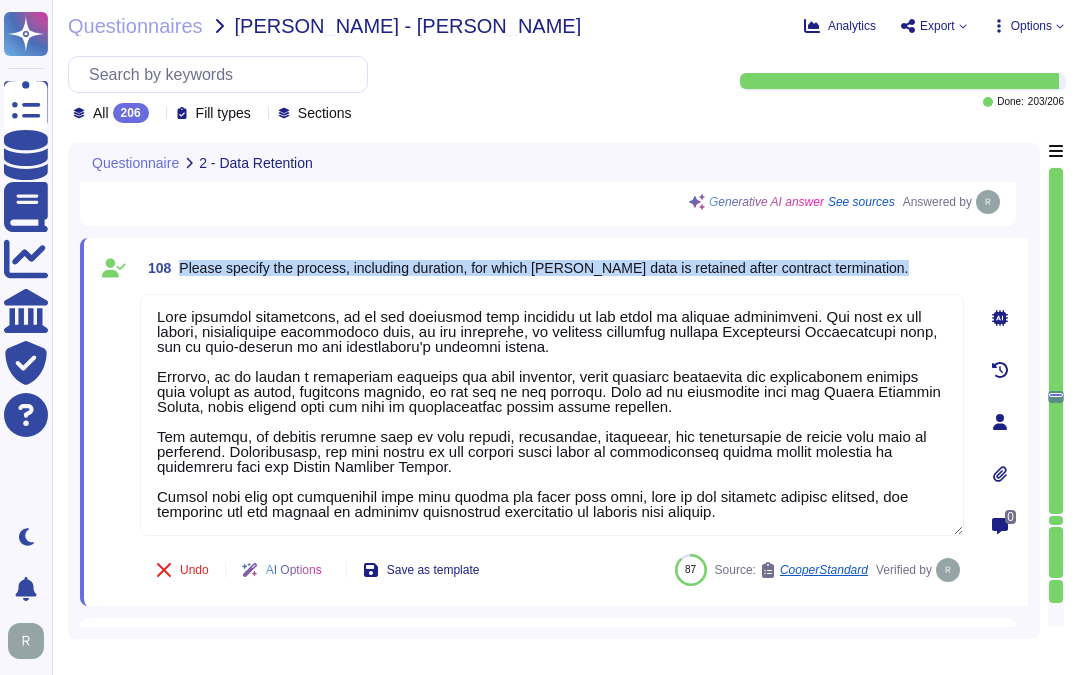 drag, startPoint x: 180, startPoint y: 261, endPoint x: 947, endPoint y: 272, distance: 767.07886 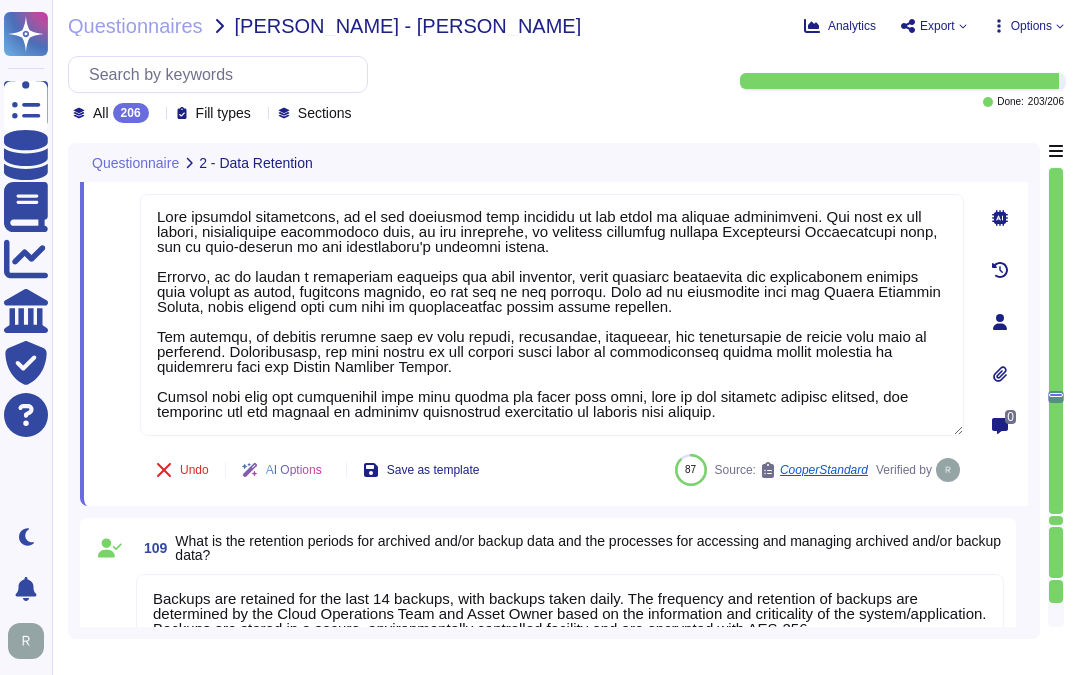 scroll, scrollTop: 23307, scrollLeft: 0, axis: vertical 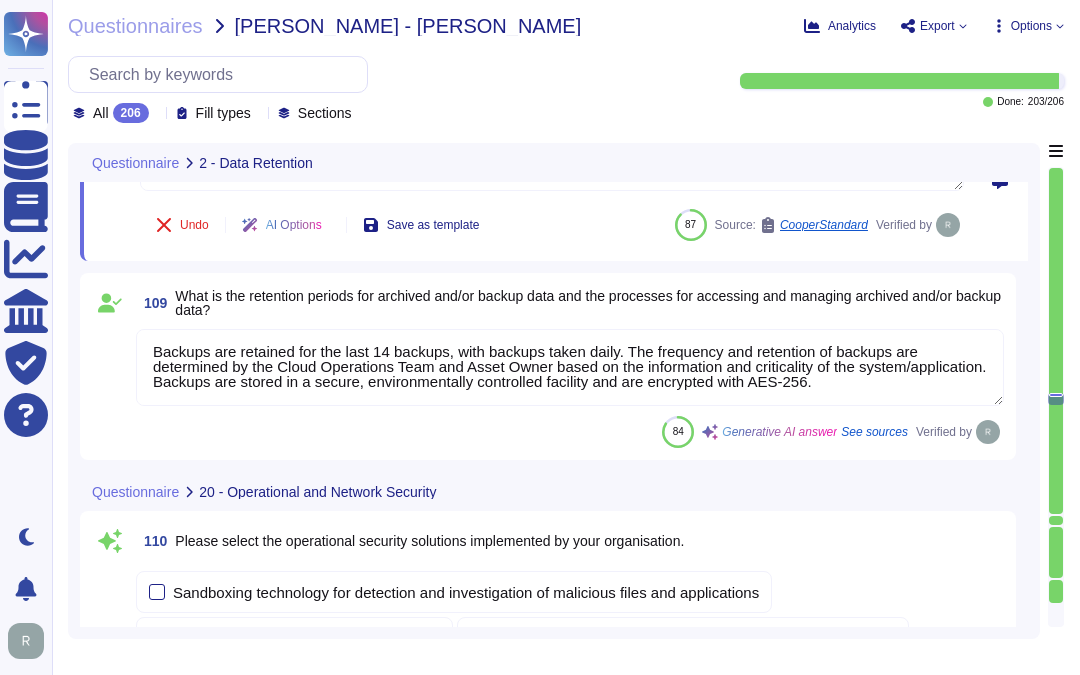 type on "Yes, our organization ensures that operational security solutions are actively monitored through a comprehensive approach that includes:
1. Continuous Monitoring: We maintain 24/7/365 monitoring of our services, networks, devices, and systems through a dedicated security operations center (SOC). This includes both automated tools and manual processes.
2. Security Team Oversight: Our security team, led by our Chief Information Security Officer (CISO), oversees the monitoring activities, ensuring that alerts for suspicious activities, including malware and uncleaned infections, are promptly addressed.
3. Automated Tools: We utilize automated services, including anti-virus, anti-spyware, and vulnerability scanners, to review and alert on suspicious activities.
4. Regular Vulnerability Scans: We conduct internal and external vulnerability scans on at least a monthly basis, and our internal red team performs continual penetration testing.
5. Incident Management: We have a centralized incident management to..." 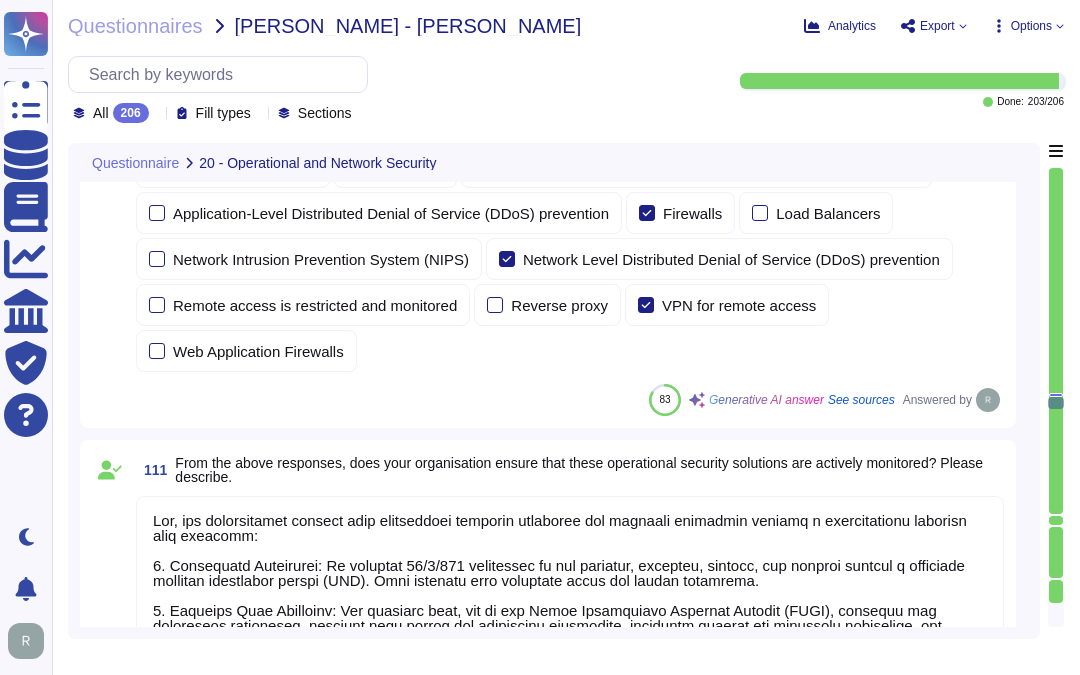 scroll, scrollTop: 24085, scrollLeft: 0, axis: vertical 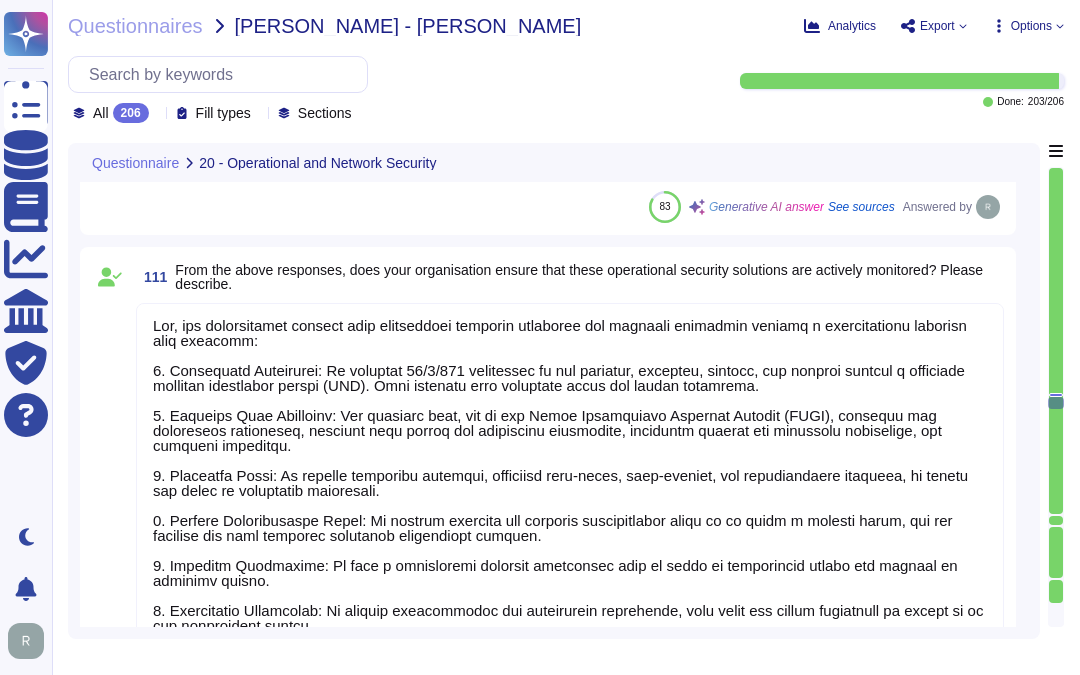 type on "Maintaining and analyzing logs is critical to prevent security incidents from going unnoticed. If logs are not properly managed, it can allow attackers to exploit vulnerabilities, potentially leading to significant data breaches, financial losses, and damage to Sectigo's reputation. Our logging and monitoring policy is designed to ensure that unauthorized activities are identified, and we have established requirements for the collection, maintenance, and review of logs for information systems and network resources. Regular reviews are conducted by our security team, overseen by the CISO, to ensure that we can detect and respond to any suspicious activities effectively." 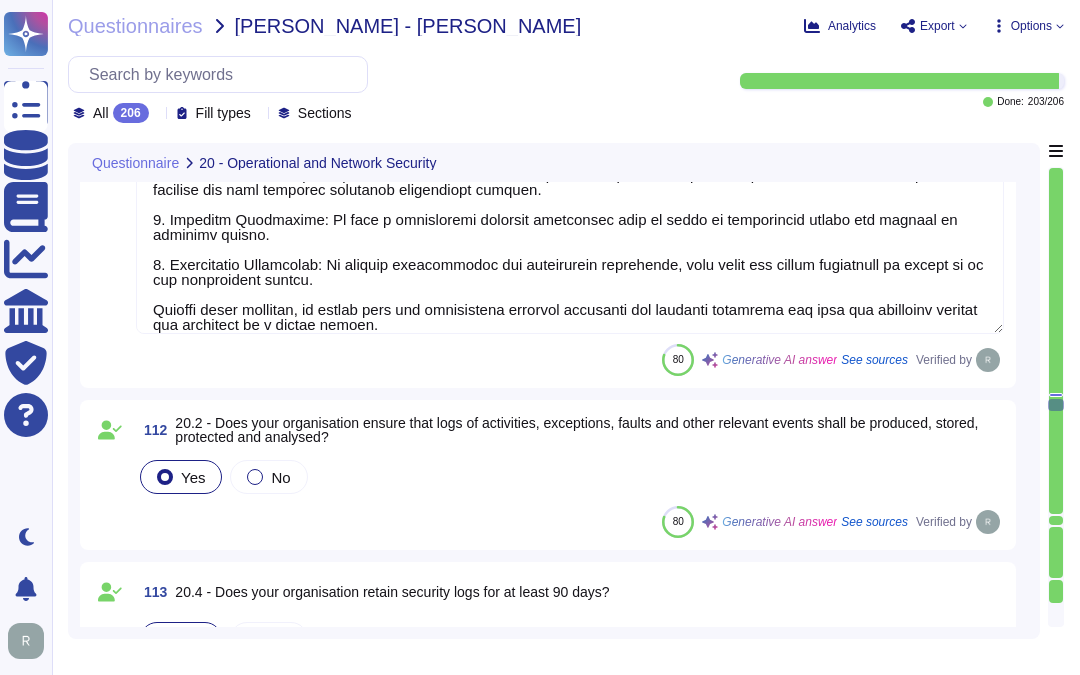type on "The organization retains security logs for a minimum of 90 days and typically for 3 years. This retention period is designed to support the investigation and response to security incidents, ensuring the ability to trace the origin of incidents, understand their impact, and take corrective actions. Therefore, the organization is equipped to handle security incidents effectively." 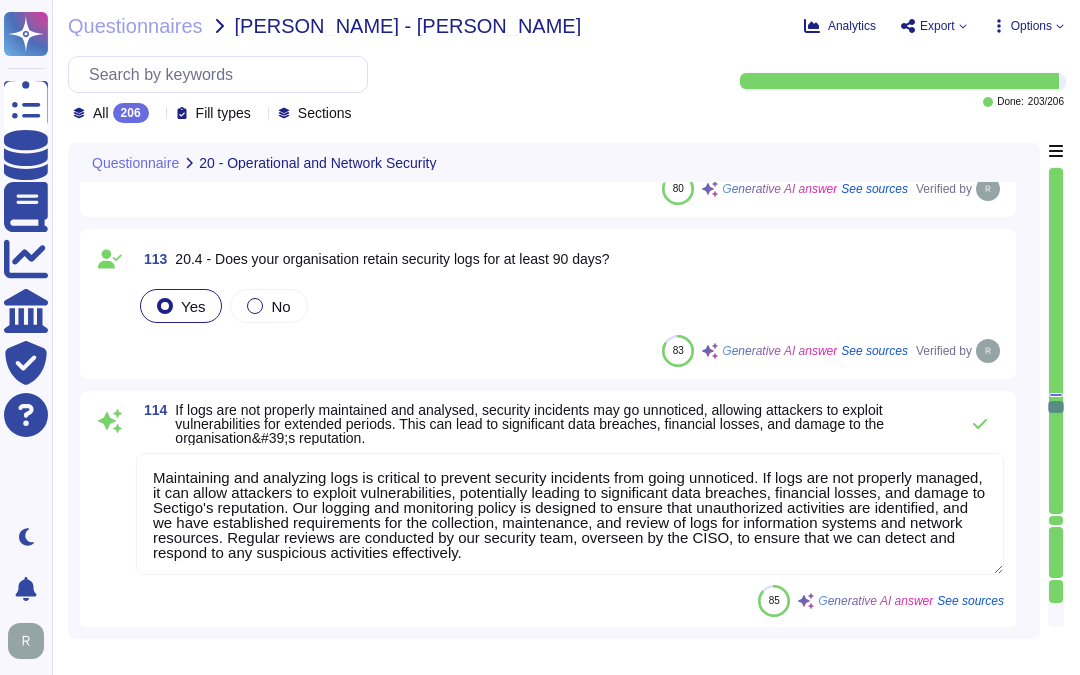 type on "Sectigo implements several measures to ensure user accountability through audit logging on systems that host data:
1. Comprehensive Logging: Detailed logs capture user and administrator logins and actions, including user login, user log off, failed login attempts, actions performed, source IP address, unique user ID, function performed, and date/time of the event.
2. Centralized and Automated Logging System: The logging system is designed to capture all security-relevant events, ensuring that user activities, security incidents, and system events are logged and maintained for a reasonable period.
3. Secure Audit Logs: Audit logs are encrypted, timestamped, and stored securely to protect against unauthorized access, modification, and deletion. Access to these logs is restricted to authorized personnel.
4. Regular Reviews: Logs are regularly reviewed by our security team, overseen by the CISO, to monitor for suspicious activities.
5. Retention Period: Audit trails for detecting and responding to cyberse..." 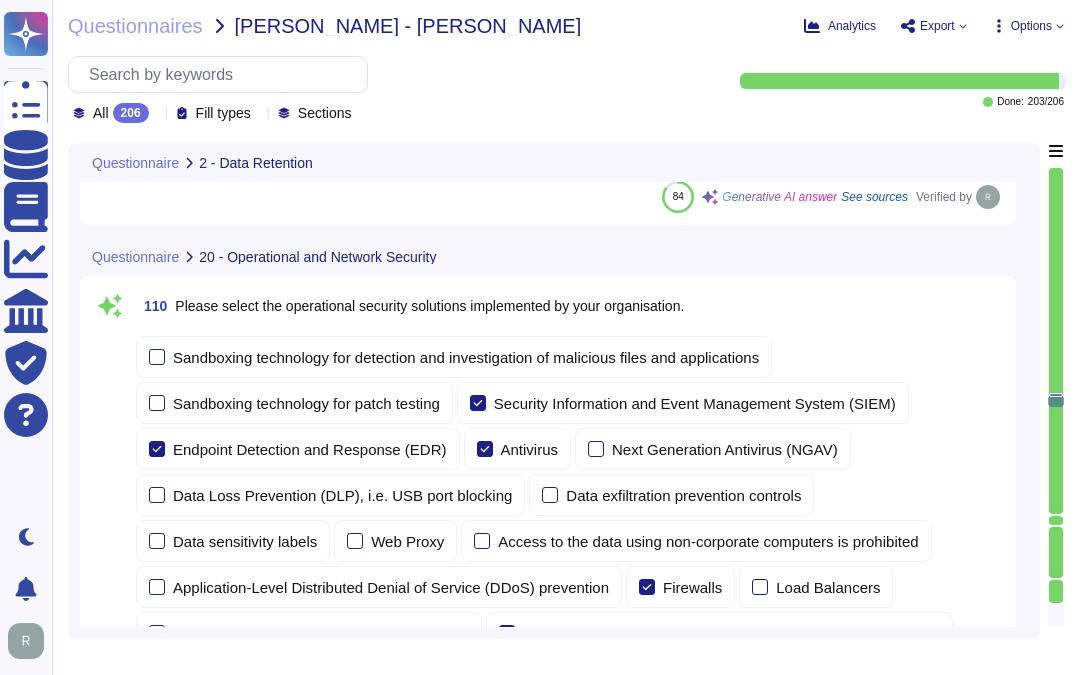 type on "Upon contract termination, we do not guarantee data deletion at the point of service termination. The data in our system, specifically certificate data, is not sensitive, is publicly available through Certificate Transparency logs, and is time-bounded to the certificate's validity period.
However, we do follow a structured approach for data disposal, which includes physically and irreversibly erasing data stored on media, including backups, at the end of the service. This is in accordance with our Secure Disposal Policy, which ensures that all data is irretrievably erased before disposal.
For backups, we utilize methods such as disk wiping, degaussing, shredding, and incineration to ensure that data is destroyed. Additionally, any data stored on our storage media shall be irretrievably erased before disposal in compliance with our Secure Disposal Policy.
Please note that all certificate data will remain for their full term, even if the customer changes vendors, and customers can run reports to downlo..." 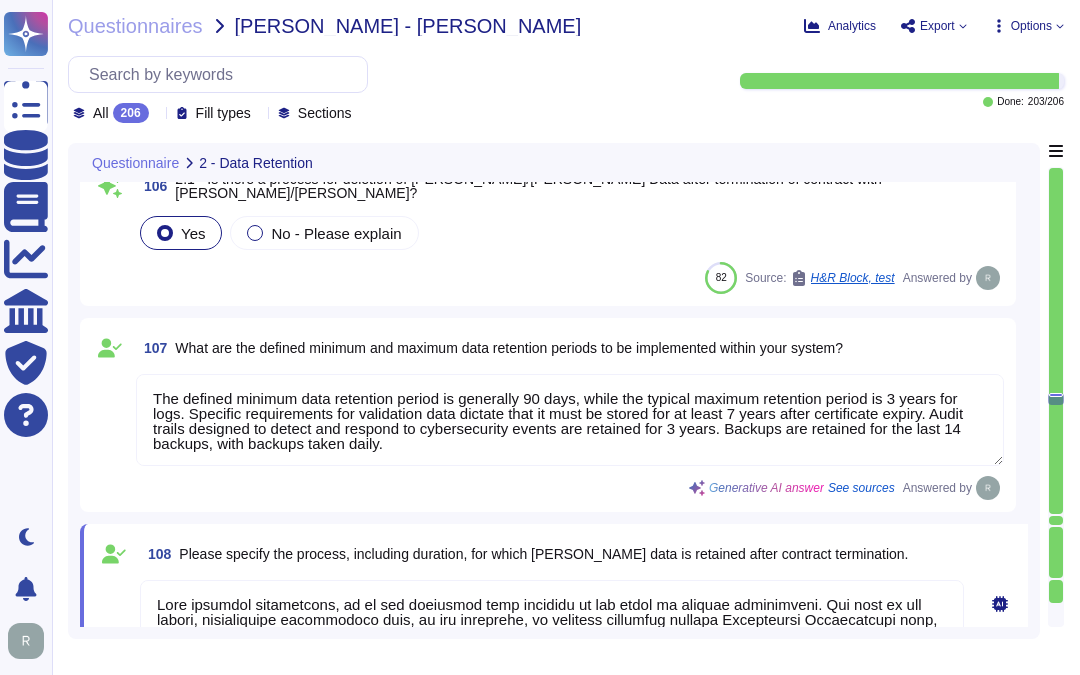 type on "The defined minimum data retention period is generally 90 days, while the typical maximum retention period is 3 years for logs. Specific requirements for validation data dictate that it must be stored for at least 7 years after certificate expiry. Audit trails designed to detect and respond to cybersecurity events are retained for 3 years. Backups are retained for the last 14 backups, with backups taken daily." 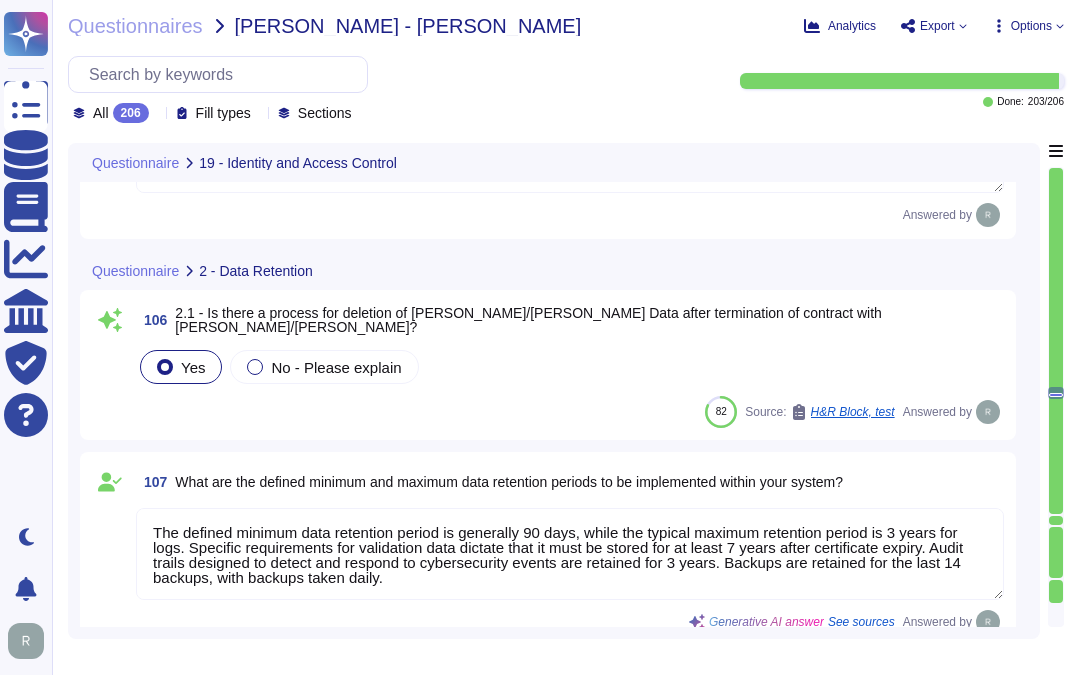 type on "Sectigo has implemented several compensating controls to detect and respond to unauthorized access attempts, even in the absence of formal security monitoring tools. These controls include:
1. Access Control Measures: Access to production systems is restricted to a small number of senior trusted employees, with role-based permissions and access logs to monitor admin access. Access is removed within 24 hours of a role change or departure, and quarterly reviews of access permissions are conducted.
2. User Authentication Mechanism: Accounts are locked after a maximum of 5 failed login attempts, with a minimum lockout duration of 15 minutes. Privileged accounts are locked indefinitely after failed attempts and require another administrator to unlock them.
3. Continuous Monitoring: Our production systems are continuously monitored by the Infrastructure Team using various internal monitoring tools, which helps in identifying unauthorized access attempts.
4. Automated Alerts: Automated services are in place t..." 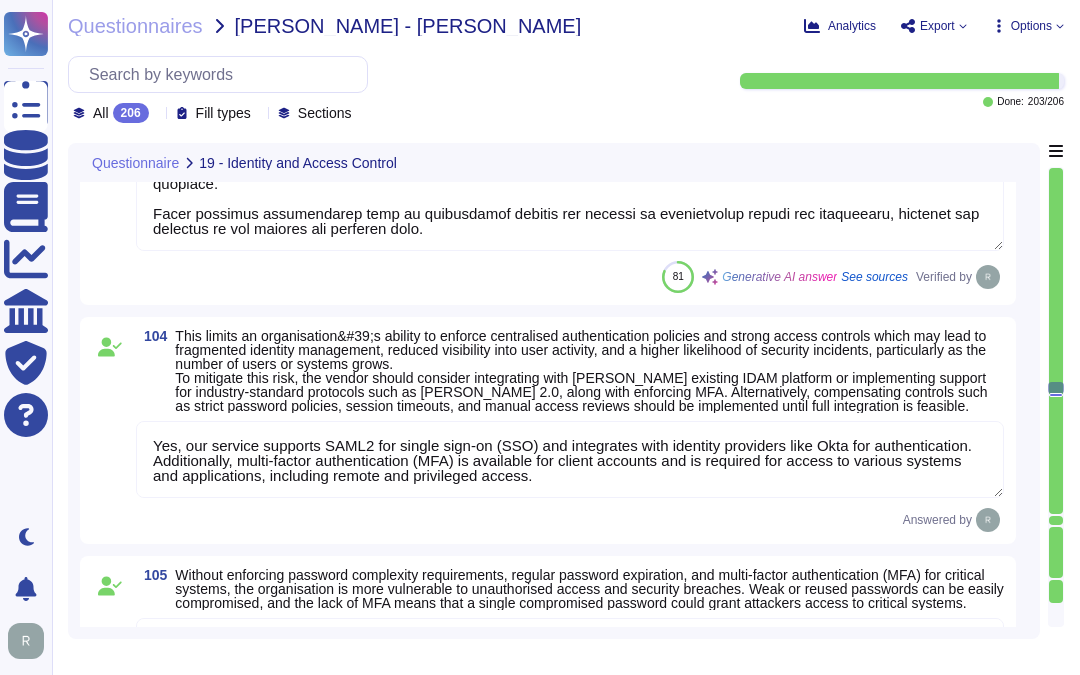 scroll, scrollTop: 22105, scrollLeft: 0, axis: vertical 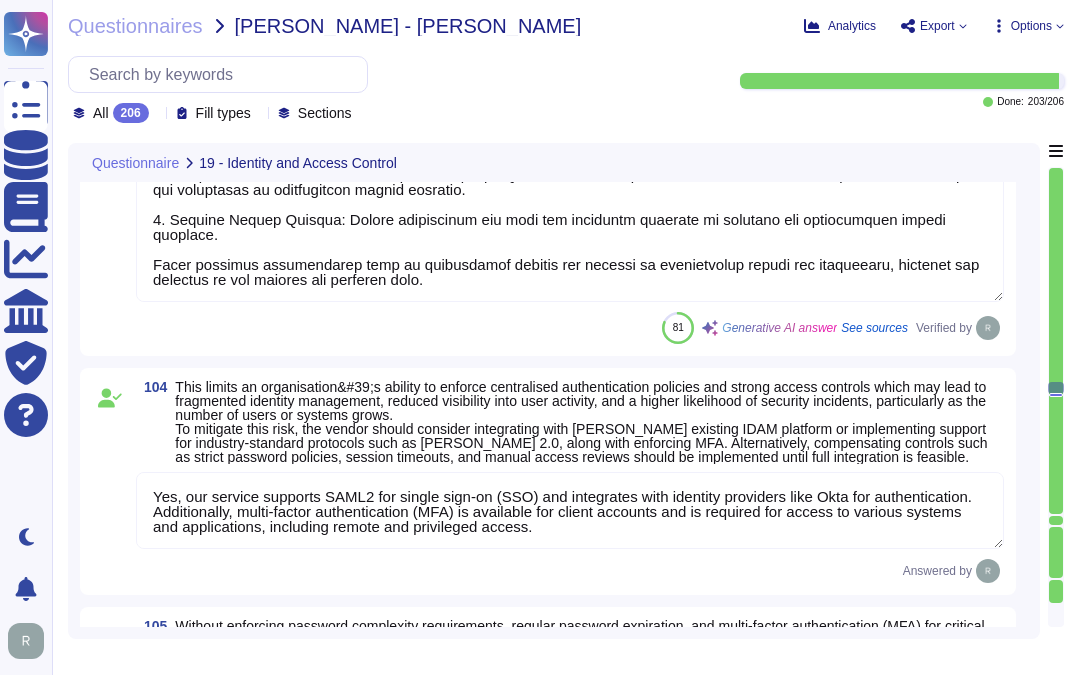 type on "The organization has implemented several measures to ensure secure password storage and transmission practices:
1. Password Storage: Passwords are stored using a salted hash with a one-way non-reversible hash algorithm, specifically with a random salt. Account credentials are also hashed and encrypted when stored.
2. Encryption: All data, including passwords, is encrypted using AES-256, ensuring a strong level of security. Passwords are [SECURITY_DATA] only over secure protocols, ensuring strong encryption during transit.
3. Password Management: Passwords must be stored in the company-provided password manager, which ensures secure storage and management of account credentials. Passwords must not be written down or recorded with corresponding account information or usernames.
4. Complexity Requirements: Passwords must conform to specific complexity requirements, including a minimum length and the inclusion of upper case letters, lower case letters, numbers, and special characters.
5. Access Control: Only ..." 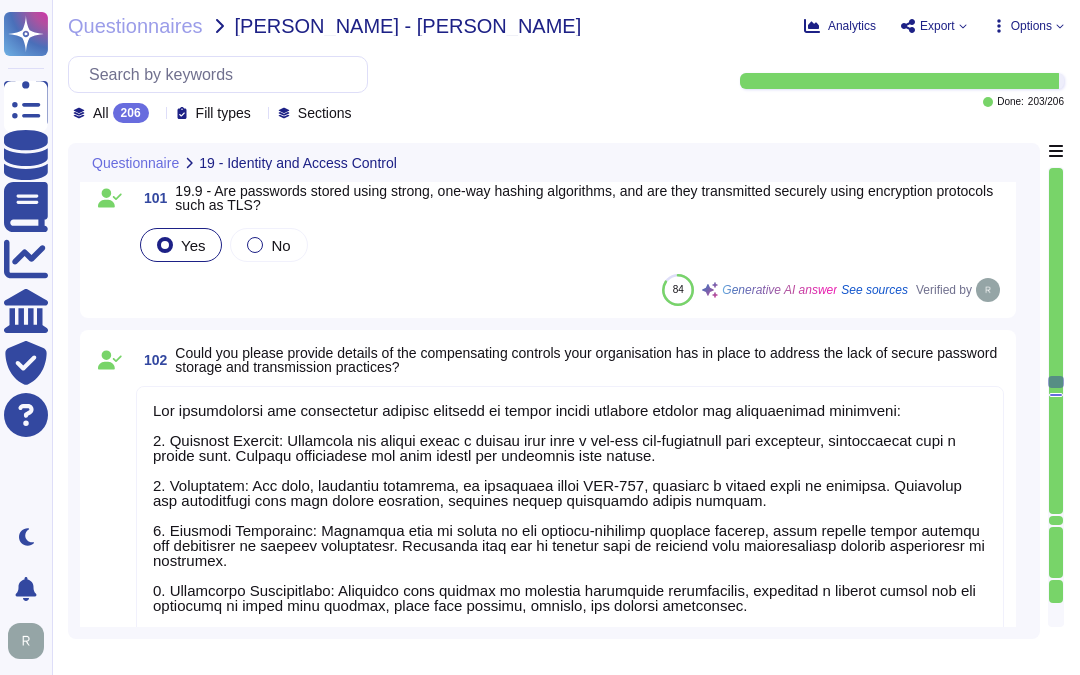 scroll, scrollTop: 21105, scrollLeft: 0, axis: vertical 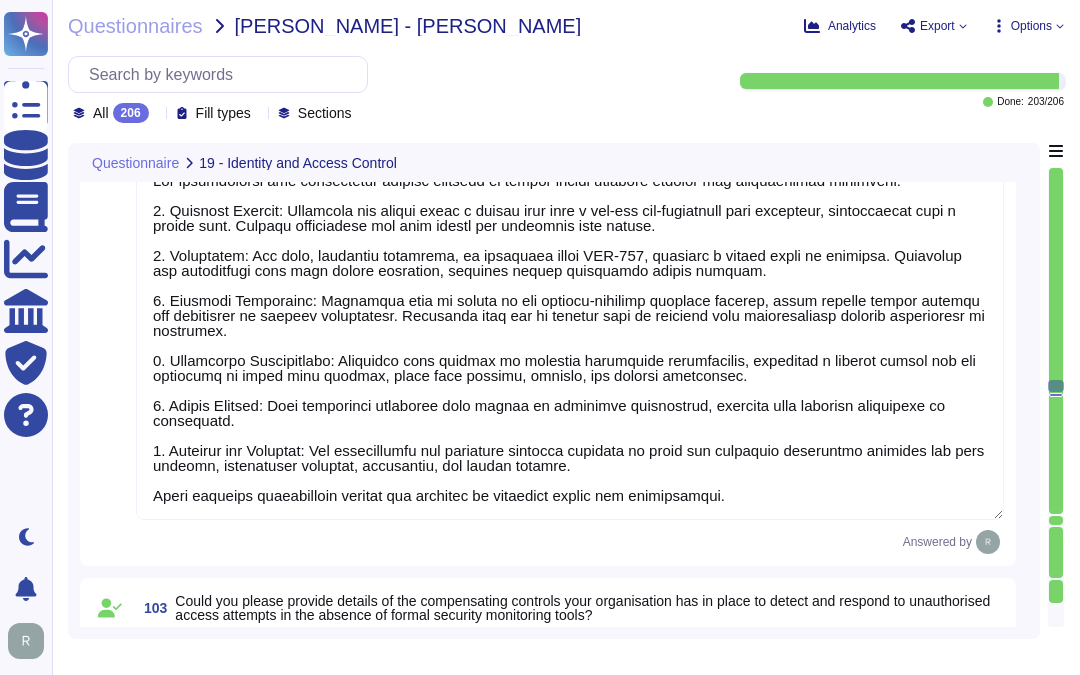 type on "Yes, our service supports SAML2 for single sign-on (SSO) and integrates with identity providers like Okta for authentication. Additionally, multi-factor authentication (MFA) is available for client accounts and is required for access to various systems and applications, including remote and privileged access." 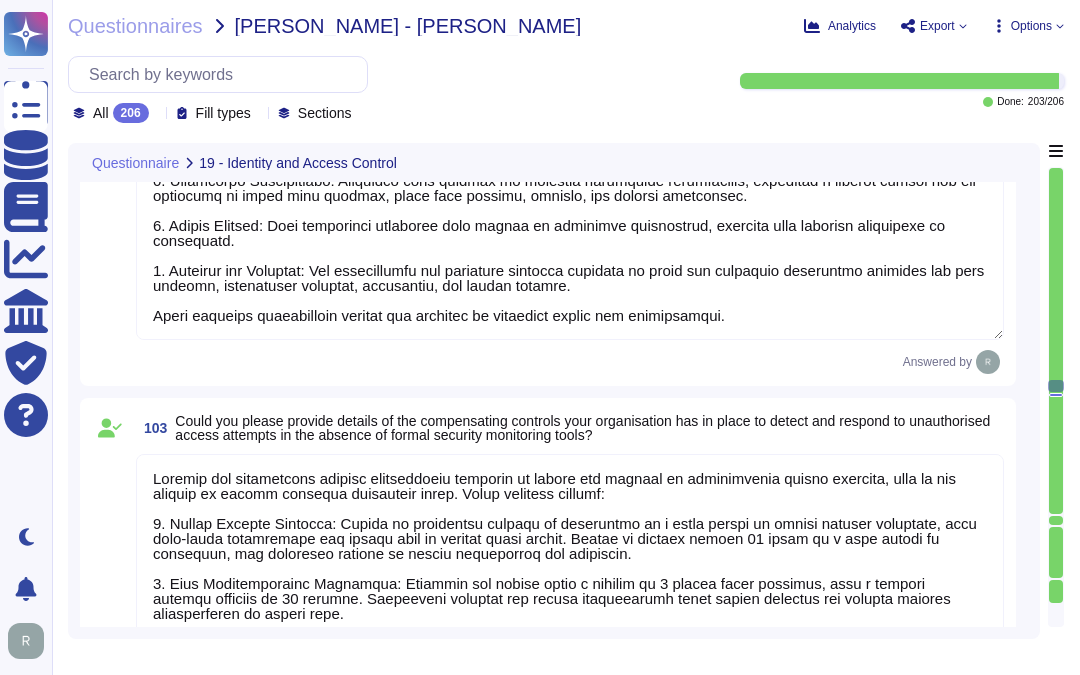 scroll, scrollTop: 21550, scrollLeft: 0, axis: vertical 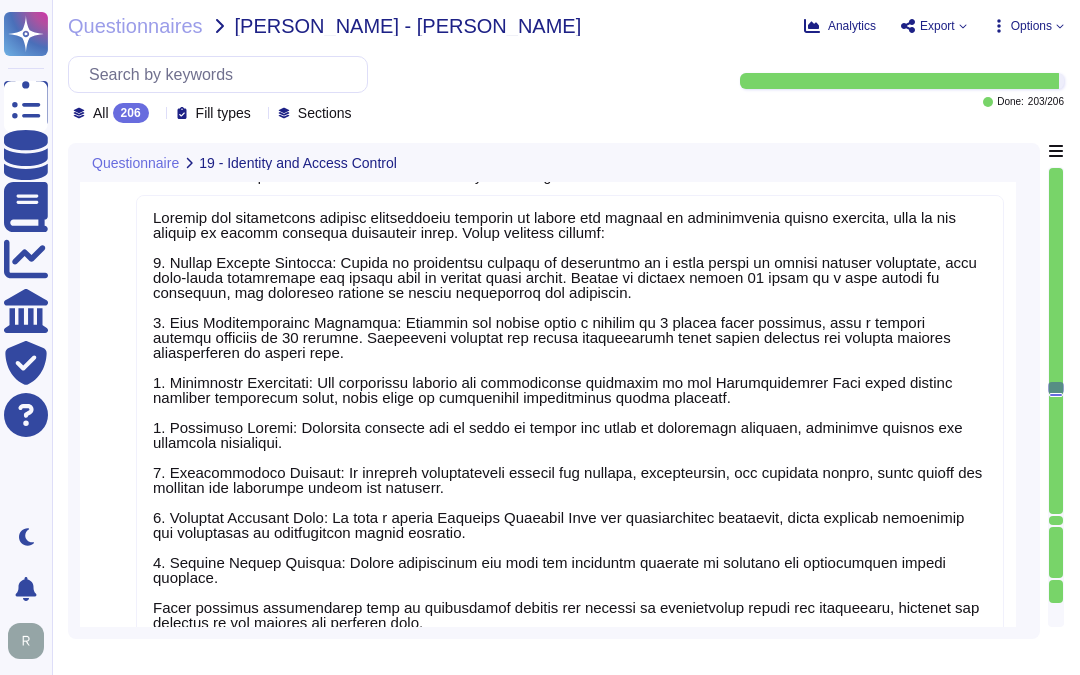 type on "Yes, enforcing password complexity requirements, regular password expiration, and multi-factor authentication (MFA) for critical systems is essential to enhance security and reduce vulnerability to unauthorized access. Our policies mandate that passwords must meet specific complexity requirements, expire every two years, and that MFA is required for accessing critical systems, ensuring a robust security posture." 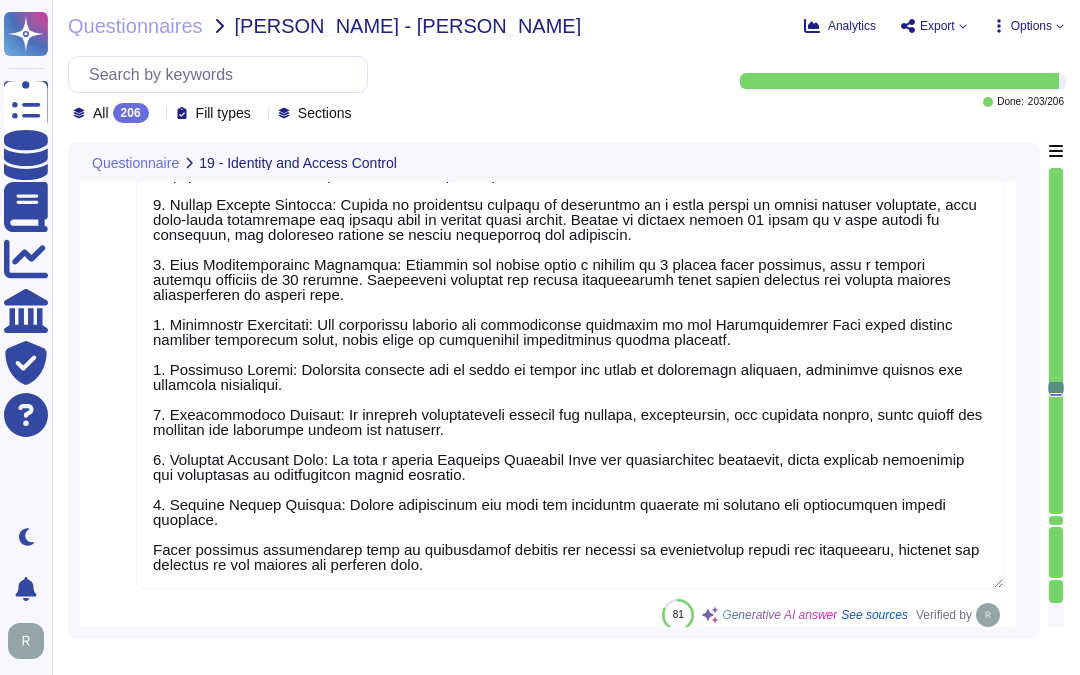 scroll, scrollTop: 22105, scrollLeft: 0, axis: vertical 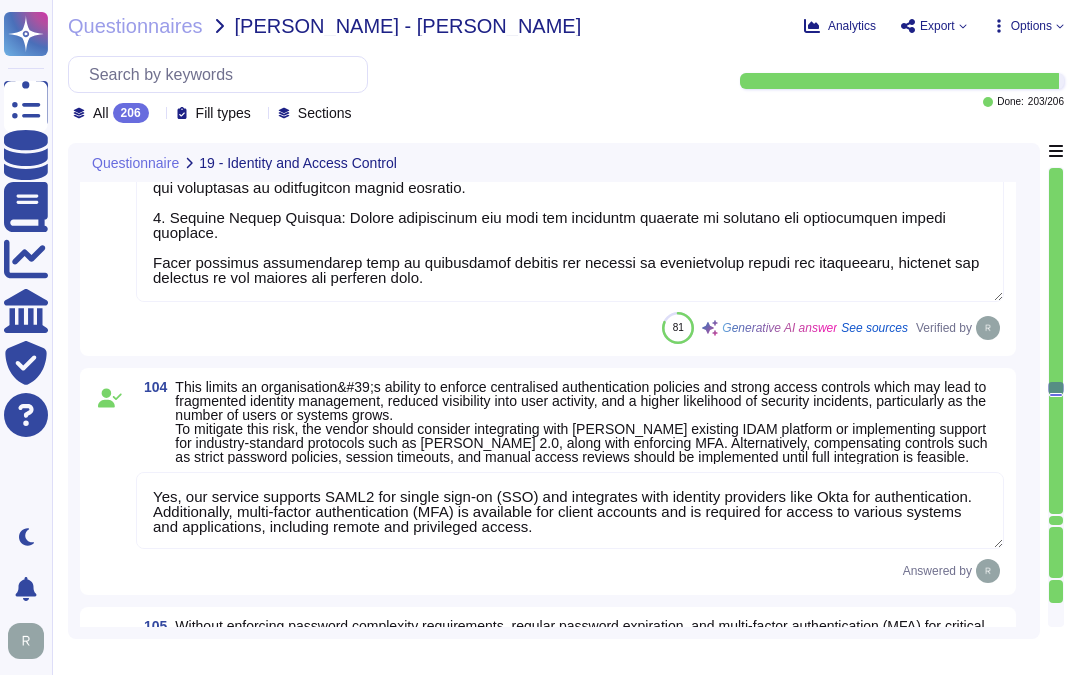 type on "The defined minimum data retention period is generally 90 days, while the typical maximum retention period is 3 years for logs. Specific requirements for validation data dictate that it must be stored for at least 7 years after certificate expiry. Audit trails designed to detect and respond to cybersecurity events are retained for 3 years. Backups are retained for the last 14 backups, with backups taken daily." 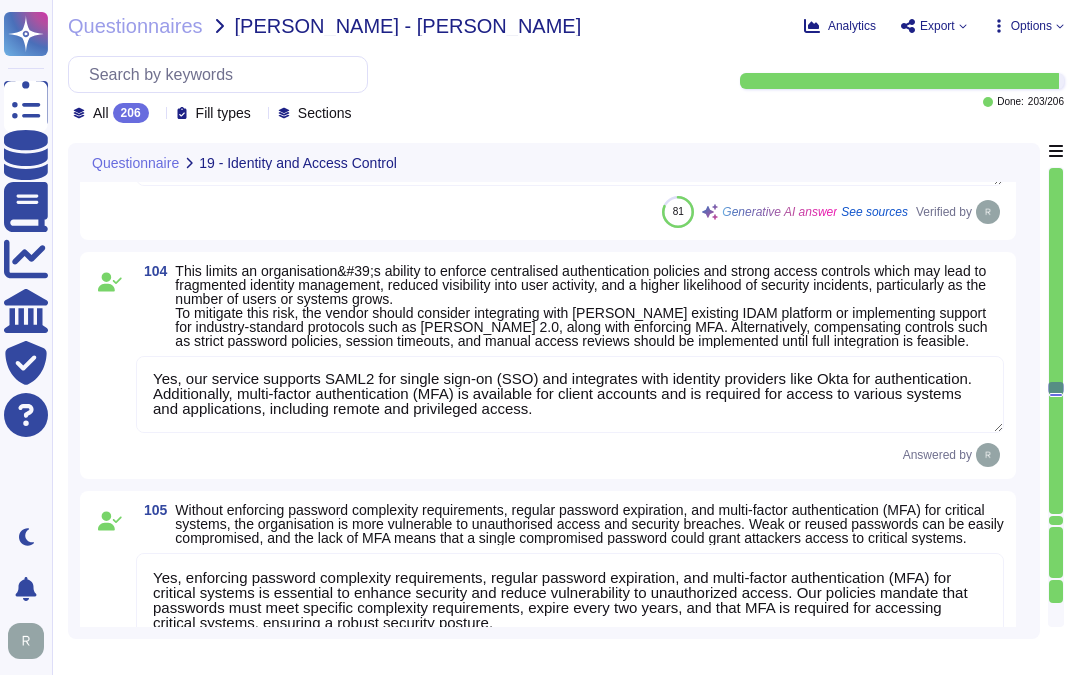 scroll, scrollTop: 22327, scrollLeft: 0, axis: vertical 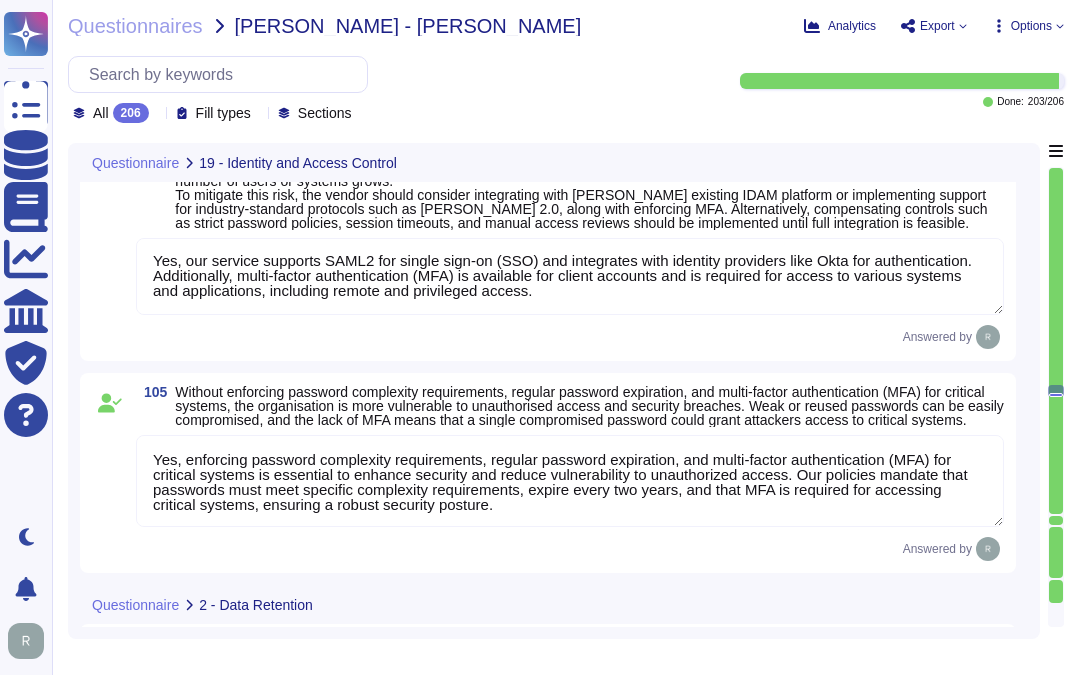 type on "Upon contract termination, we do not guarantee data deletion at the point of service termination. The data in our system, specifically certificate data, is not sensitive, is publicly available through Certificate Transparency logs, and is time-bounded to the certificate's validity period.
However, we do follow a structured approach for data disposal, which includes physically and irreversibly erasing data stored on media, including backups, at the end of the service. This is in accordance with our Secure Disposal Policy, which ensures that all data is irretrievably erased before disposal.
For backups, we utilize methods such as disk wiping, degaussing, shredding, and incineration to ensure that data is destroyed. Additionally, any data stored on our storage media shall be irretrievably erased before disposal in compliance with our Secure Disposal Policy.
Please note that all certificate data will remain for their full term, even if the customer changes vendors, and customers can run reports to downlo..." 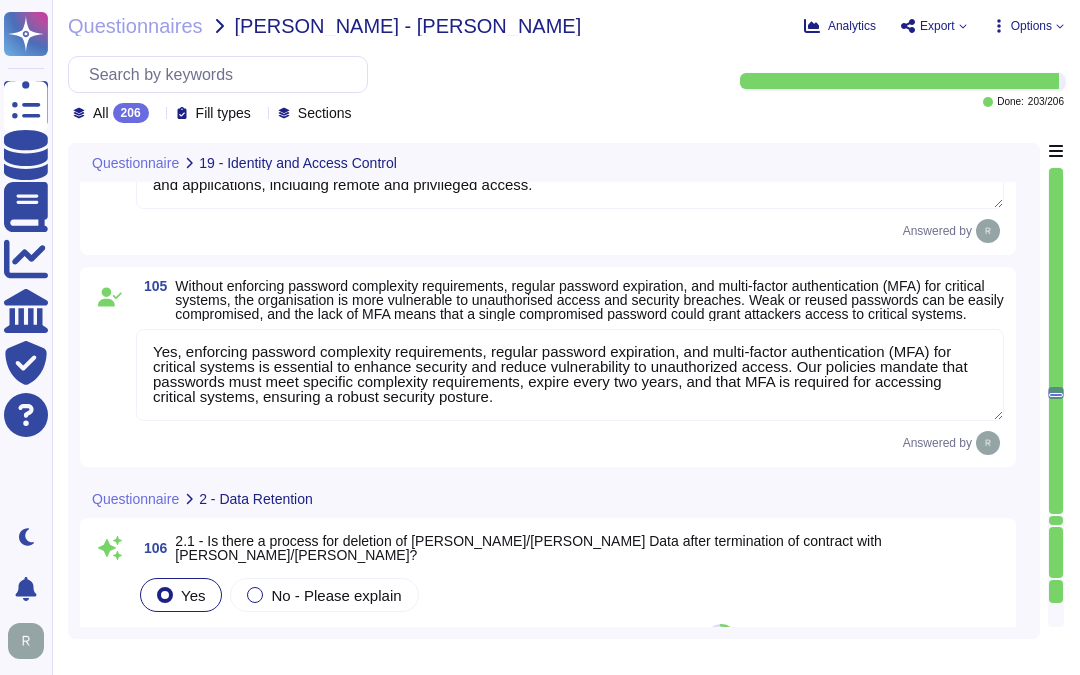 scroll, scrollTop: 22661, scrollLeft: 0, axis: vertical 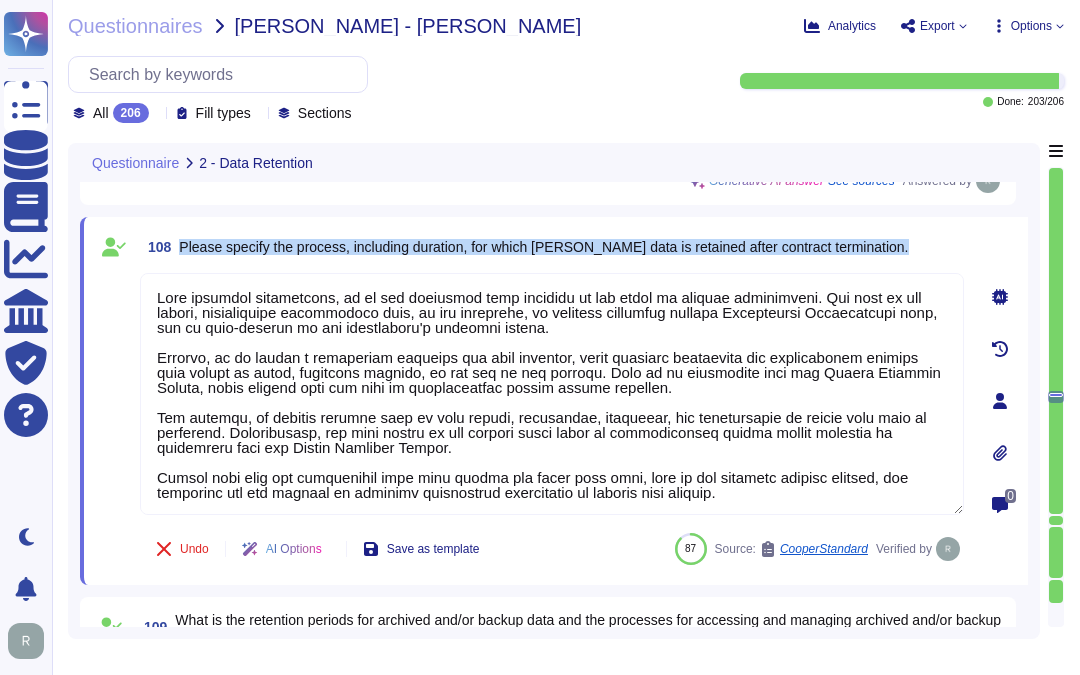 drag, startPoint x: 178, startPoint y: 243, endPoint x: 916, endPoint y: 240, distance: 738.0061 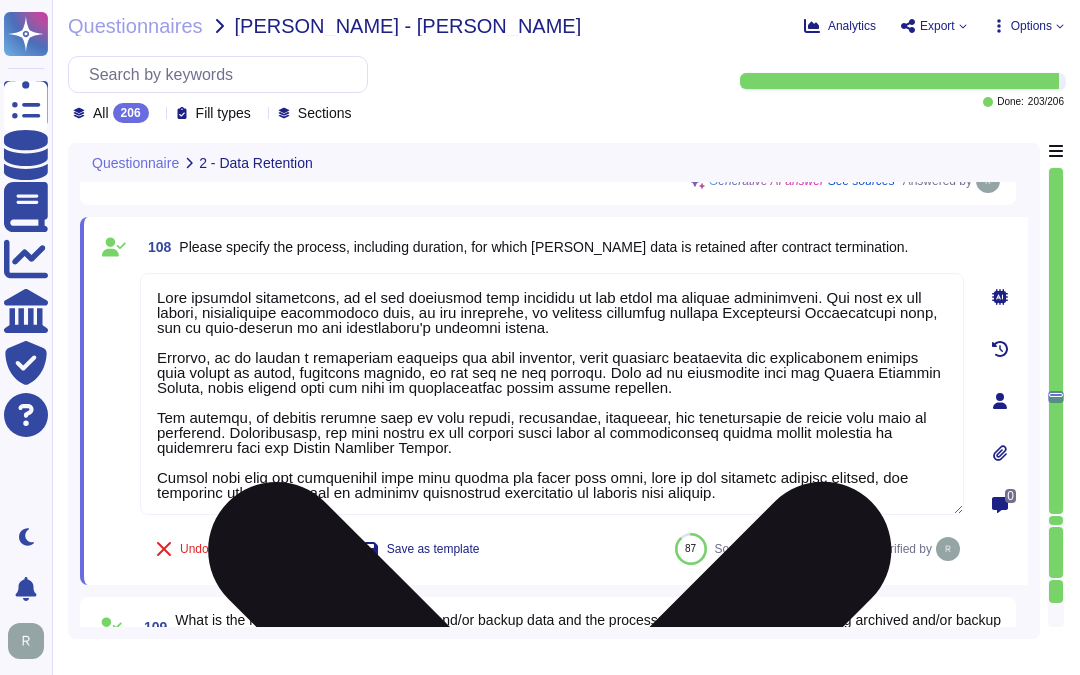 click at bounding box center (552, 394) 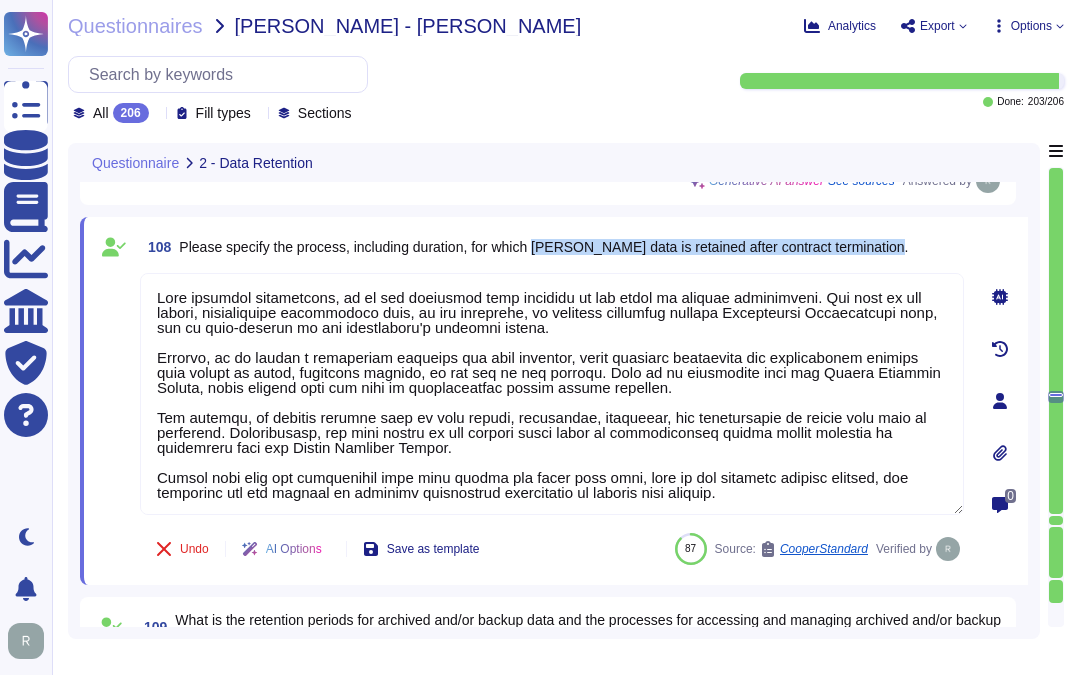 drag, startPoint x: 538, startPoint y: 244, endPoint x: 911, endPoint y: 241, distance: 373.01205 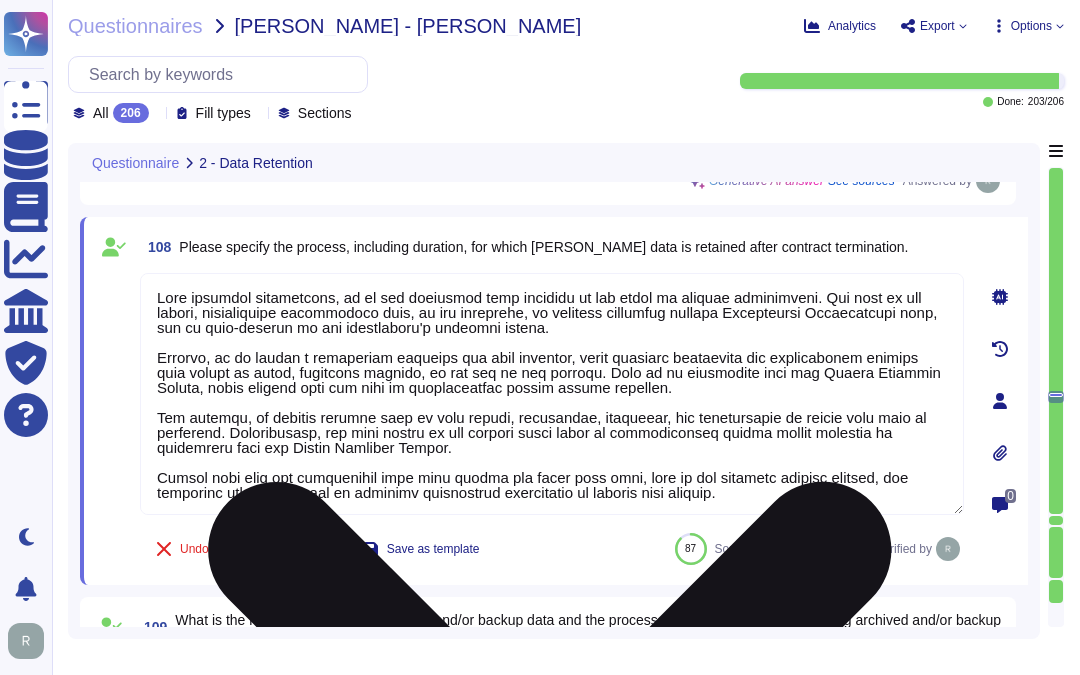 click at bounding box center [552, 394] 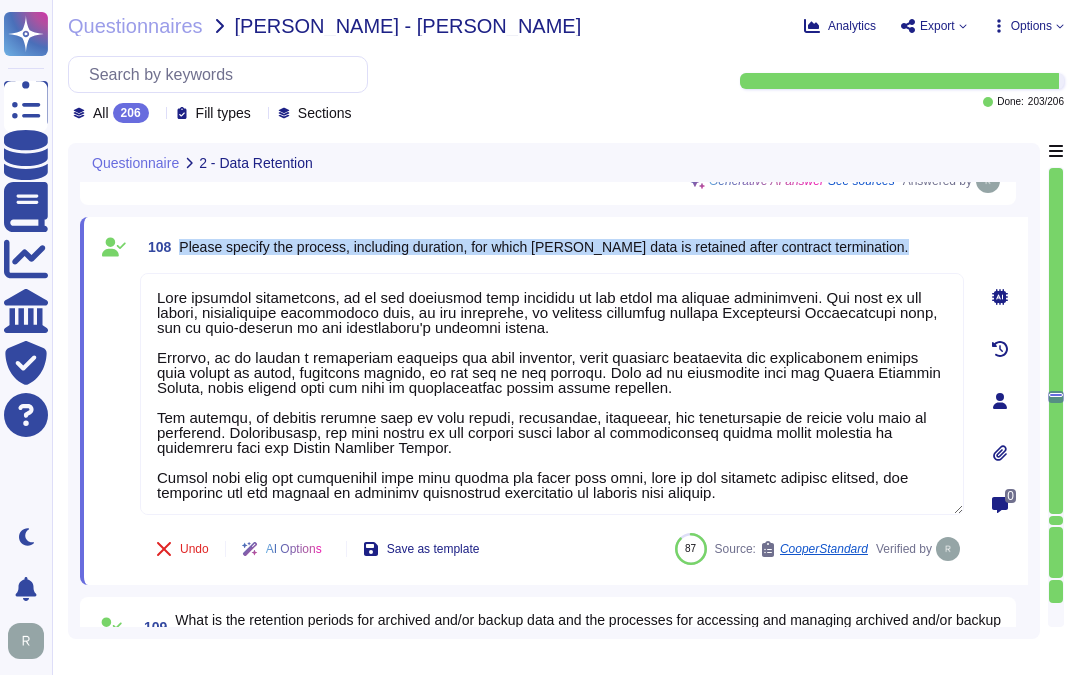 drag, startPoint x: 181, startPoint y: 243, endPoint x: 917, endPoint y: 258, distance: 736.15283 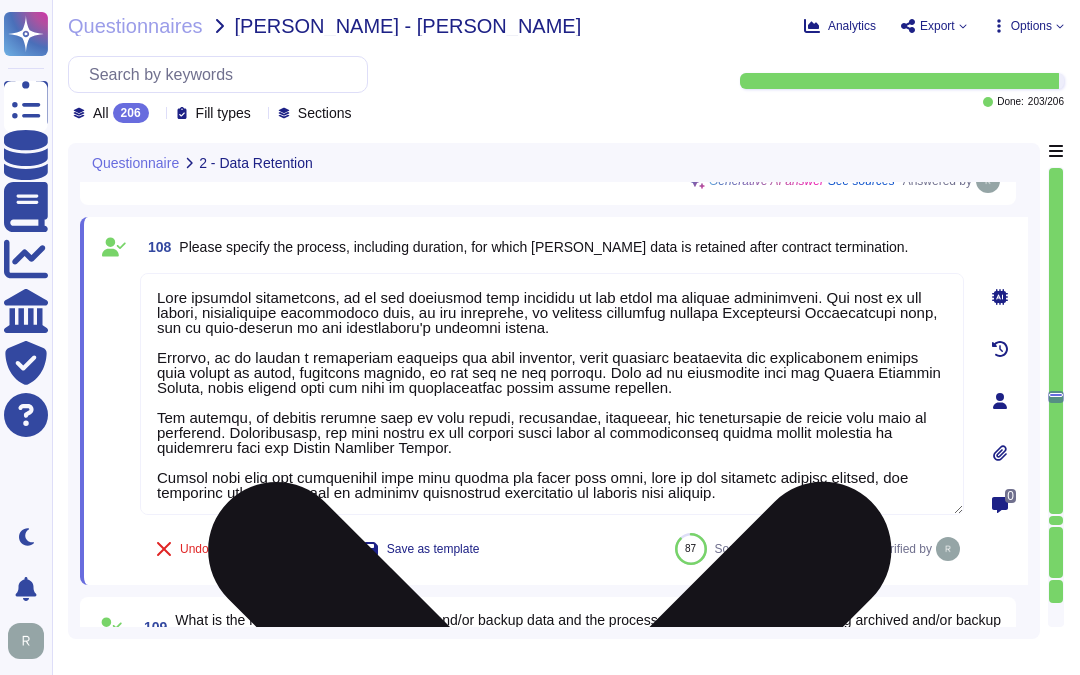 click at bounding box center (552, 394) 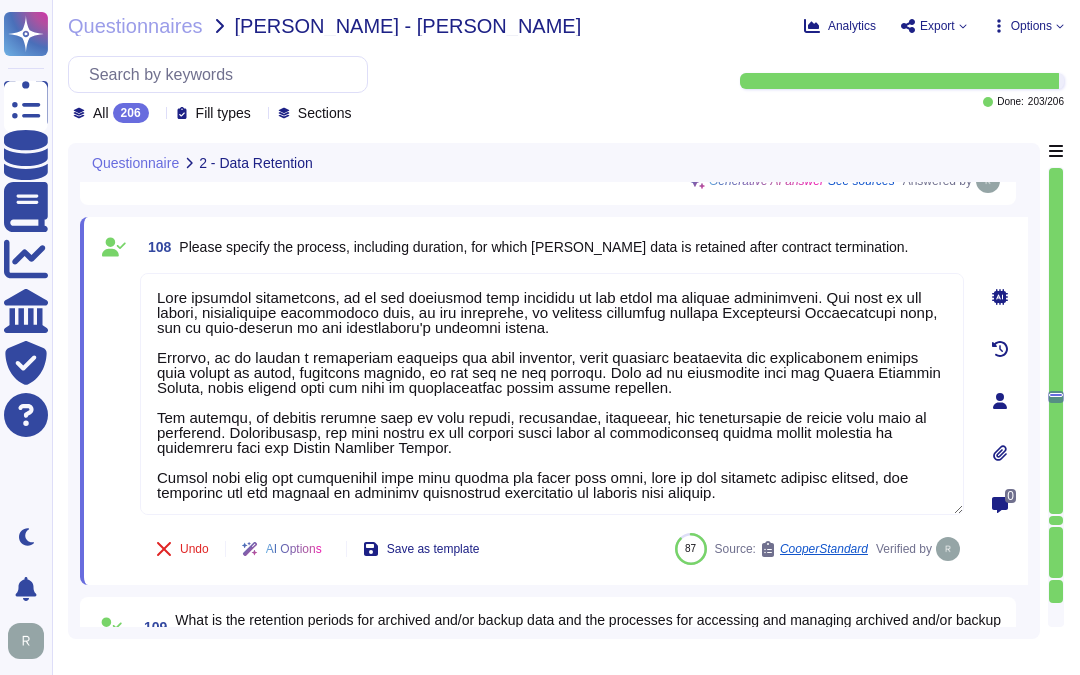 click on "Please specify the process, including duration, for which [PERSON_NAME] data is retained after contract termination." at bounding box center [543, 247] 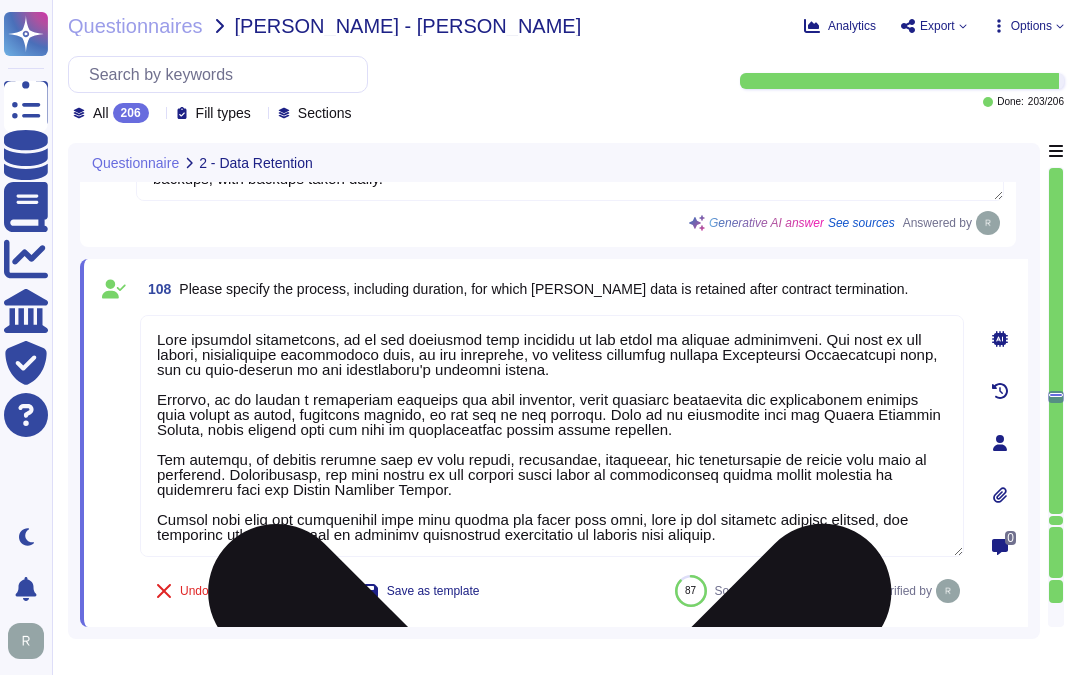 scroll, scrollTop: 22968, scrollLeft: 0, axis: vertical 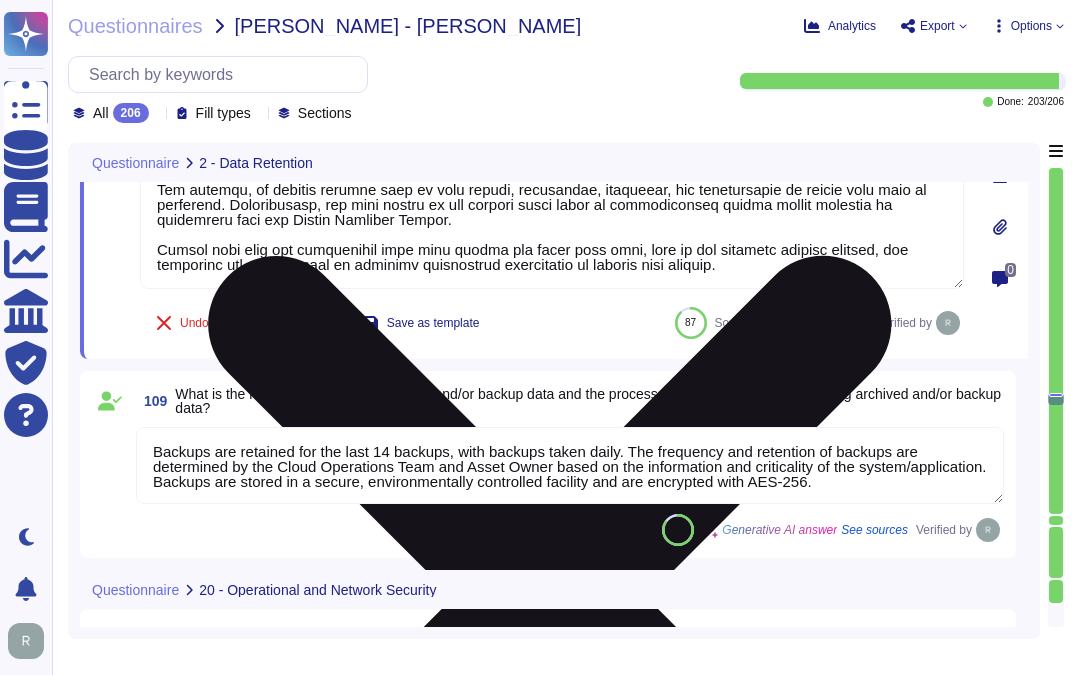 type on "Yes, our organization ensures that operational security solutions are actively monitored through a comprehensive approach that includes:
1. Continuous Monitoring: We maintain 24/7/365 monitoring of our services, networks, devices, and systems through a dedicated security operations center (SOC). This includes both automated tools and manual processes.
2. Security Team Oversight: Our security team, led by our Chief Information Security Officer (CISO), oversees the monitoring activities, ensuring that alerts for suspicious activities, including malware and uncleaned infections, are promptly addressed.
3. Automated Tools: We utilize automated services, including anti-virus, anti-spyware, and vulnerability scanners, to review and alert on suspicious activities.
4. Regular Vulnerability Scans: We conduct internal and external vulnerability scans on at least a monthly basis, and our internal red team performs continual penetration testing.
5. Incident Management: We have a centralized incident management to..." 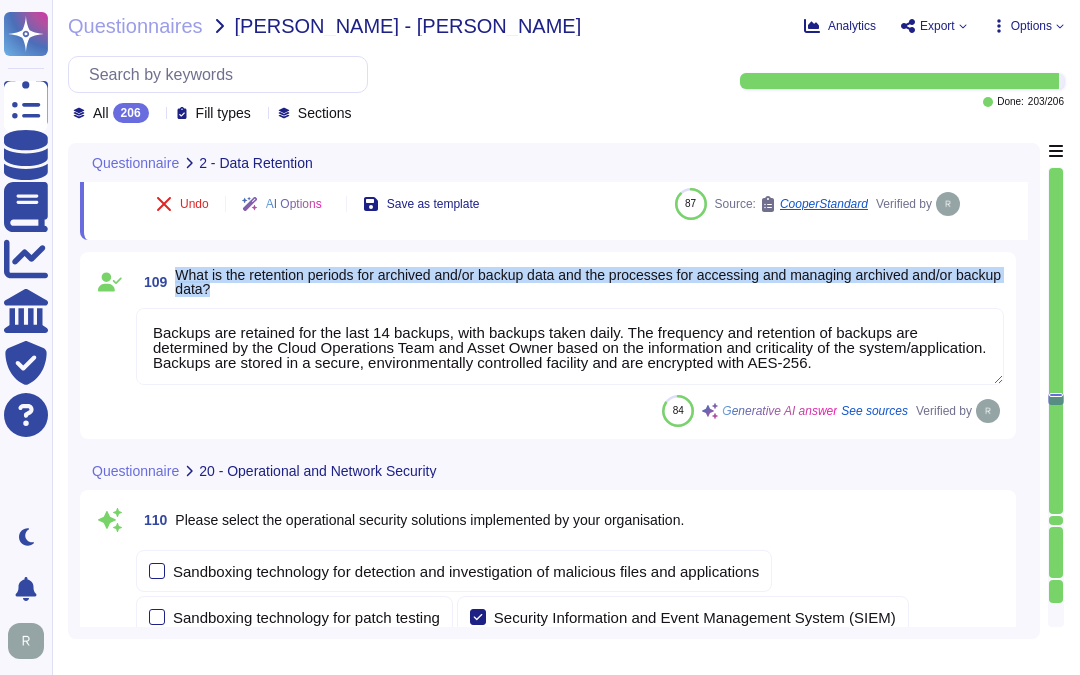 drag, startPoint x: 180, startPoint y: 270, endPoint x: 316, endPoint y: 288, distance: 137.186 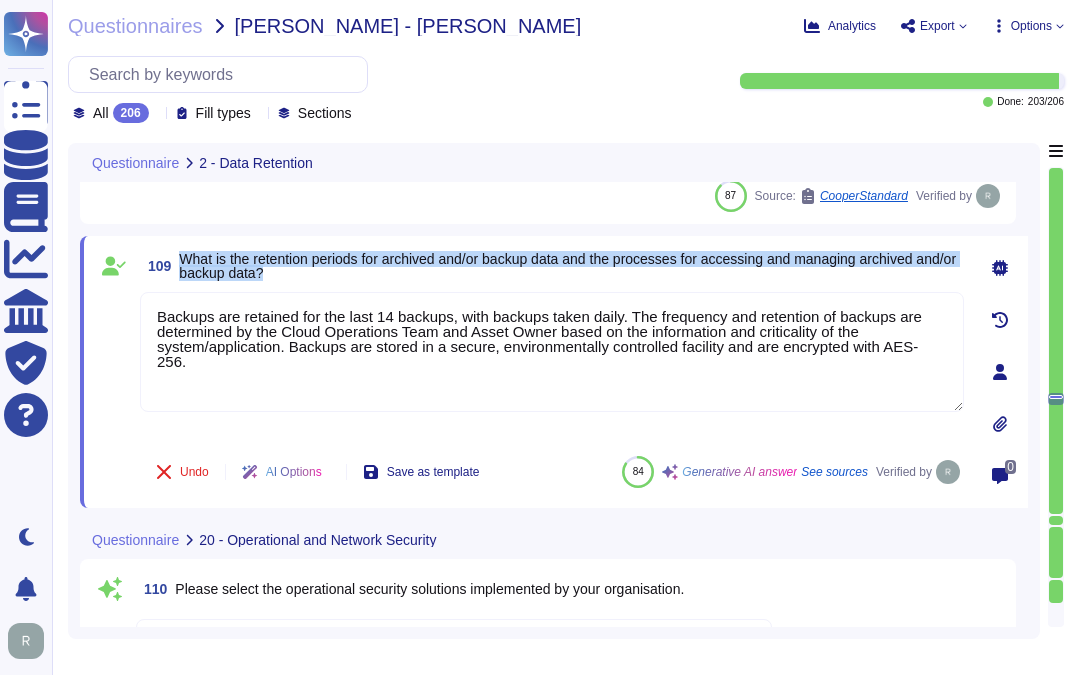 drag, startPoint x: 183, startPoint y: 255, endPoint x: 371, endPoint y: 276, distance: 189.16924 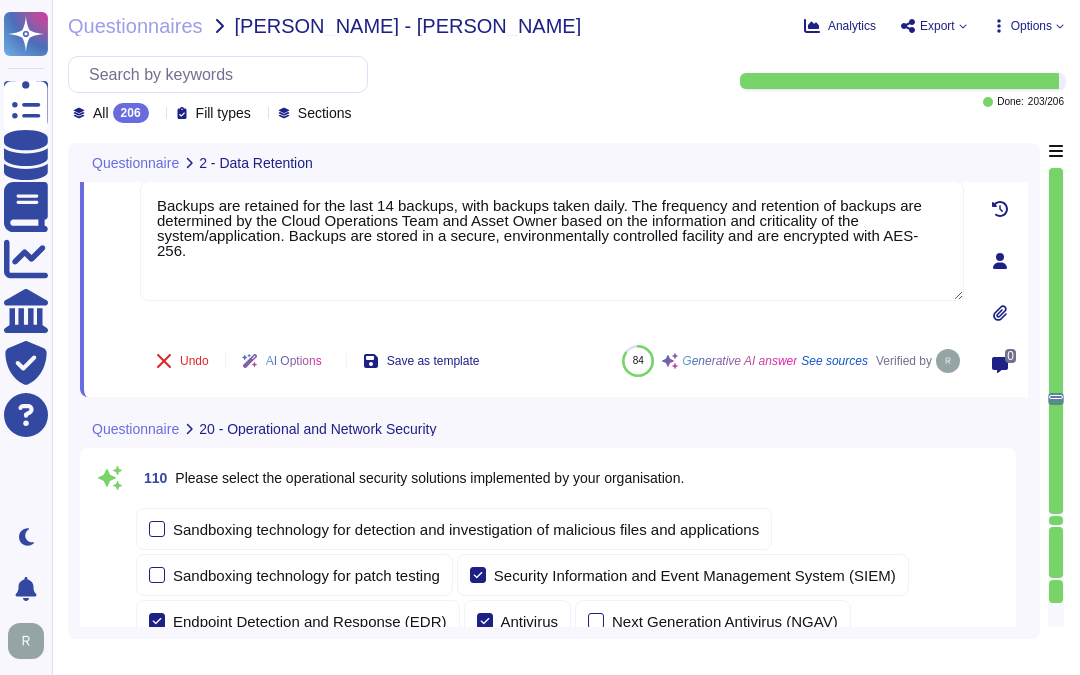 scroll, scrollTop: 23413, scrollLeft: 0, axis: vertical 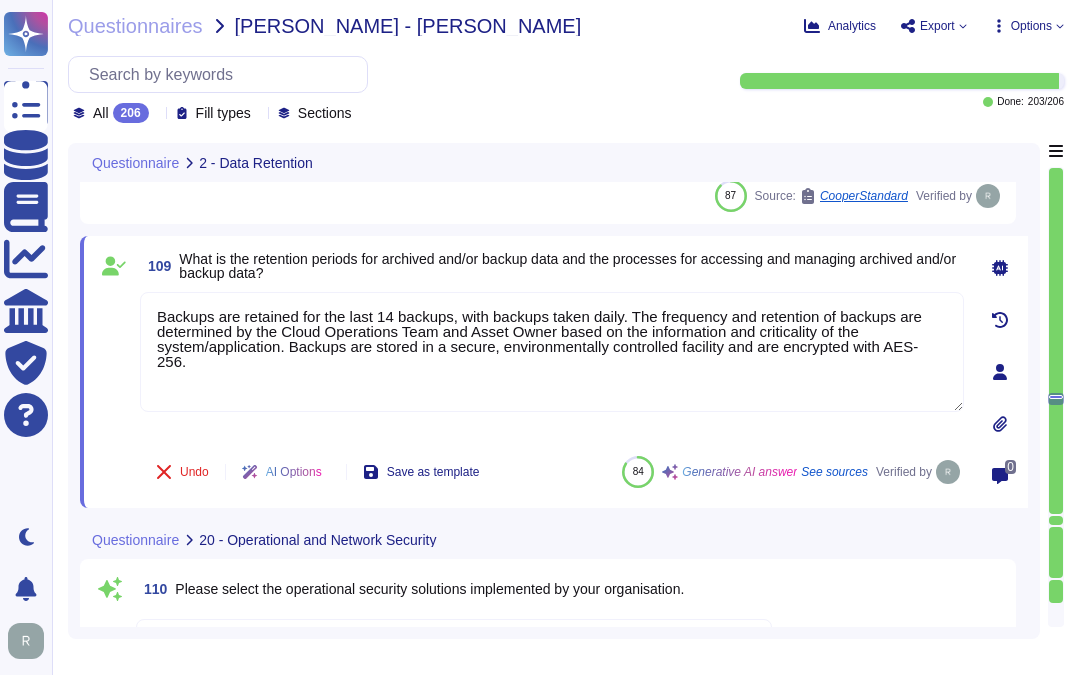 drag, startPoint x: 944, startPoint y: 343, endPoint x: 115, endPoint y: 297, distance: 830.27527 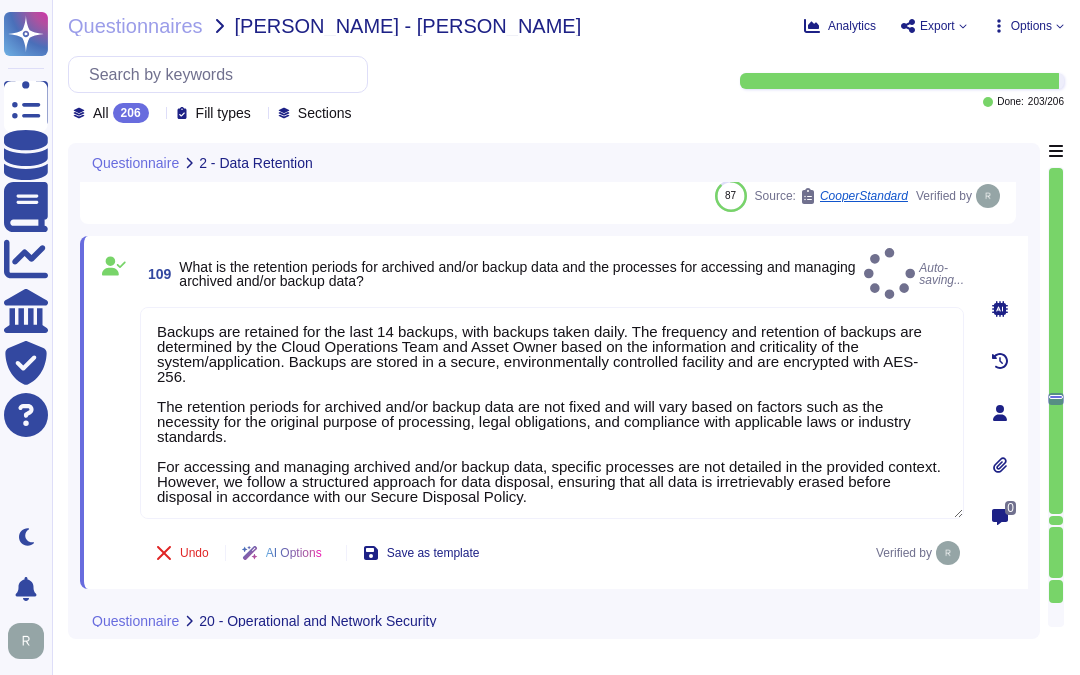 type on "Backups are retained for the last 14 backups, with backups taken daily. The frequency and retention of backups are determined by the Cloud Operations Team and Asset Owner based on the information and criticality of the system/application. Backups are stored in a secure, environmentally controlled facility and are encrypted with AES-256.
The retention periods for archived and/or backup data are not fixed and will vary based on factors such as the necessity for the original purpose of processing, legal obligations, and compliance with applicable laws or industry standards.
For accessing and managing archived and/or backup data, specific processes are not detailed in the provided context. However, we follow a structured approach for data disposal, ensuring that all data is irretrievably erased before disposal in accordance with our Secure Disposal Policy." 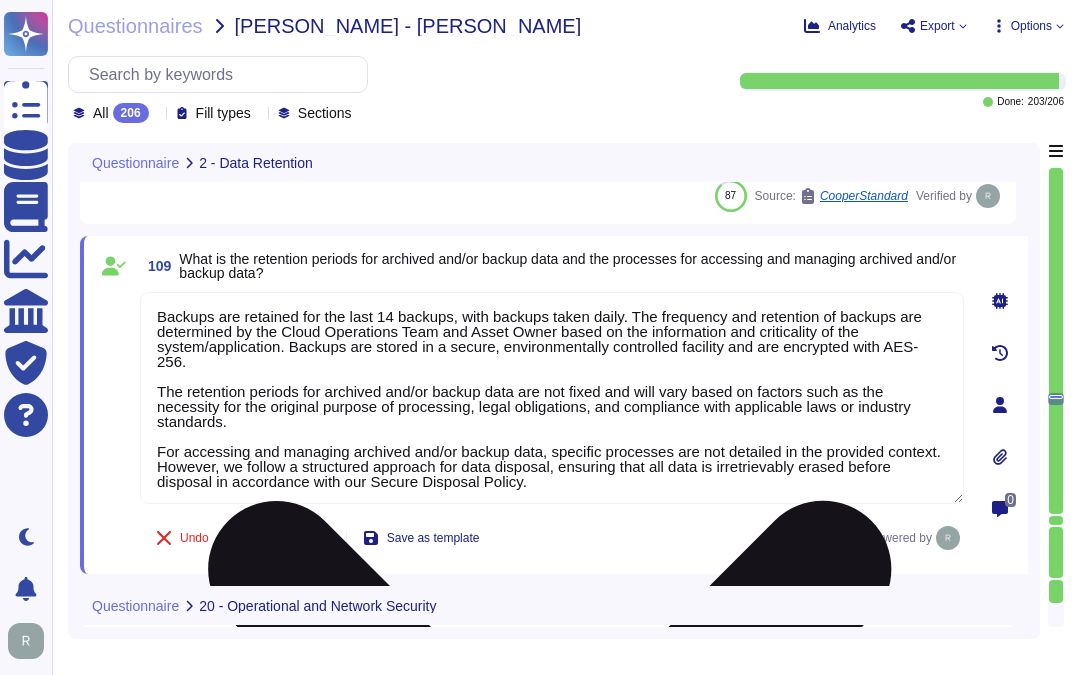 scroll, scrollTop: 2, scrollLeft: 0, axis: vertical 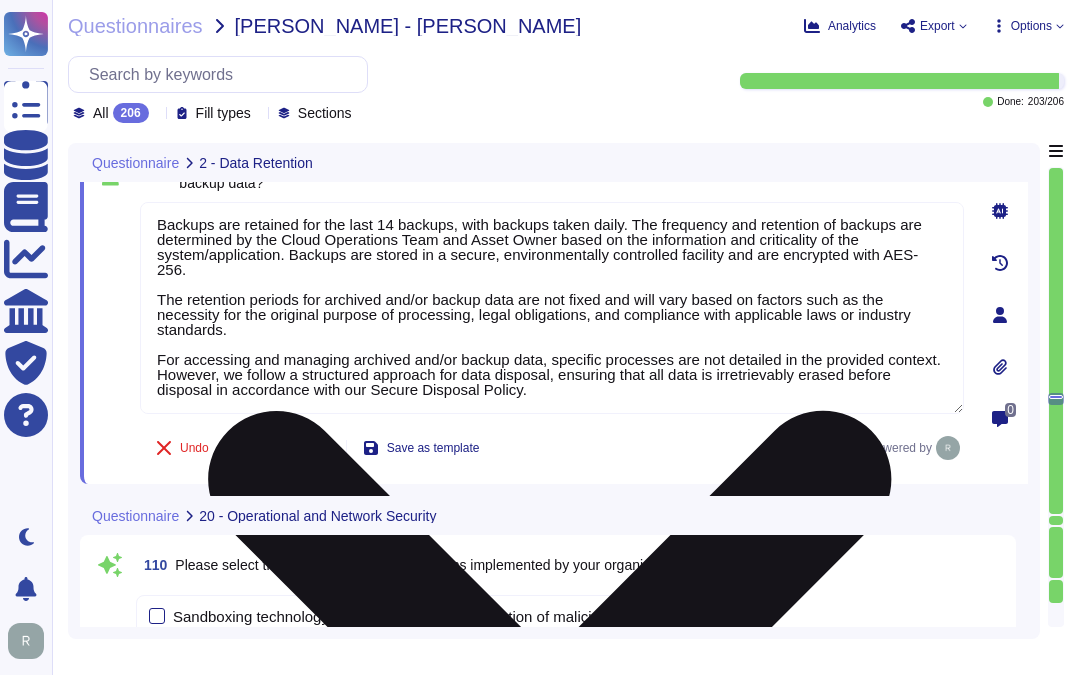 type on "Yes, our organization ensures that operational security solutions are actively monitored through a comprehensive approach that includes:
1. Continuous Monitoring: We maintain 24/7/365 monitoring of our services, networks, devices, and systems through a dedicated security operations center (SOC). This includes both automated tools and manual processes.
2. Security Team Oversight: Our security team, led by our Chief Information Security Officer (CISO), oversees the monitoring activities, ensuring that alerts for suspicious activities, including malware and uncleaned infections, are promptly addressed.
3. Automated Tools: We utilize automated services, including anti-virus, anti-spyware, and vulnerability scanners, to review and alert on suspicious activities.
4. Regular Vulnerability Scans: We conduct internal and external vulnerability scans on at least a monthly basis, and our internal red team performs continual penetration testing.
5. Incident Management: We have a centralized incident management to..." 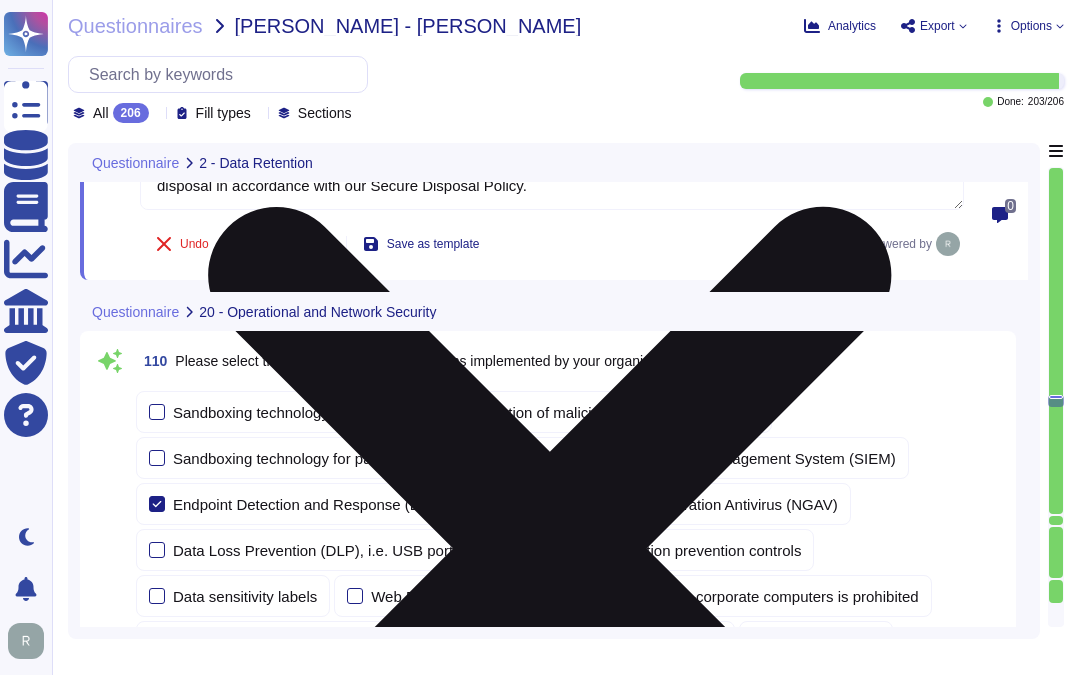 scroll, scrollTop: 23746, scrollLeft: 0, axis: vertical 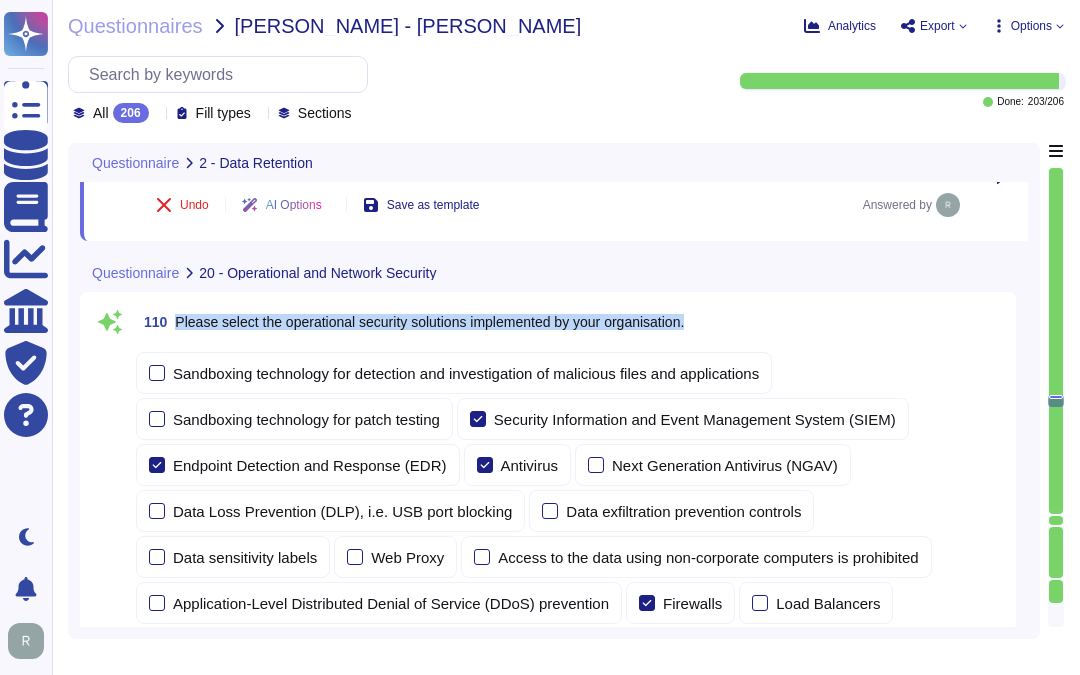 drag, startPoint x: 176, startPoint y: 316, endPoint x: 765, endPoint y: 320, distance: 589.0136 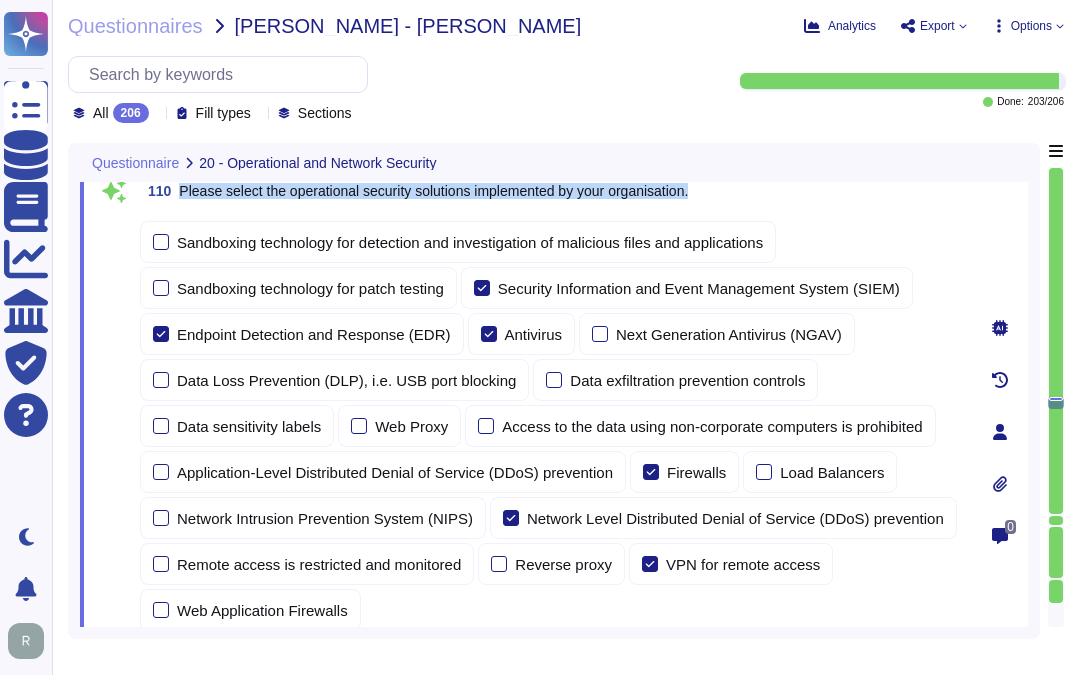 scroll, scrollTop: 23716, scrollLeft: 0, axis: vertical 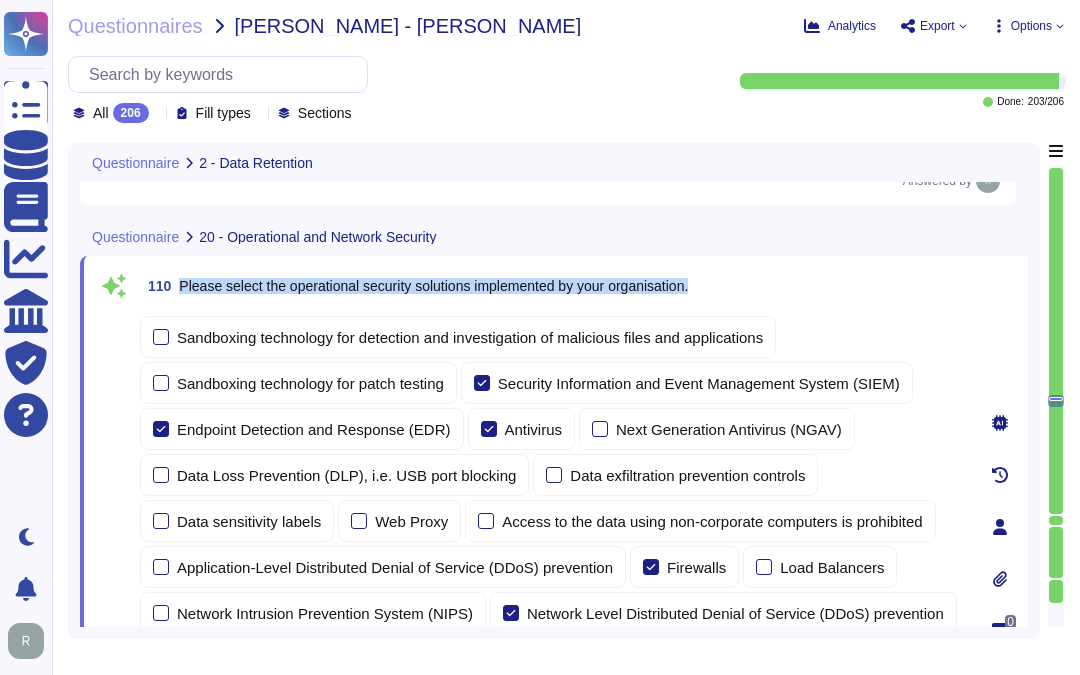 type on "Upon contract termination, we do not guarantee data deletion at the point of service termination. The data in our system, specifically certificate data, is not sensitive, is publicly available through Certificate Transparency logs, and is time-bounded to the certificate's validity period.
However, we do follow a structured approach for data disposal, which includes physically and irreversibly erasing data stored on media, including backups, at the end of the service. This is in accordance with our Secure Disposal Policy, which ensures that all data is irretrievably erased before disposal.
For backups, we utilize methods such as disk wiping, degaussing, shredding, and incineration to ensure that data is destroyed. Additionally, any data stored on our storage media shall be irretrievably erased before disposal in compliance with our Secure Disposal Policy.
Please note that all certificate data will remain for their full term, even if the customer changes vendors, and customers can run reports to downlo..." 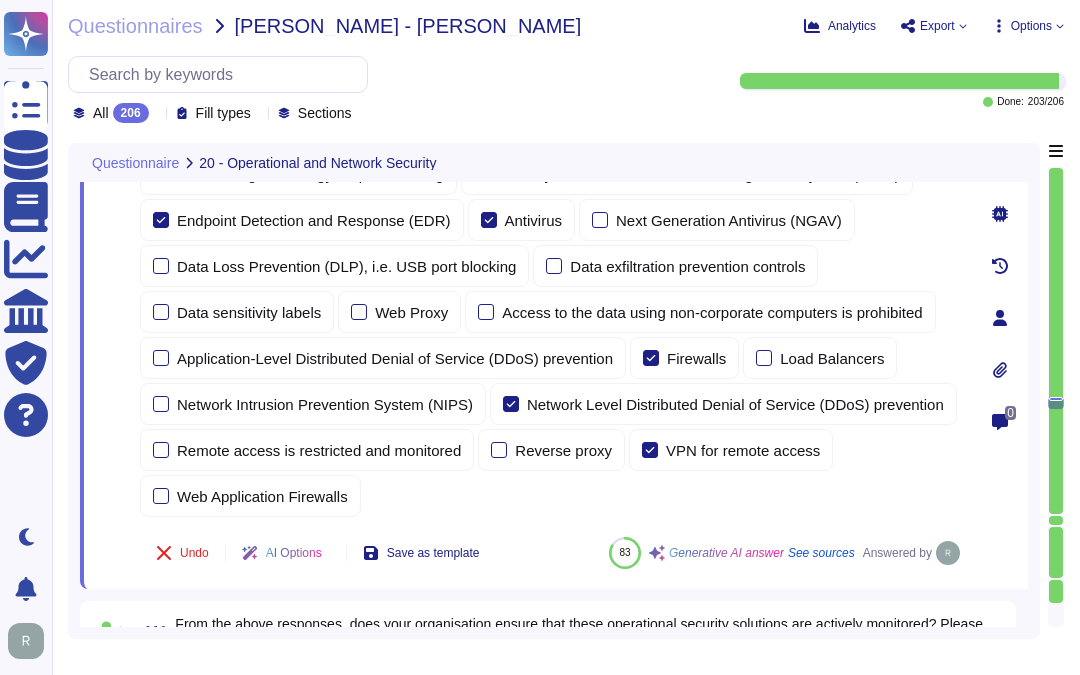 scroll, scrollTop: 23938, scrollLeft: 0, axis: vertical 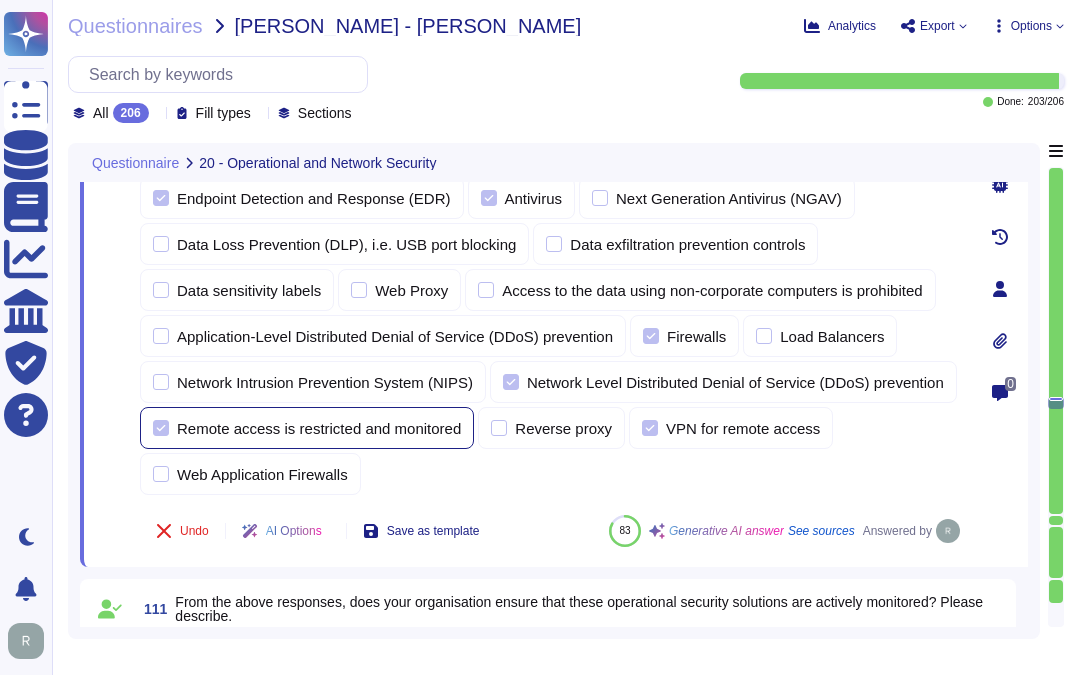 click at bounding box center [161, 428] 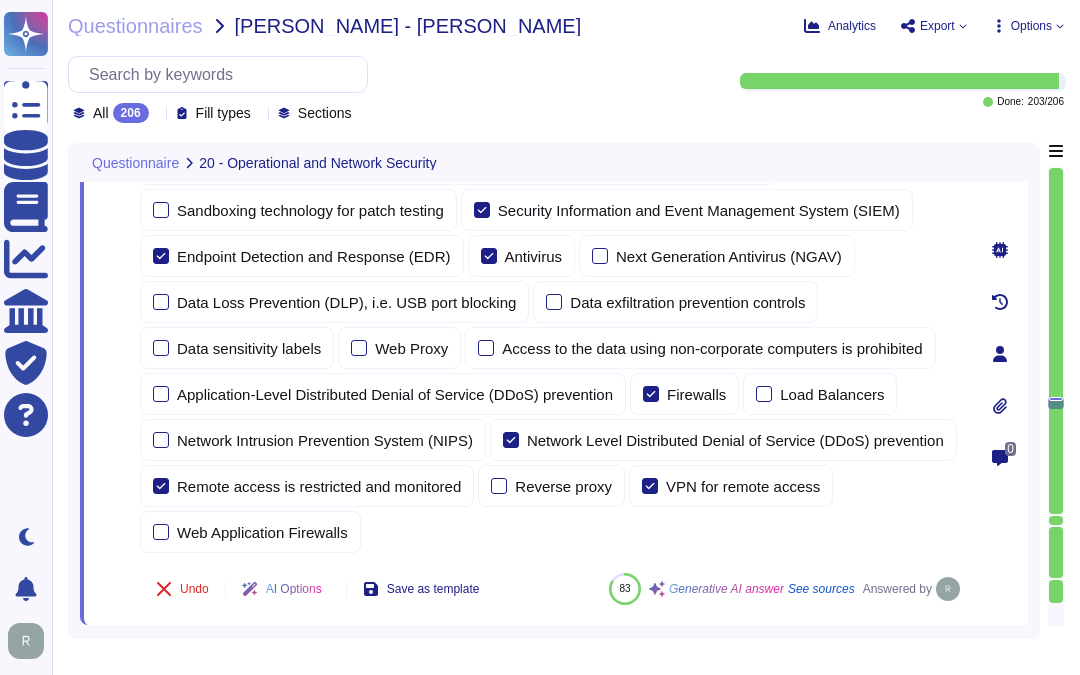 scroll, scrollTop: 23827, scrollLeft: 0, axis: vertical 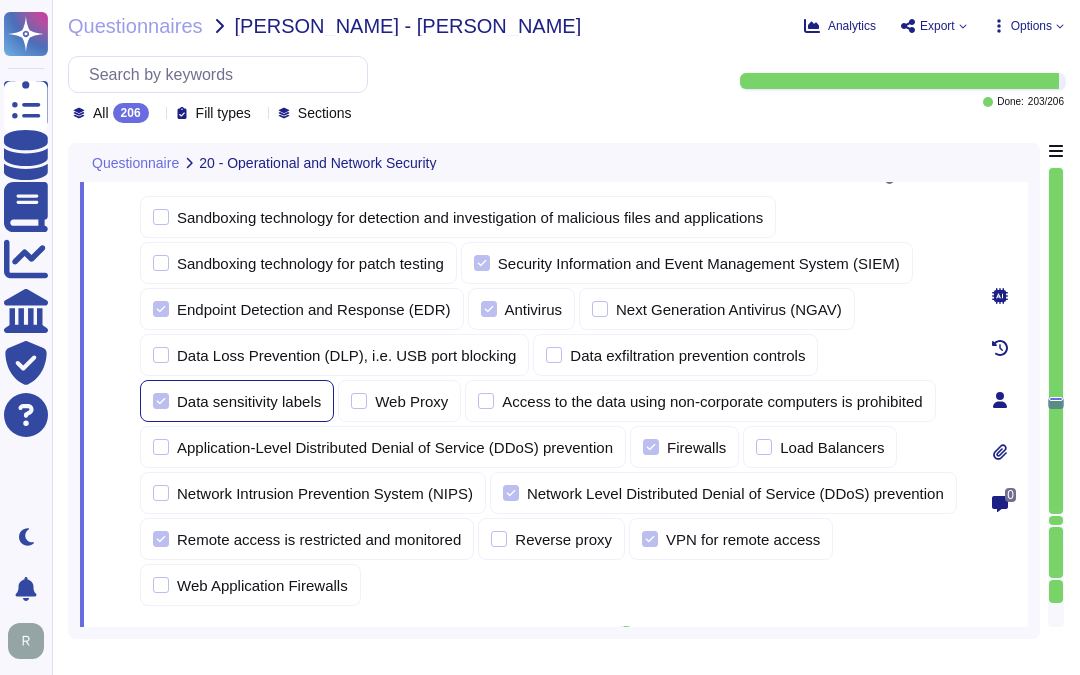click at bounding box center (161, 401) 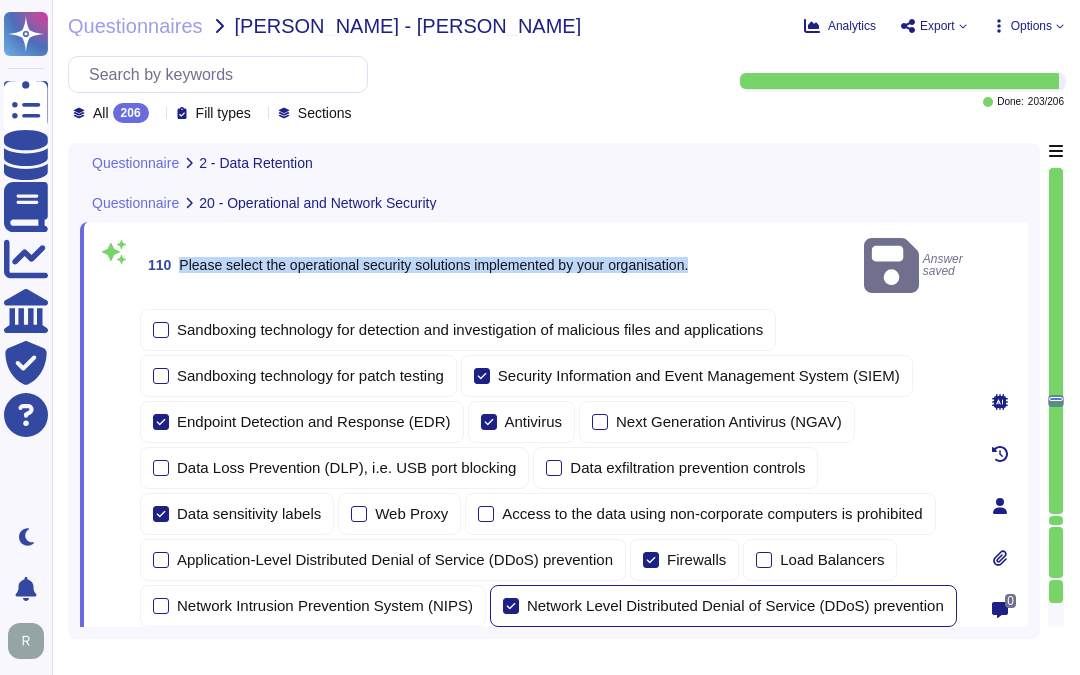 type on "Upon contract termination, we do not guarantee data deletion at the point of service termination. The data in our system, specifically certificate data, is not sensitive, is publicly available through Certificate Transparency logs, and is time-bounded to the certificate's validity period.
However, we do follow a structured approach for data disposal, which includes physically and irreversibly erasing data stored on media, including backups, at the end of the service. This is in accordance with our Secure Disposal Policy, which ensures that all data is irretrievably erased before disposal.
For backups, we utilize methods such as disk wiping, degaussing, shredding, and incineration to ensure that data is destroyed. Additionally, any data stored on our storage media shall be irretrievably erased before disposal in compliance with our Secure Disposal Policy.
Please note that all certificate data will remain for their full term, even if the customer changes vendors, and customers can run reports to downlo..." 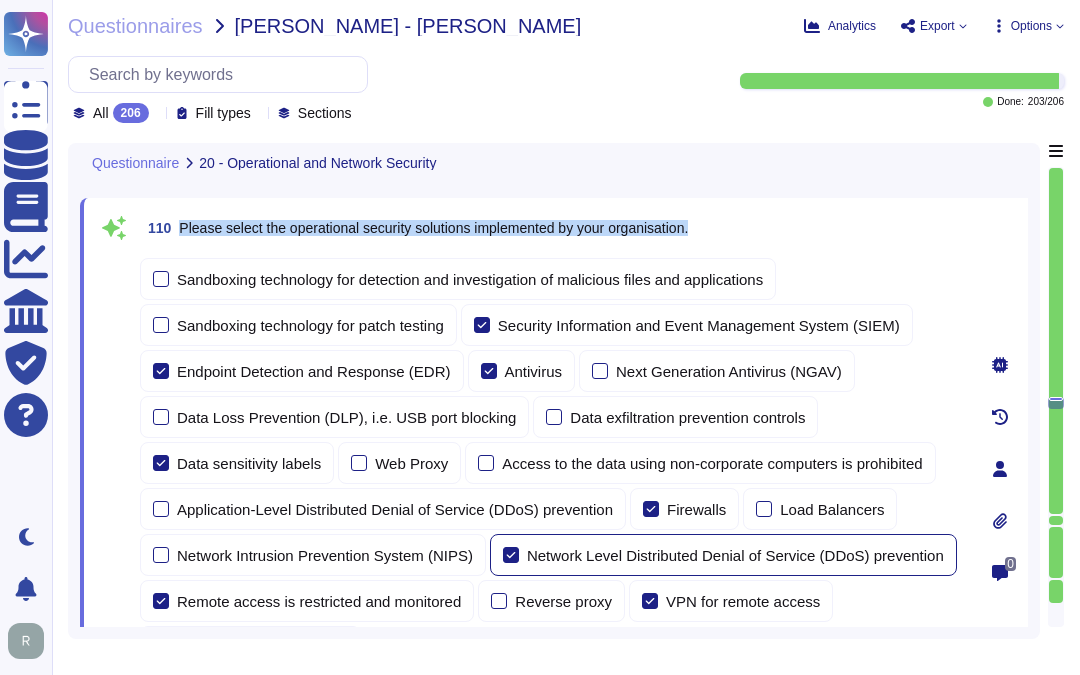 scroll, scrollTop: 23716, scrollLeft: 0, axis: vertical 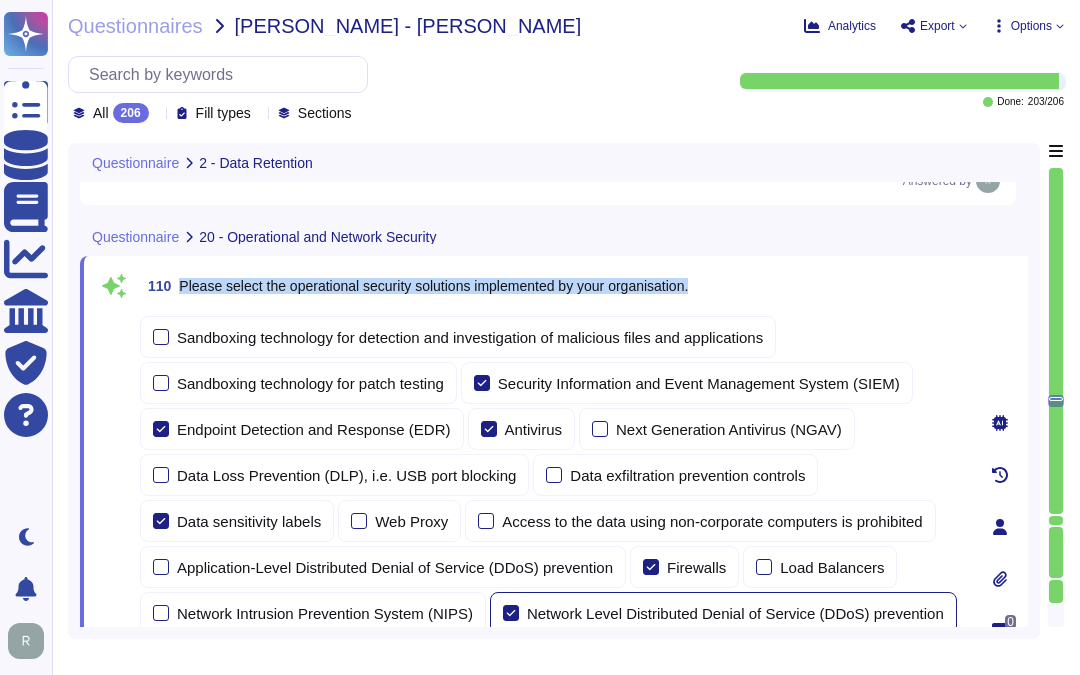 type on "Upon contract termination, we do not guarantee data deletion at the point of service termination. The data in our system, specifically certificate data, is not sensitive, is publicly available through Certificate Transparency logs, and is time-bounded to the certificate's validity period.
However, we do follow a structured approach for data disposal, which includes physically and irreversibly erasing data stored on media, including backups, at the end of the service. This is in accordance with our Secure Disposal Policy, which ensures that all data is irretrievably erased before disposal.
For backups, we utilize methods such as disk wiping, degaussing, shredding, and incineration to ensure that data is destroyed. Additionally, any data stored on our storage media shall be irretrievably erased before disposal in compliance with our Secure Disposal Policy.
Please note that all certificate data will remain for their full term, even if the customer changes vendors, and customers can run reports to downlo..." 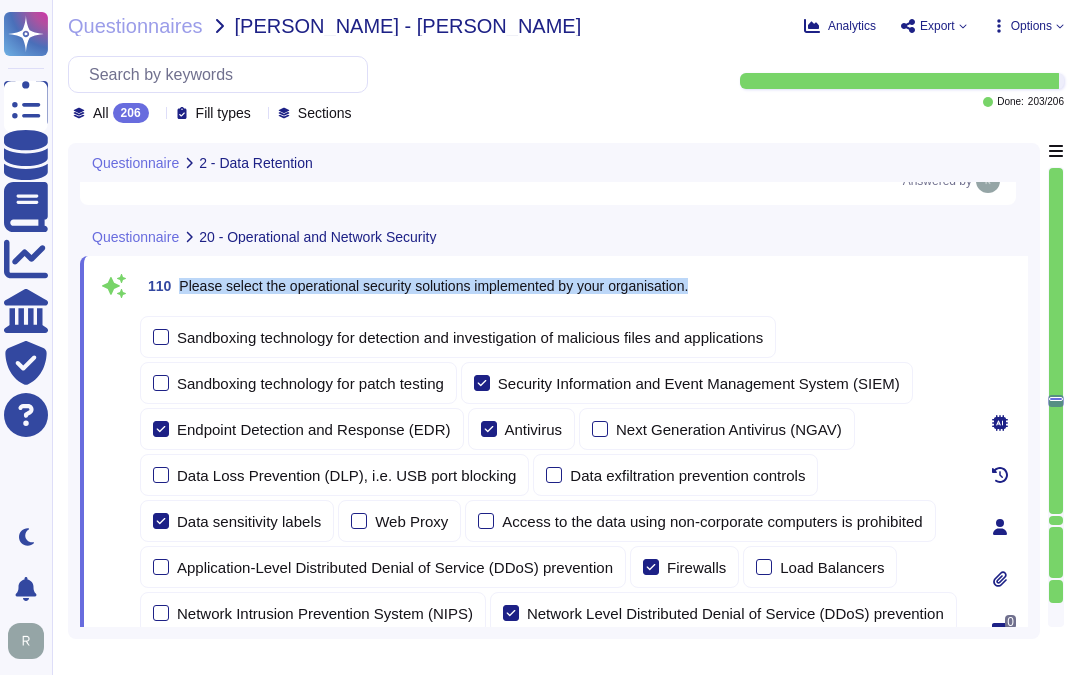 click on "110 Please select the operational security solutions implemented by your organisation." at bounding box center (552, 286) 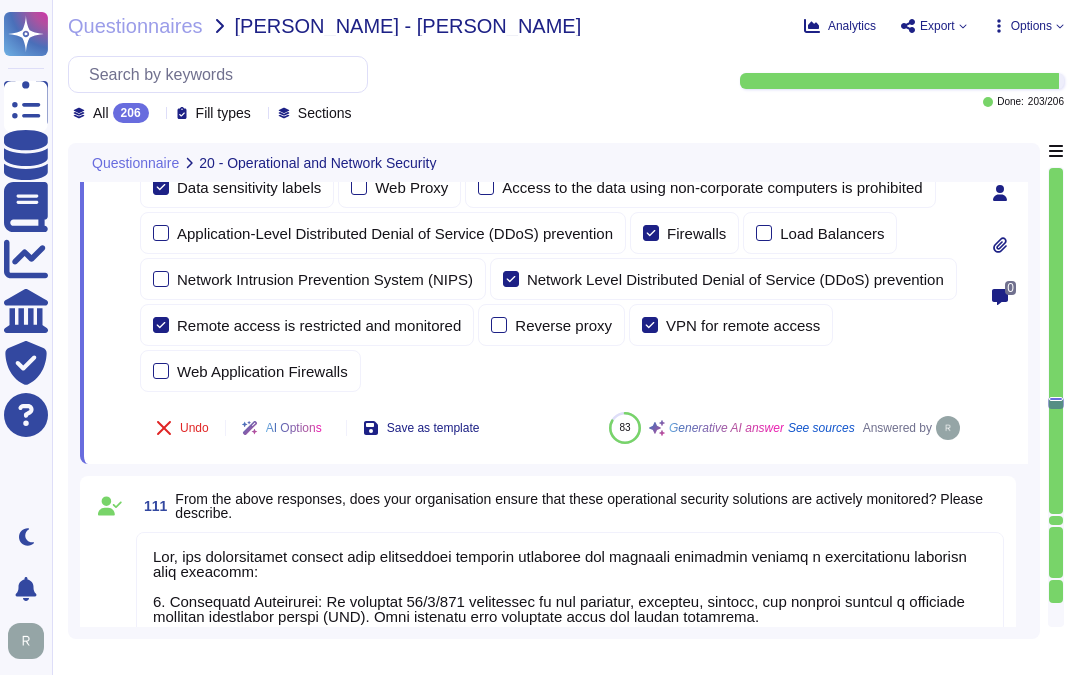 scroll, scrollTop: 24161, scrollLeft: 0, axis: vertical 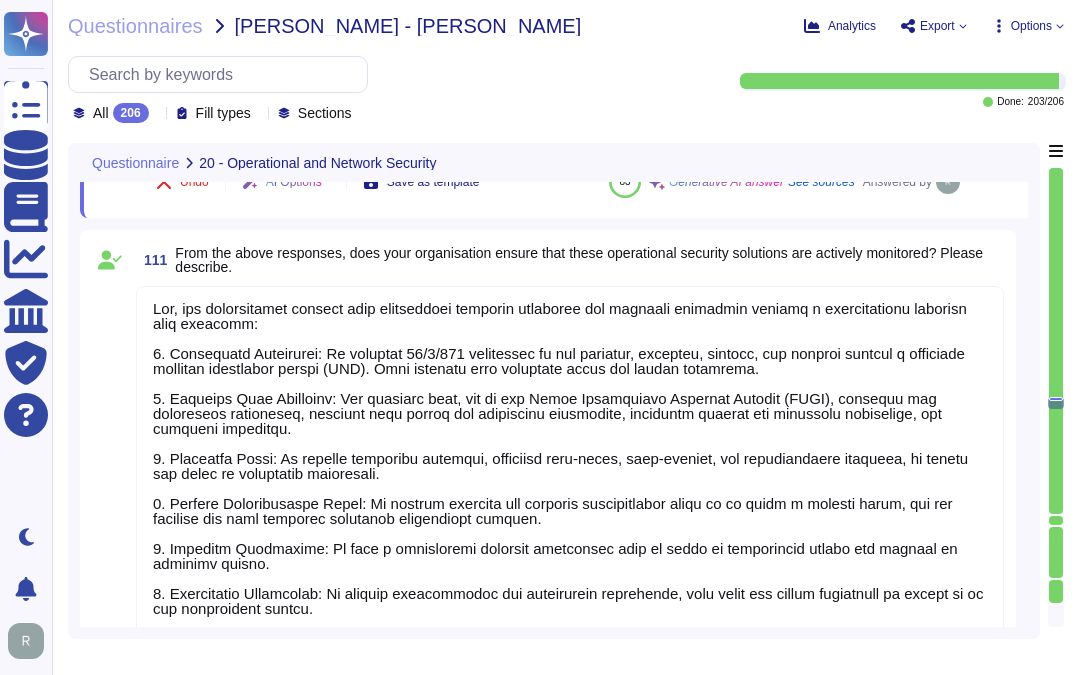 type on "Maintaining and analyzing logs is critical to prevent security incidents from going unnoticed. If logs are not properly managed, it can allow attackers to exploit vulnerabilities, potentially leading to significant data breaches, financial losses, and damage to Sectigo's reputation. Our logging and monitoring policy is designed to ensure that unauthorized activities are identified, and we have established requirements for the collection, maintenance, and review of logs for information systems and network resources. Regular reviews are conducted by our security team, overseen by the CISO, to ensure that we can detect and respond to any suspicious activities effectively." 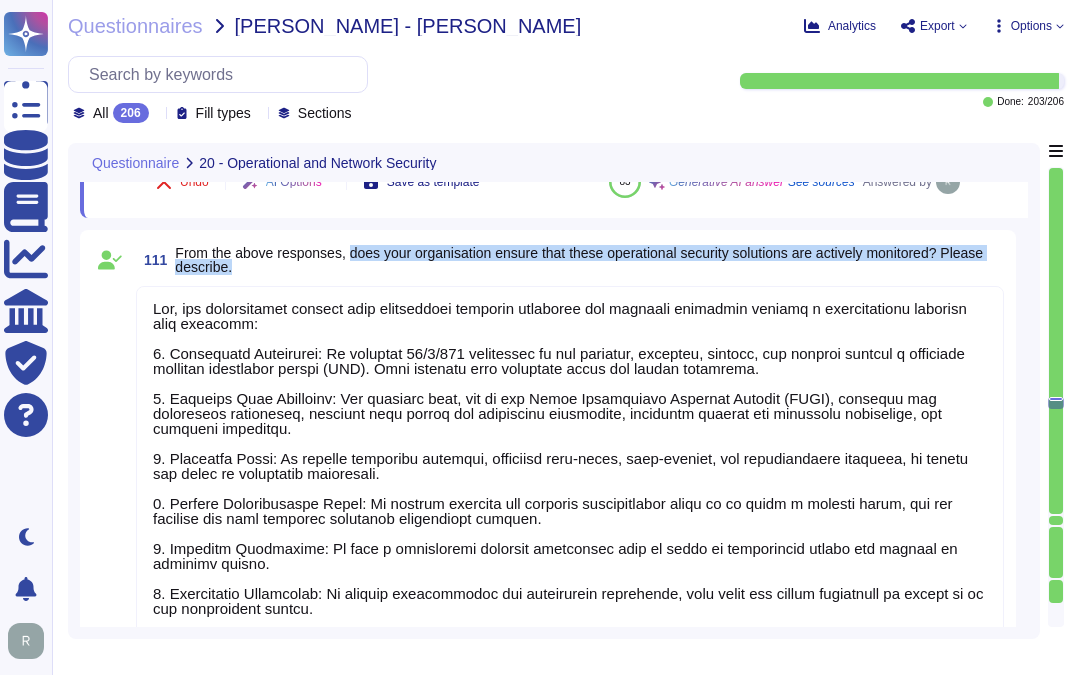 drag, startPoint x: 352, startPoint y: 253, endPoint x: 357, endPoint y: 283, distance: 30.413813 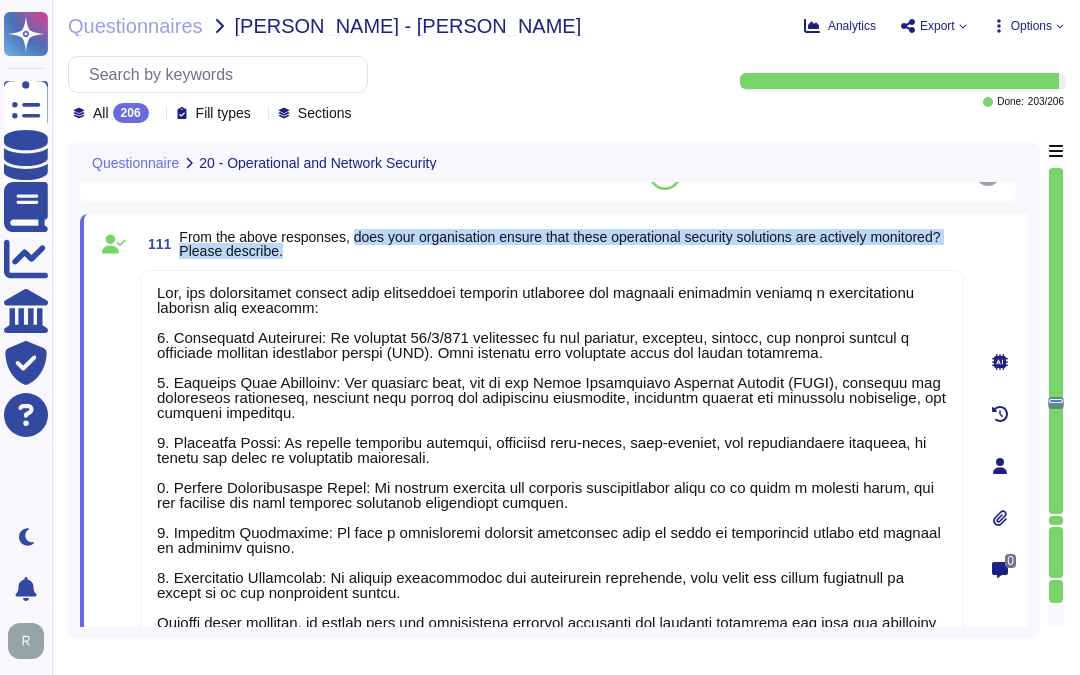 drag, startPoint x: 354, startPoint y: 240, endPoint x: 363, endPoint y: 262, distance: 23.769728 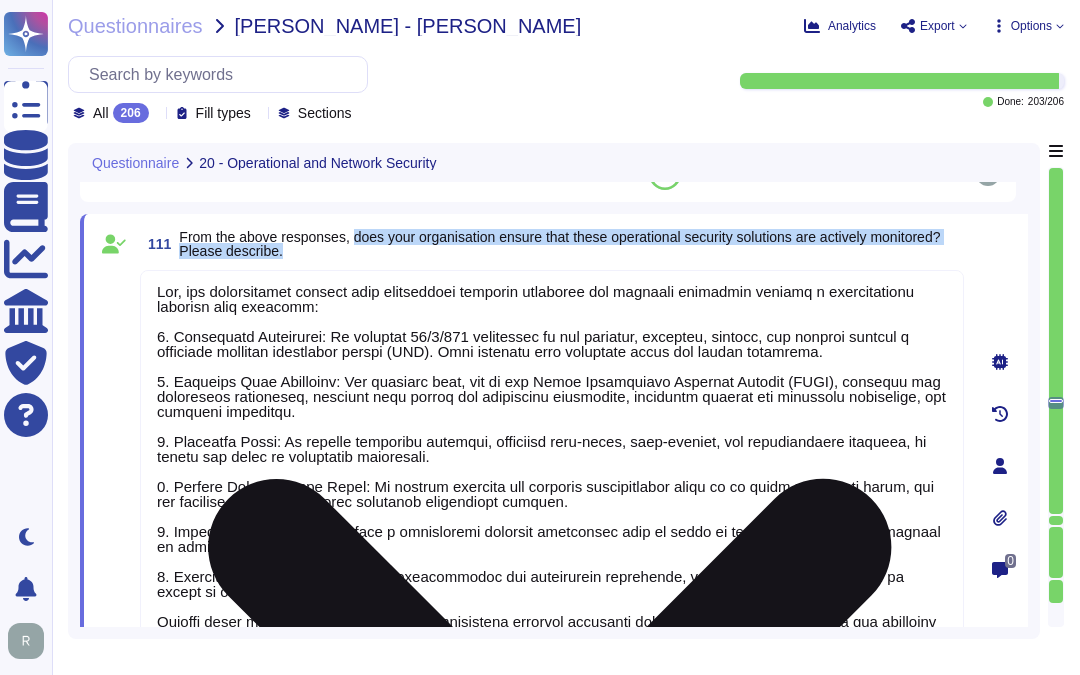scroll, scrollTop: 16, scrollLeft: 0, axis: vertical 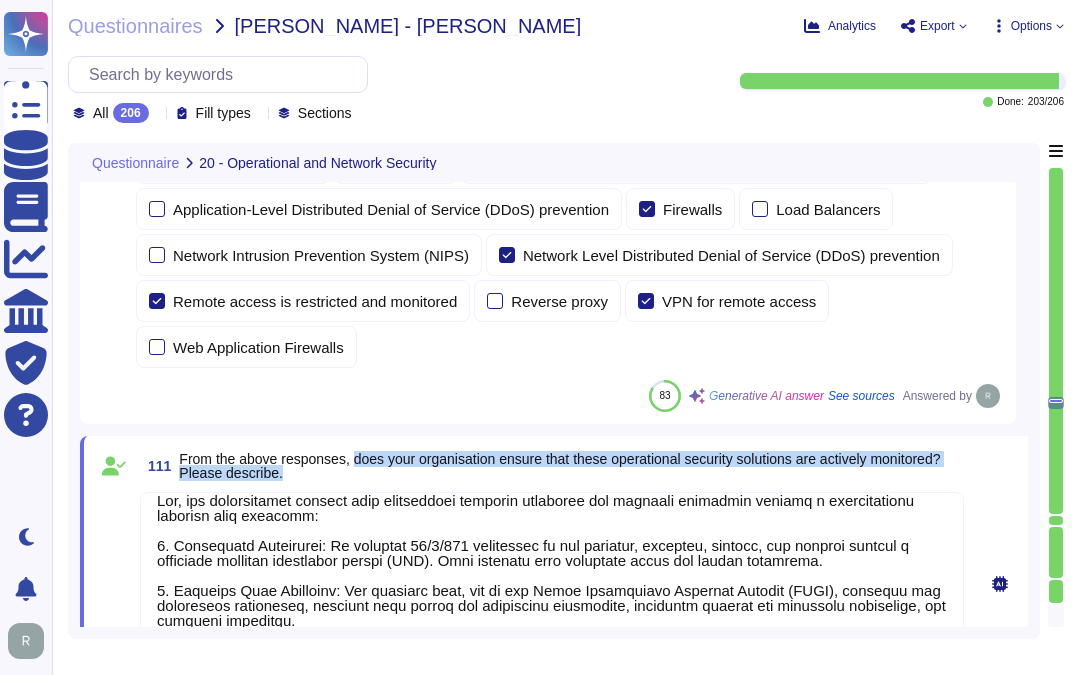 click on "110 Please select the operational security solutions implemented by your organisation. Sandboxing technology for detection and investigation of malicious files and applications Sandboxing technology for patch testing Security Information and Event Management System (SIEM) Endpoint Detection and Response (EDR) Antivirus Next Generation Antivirus (NGAV) Data Loss Prevention (DLP), i.e. USB port blocking Data exfiltration prevention controls Data sensitivity labels Web Proxy Access to the data using non-corporate computers is prohibited Application-Level Distributed Denial of Service (DDoS) prevention Firewalls Load Balancers Network Intrusion Prevention System (NIPS) Network Level Distributed Denial of Service (DDoS) prevention Remote access is restricted and monitored Reverse proxy VPN for remote access Web Application Firewalls 83 Generative AI answer See sources Answered by 111 Undo AI Options Save as template 80 Generative AI answer See sources Verified by 0 112 Yes No 80 Generative AI answer See sources" at bounding box center (554, 12567) 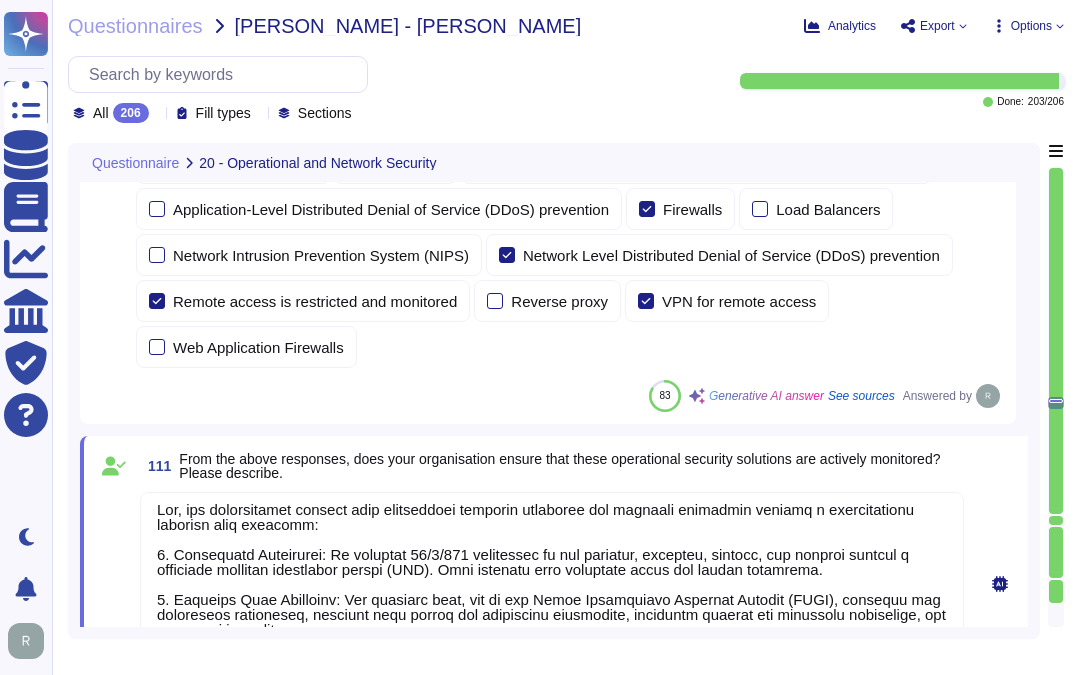 scroll, scrollTop: 0, scrollLeft: 0, axis: both 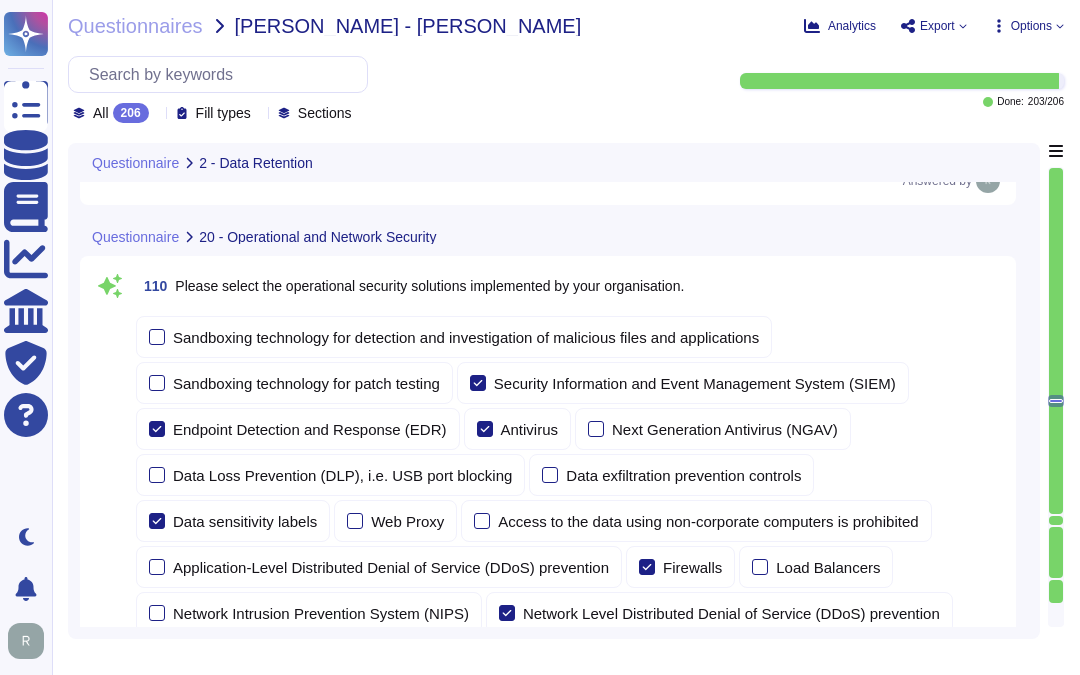 type on "Upon contract termination, we do not guarantee data deletion at the point of service termination. The data in our system, specifically certificate data, is not sensitive, is publicly available through Certificate Transparency logs, and is time-bounded to the certificate's validity period.
However, we do follow a structured approach for data disposal, which includes physically and irreversibly erasing data stored on media, including backups, at the end of the service. This is in accordance with our Secure Disposal Policy, which ensures that all data is irretrievably erased before disposal.
For backups, we utilize methods such as disk wiping, degaussing, shredding, and incineration to ensure that data is destroyed. Additionally, any data stored on our storage media shall be irretrievably erased before disposal in compliance with our Secure Disposal Policy.
Please note that all certificate data will remain for their full term, even if the customer changes vendors, and customers can run reports to downlo..." 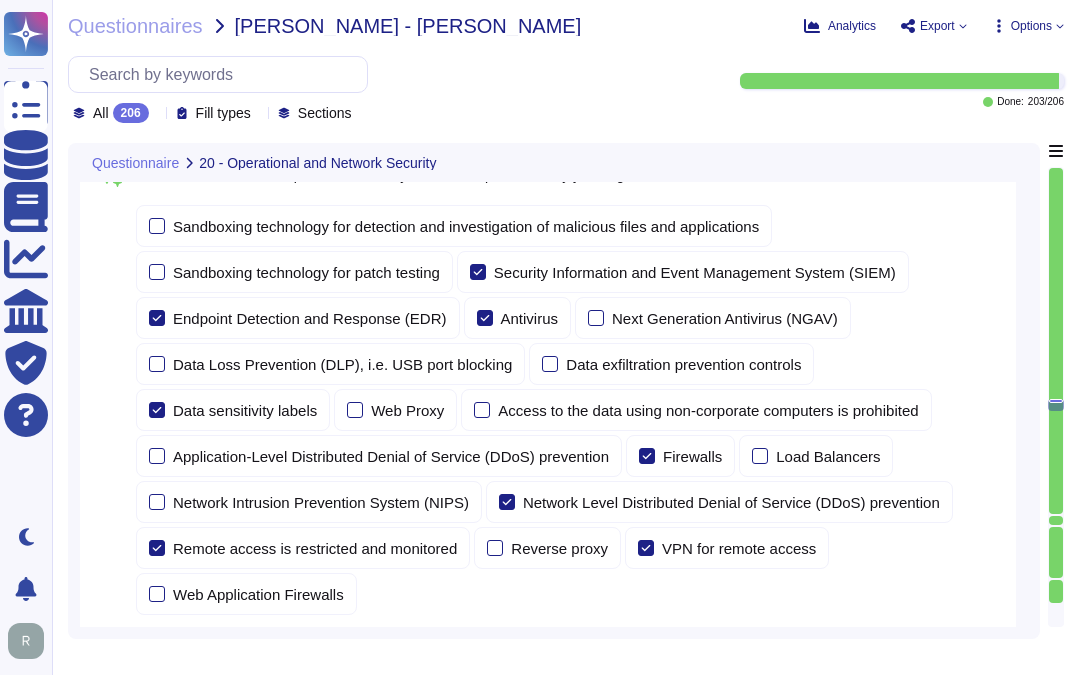 scroll, scrollTop: 24580, scrollLeft: 0, axis: vertical 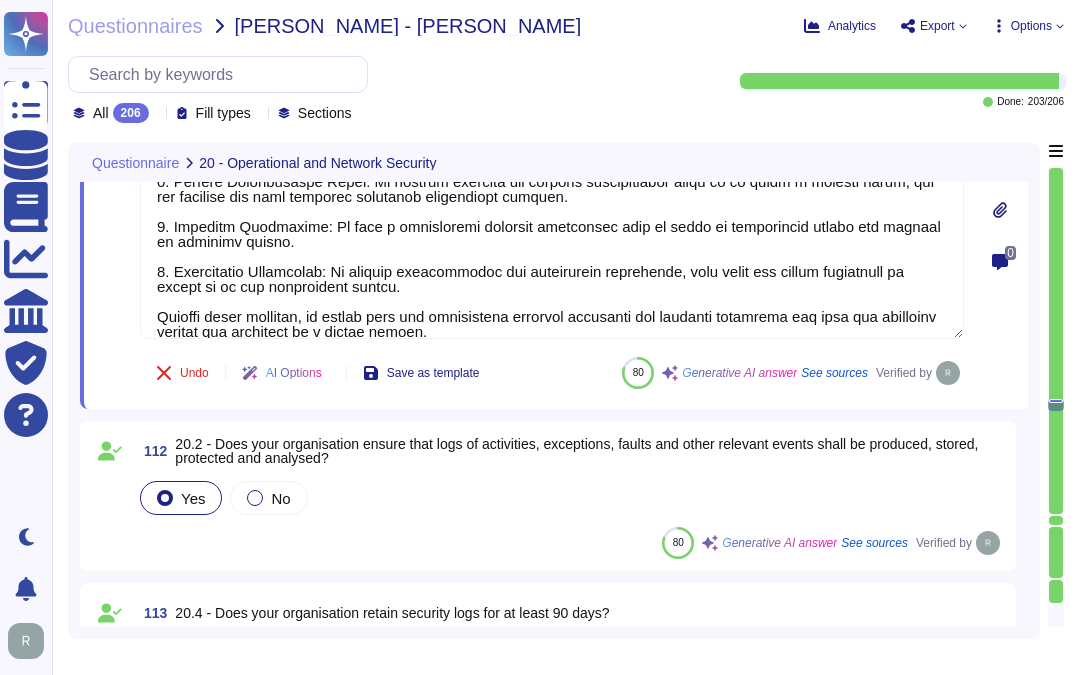 type on "Maintaining and analyzing logs is critical to prevent security incidents from going unnoticed. If logs are not properly managed, it can allow attackers to exploit vulnerabilities, potentially leading to significant data breaches, financial losses, and damage to Sectigo's reputation. Our logging and monitoring policy is designed to ensure that unauthorized activities are identified, and we have established requirements for the collection, maintenance, and review of logs for information systems and network resources. Regular reviews are conducted by our security team, overseen by the CISO, to ensure that we can detect and respond to any suspicious activities effectively." 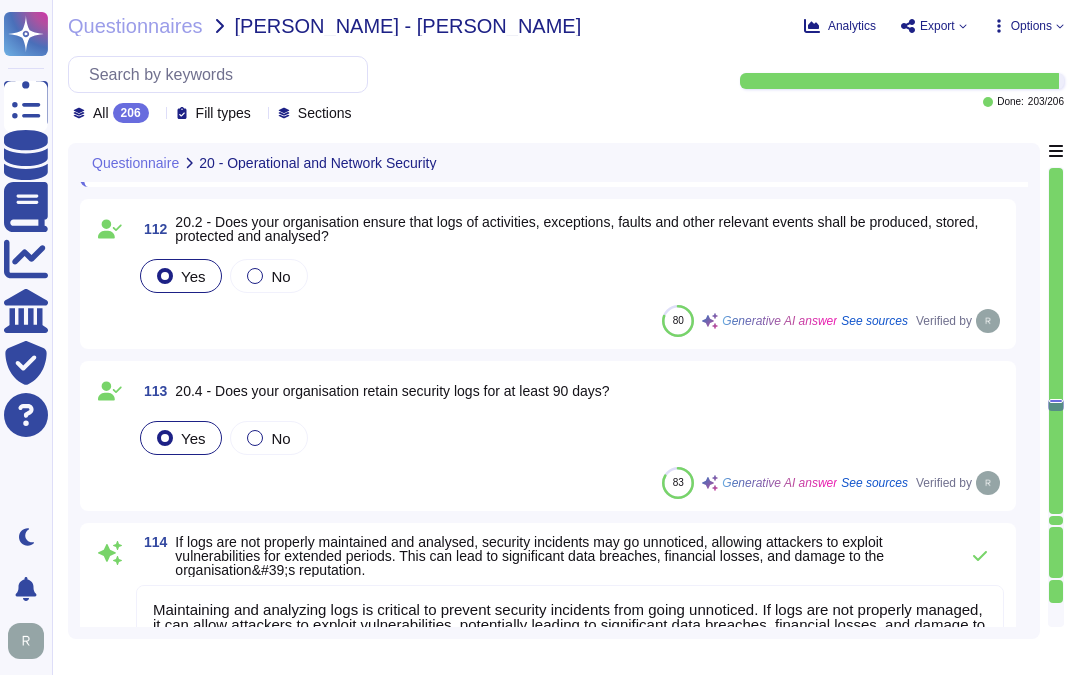 type on "Sectigo implements several measures to ensure user accountability through audit logging on systems that host data:
1. Comprehensive Logging: Detailed logs capture user and administrator logins and actions, including user login, user log off, failed login attempts, actions performed, source IP address, unique user ID, function performed, and date/time of the event.
2. Centralized and Automated Logging System: The logging system is designed to capture all security-relevant events, ensuring that user activities, security incidents, and system events are logged and maintained for a reasonable period.
3. Secure Audit Logs: Audit logs are encrypted, timestamped, and stored securely to protect against unauthorized access, modification, and deletion. Access to these logs is restricted to authorized personnel.
4. Regular Reviews: Logs are regularly reviewed by our security team, overseen by the CISO, to monitor for suspicious activities.
5. Retention Period: Audit trails for detecting and responding to cyberse..." 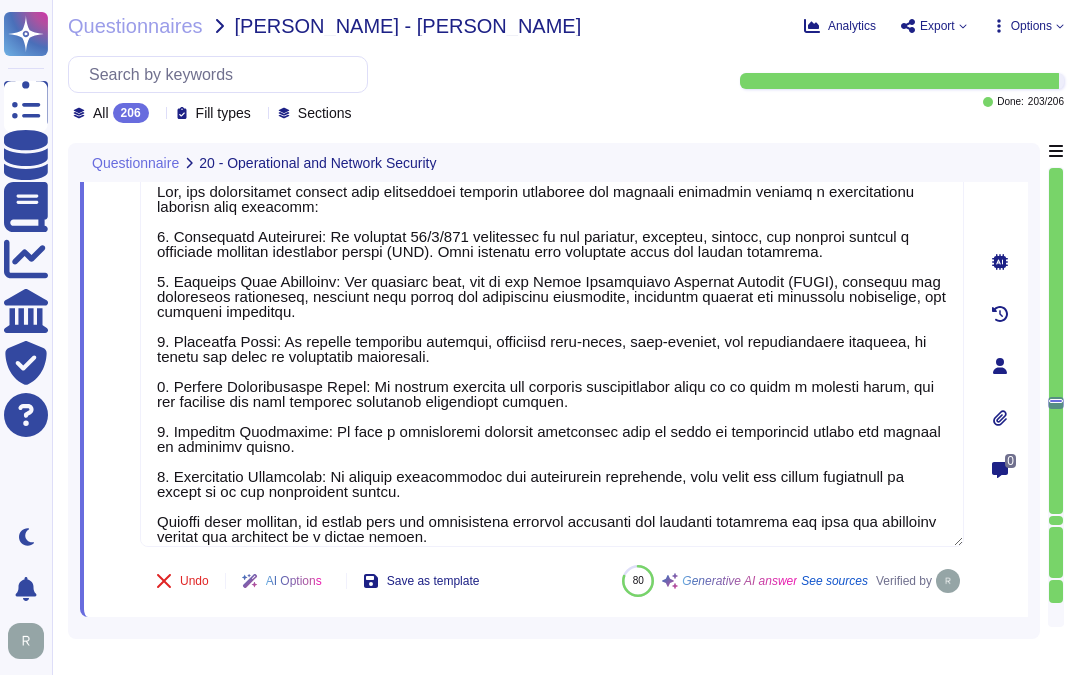 scroll, scrollTop: 24246, scrollLeft: 0, axis: vertical 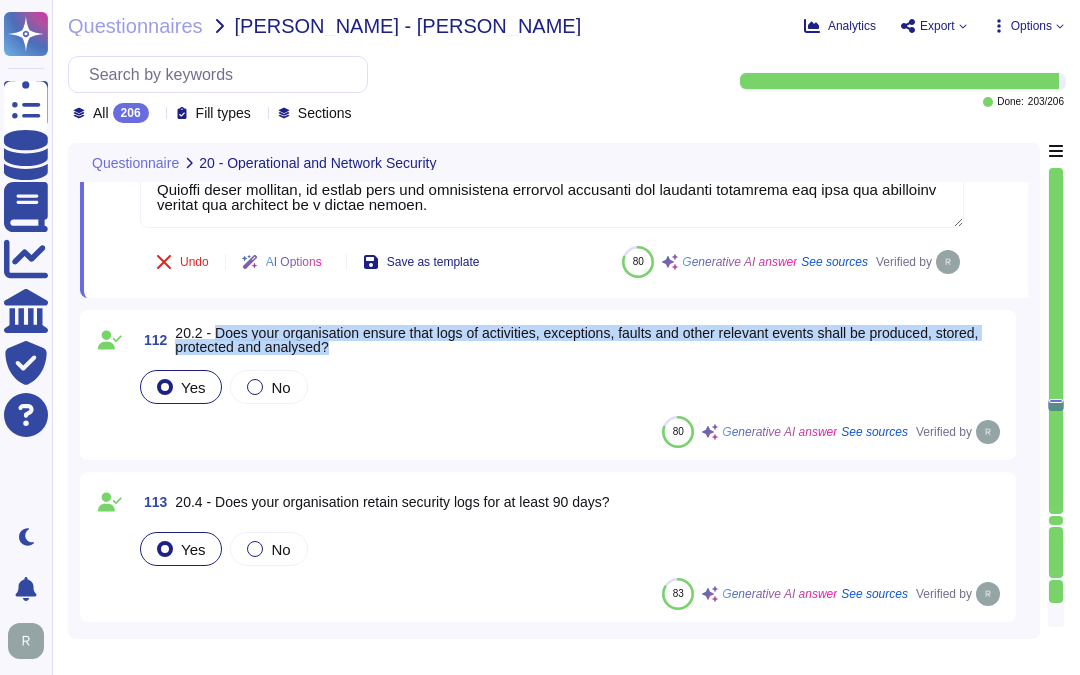 drag, startPoint x: 217, startPoint y: 331, endPoint x: 408, endPoint y: 343, distance: 191.37659 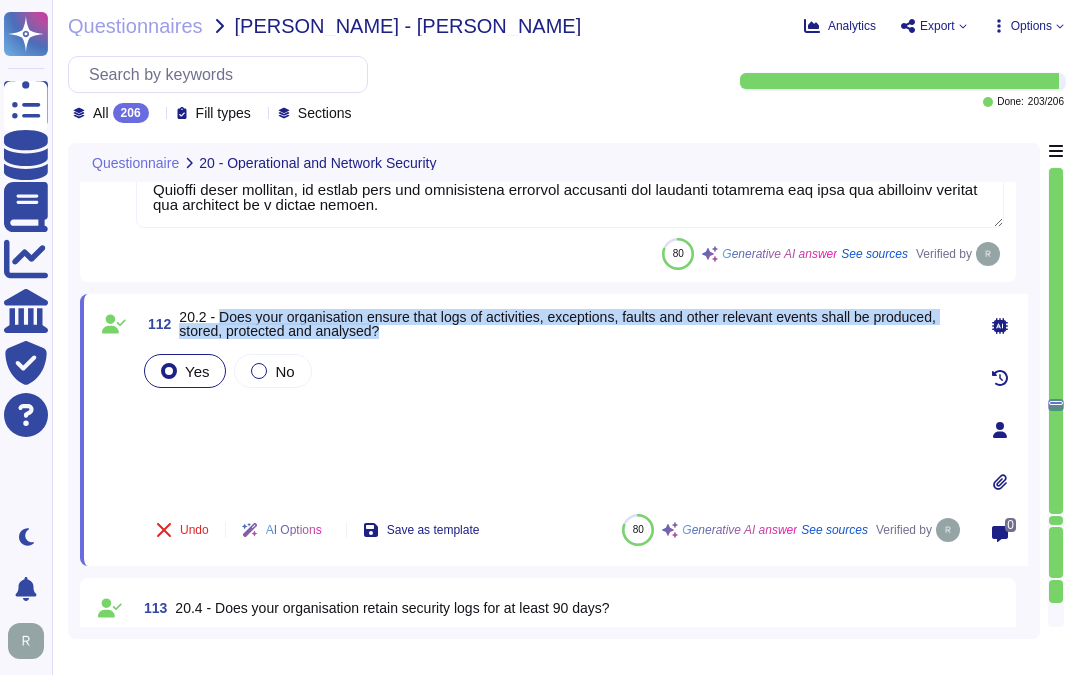 scroll, scrollTop: 2, scrollLeft: 0, axis: vertical 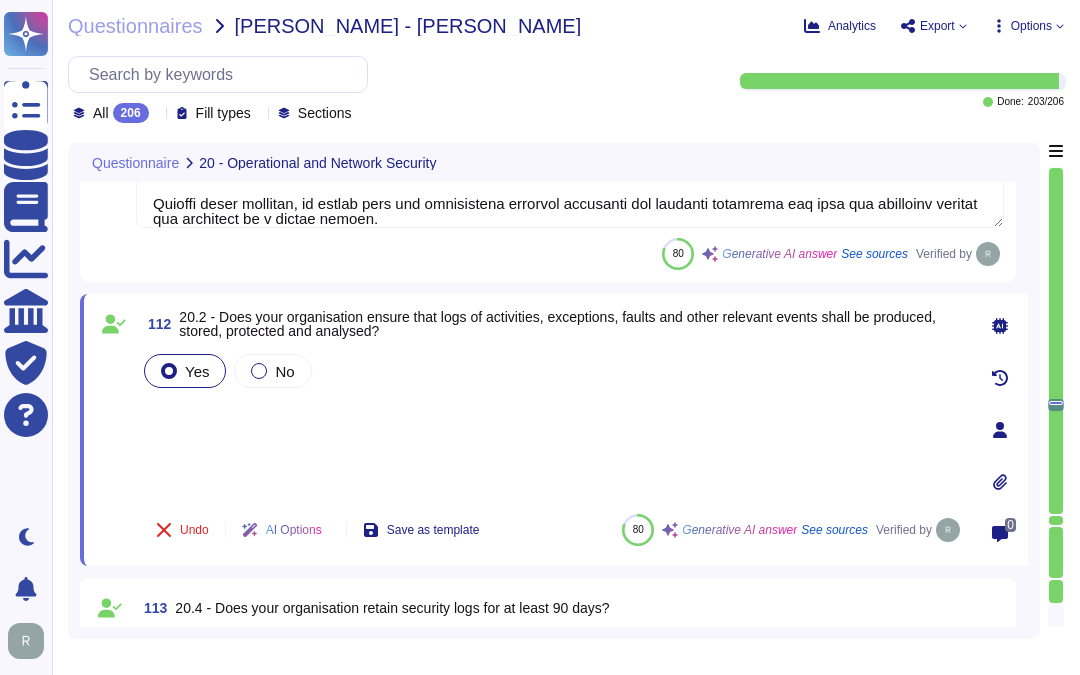 drag, startPoint x: 408, startPoint y: 343, endPoint x: 213, endPoint y: 435, distance: 215.61308 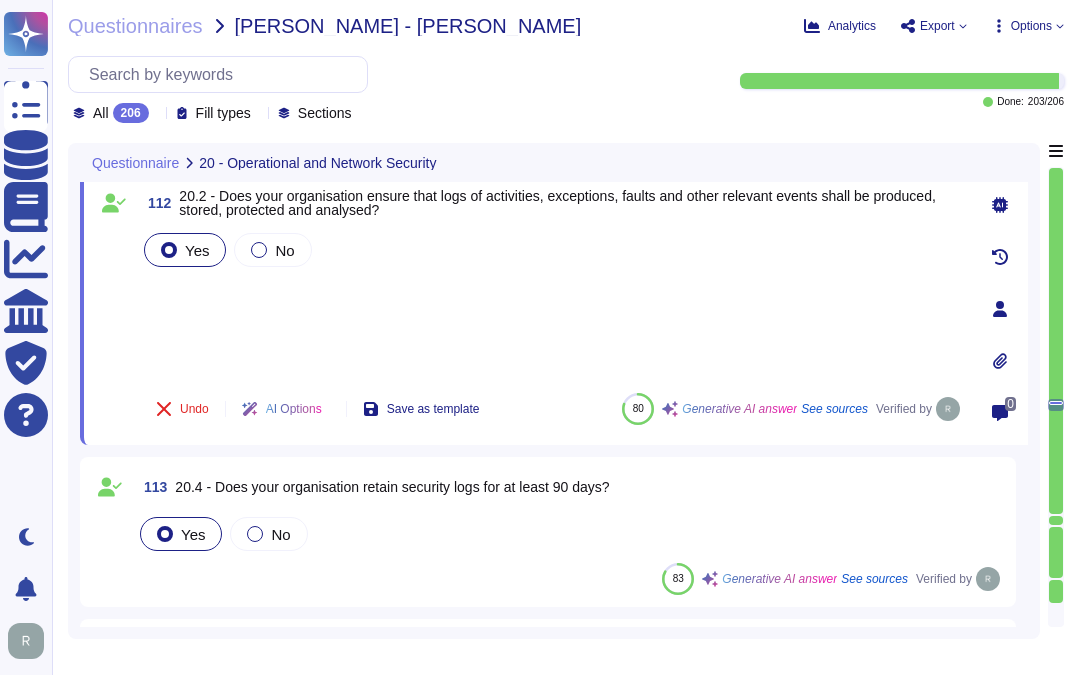 type on "Sectigo implements several measures to ensure user accountability through audit logging on systems that host data:
1. Comprehensive Logging: Detailed logs capture user and administrator logins and actions, including user login, user log off, failed login attempts, actions performed, source IP address, unique user ID, function performed, and date/time of the event.
2. Centralized and Automated Logging System: The logging system is designed to capture all security-relevant events, ensuring that user activities, security incidents, and system events are logged and maintained for a reasonable period.
3. Secure Audit Logs: Audit logs are encrypted, timestamped, and stored securely to protect against unauthorized access, modification, and deletion. Access to these logs is restricted to authorized personnel.
4. Regular Reviews: Logs are regularly reviewed by our security team, overseen by the CISO, to monitor for suspicious activities.
5. Retention Period: Audit trails for detecting and responding to cyberse..." 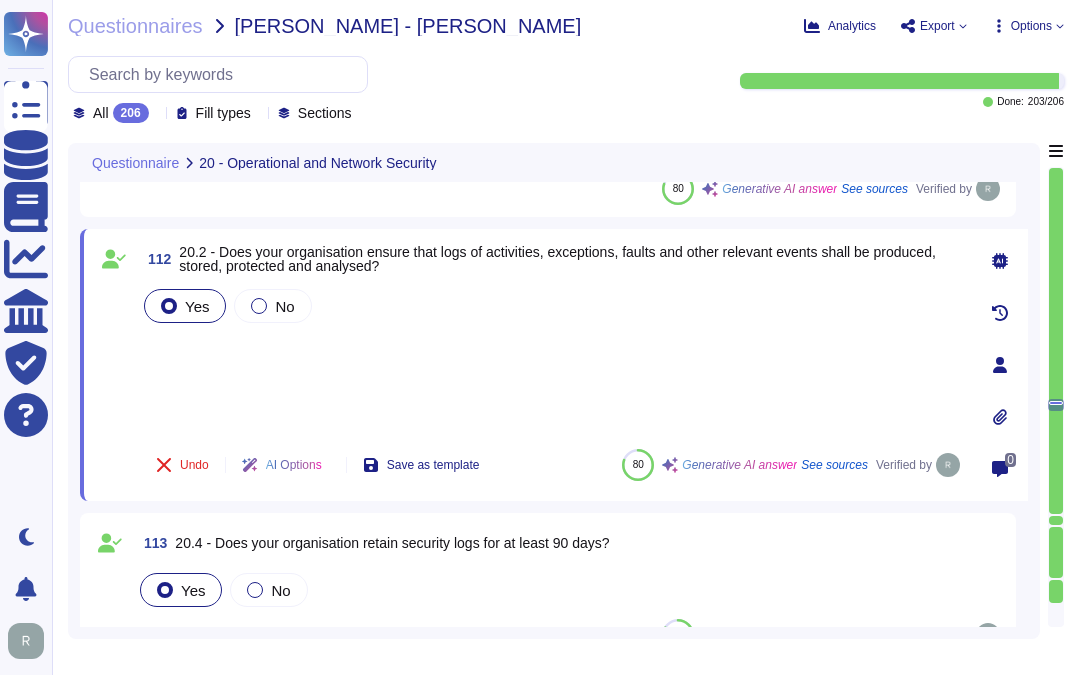 scroll, scrollTop: 24691, scrollLeft: 0, axis: vertical 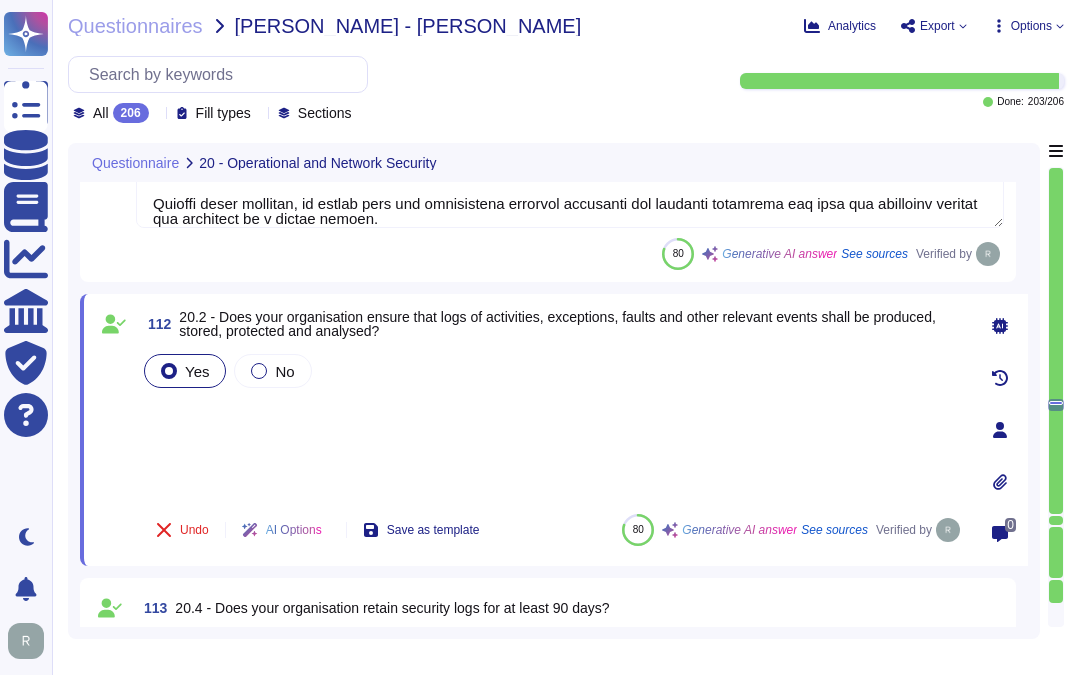 click on "Yes No" at bounding box center [552, 424] 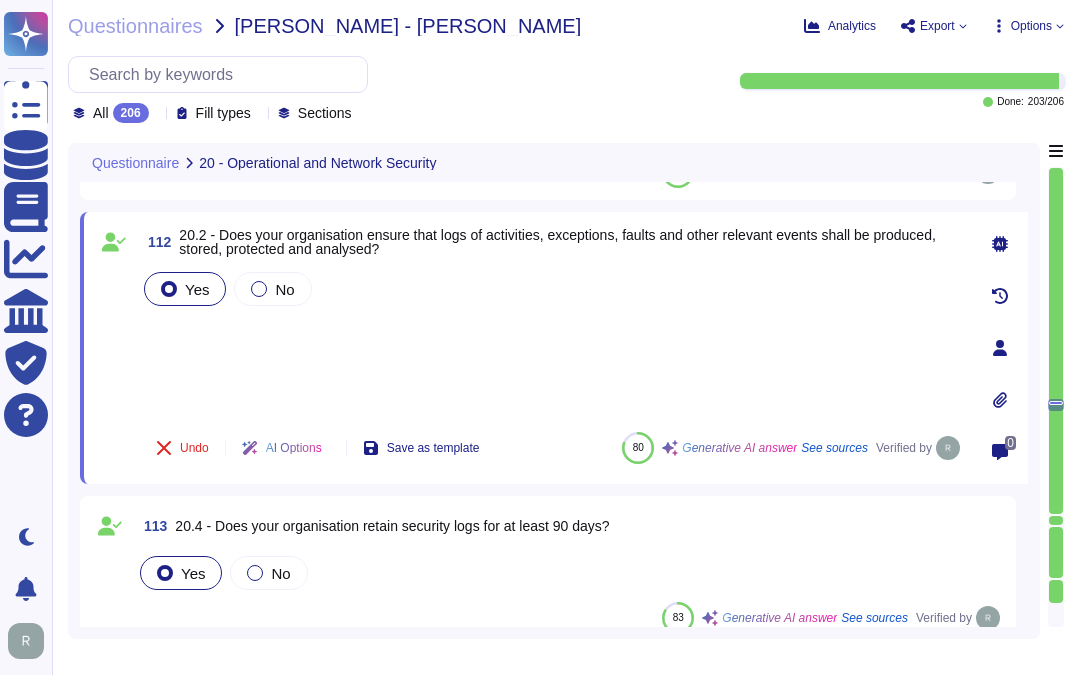 type on "Sectigo implements several measures to ensure user accountability through audit logging on systems that host data:
1. Comprehensive Logging: Detailed logs capture user and administrator logins and actions, including user login, user log off, failed login attempts, actions performed, source IP address, unique user ID, function performed, and date/time of the event.
2. Centralized and Automated Logging System: The logging system is designed to capture all security-relevant events, ensuring that user activities, security incidents, and system events are logged and maintained for a reasonable period.
3. Secure Audit Logs: Audit logs are encrypted, timestamped, and stored securely to protect against unauthorized access, modification, and deletion. Access to these logs is restricted to authorized personnel.
4. Regular Reviews: Logs are regularly reviewed by our security team, overseen by the CISO, to monitor for suspicious activities.
5. Retention Period: Audit trails for detecting and responding to cyberse..." 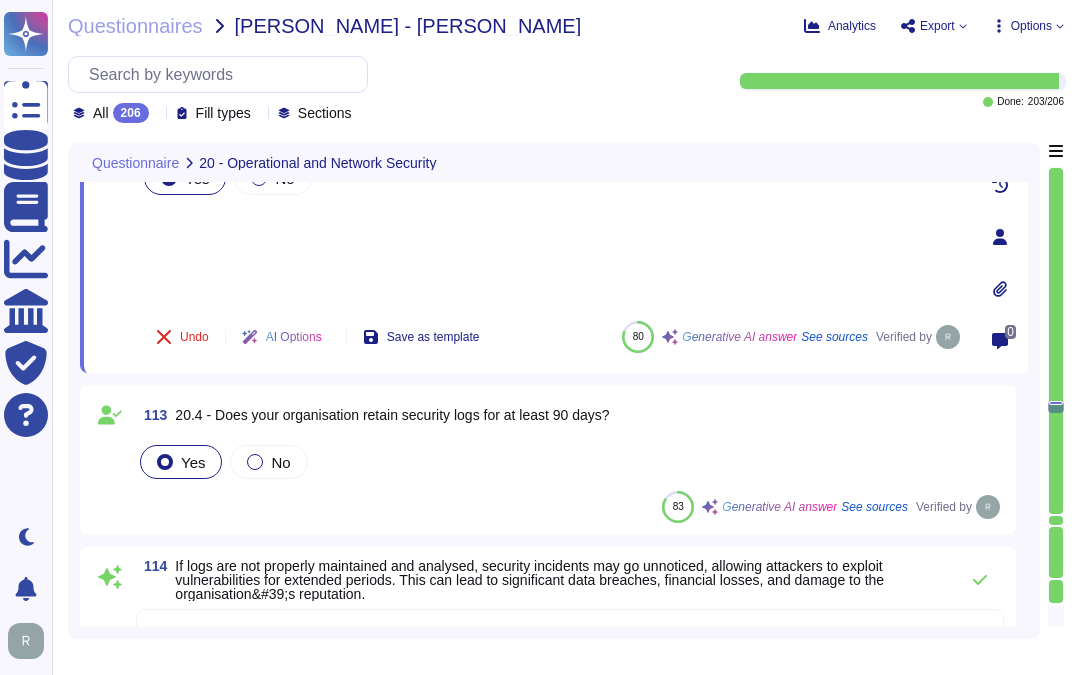 scroll, scrollTop: 24913, scrollLeft: 0, axis: vertical 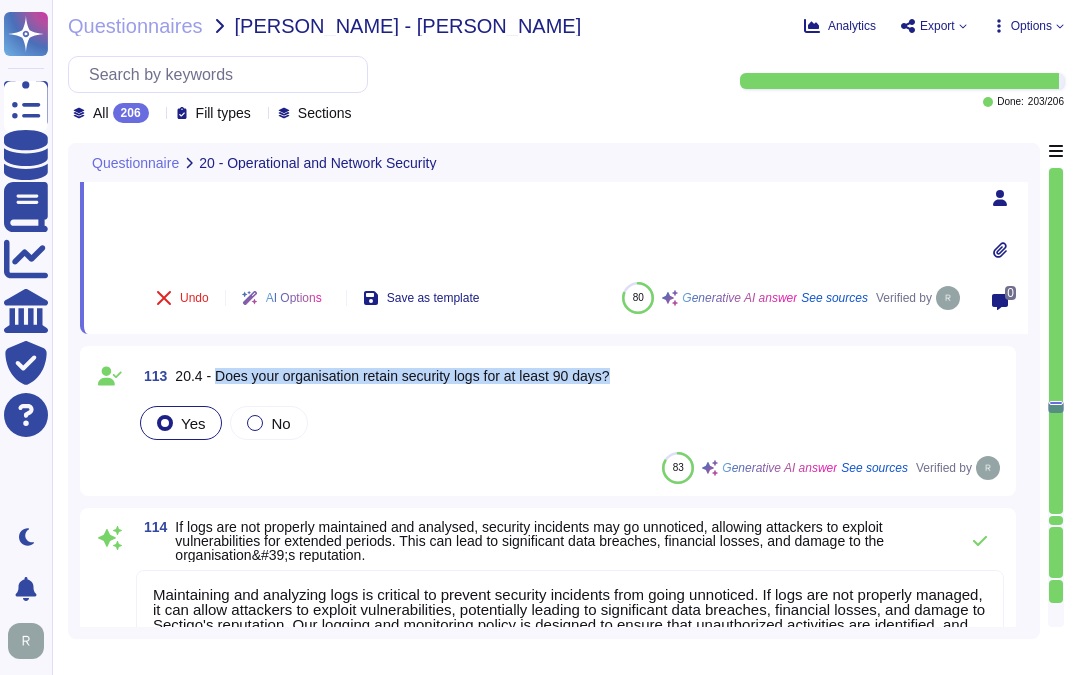 drag, startPoint x: 217, startPoint y: 370, endPoint x: 633, endPoint y: 363, distance: 416.0589 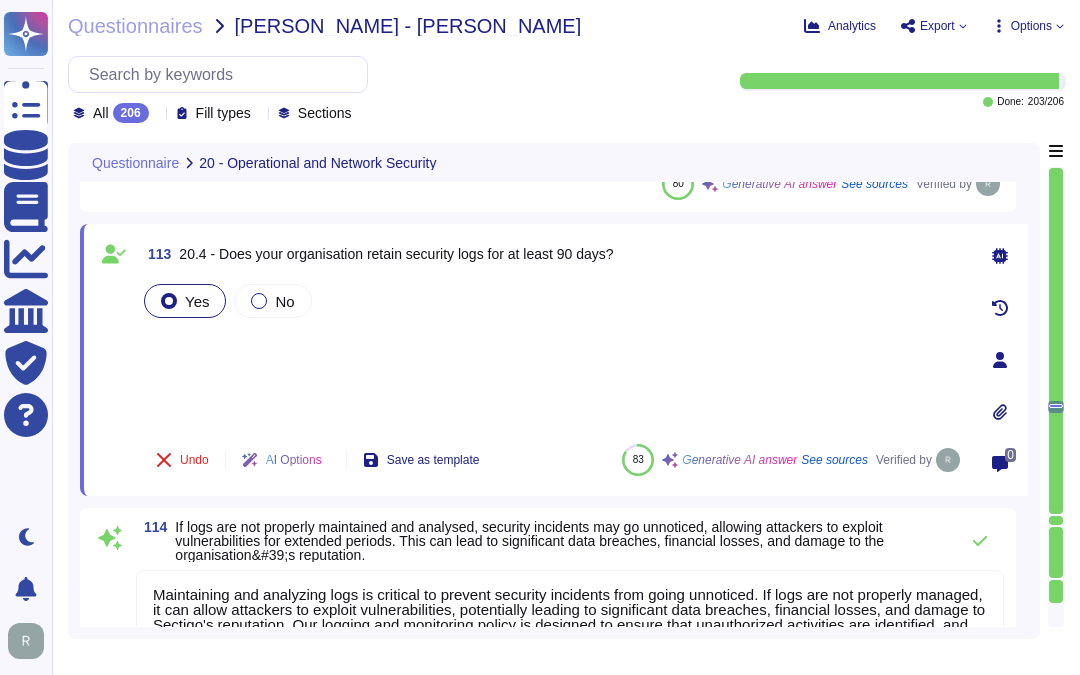 click on "Yes No" at bounding box center (552, 354) 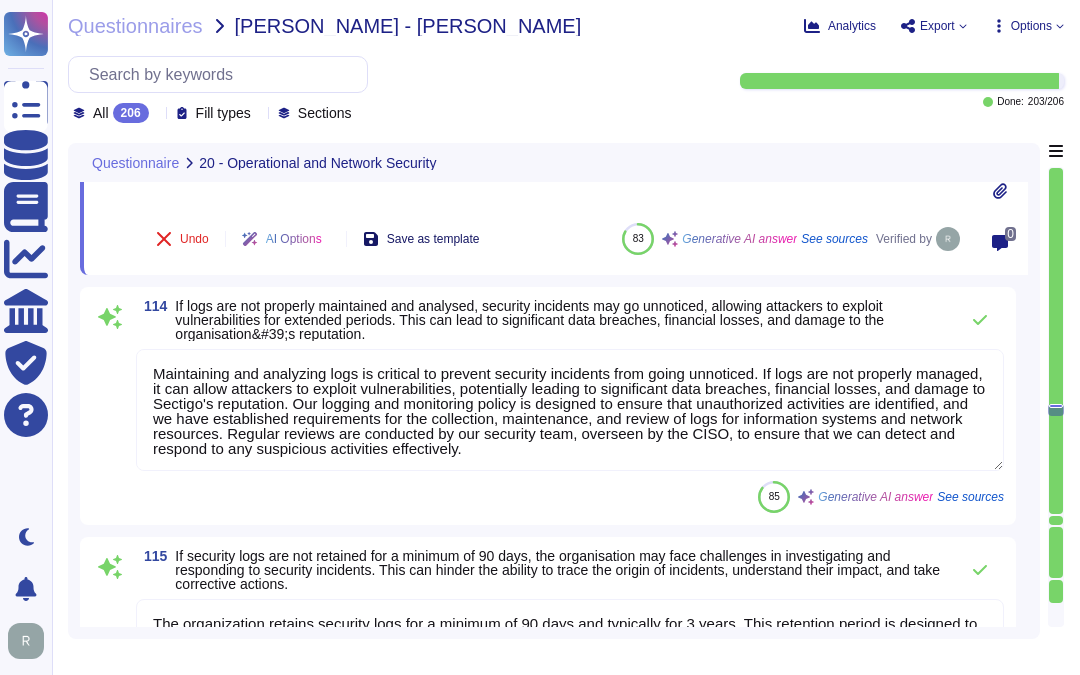 scroll, scrollTop: 25135, scrollLeft: 0, axis: vertical 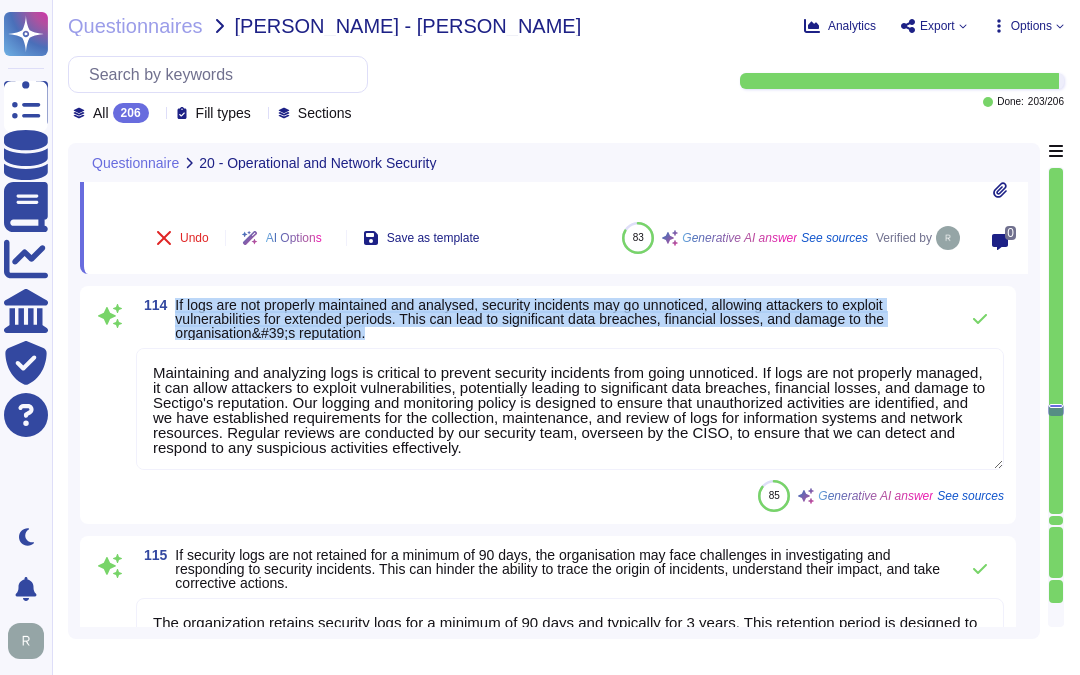 drag, startPoint x: 176, startPoint y: 297, endPoint x: 484, endPoint y: 322, distance: 309.01294 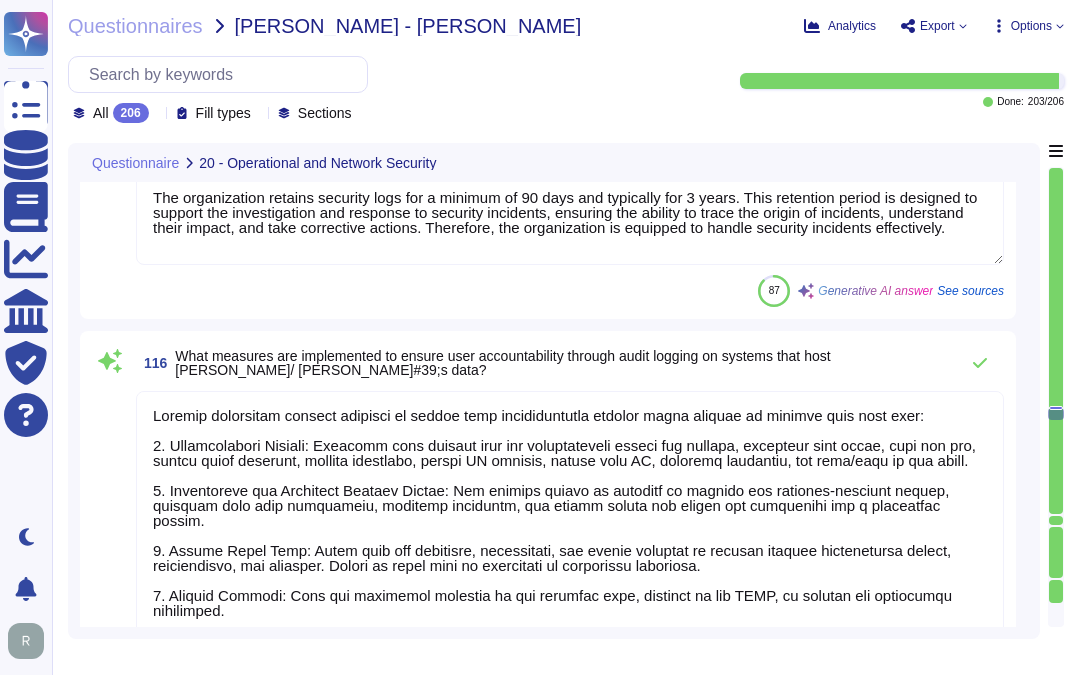scroll, scrollTop: 25468, scrollLeft: 0, axis: vertical 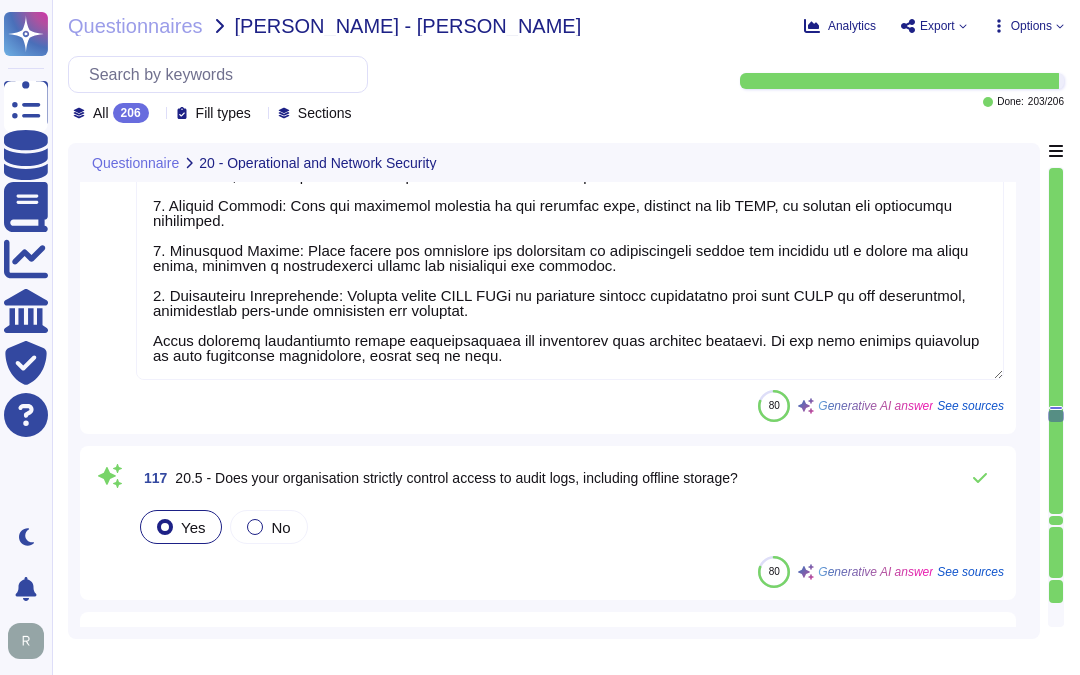 type on "Access to audit logs is strictly controlled to prevent unauthorized access, deletion, and modification. Only authorized personnel are allowed access to these logs, ensuring their integrity. Regular reviews are conducted by our security team, overseen by the CISO, to maintain the security and reliability of the audit logs. This approach helps to ensure that the data remains trustworthy for incident investigations and compliance audits." 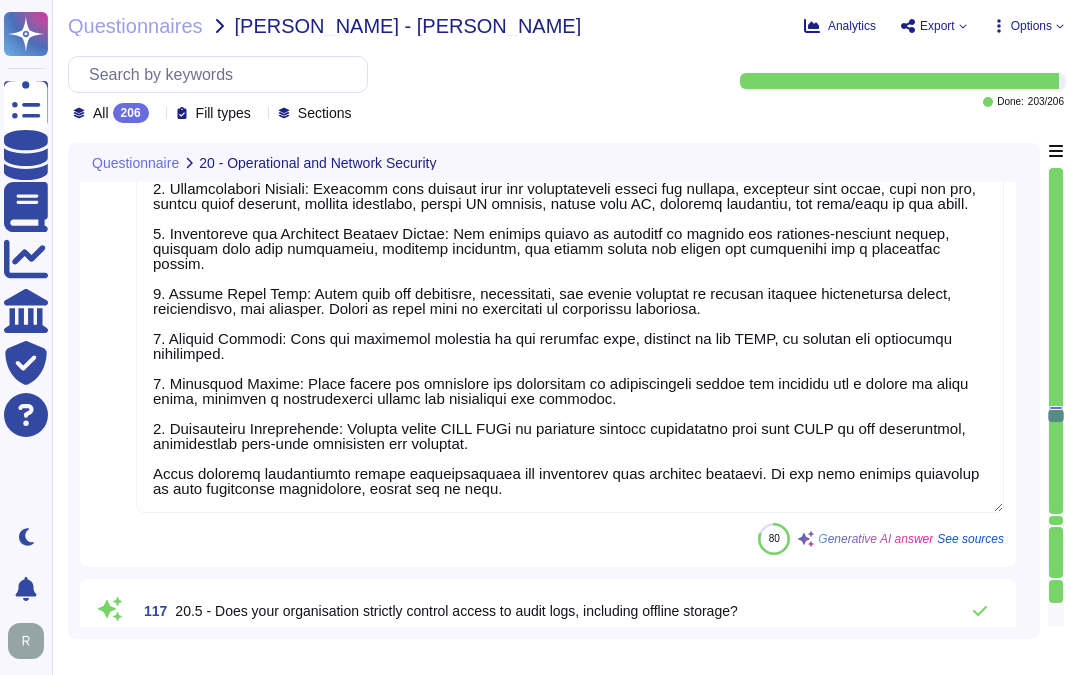 type on "Maintaining and analyzing logs is critical to prevent security incidents from going unnoticed. If logs are not properly managed, it can allow attackers to exploit vulnerabilities, potentially leading to significant data breaches, financial losses, and damage to Sectigo's reputation. Our logging and monitoring policy is designed to ensure that unauthorized activities are identified, and we have established requirements for the collection, maintenance, and review of logs for information systems and network resources. Regular reviews are conducted by our security team, overseen by the CISO, to ensure that we can detect and respond to any suspicious activities effectively." 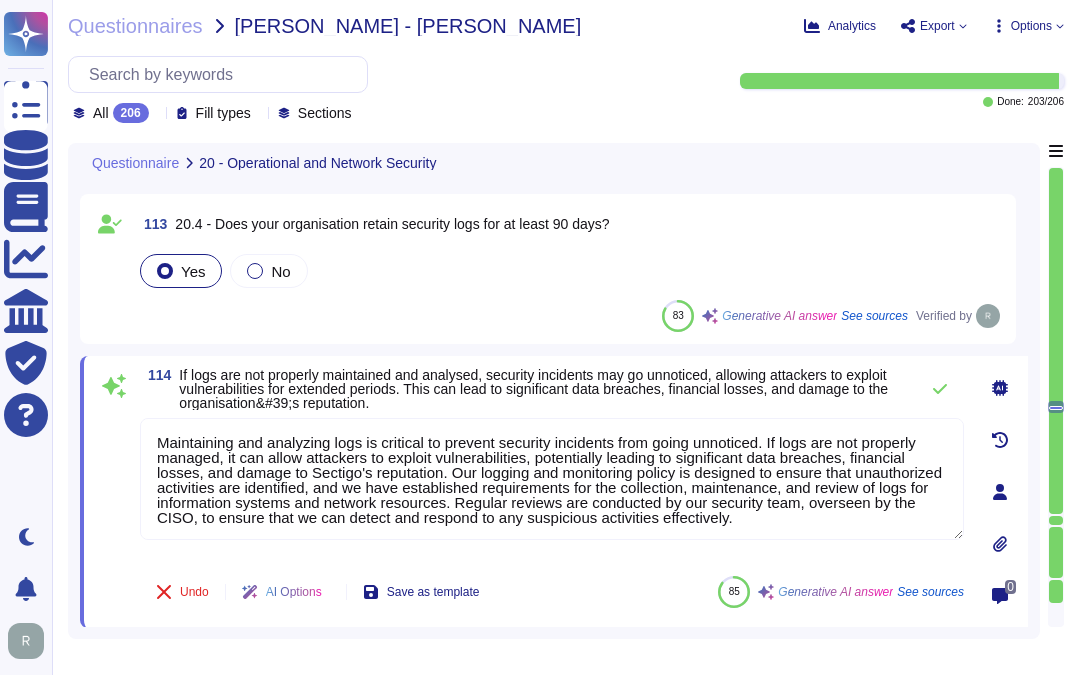 type on "Yes, our organization ensures that operational security solutions are actively monitored through a comprehensive approach that includes:
1. Continuous Monitoring: We maintain 24/7/365 monitoring of our services, networks, devices, and systems through a dedicated security operations center (SOC). This includes both automated tools and manual processes.
2. Security Team Oversight: Our security team, led by our Chief Information Security Officer (CISO), oversees the monitoring activities, ensuring that alerts for suspicious activities, including malware and uncleaned infections, are promptly addressed.
3. Automated Tools: We utilize automated services, including anti-virus, anti-spyware, and vulnerability scanners, to review and alert on suspicious activities.
4. Regular Vulnerability Scans: We conduct internal and external vulnerability scans on at least a monthly basis, and our internal red team performs continual penetration testing.
5. Incident Management: We have a centralized incident management to..." 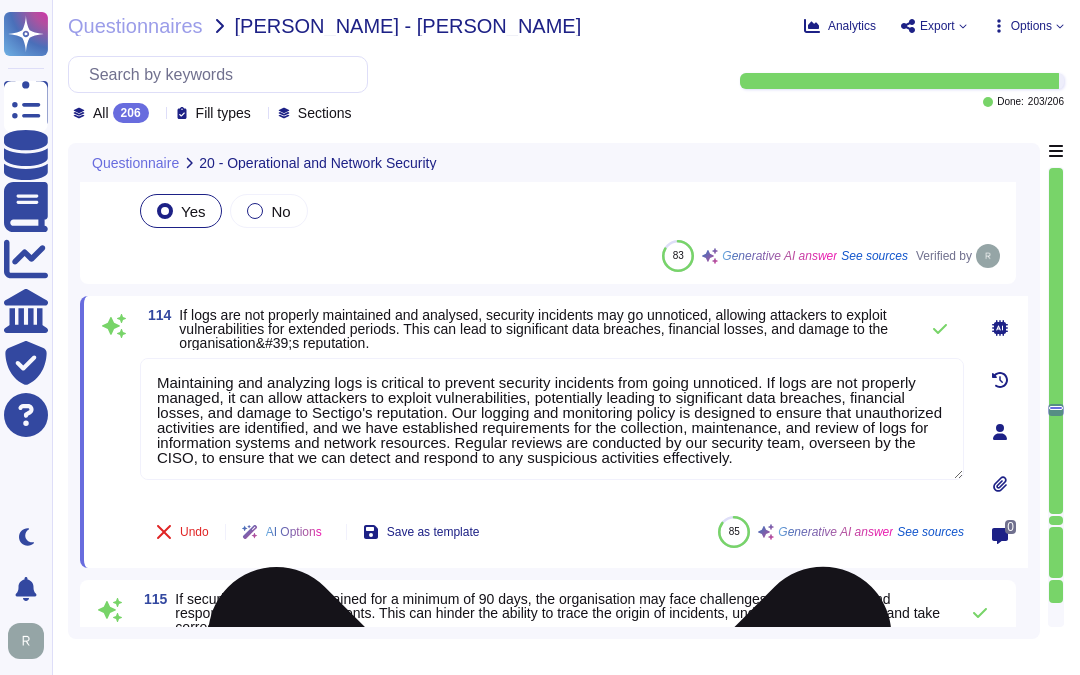 scroll, scrollTop: 25050, scrollLeft: 0, axis: vertical 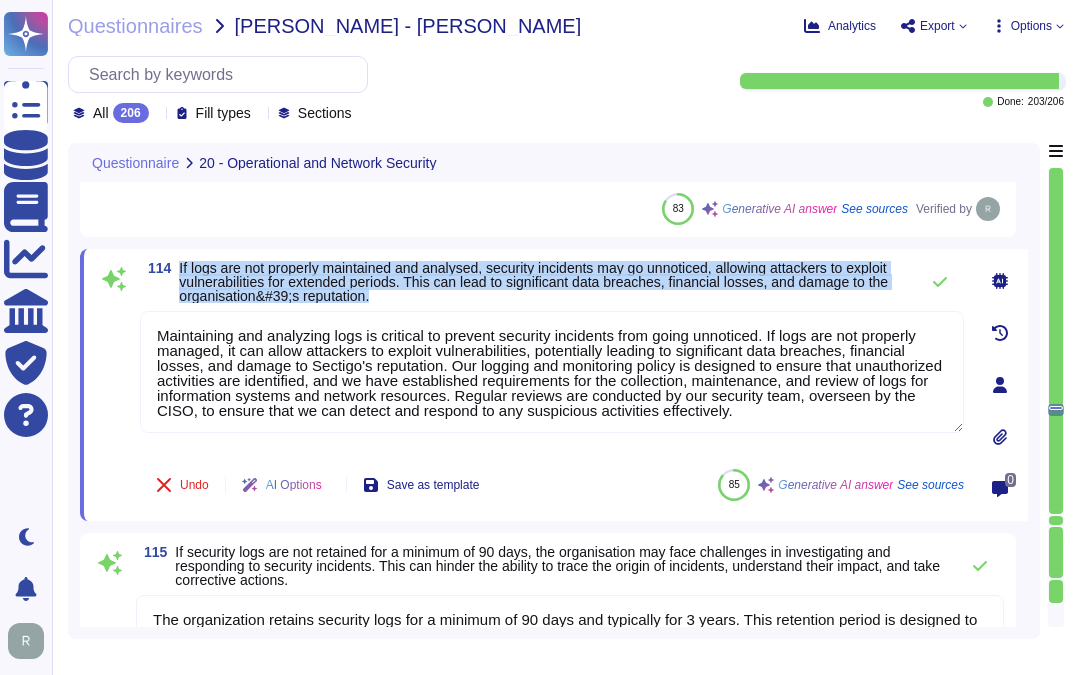 drag, startPoint x: 180, startPoint y: 267, endPoint x: 495, endPoint y: 296, distance: 316.3321 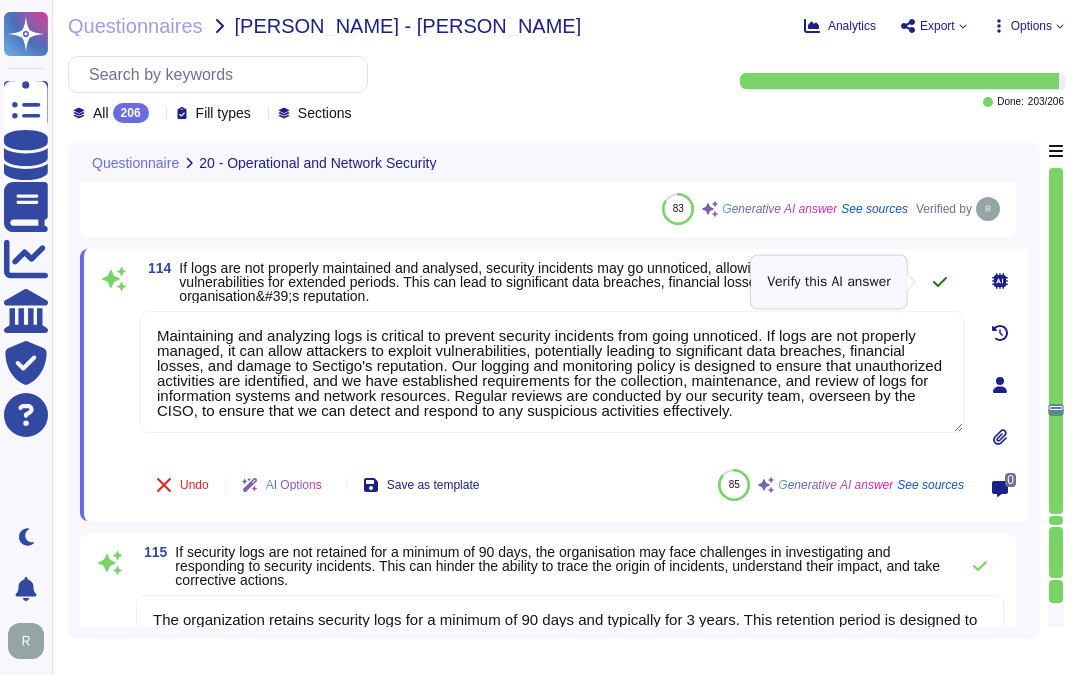 click at bounding box center (940, 282) 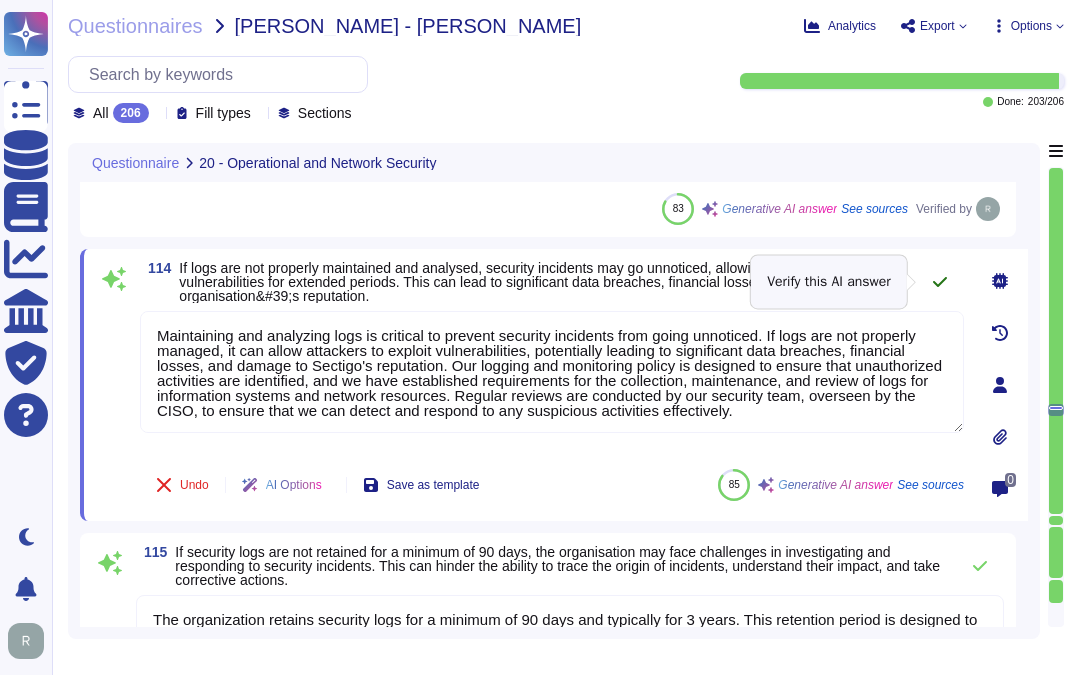 click 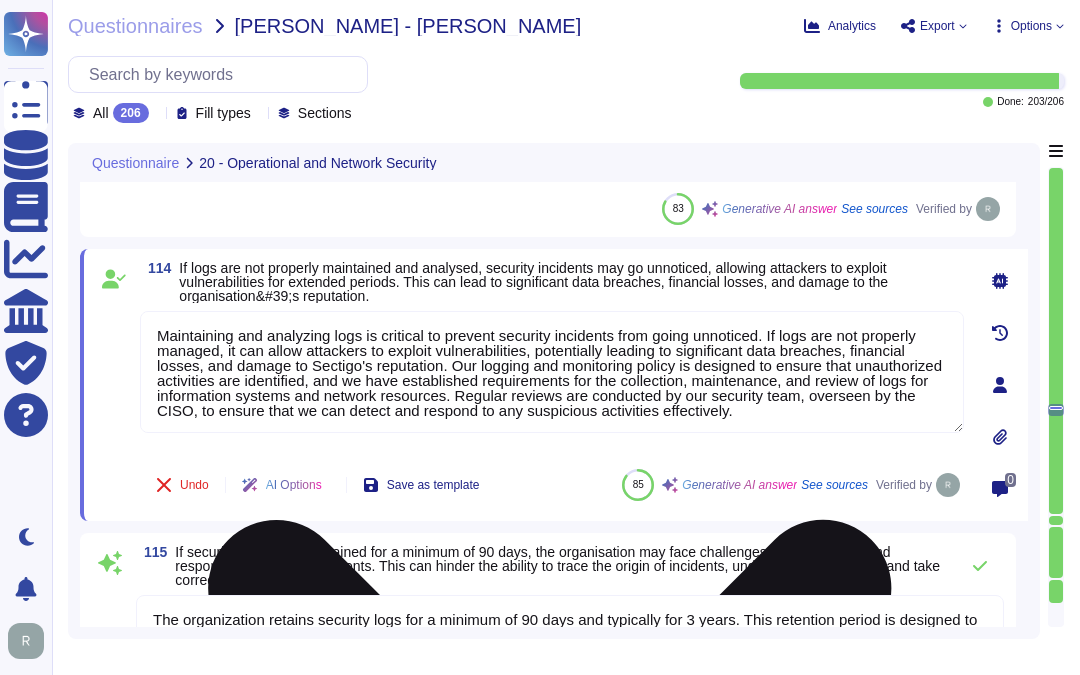 scroll, scrollTop: 2, scrollLeft: 0, axis: vertical 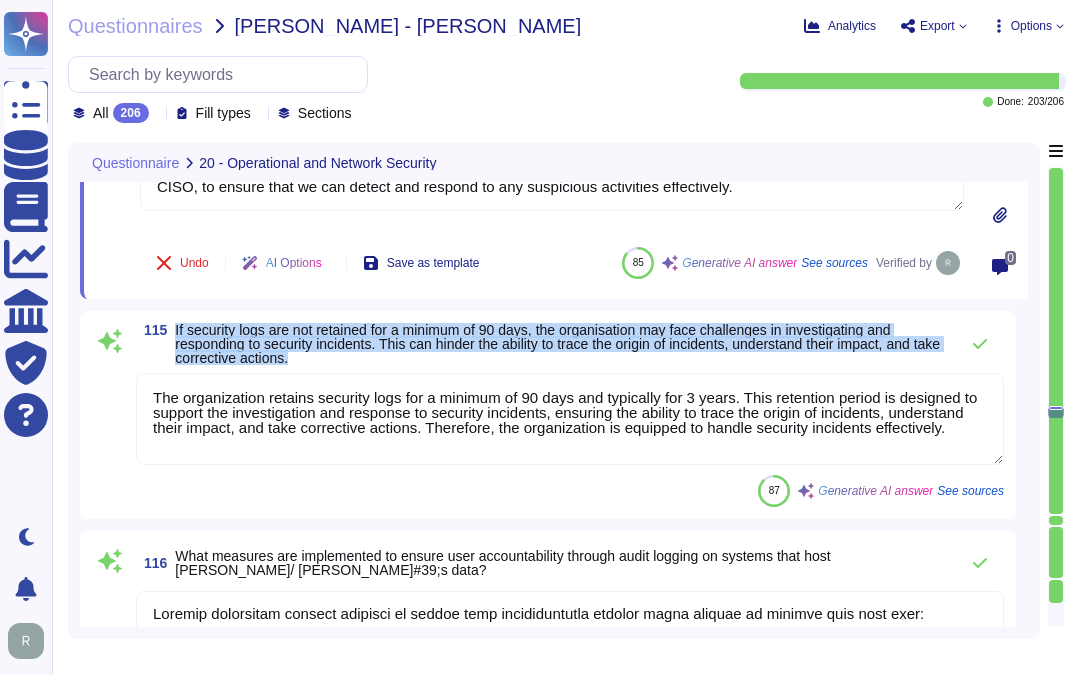 drag, startPoint x: 176, startPoint y: 322, endPoint x: 335, endPoint y: 351, distance: 161.62302 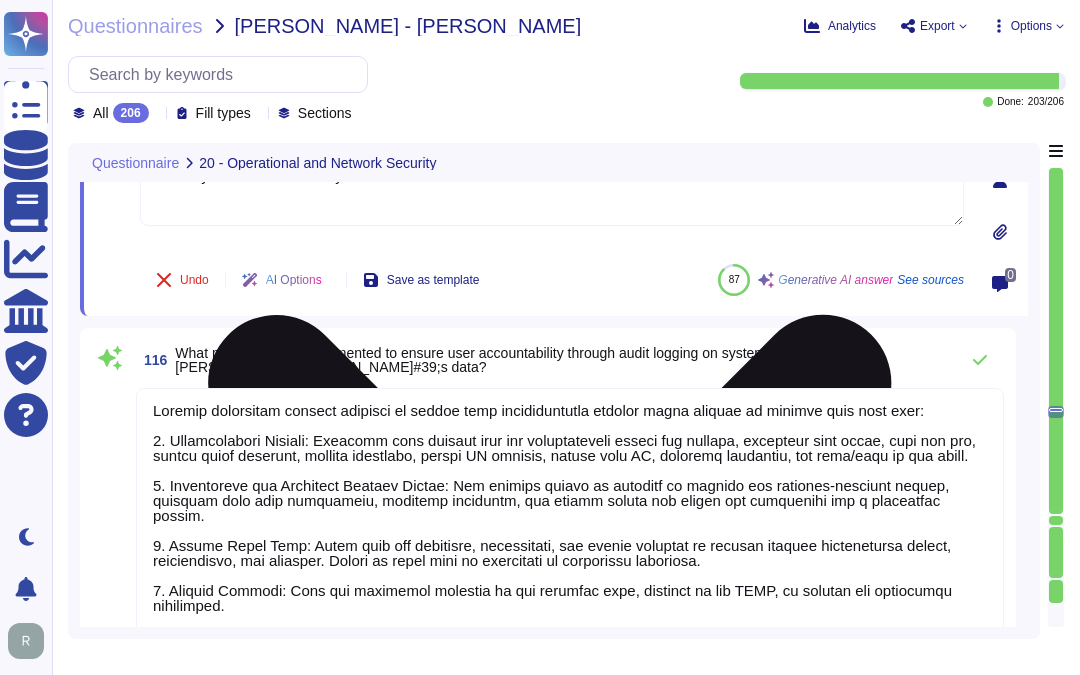 scroll, scrollTop: 25494, scrollLeft: 0, axis: vertical 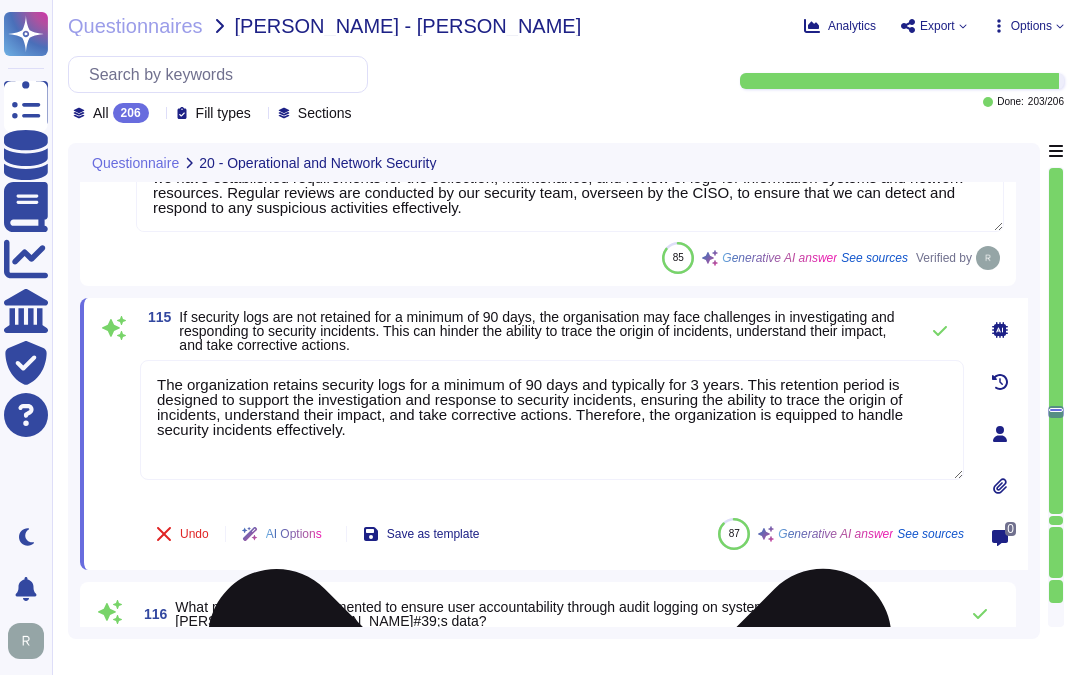 type on "Yes, our organization ensures that operational security solutions are actively monitored through a comprehensive approach that includes:
1. Continuous Monitoring: We maintain 24/7/365 monitoring of our services, networks, devices, and systems through a dedicated security operations center (SOC). This includes both automated tools and manual processes.
2. Security Team Oversight: Our security team, led by our Chief Information Security Officer (CISO), oversees the monitoring activities, ensuring that alerts for suspicious activities, including malware and uncleaned infections, are promptly addressed.
3. Automated Tools: We utilize automated services, including anti-virus, anti-spyware, and vulnerability scanners, to review and alert on suspicious activities.
4. Regular Vulnerability Scans: We conduct internal and external vulnerability scans on at least a monthly basis, and our internal red team performs continual penetration testing.
5. Incident Management: We have a centralized incident management to..." 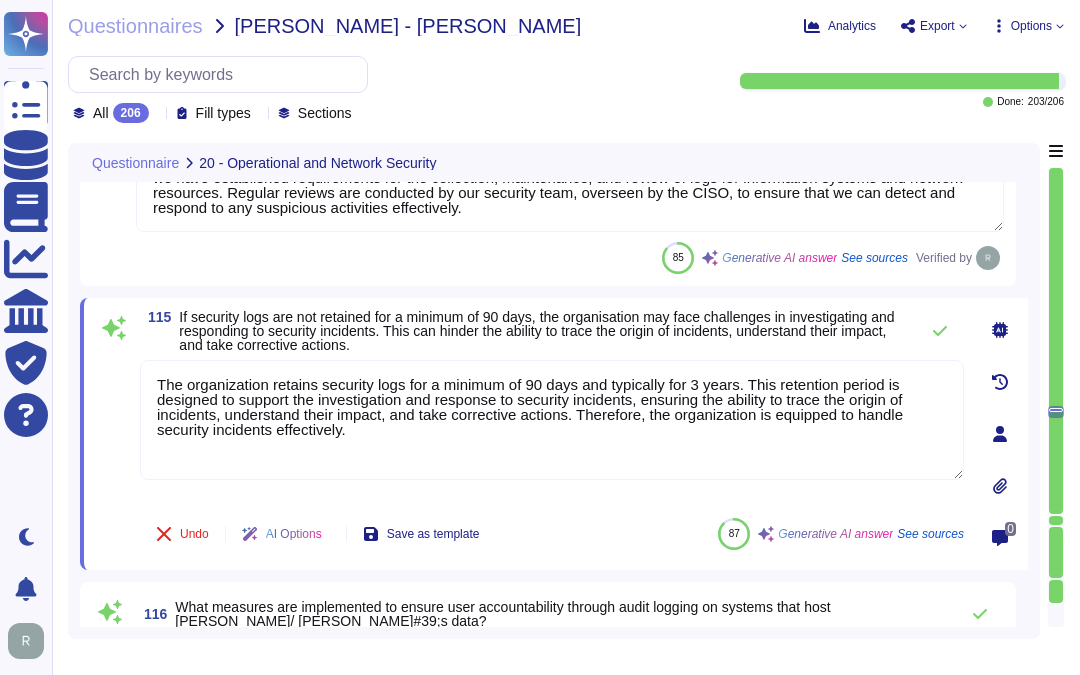 scroll, scrollTop: 25272, scrollLeft: 0, axis: vertical 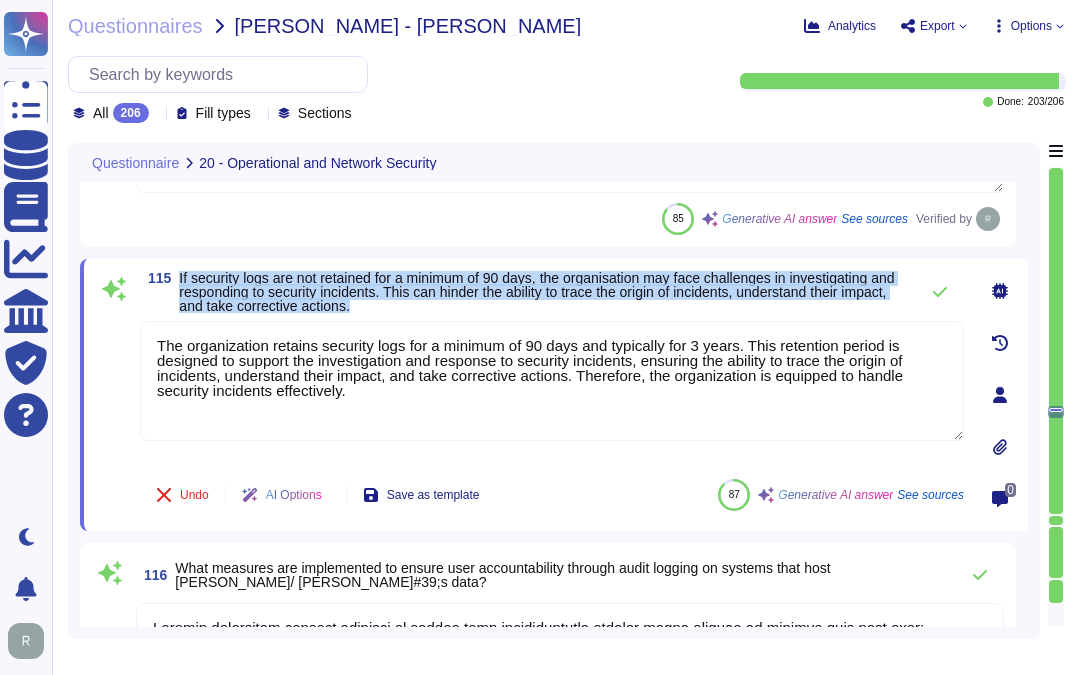 drag, startPoint x: 177, startPoint y: 283, endPoint x: 427, endPoint y: 321, distance: 252.8715 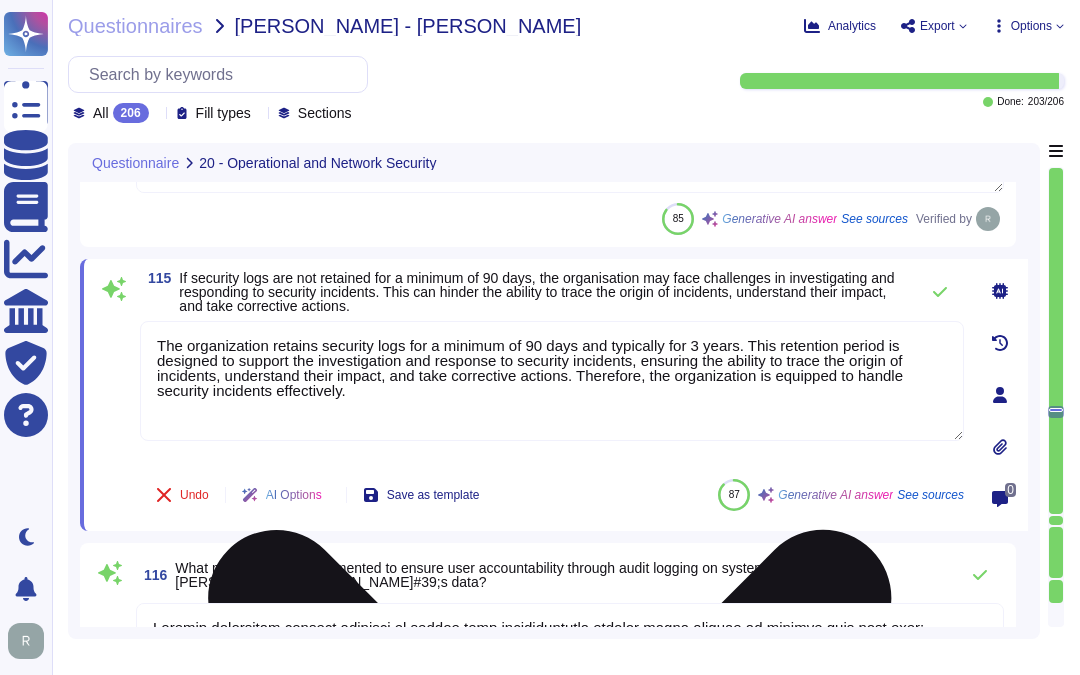 click on "The organization retains security logs for a minimum of 90 days and typically for 3 years. This retention period is designed to support the investigation and response to security incidents, ensuring the ability to trace the origin of incidents, understand their impact, and take corrective actions. Therefore, the organization is equipped to handle security incidents effectively." at bounding box center (552, 381) 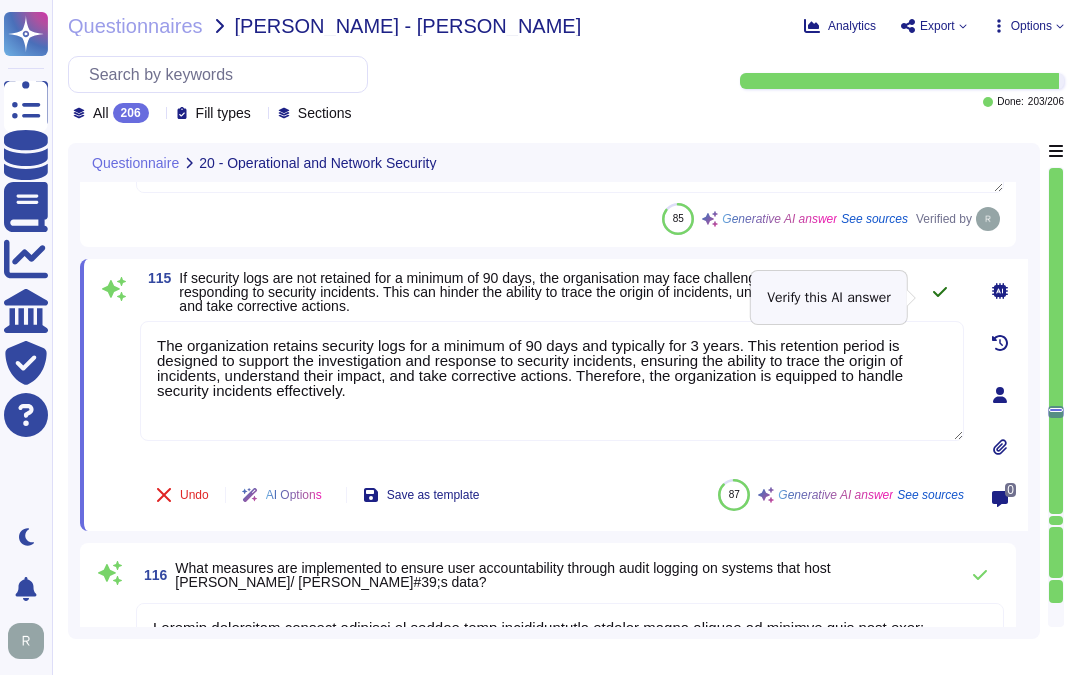 click 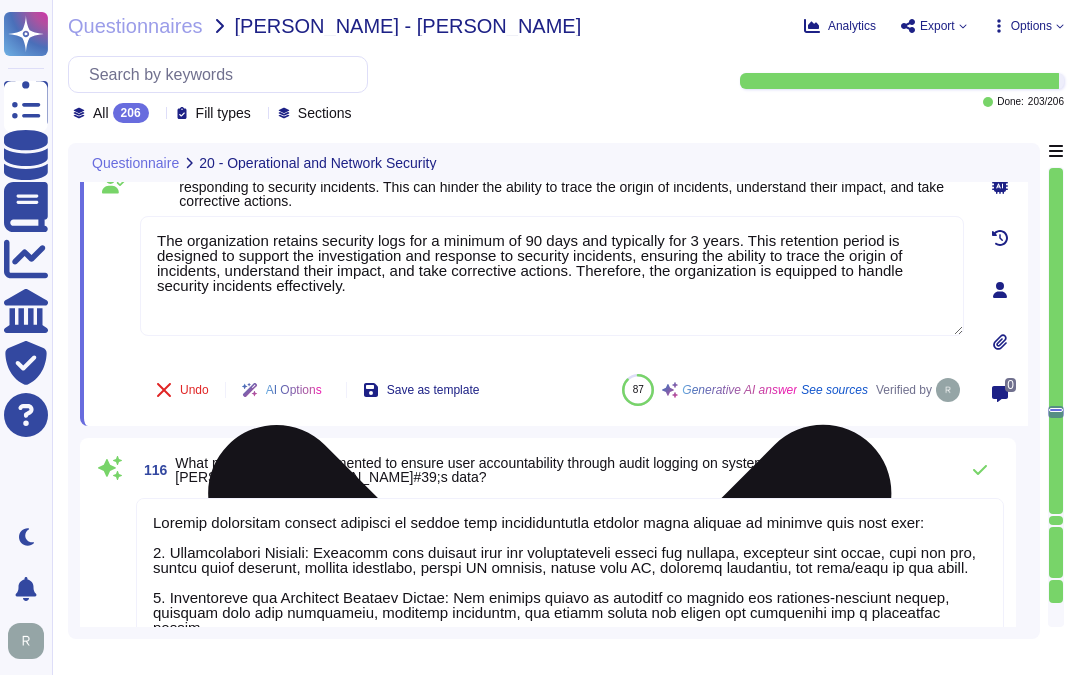scroll, scrollTop: 25494, scrollLeft: 0, axis: vertical 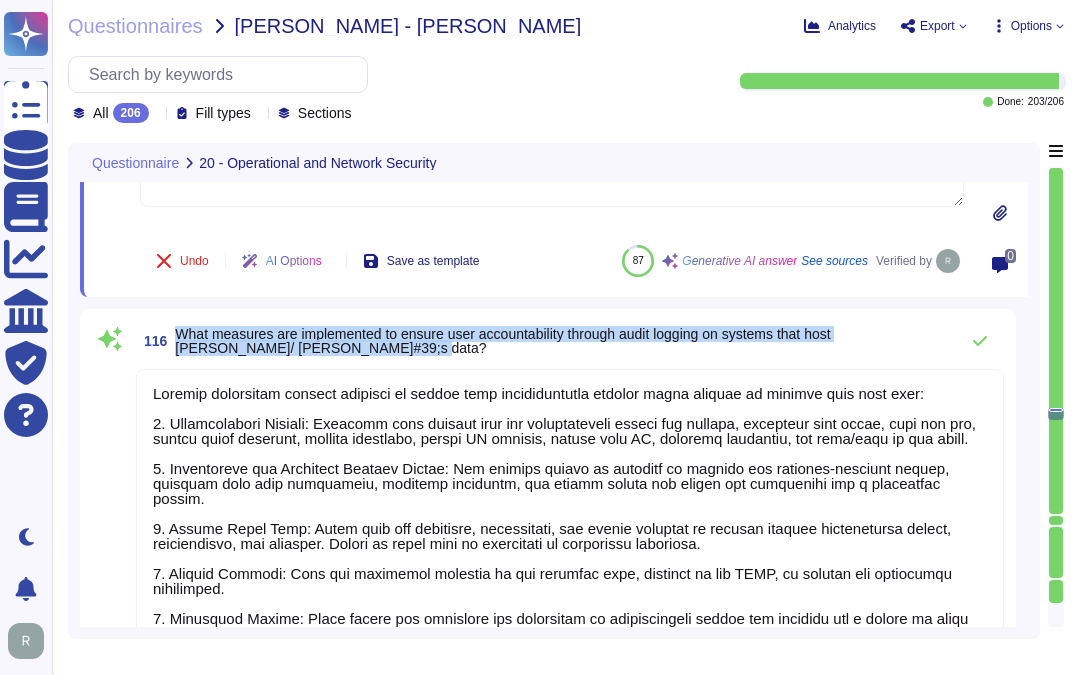 drag, startPoint x: 178, startPoint y: 330, endPoint x: 437, endPoint y: 345, distance: 259.434 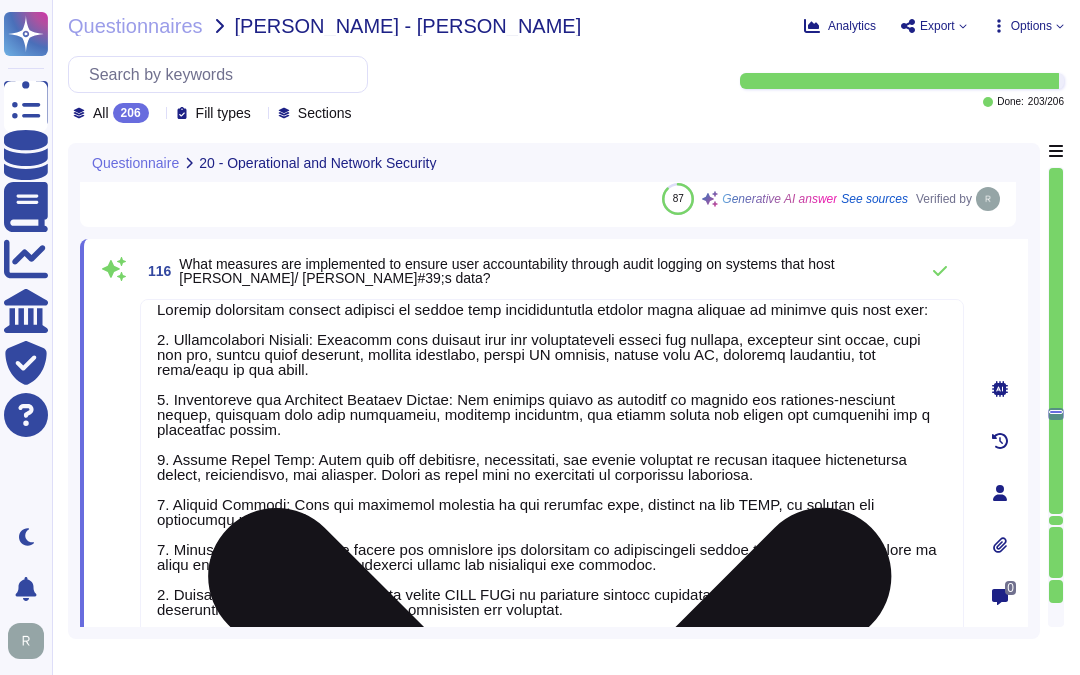 scroll, scrollTop: 17, scrollLeft: 0, axis: vertical 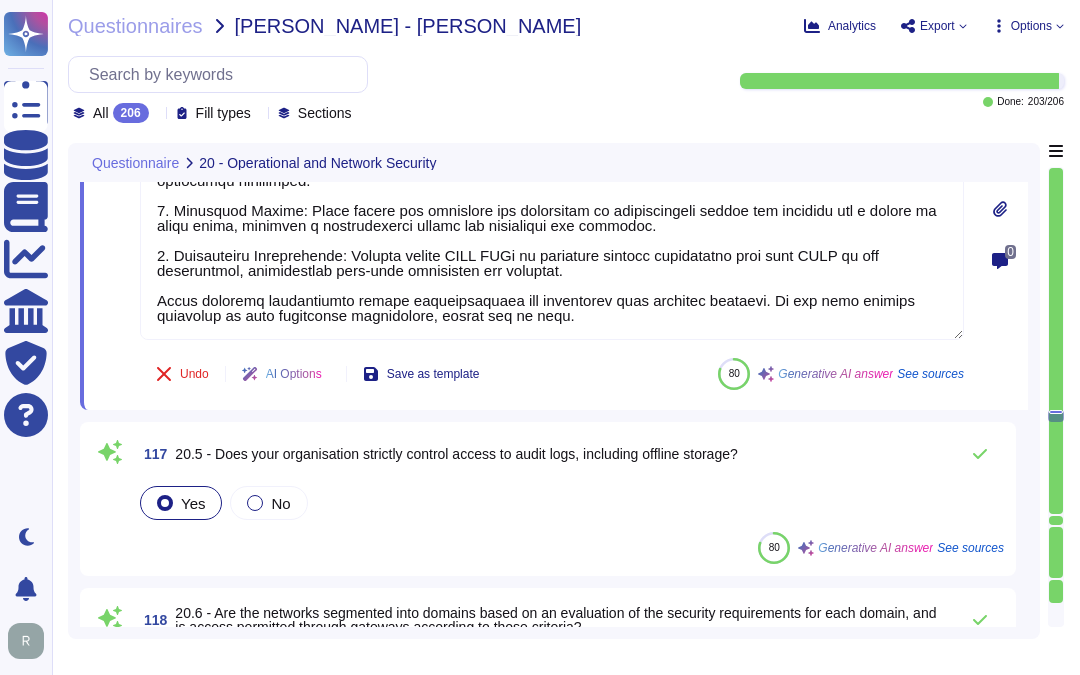type on "Access to audit logs is strictly controlled to prevent unauthorized access, deletion, and modification. Only authorized personnel are allowed access to these logs, ensuring their integrity. Regular reviews are conducted by our security team, overseen by the CISO, to maintain the security and reliability of the audit logs. This approach helps to ensure that the data remains trustworthy for incident investigations and compliance audits." 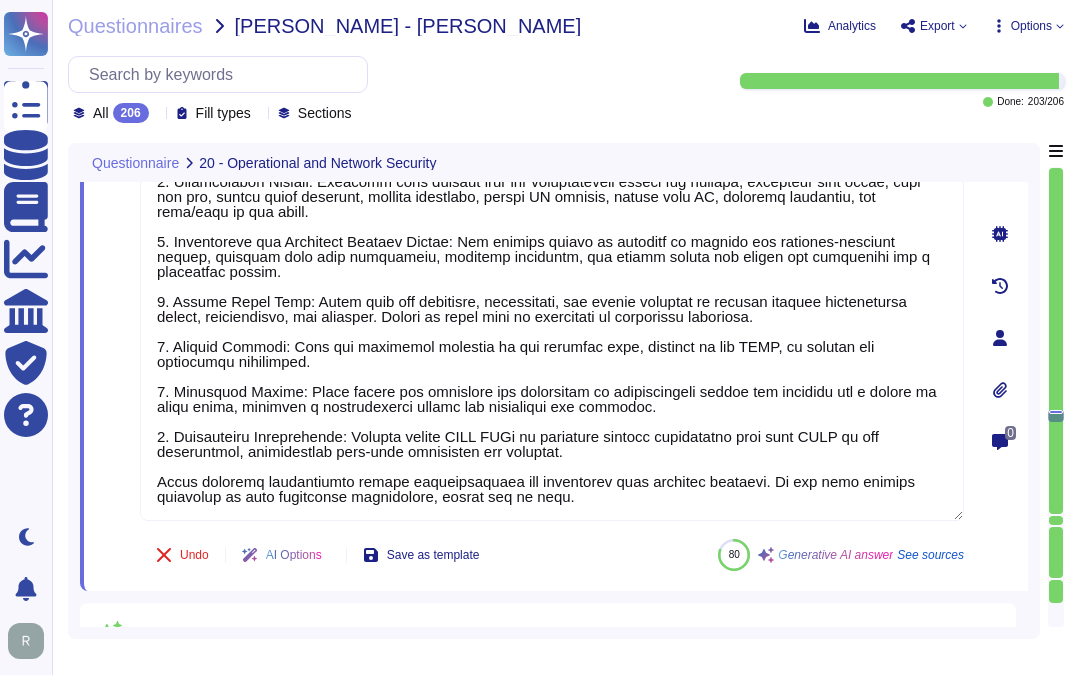 scroll, scrollTop: 25605, scrollLeft: 0, axis: vertical 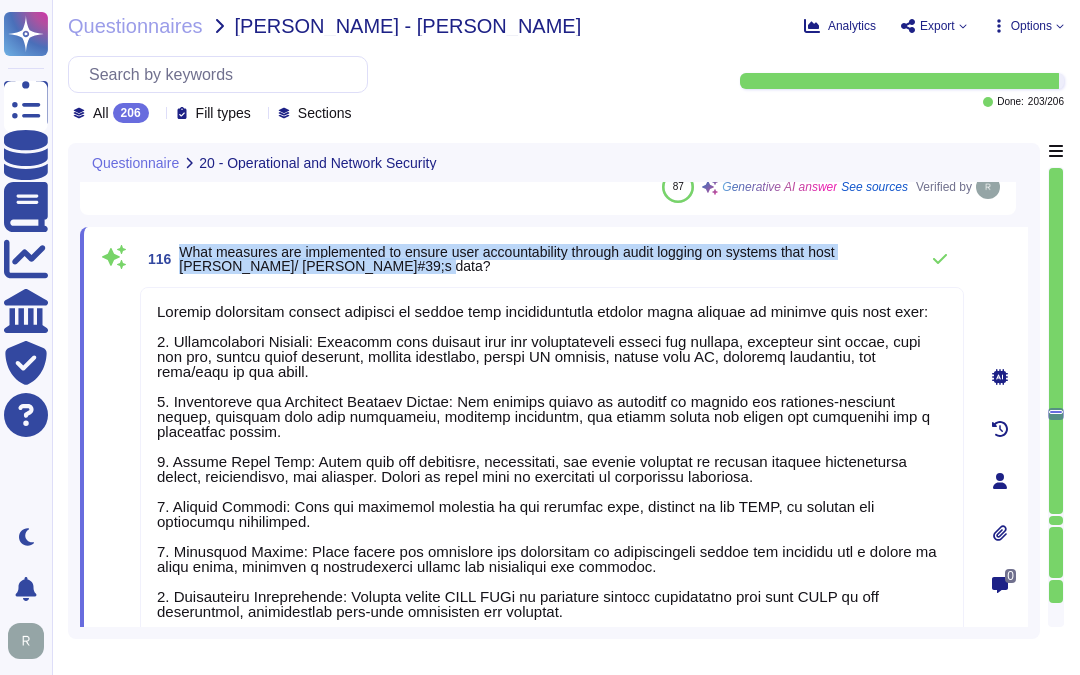drag, startPoint x: 181, startPoint y: 257, endPoint x: 394, endPoint y: 276, distance: 213.84573 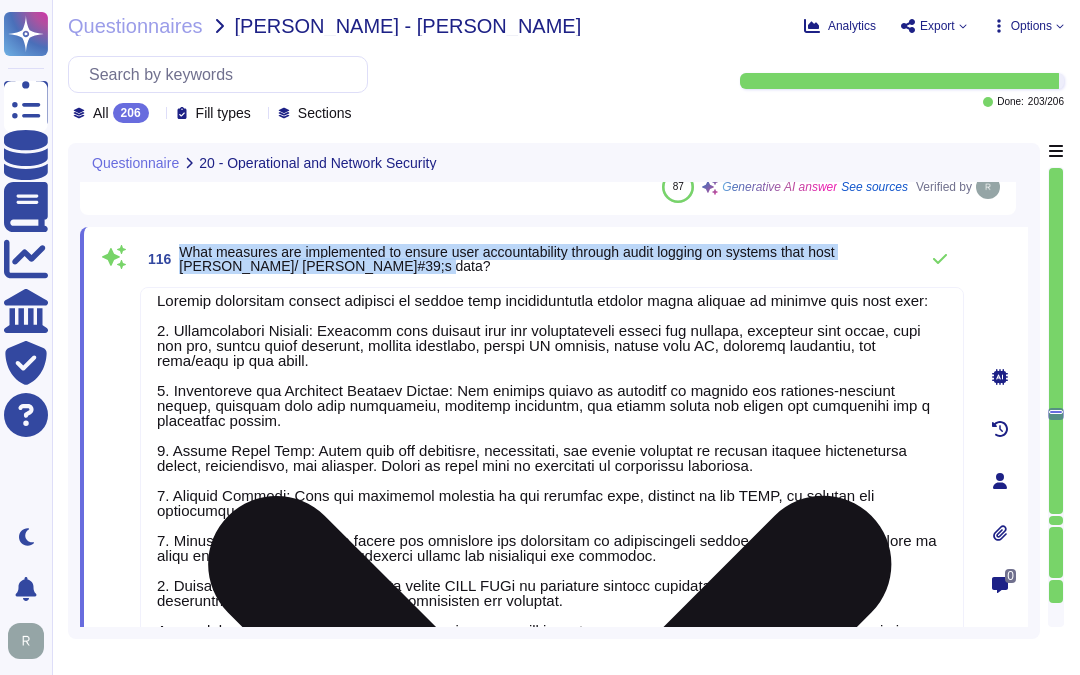 scroll, scrollTop: 17, scrollLeft: 0, axis: vertical 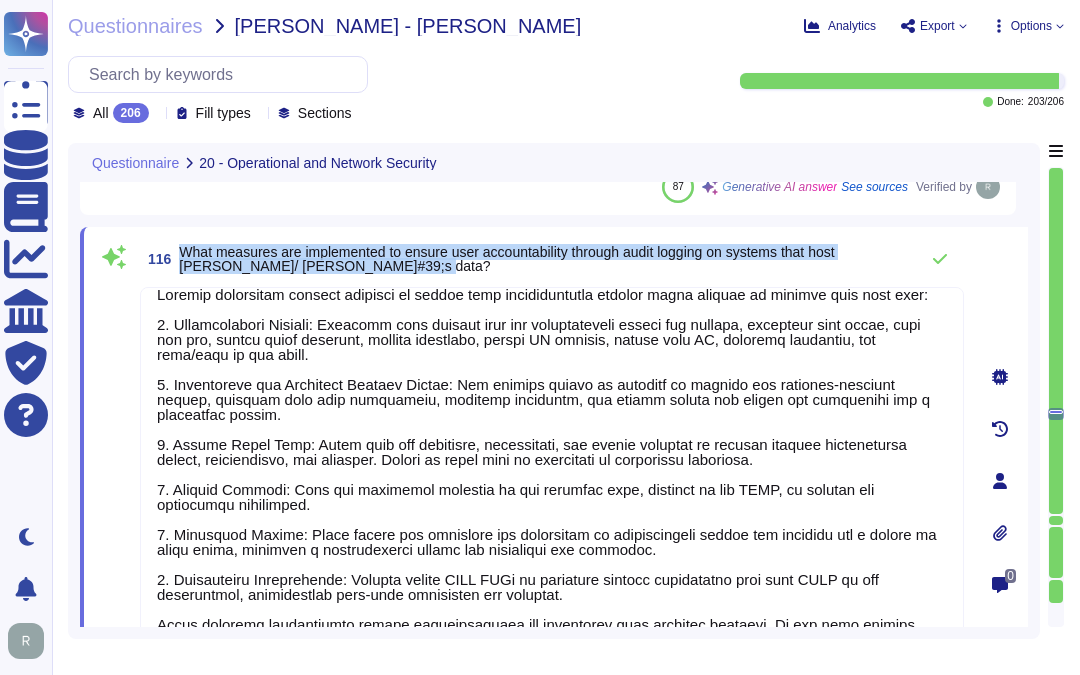 click on "What measures are implemented to ensure user accountability through audit logging on systems that host [PERSON_NAME]/ [PERSON_NAME]#39;s data?" at bounding box center [543, 259] 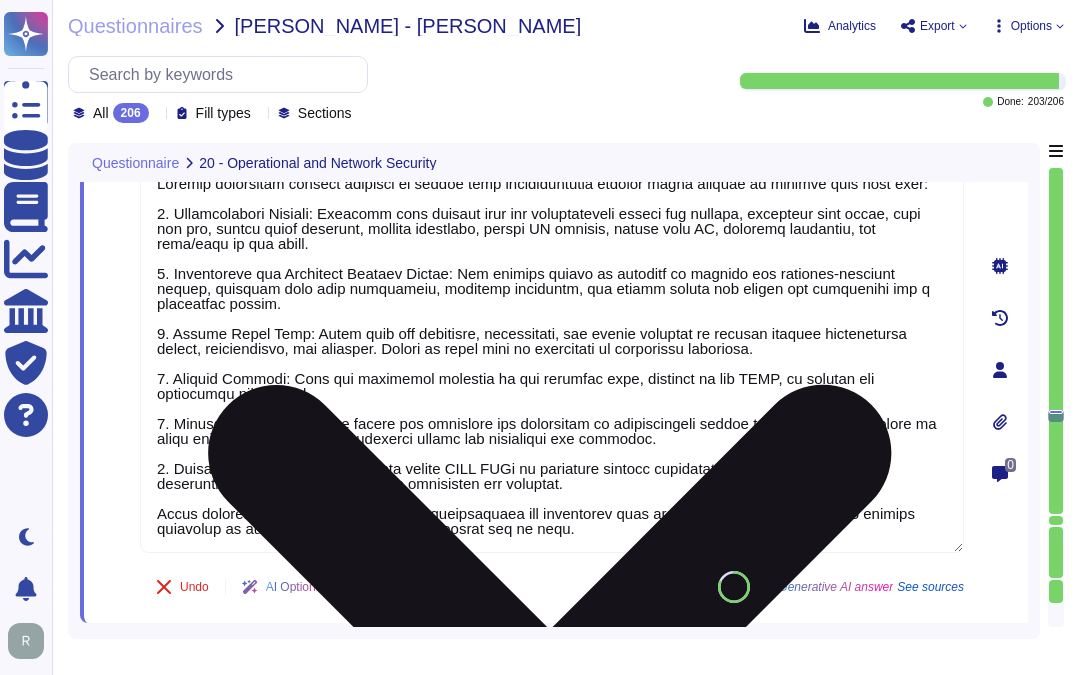scroll, scrollTop: 25494, scrollLeft: 0, axis: vertical 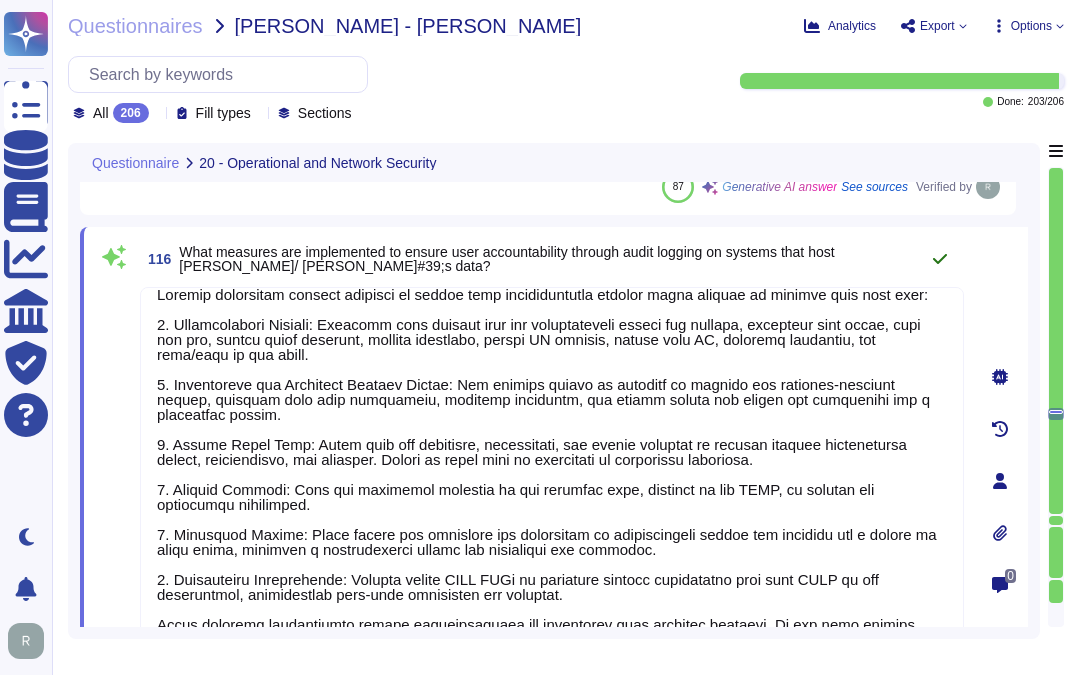 click 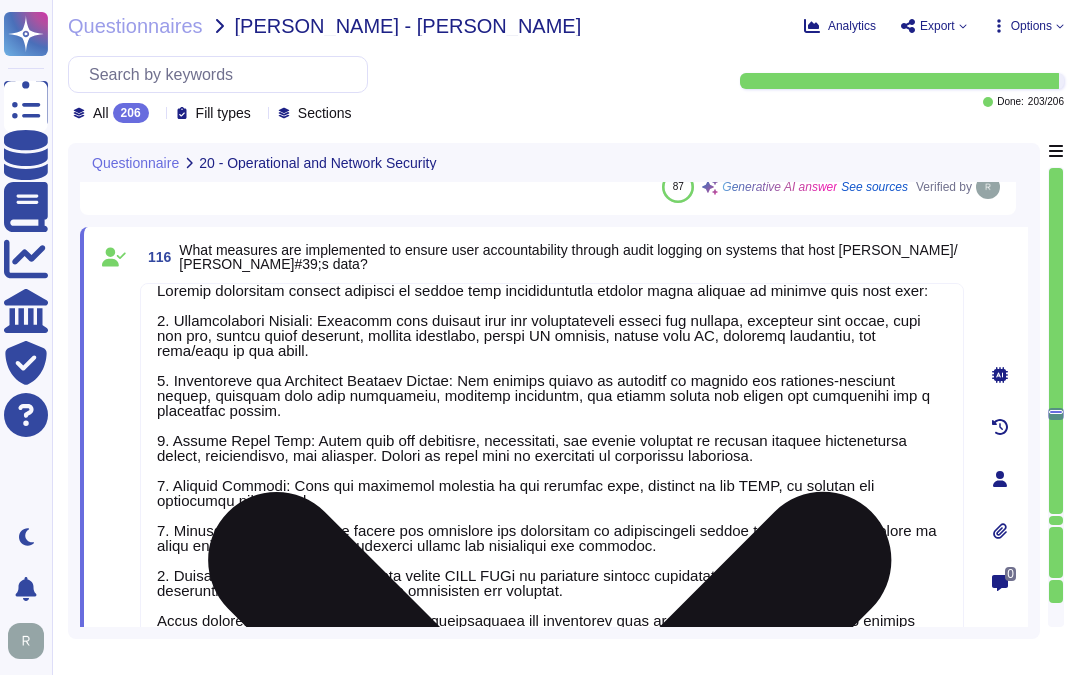 scroll, scrollTop: 16, scrollLeft: 0, axis: vertical 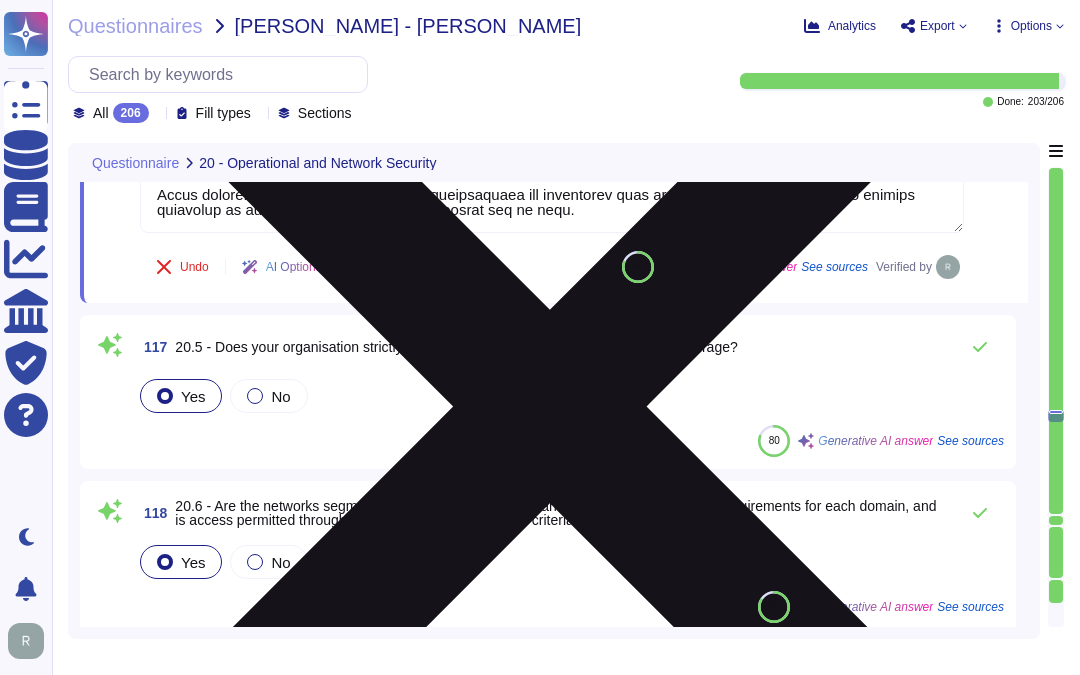 type on "Access to audit logs is strictly controlled to prevent unauthorized access, deletion, and modification. Only authorized personnel are allowed access to these logs, ensuring their integrity. Regular reviews are conducted by our security team, overseen by the CISO, to maintain the security and reliability of the audit logs. This approach helps to ensure that the data remains trustworthy for incident investigations and compliance audits." 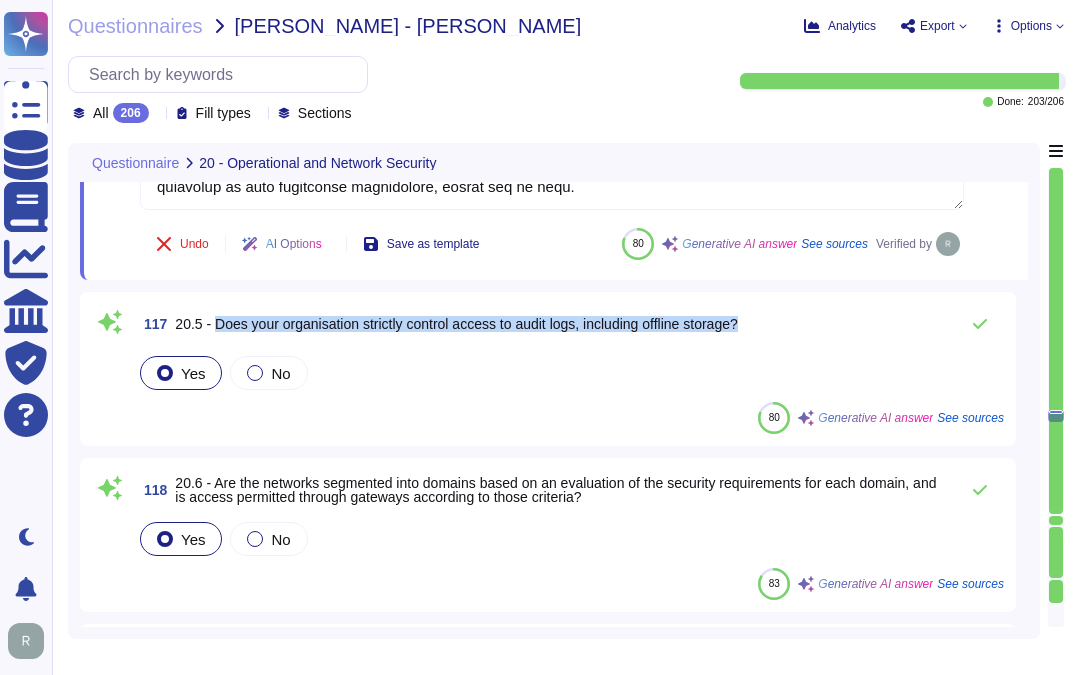 drag, startPoint x: 216, startPoint y: 327, endPoint x: 793, endPoint y: 338, distance: 577.10486 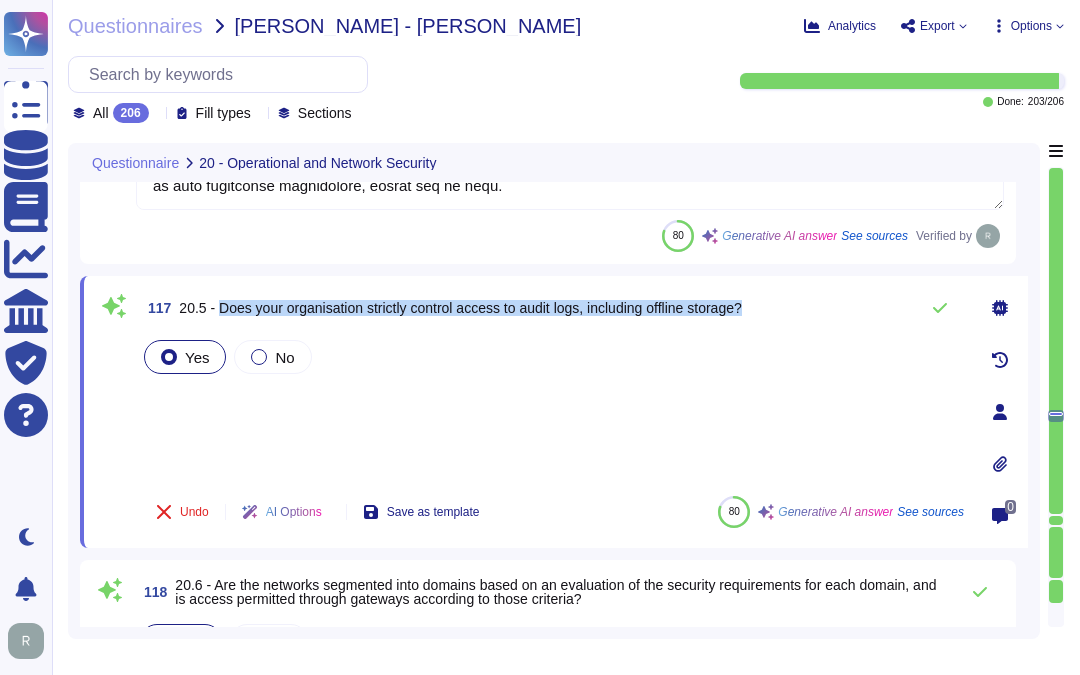 scroll, scrollTop: 2, scrollLeft: 0, axis: vertical 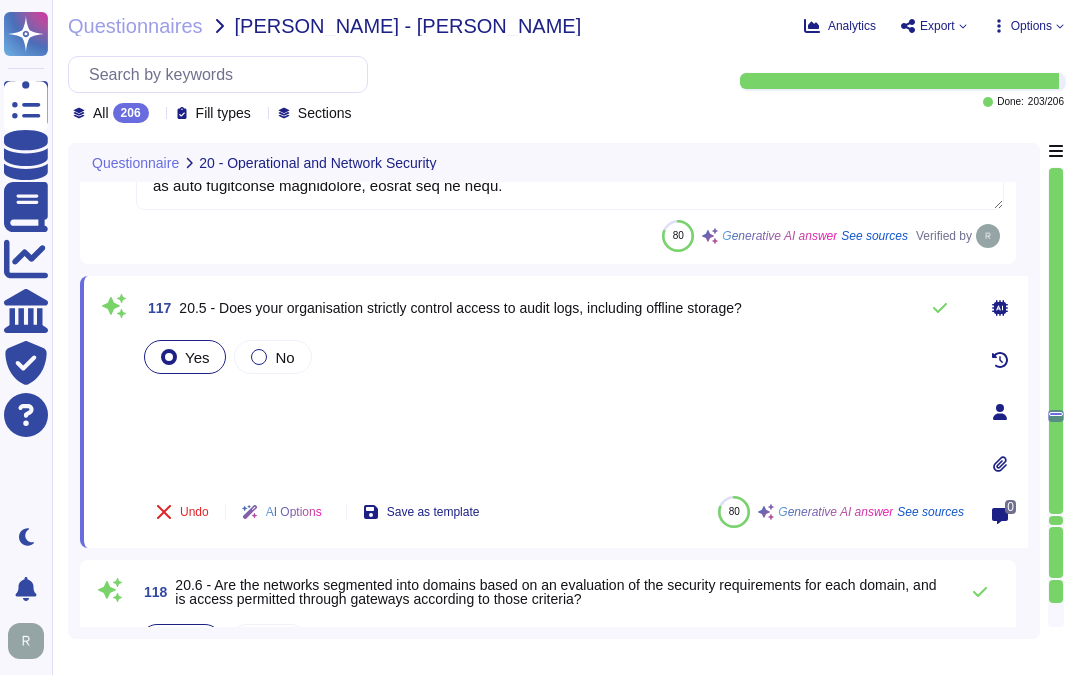 click on "Yes No" at bounding box center [552, 408] 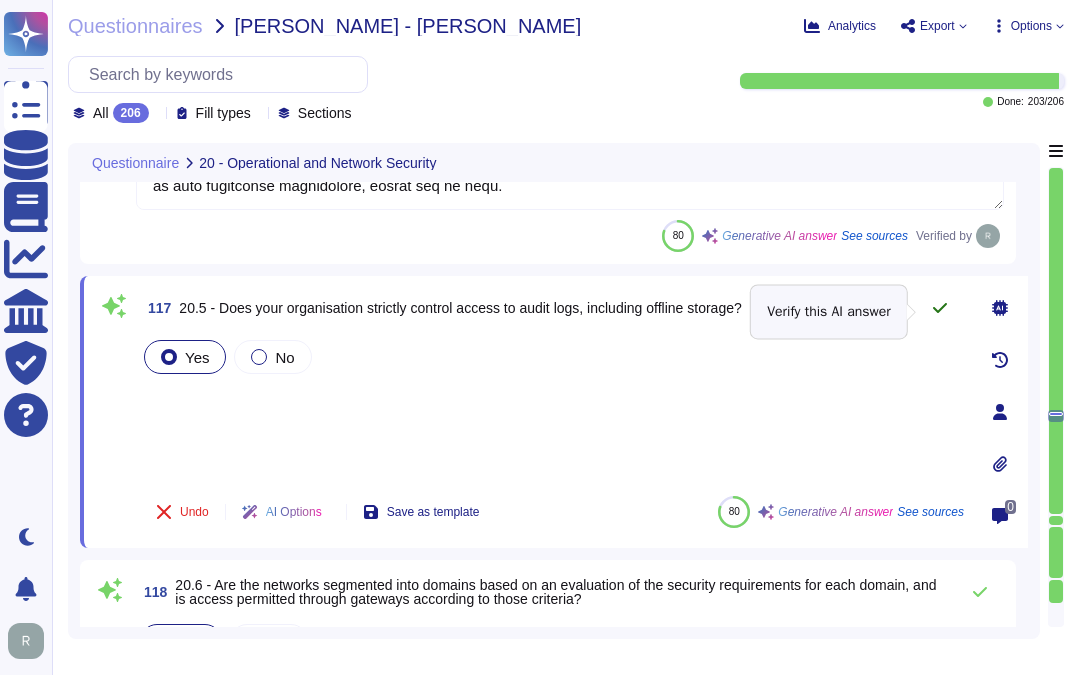 click 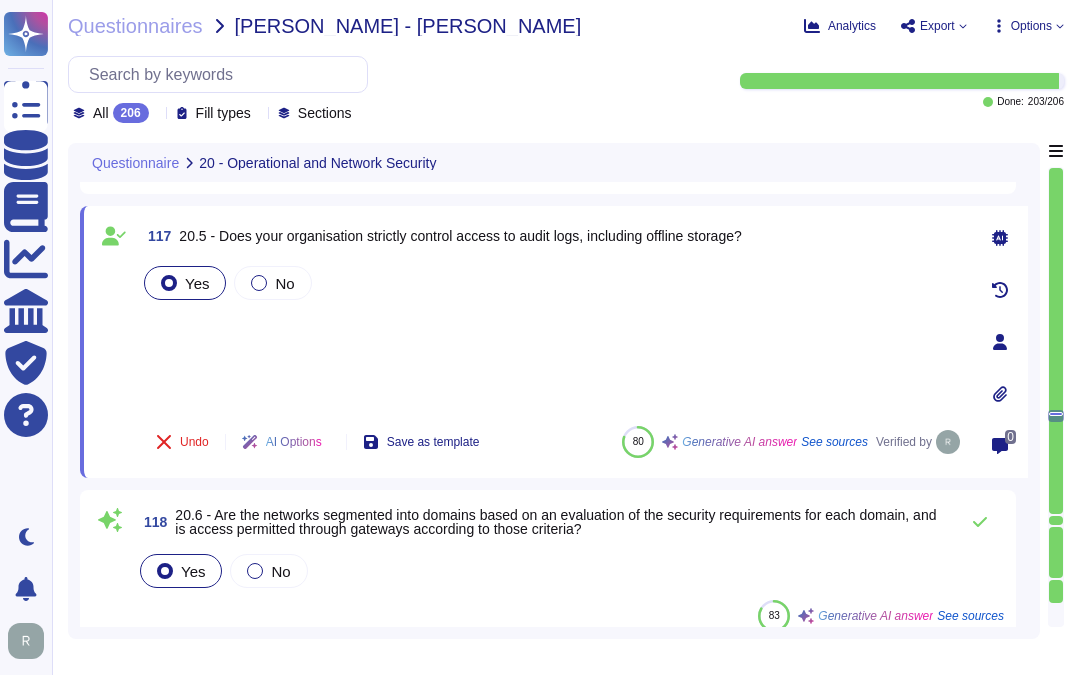 scroll, scrollTop: 26161, scrollLeft: 0, axis: vertical 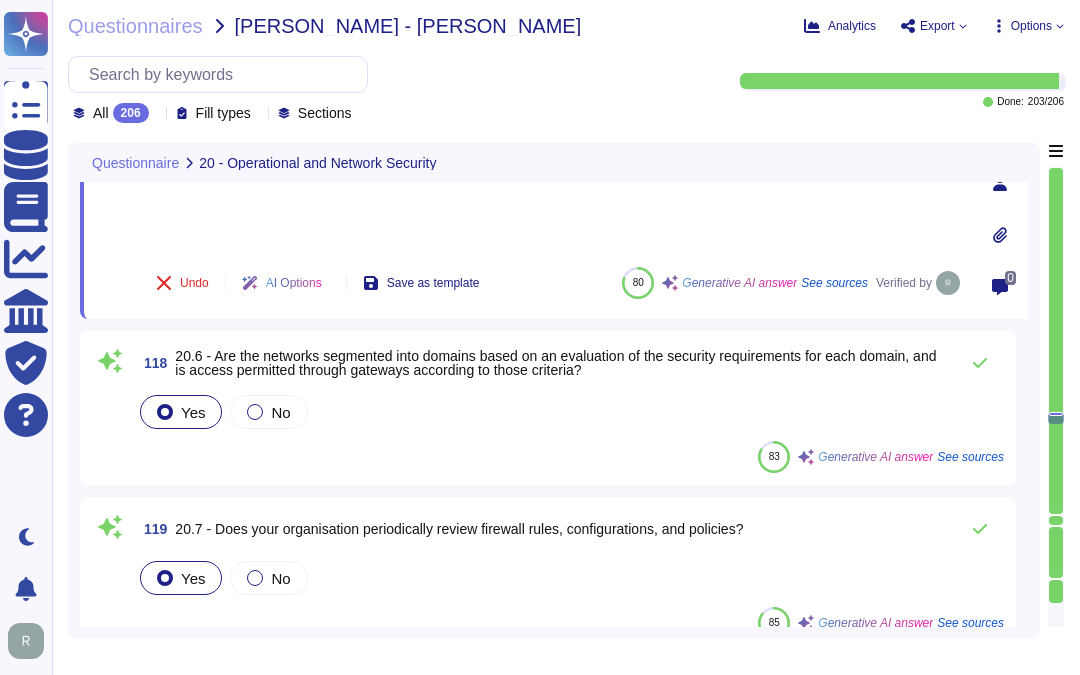 type on "Yes, our organization conducts regular reviews of firewall rules, configurations, and policies to mitigate the risk of outdated or misconfigured settings. Firewall and network connectivity rules are reviewed at least annually, with additional quarterly reviews for firewall and network Access Control List (ACL) rules. This structured approach ensures that our network remains secure and compliant with internal and external audit requirements." 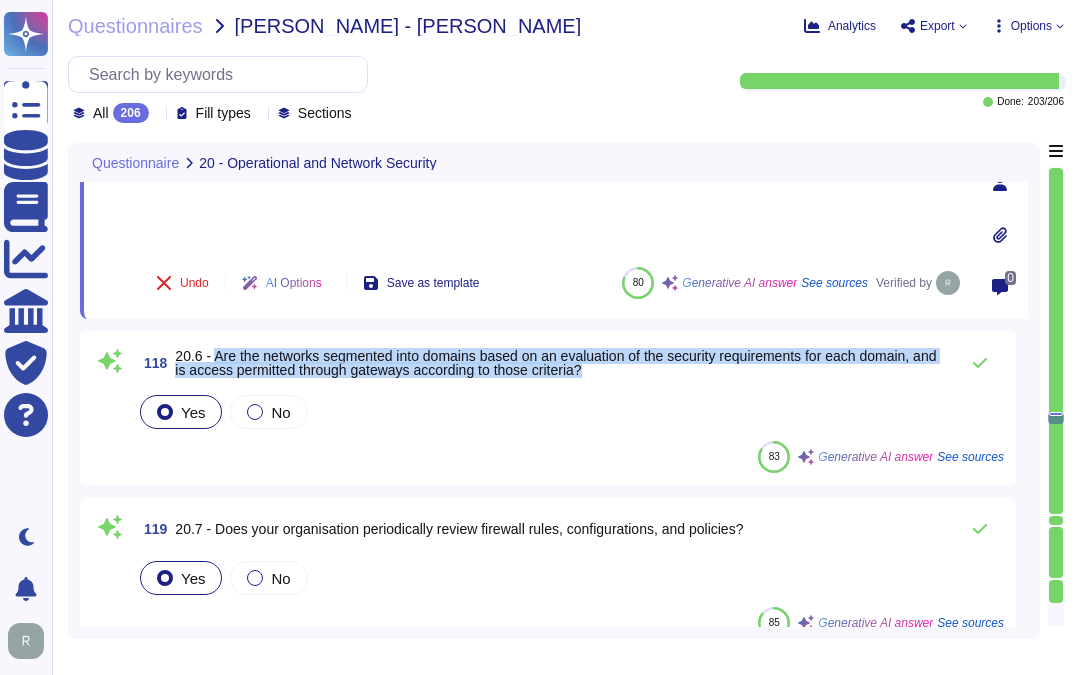 drag, startPoint x: 216, startPoint y: 348, endPoint x: 633, endPoint y: 363, distance: 417.26968 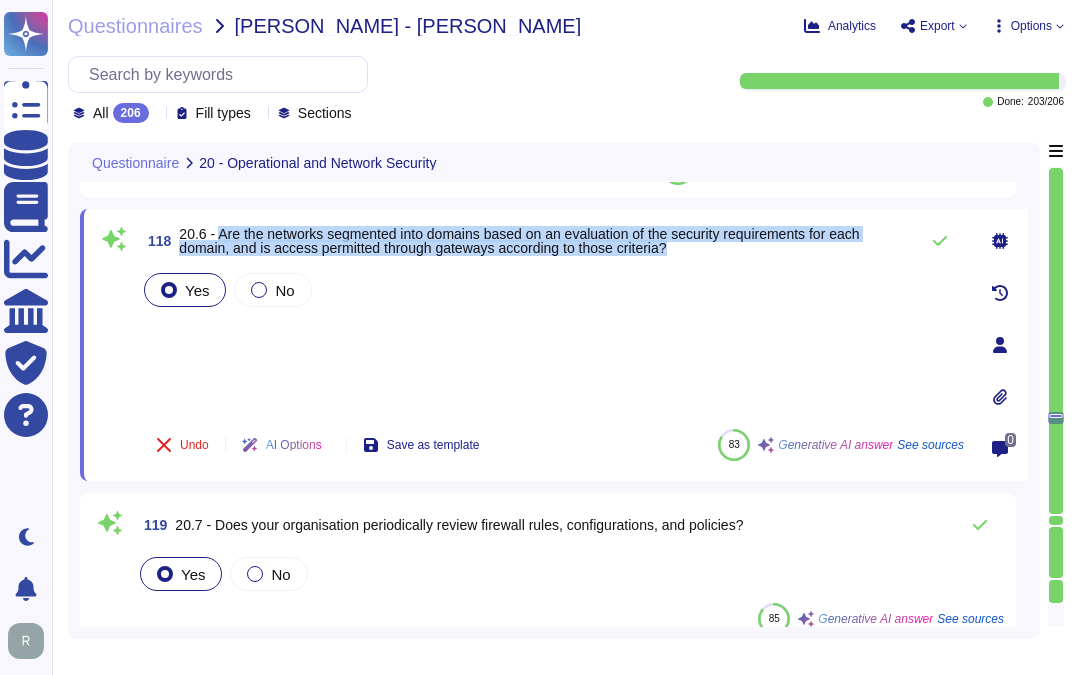 click on "20.6 - Are the networks segmented into domains based on an evaluation of the security requirements for each domain, and is access permitted through gateways according to those criteria?" at bounding box center [519, 241] 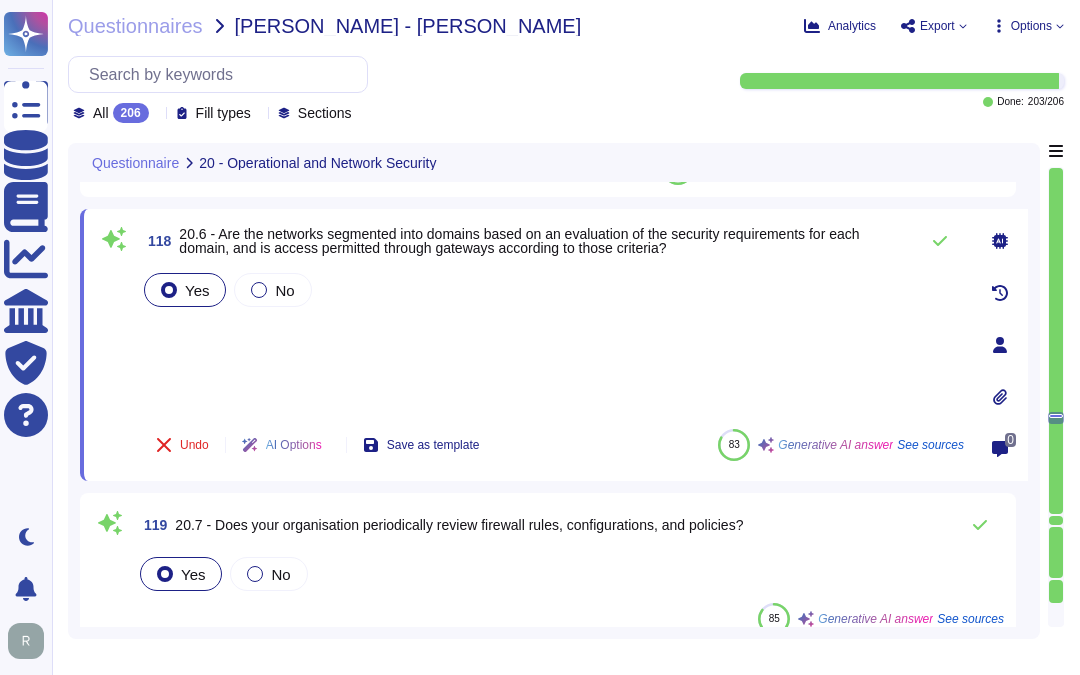 click on "Yes No" at bounding box center (552, 341) 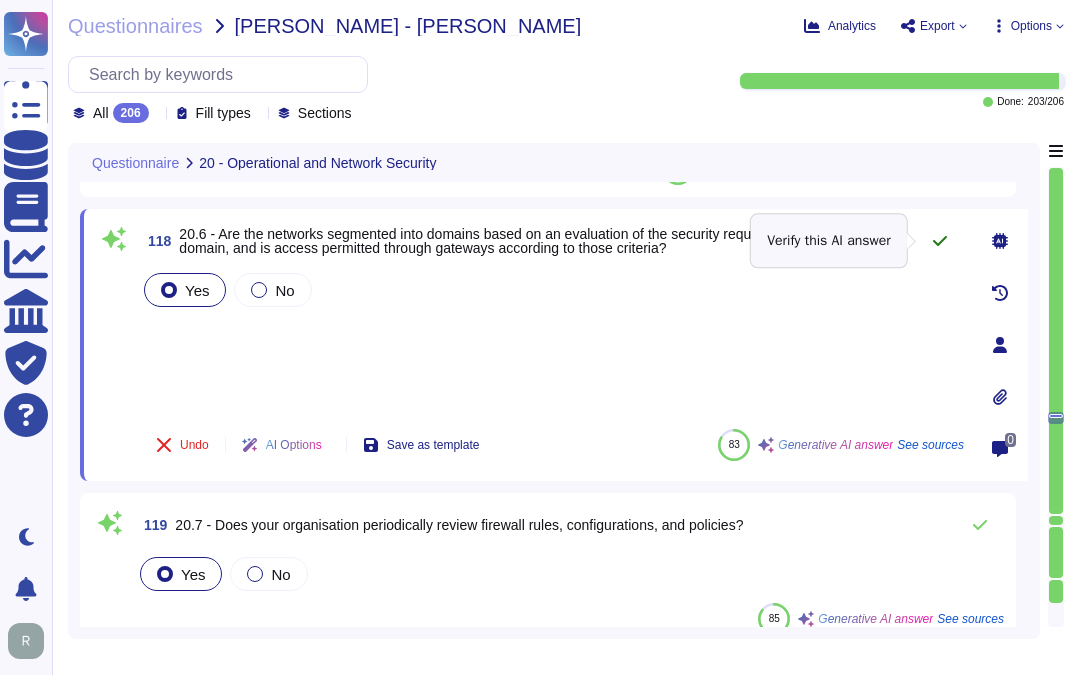 click 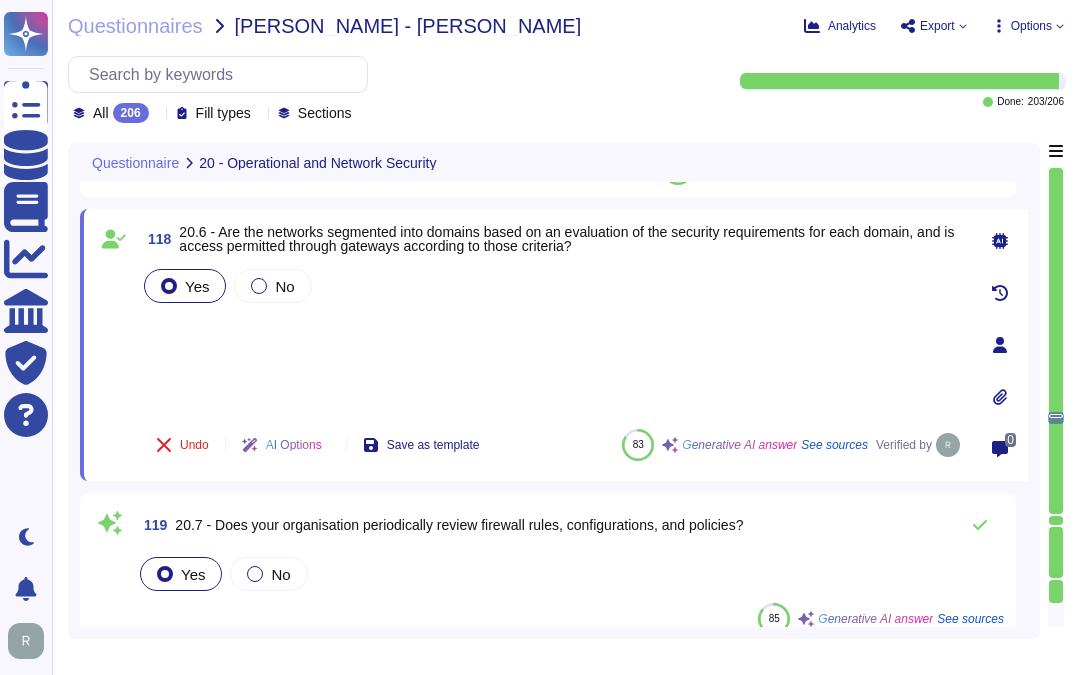 click on "Yes No" at bounding box center [552, 339] 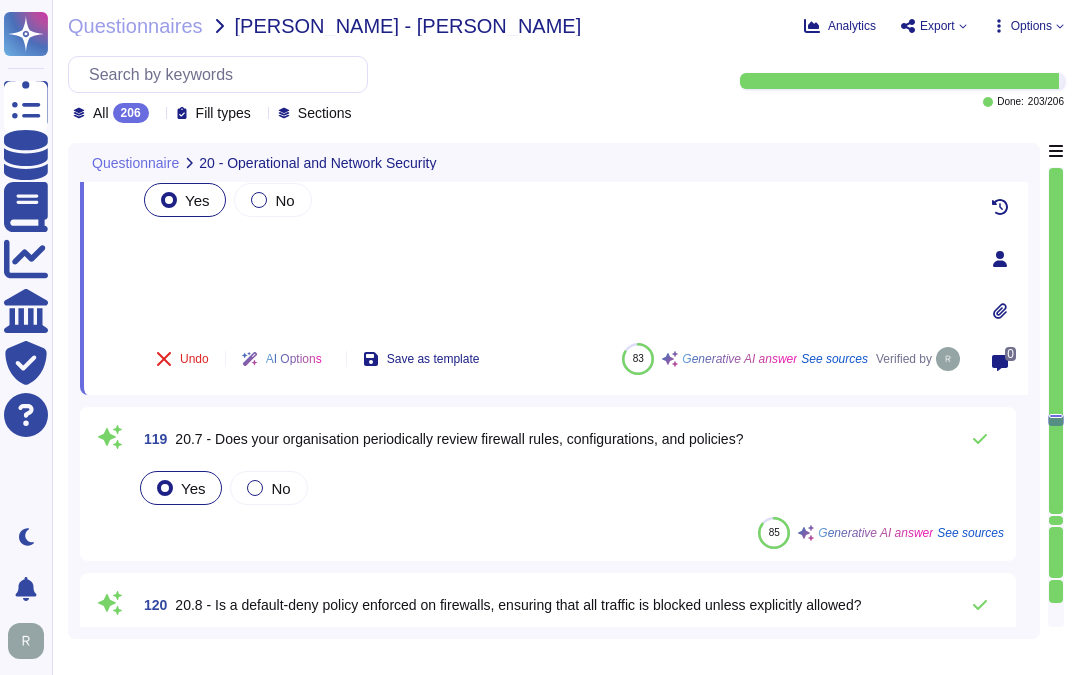 scroll, scrollTop: 26272, scrollLeft: 0, axis: vertical 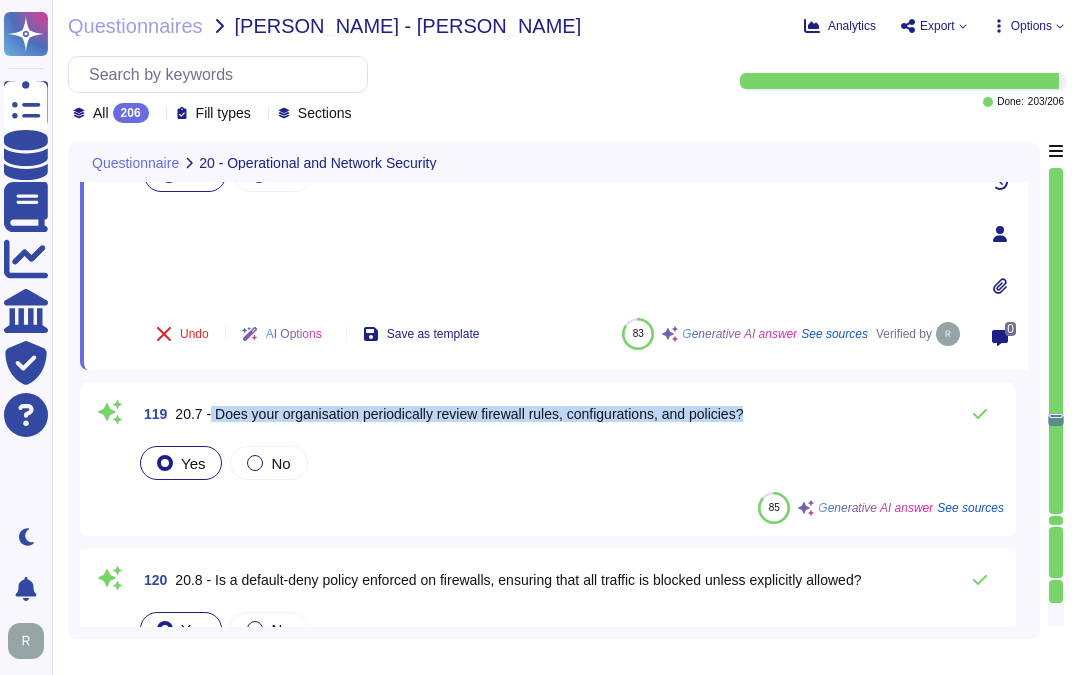 drag, startPoint x: 213, startPoint y: 407, endPoint x: 845, endPoint y: 413, distance: 632.0285 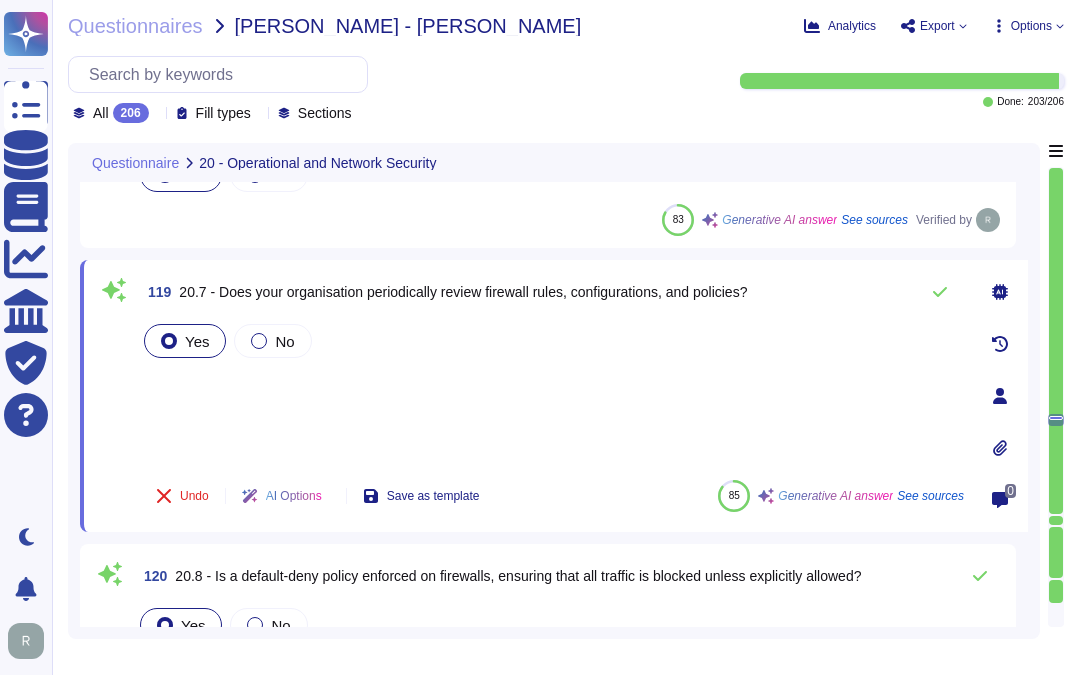 click on "Yes No" at bounding box center [552, 392] 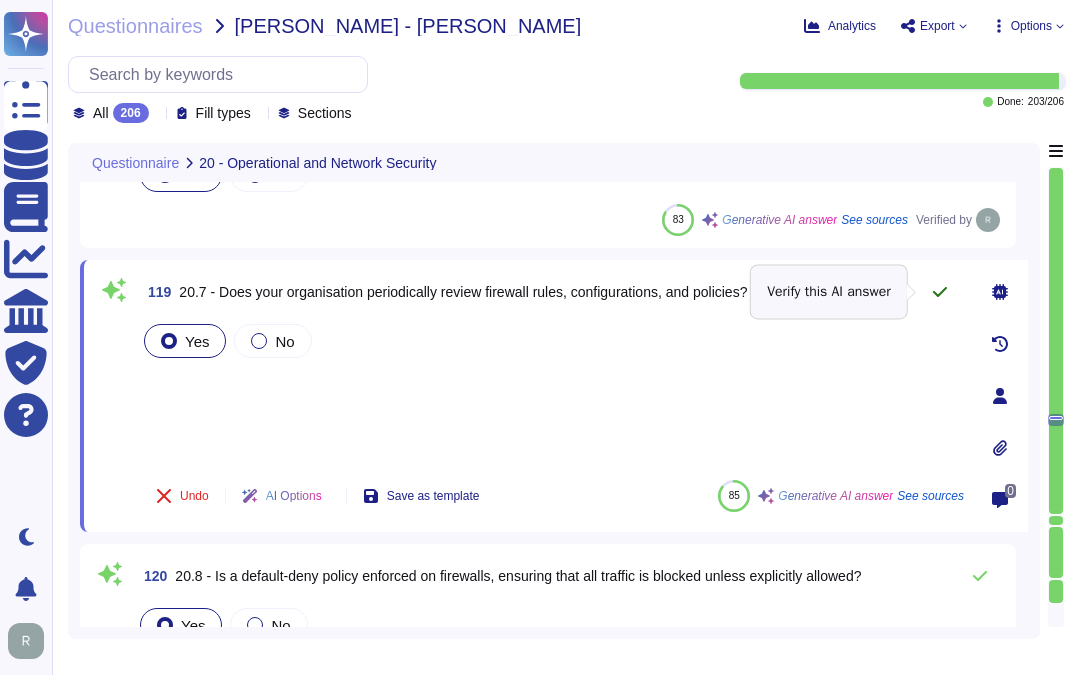 click 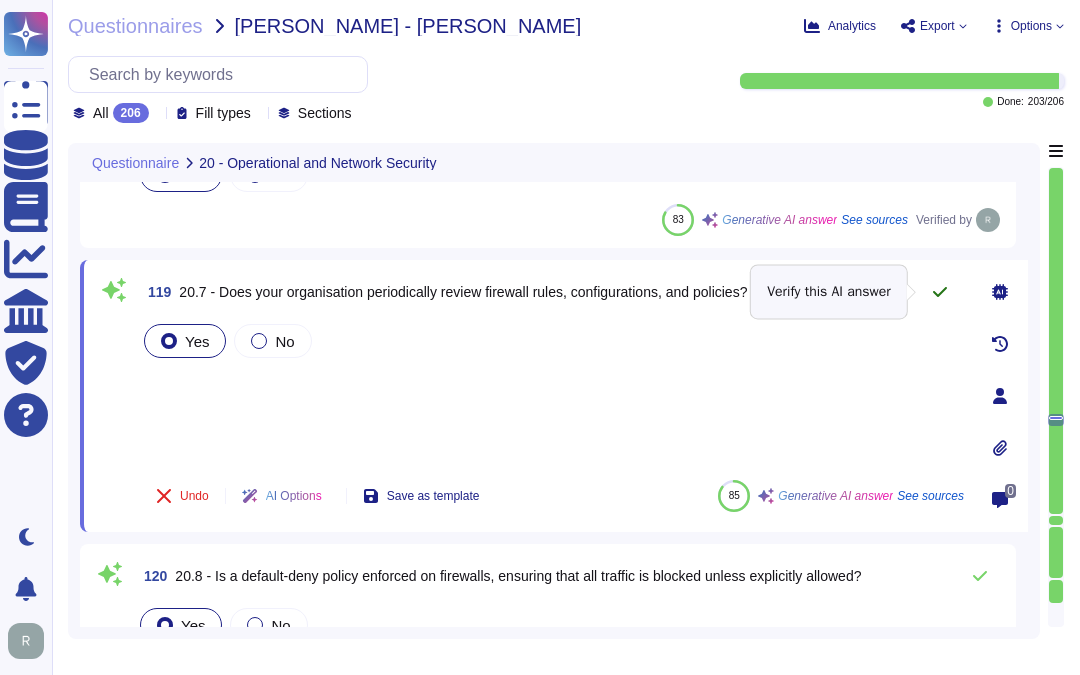 click 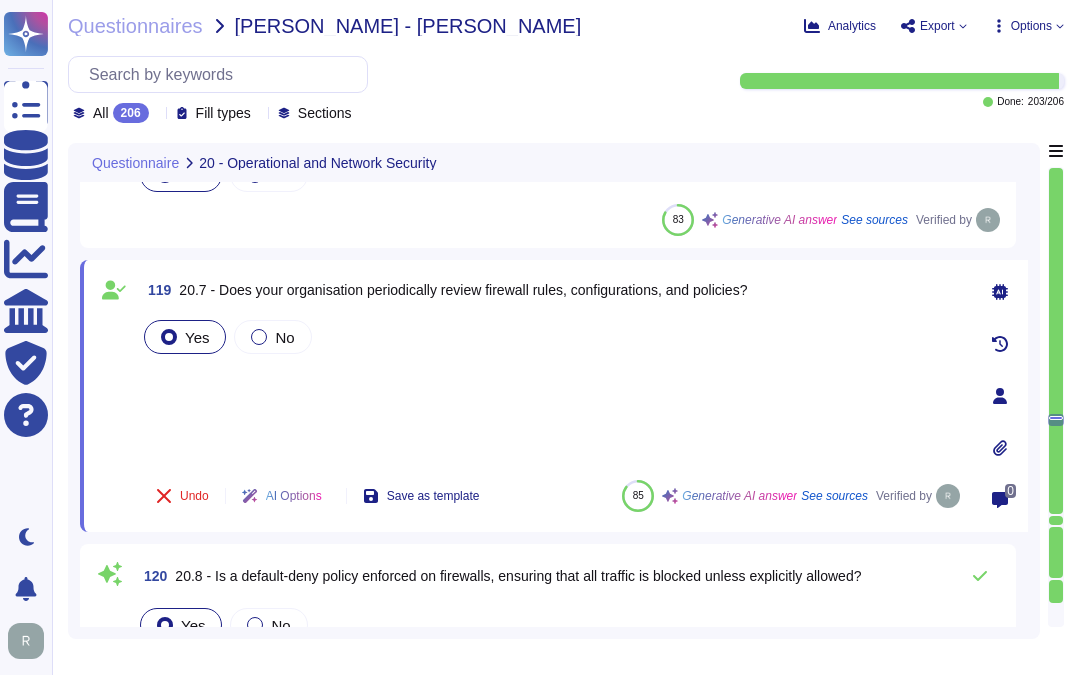 click on "Yes No" at bounding box center (552, 390) 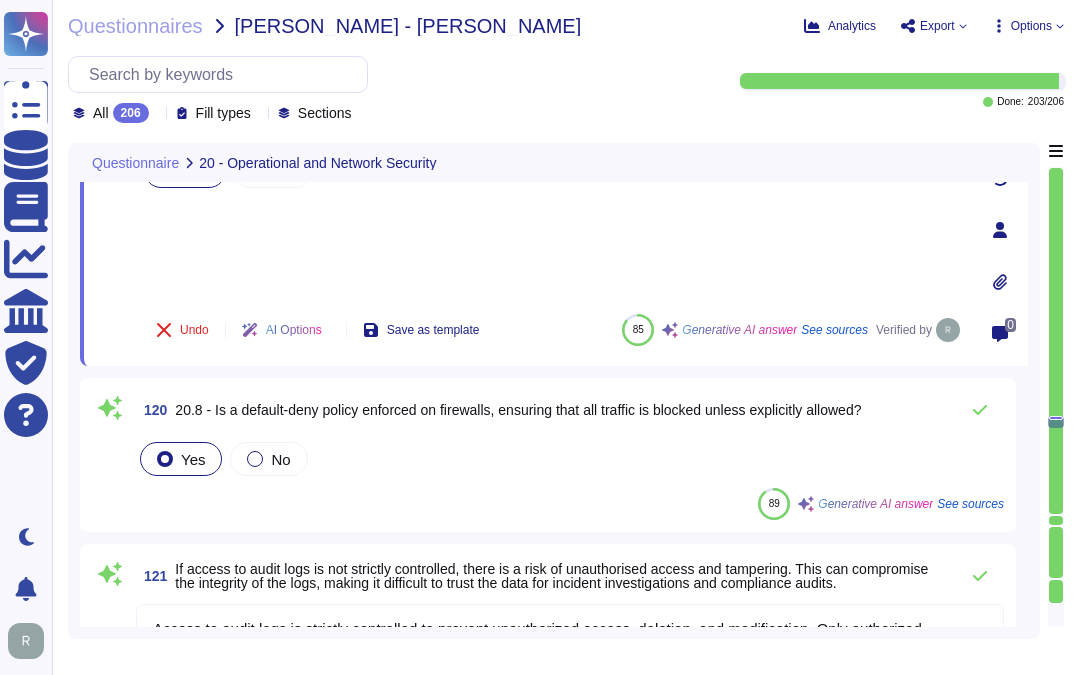 type on "Sectigo implements a default deny all rule on its firewalls, allowing only explicitly permitted traffic. This policy is designed to enhance network security by isolating critical systems, terminating external connections, and restricting inbound and outbound traffic. Access to the firewalls is limited to authorized personnel, ensuring that only necessary and authorized traffic is allowed, thereby reducing the risk of unauthorized access and potential security breaches." 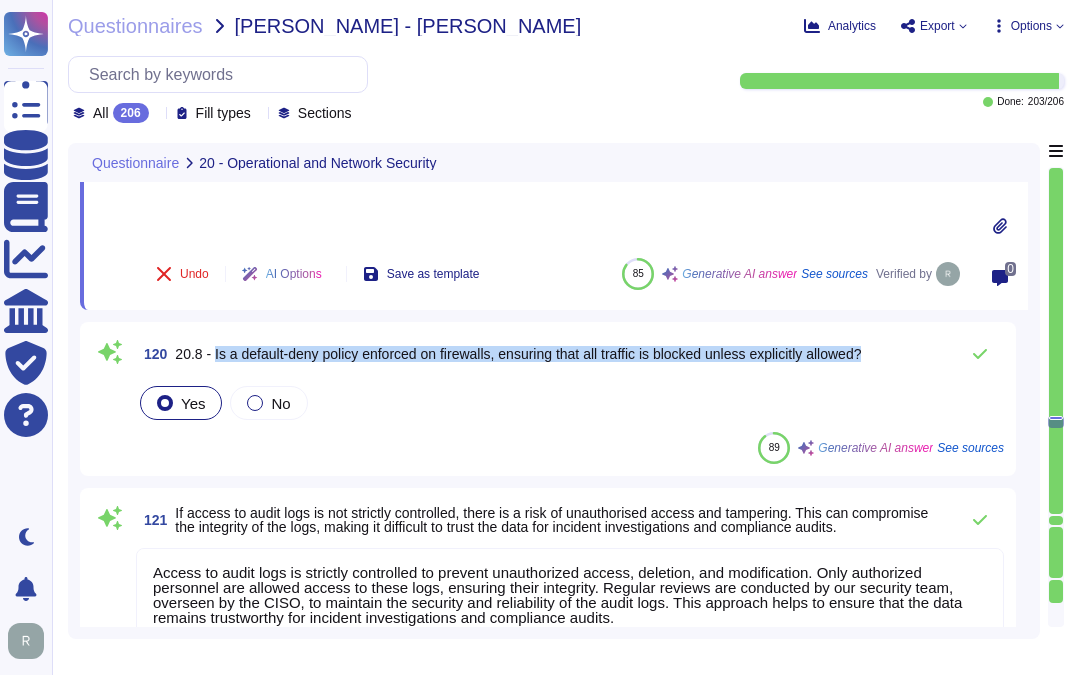 drag, startPoint x: 216, startPoint y: 344, endPoint x: 897, endPoint y: 351, distance: 681.03595 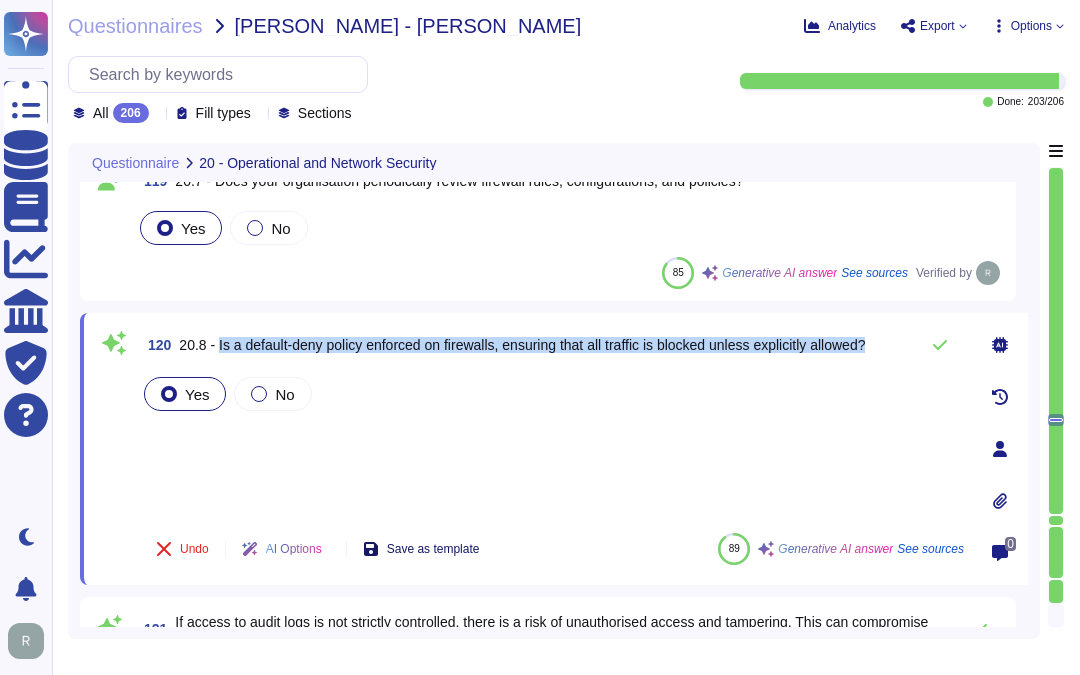 scroll, scrollTop: 26383, scrollLeft: 0, axis: vertical 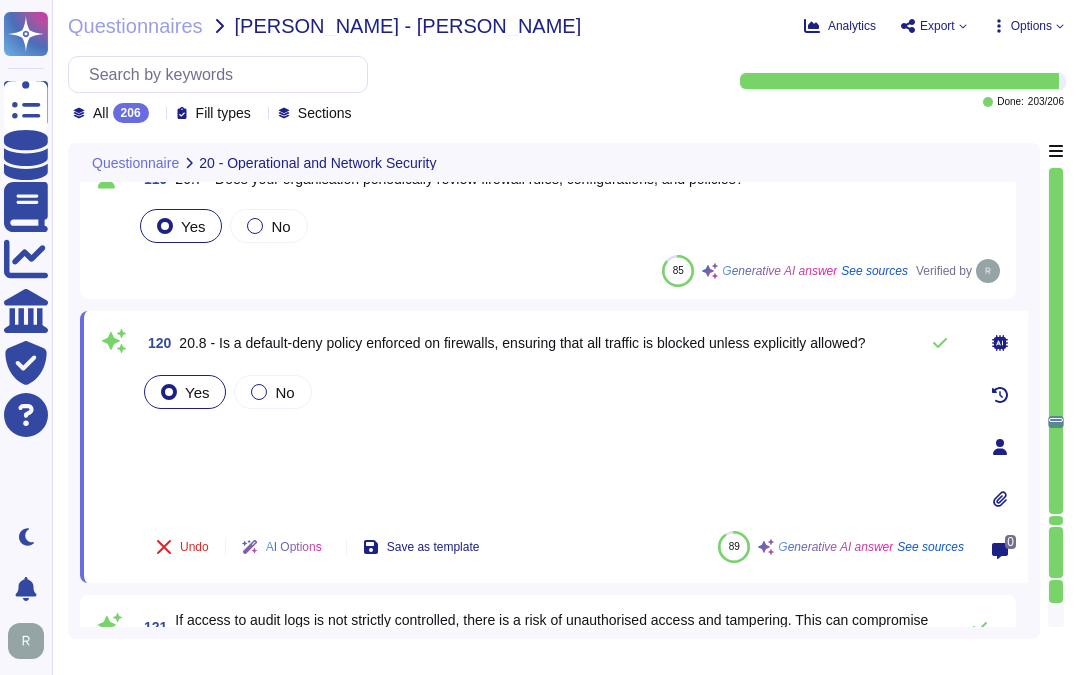 click on "Yes No" at bounding box center [552, 443] 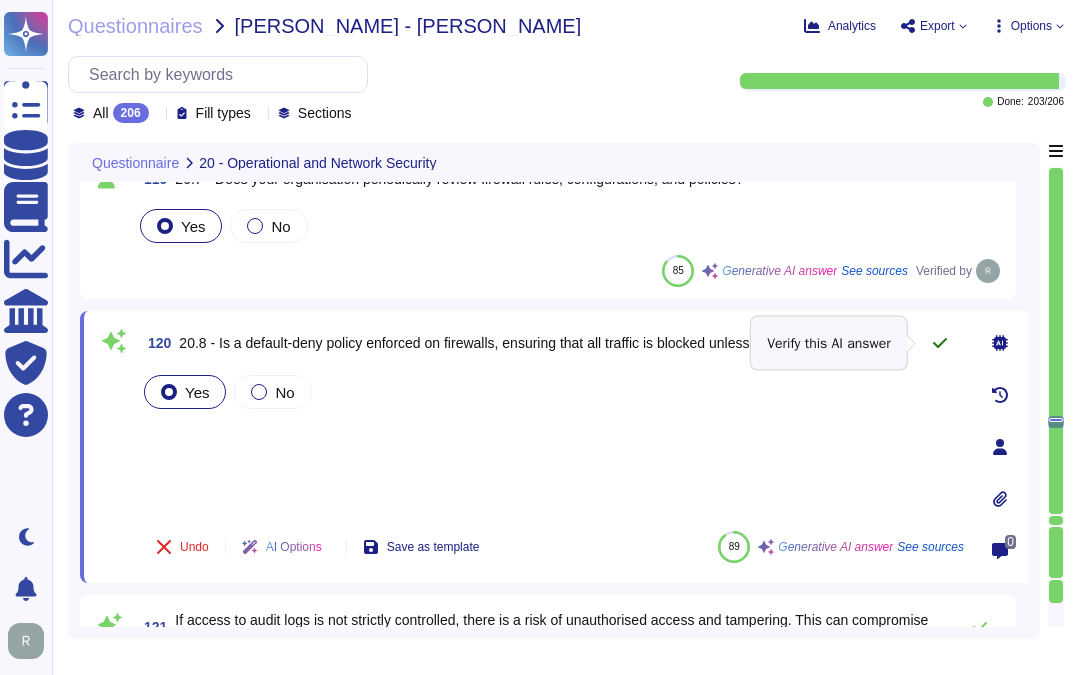 click 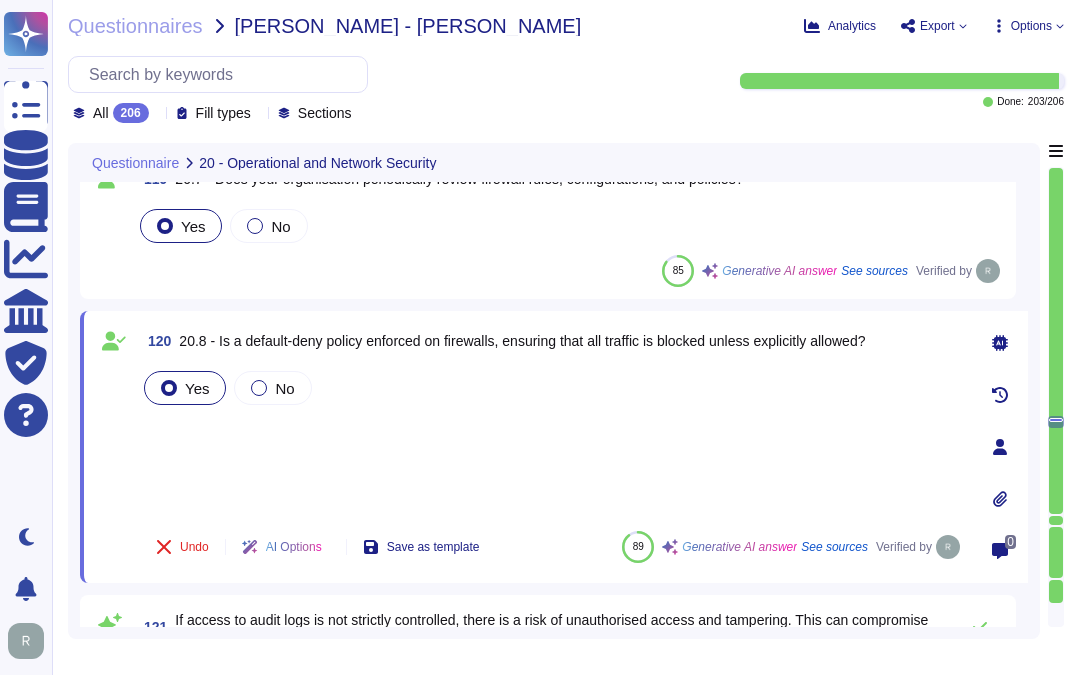click on "Yes No" at bounding box center (552, 441) 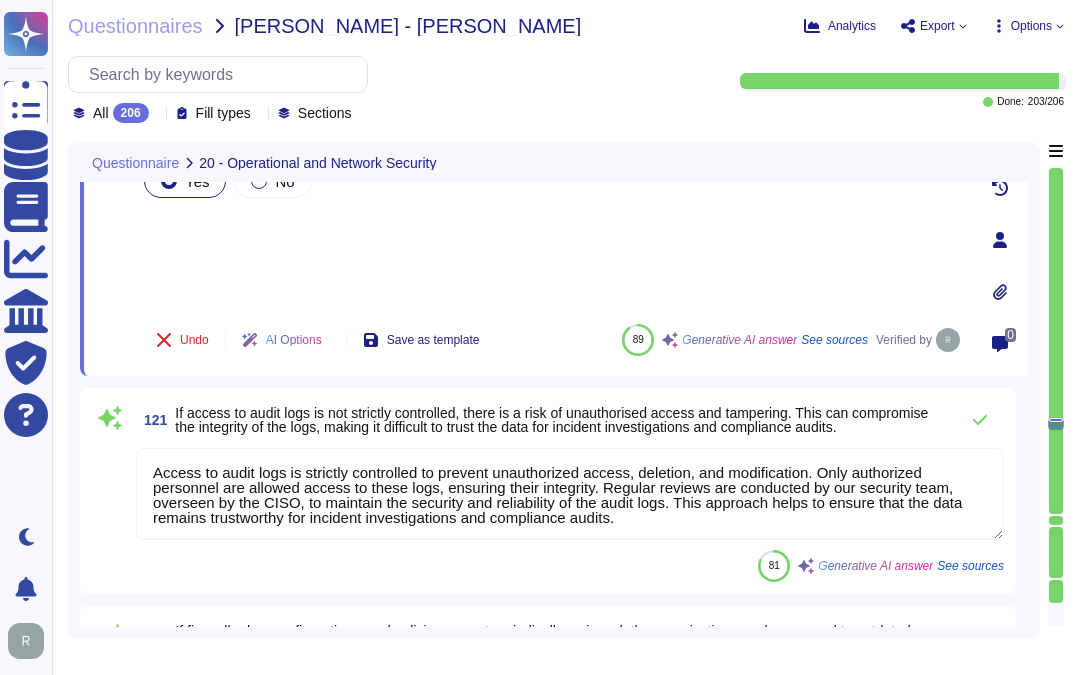 type on "Sectigo acknowledges that while we do not currently have a Network Intrusion Prevention System (NIPS) implemented, it is on our roadmap for 2025. In the meantime, we have a comprehensive security program that includes continuous monitoring of our networks by a 24/7/365 security operations center, automated tools for detecting suspicious activities, and a range of security measures such as firewalls, anti-malware tools, and regular vulnerability scans. These measures collectively help us monitor and respond to unauthorized access and suspicious activities, ensuring the ongoing protection of our information systems and applications." 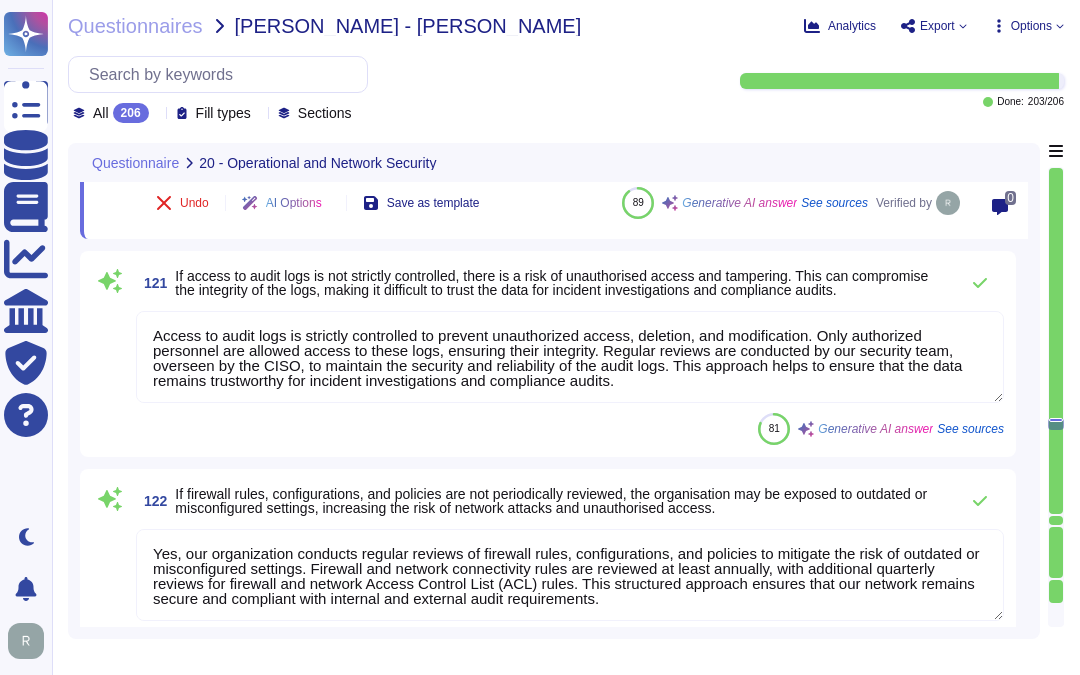 scroll, scrollTop: 26716, scrollLeft: 0, axis: vertical 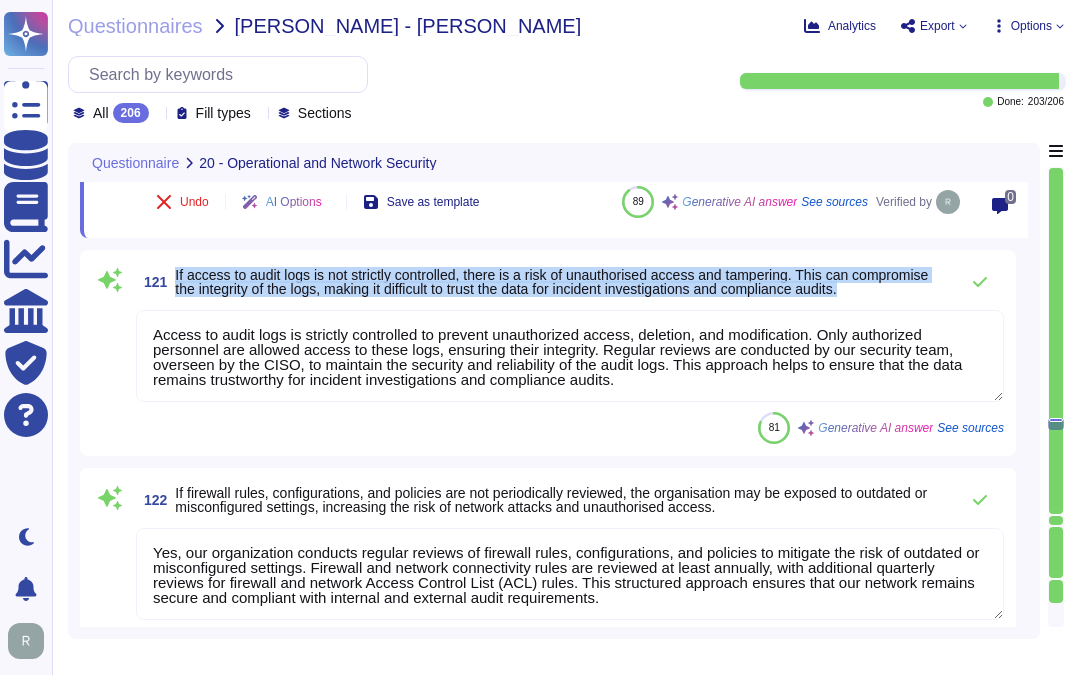 drag, startPoint x: 176, startPoint y: 270, endPoint x: 871, endPoint y: 291, distance: 695.3172 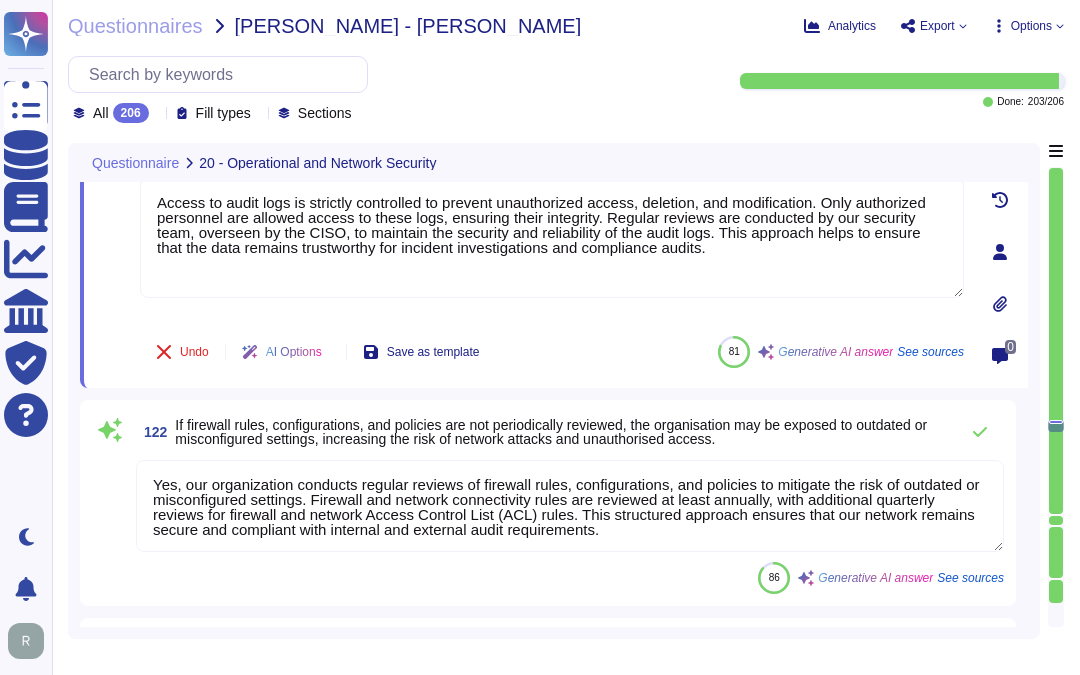 type on "Internal users are not required to pass through a content filtering proxy prior to accessing the Internet. Therefore, there is no internet proxy in place to filter content for employees on the network. Network based firewalls shall be used to restrict inbound and outbound traffic between these zones." 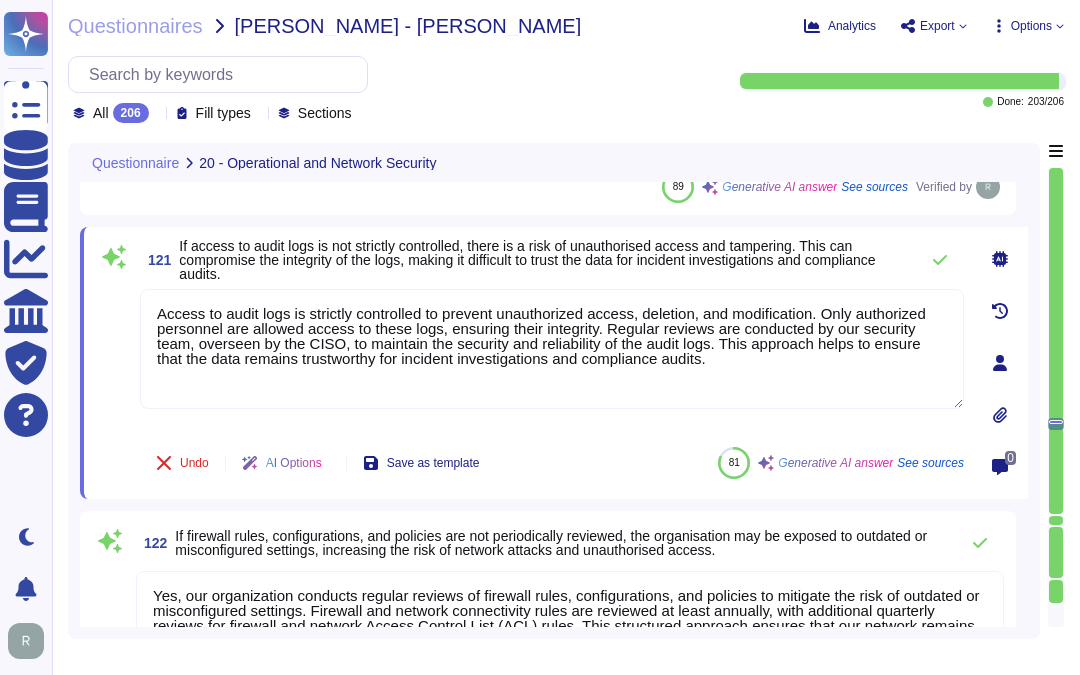 scroll, scrollTop: 26716, scrollLeft: 0, axis: vertical 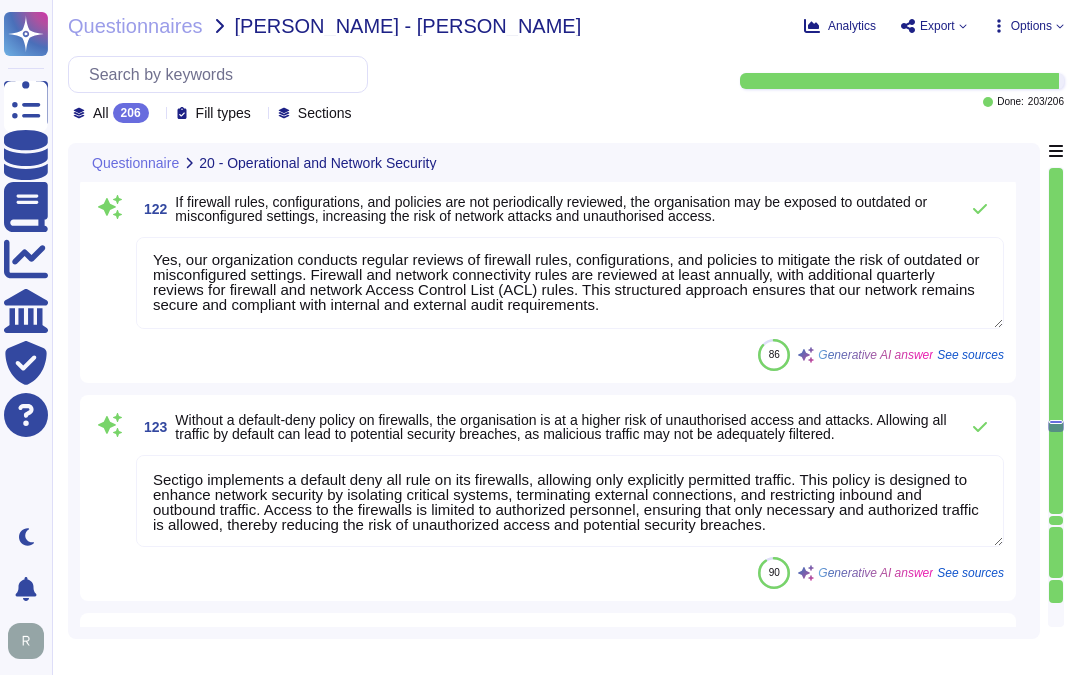 type on "Currently, we do not have integration with SIEM solutions, including Microsoft Sentinel, but we have plans to implement SIEM as part of our roadmap. We utilize a centralized logging system that automates the review and correlation of events, and we offer logging information that can be integrated into SIEM or log collections. Sectigo provides APIs and webhooks to bring alerts into monitoring solutions, which can support a proactive security incident response. We recognize the importance of detection and monitoring to mitigate risks associated with security incidents." 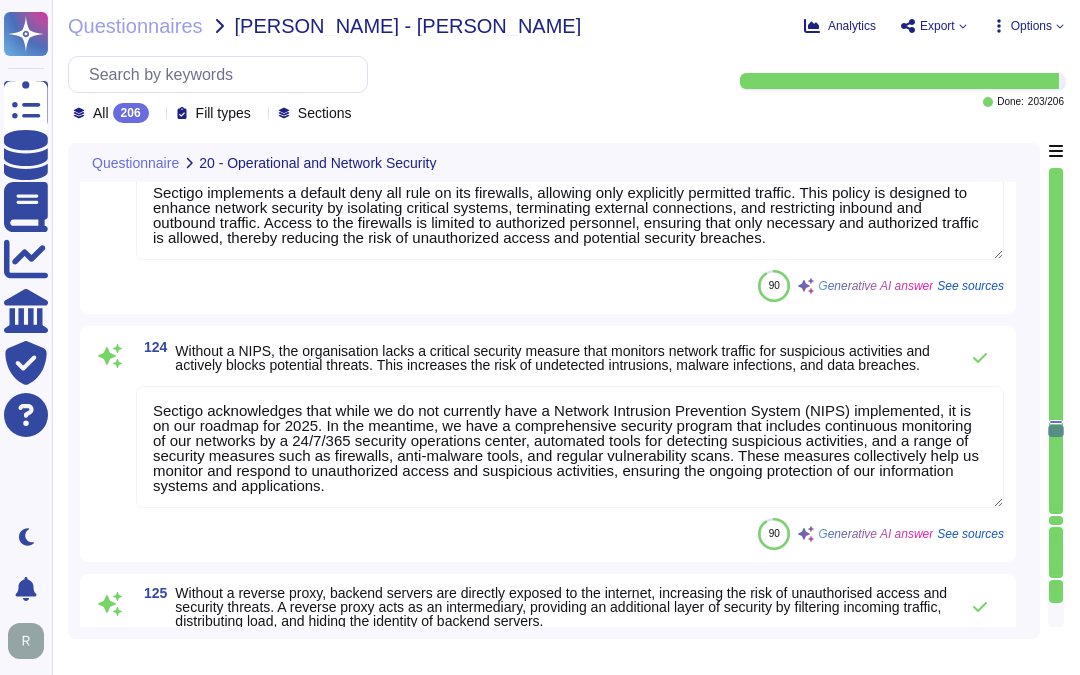 type on "All remote access to production systems requires VPN and PKI-based MFA and is only permitted from hardened, company-assigned machines." 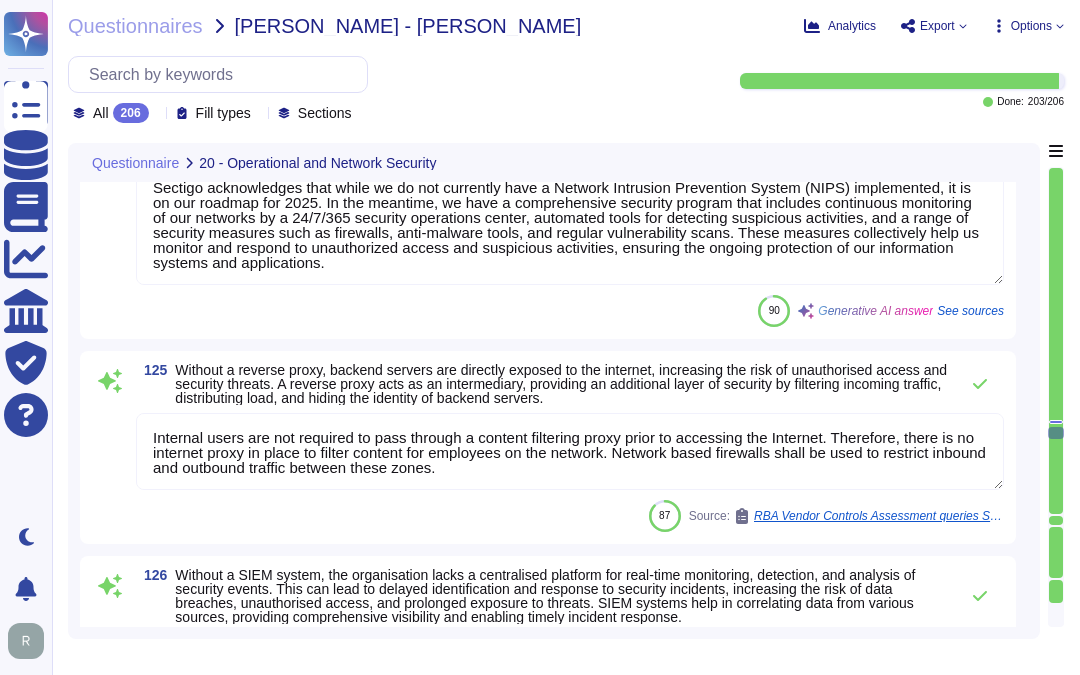 type on "Web Application Firewalls (WAF) are not currently used. This is a roadmap item." 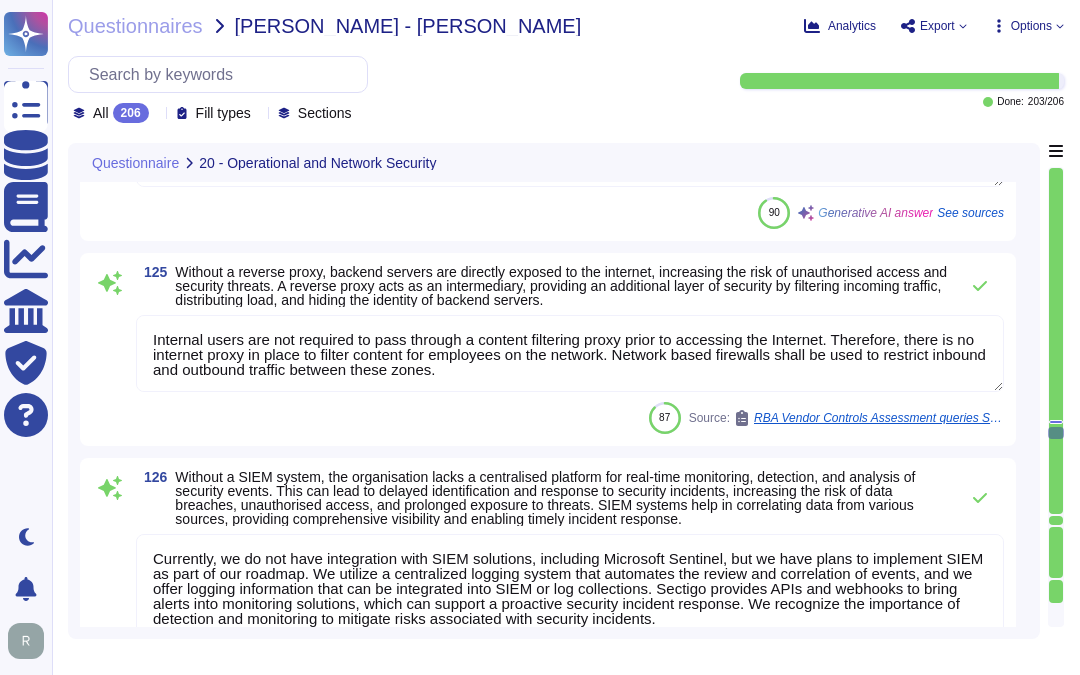 scroll, scrollTop: 27605, scrollLeft: 0, axis: vertical 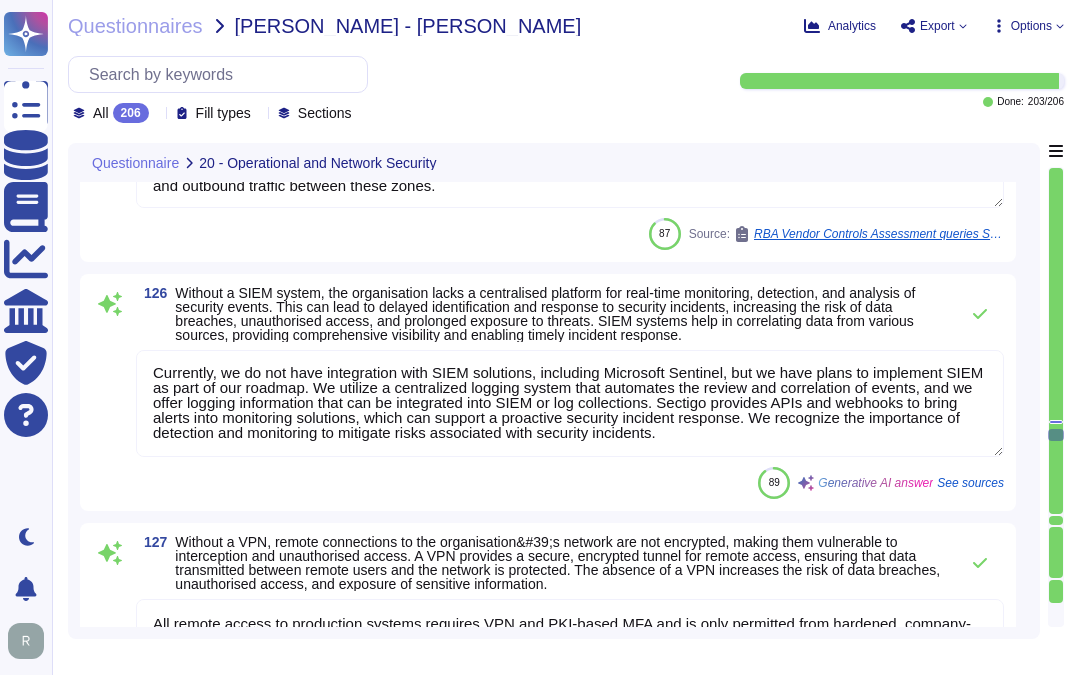 type on "Sectigo implements formal measures to guard against, detect, remove, and report malicious software, including viruses and ransomware. We utilize CrowdStrike for endpoint security, which includes real-time scanning and regular updates for all endpoints. Our security measures include automated tools like anti-virus, anti-spyware, and vulnerability scanners, ensuring that all systems are protected and that these solutions are kept updated at all times. Regular updates and continuous monitoring are integral to maintaining a secure environment, thereby reducing the risk of security incidents and compromises." 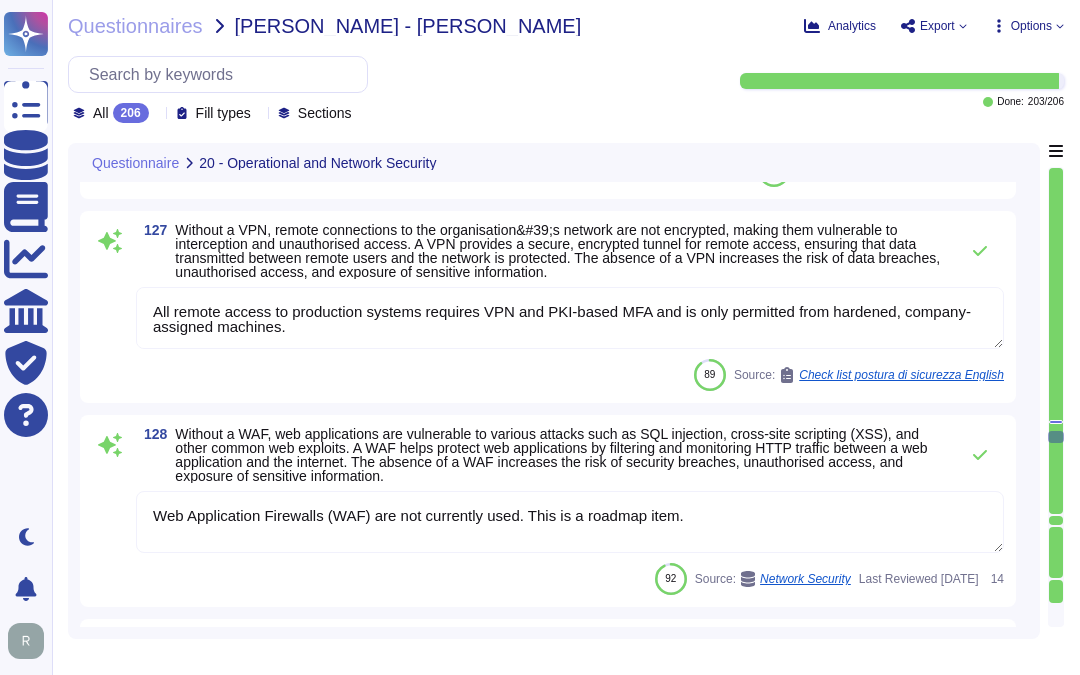scroll, scrollTop: 28050, scrollLeft: 0, axis: vertical 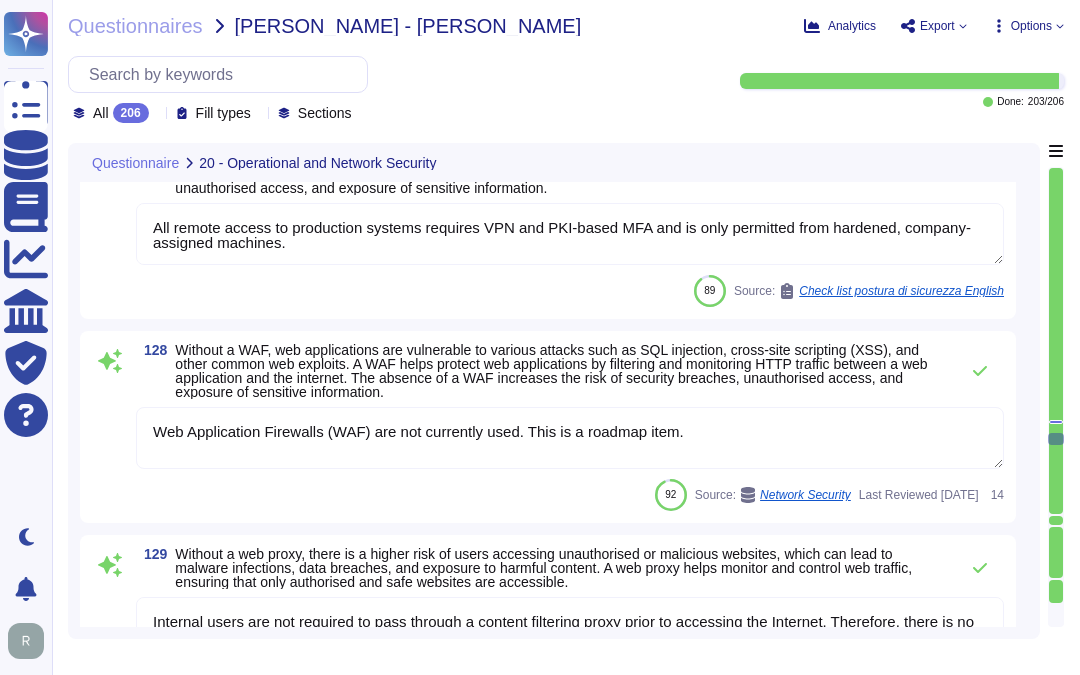type on "Sectigo has a DDoS protection service in place, along with established rate limits to prevent denial of service attacks from a single client. We have controls in place to protect our internet-facing applications from DDoS attacks, ensuring that our infrastructure can withstand foreseeable bandwidth-consuming attacks. Our security measures include automated services for monitoring and alerting on suspicious activity, and our security team conducts 24/7 monitoring to respond to any incidents. We are committed to enhancing our security measures, including the future deployment of IDS/IPS for improved detection and response capabilities." 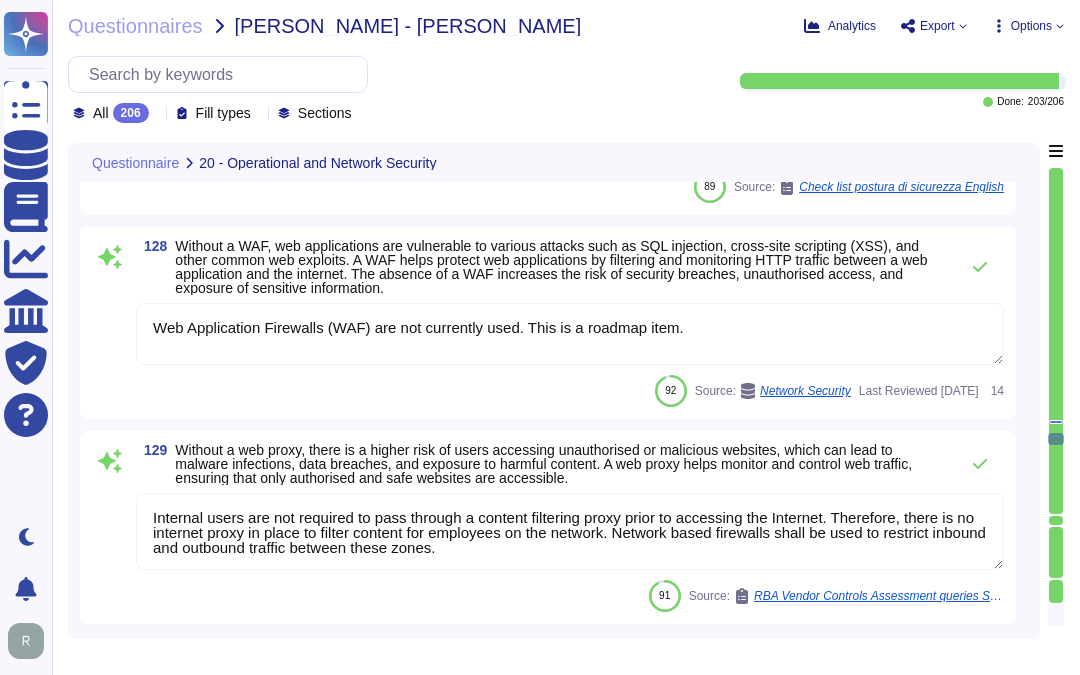 type on "We currently do not have a Data Loss Prevention (DLP) solution in place. However, we have implemented several security measures to prevent data leakage and safeguard sensitive customer data. These measures include data segmentation, access control, employee training, data encryption, monitoring and alerts, network segmentation, multi-factor authentication, asset management, and incident response. Collectively, these measures help to prevent unauthorized access or exfiltration of sensitive data, thereby reducing the risk of data breaches and the unauthorized transfer of sensitive information." 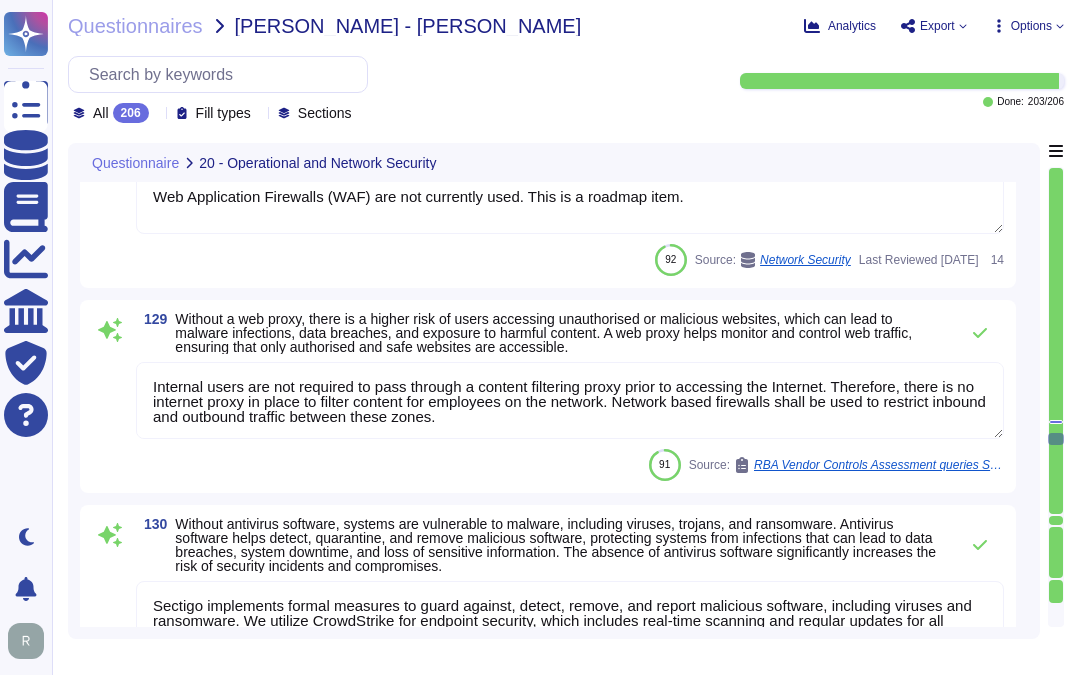 scroll, scrollTop: 28272, scrollLeft: 0, axis: vertical 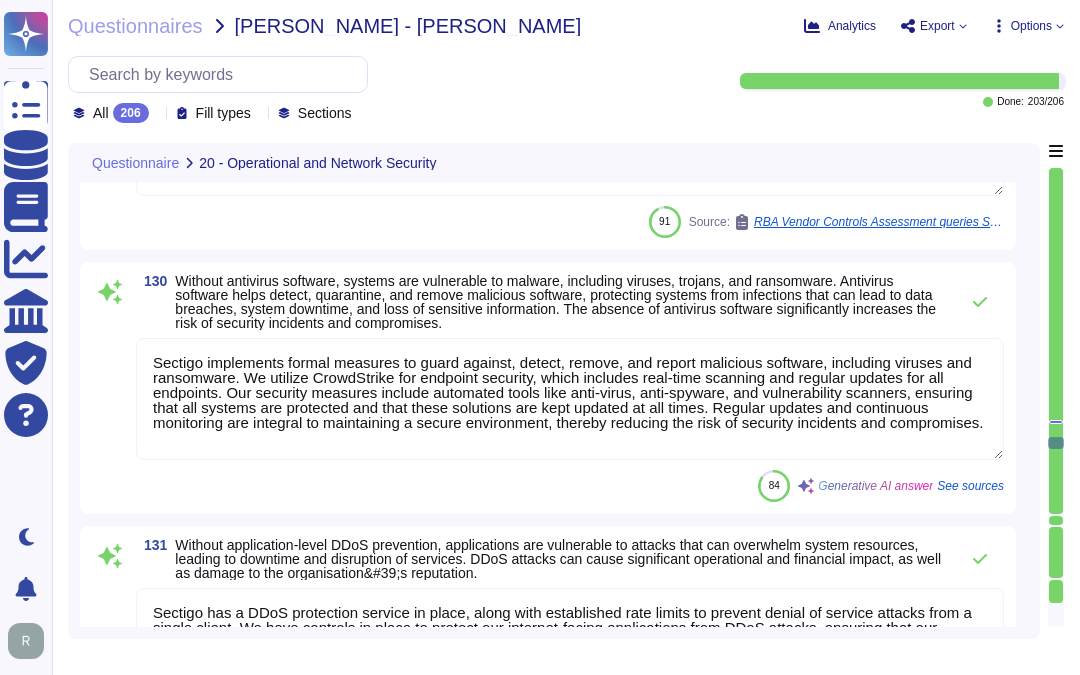 type on "Sectigo implements a comprehensive data classification policy that categorizes information into four sensitivity levels: Public, Internal, Confidential, and Highly Confidential. All sensitive information must be labeled with an appropriate classification marking, applicable to both physical and electronic formats. This policy ensures that information is protected according to its confidentiality requirements, and it includes clear handling directions and security controls that increase in strength with the sensitivity of the data classification.
The classification of a document is determined by the highest classification of the information it contains, and it is the Asset Owner's responsibility to classify information according to its value, legal requirements, sensitivity, and criticality to the organization. This structured approach is designed to mitigate the risks associated with unauthorized access, data breaches, and the exposure of confidential information.
For further details, please refer to t..." 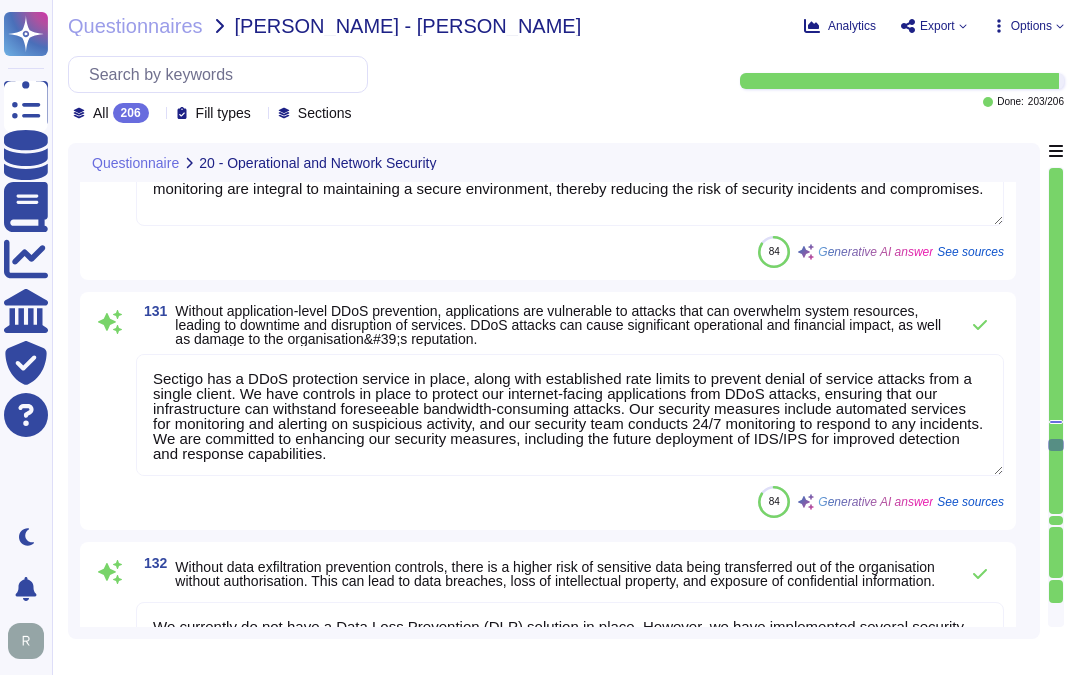 type on "Sensitive information shall be protected using authorised encryption techniques when stored on removable media. To mitigate the risk of media degrading while stored, data shall be transferred to fresh media before becoming unreadable." 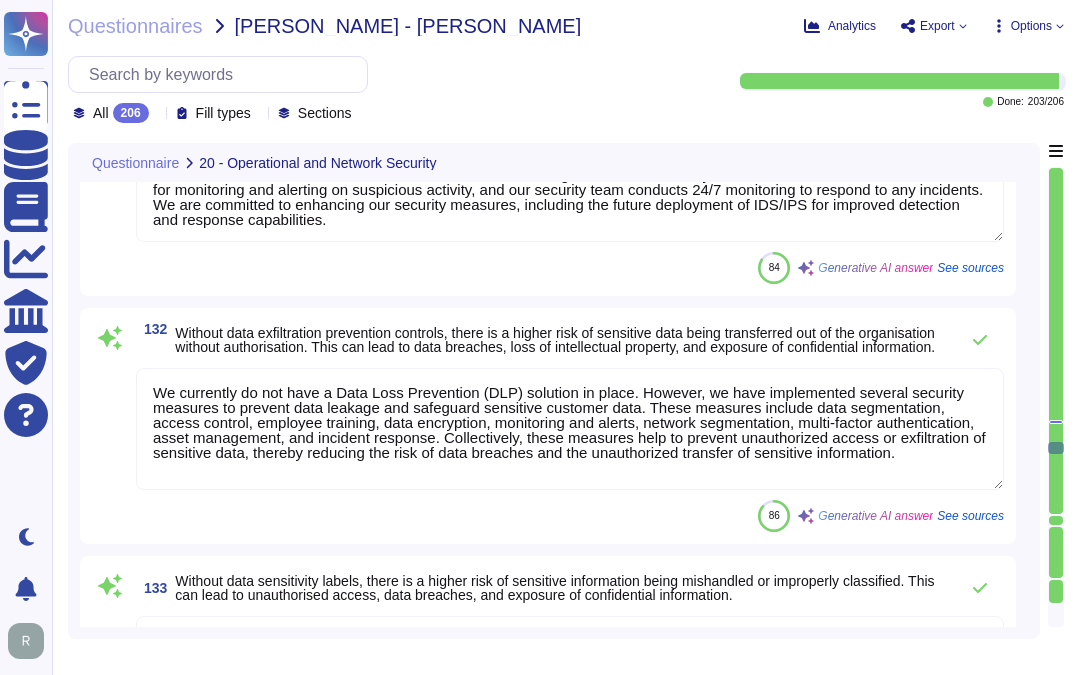 type on "Sectigo utilizes CrowdStrike as its endpoint detection and response (EDR) solution, which is implemented and regularly updated across all endpoints, including servers in the production environment and corporate infrastructure. This solution features real-time scanning and automated services that review and alert on suspicious activity, including malware and uncleaned infections. Additionally, automated tools like anti-virus, anti-spyware, and vulnerability scanners are employed to ensure comprehensive protection across all systems, including servers. Regular updates and continuous monitoring are integral to maintaining a secure environment." 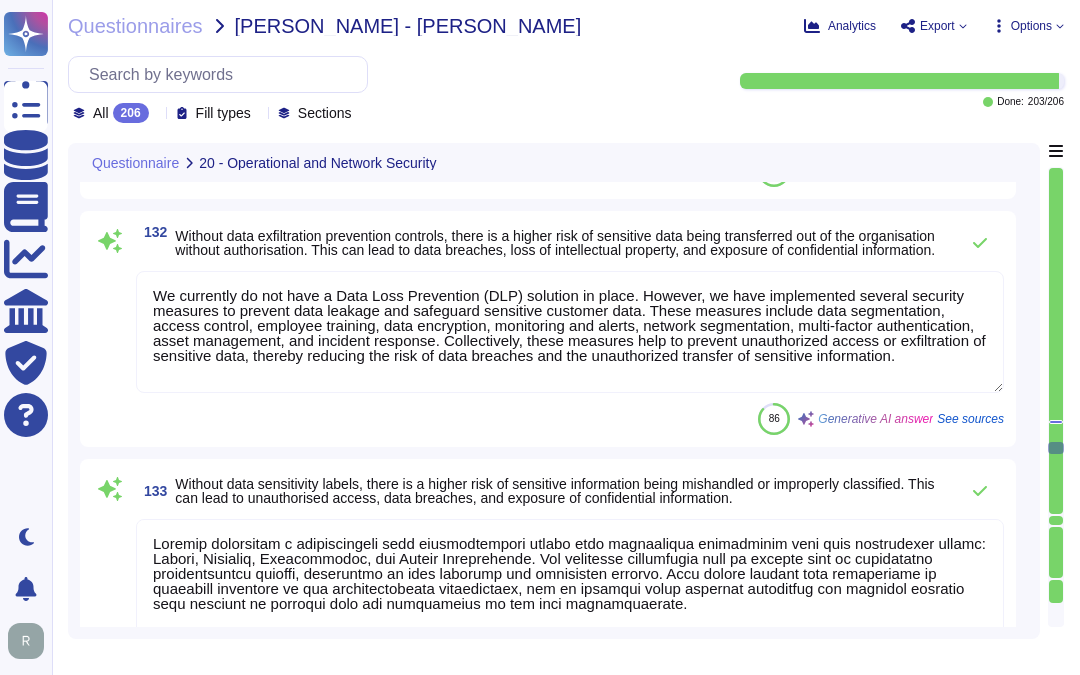 scroll, scrollTop: 29161, scrollLeft: 0, axis: vertical 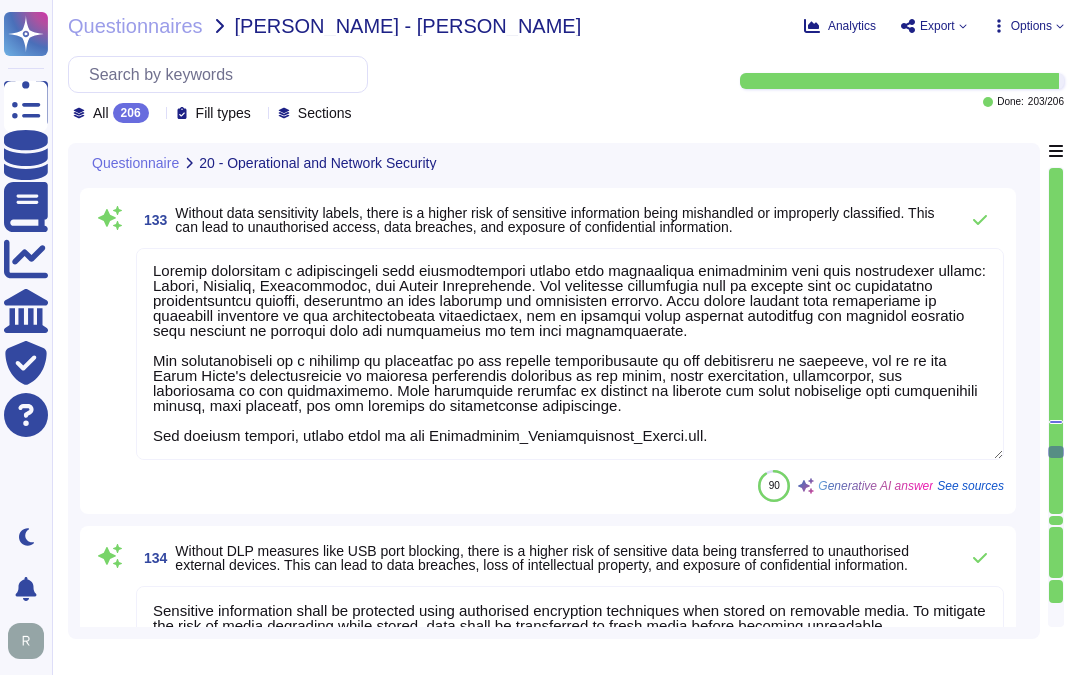 type on "Our firewalls are designed to isolate critical systems and terminate external connections. We implement a default deny all rule, allowing only explicitly permitted traffic. Additionally, we utilize firewalls to enforce network segmentation, isolating critical and sensitive systems from less sensitive ones. Access to the firewalls is limited to authorized personnel. We are currently working on implementing Web Application Firewalls (WAF) as part of our roadmap." 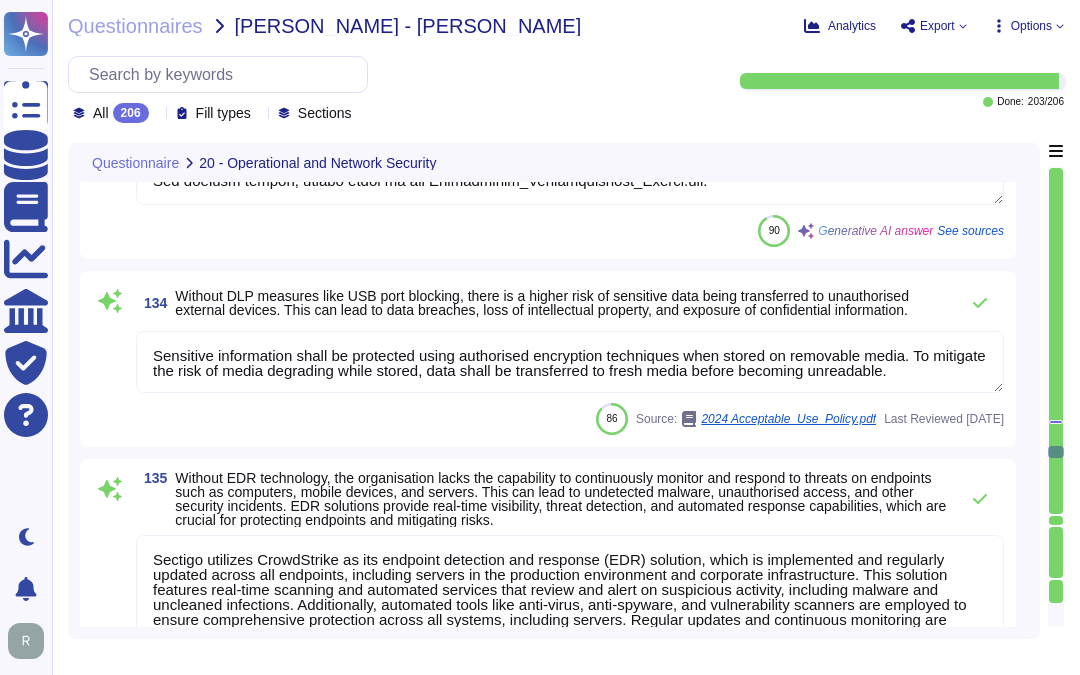 scroll, scrollTop: 29605, scrollLeft: 0, axis: vertical 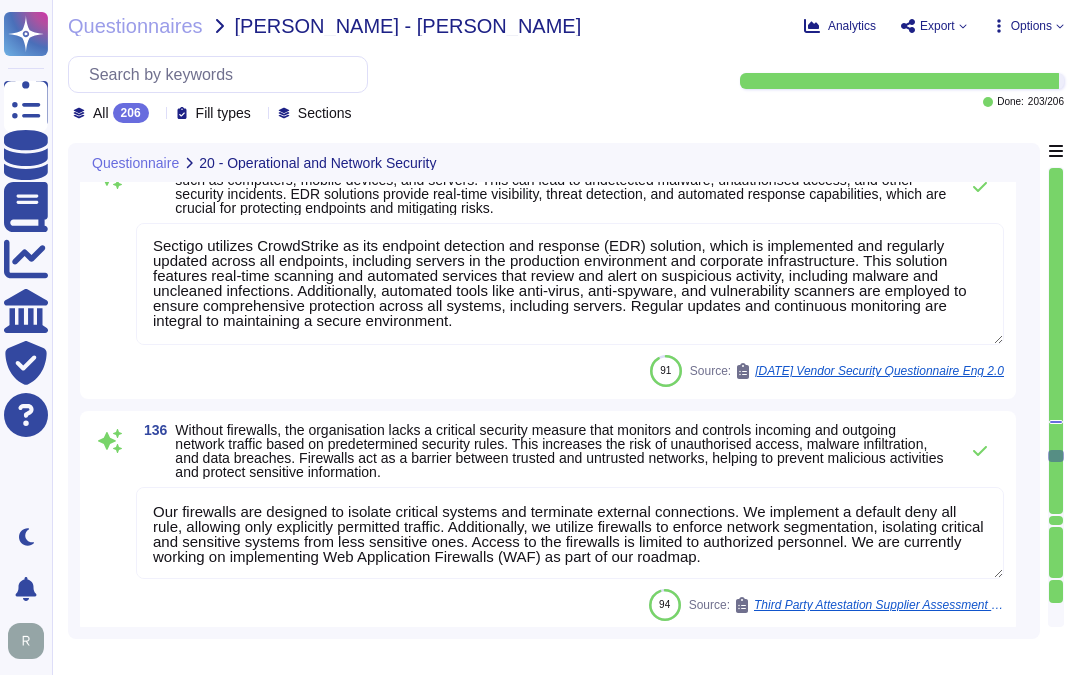 type on "Sectigo utilizes antivirus software configured on in-scope systems to automatically update and scan files in real-time. We implement formal measures to guard against, detect, remove, and report malicious software, including viruses. Our antivirus software is part of a comprehensive security strategy that includes real-time scanning, regular updates, and automated tools like anti-virus, anti-spyware, and vulnerability scanners. Additionally, regular checks are conducted to ensure that all antivirus software is active and up to date." 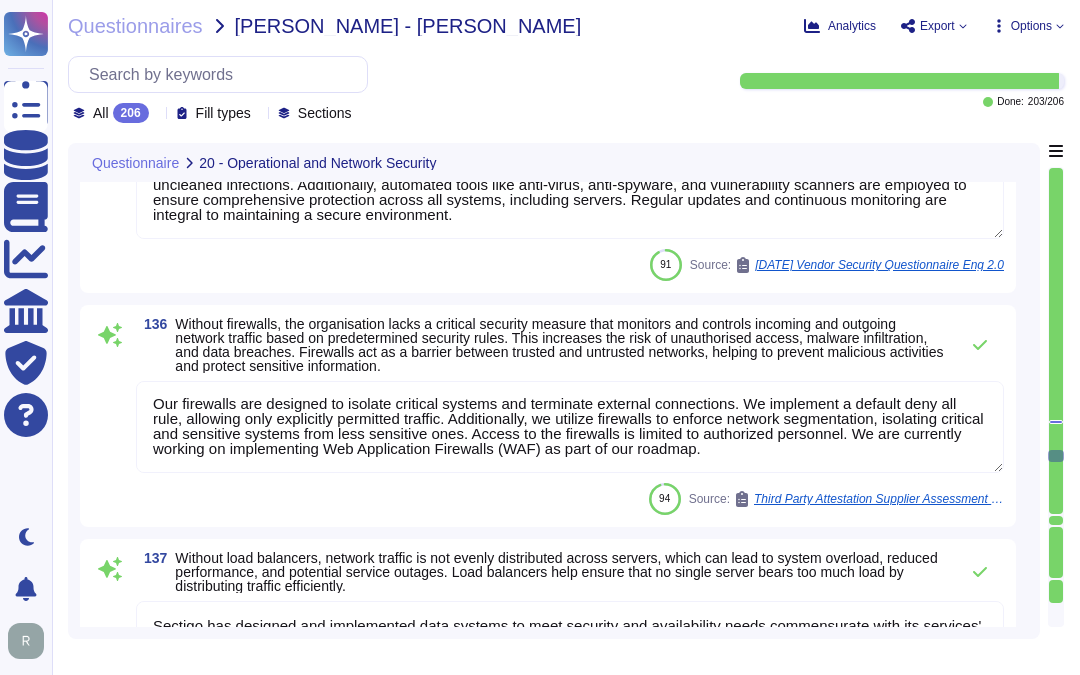 scroll, scrollTop: 30050, scrollLeft: 0, axis: vertical 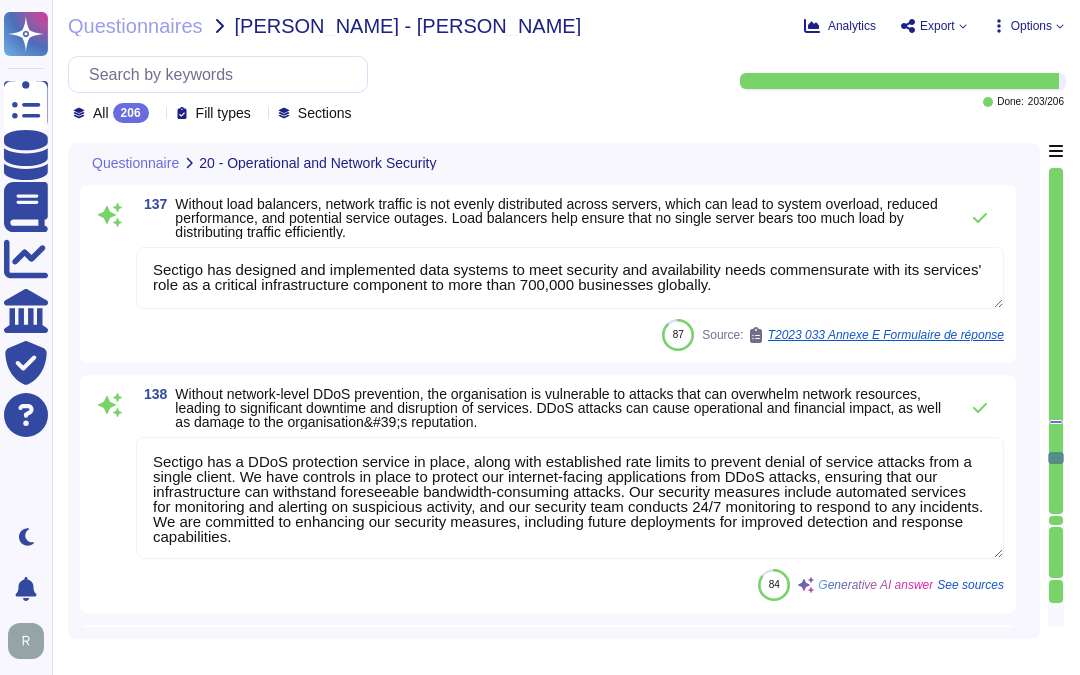 type on "Remote access is limited only to information resources required by users to complete job duties." 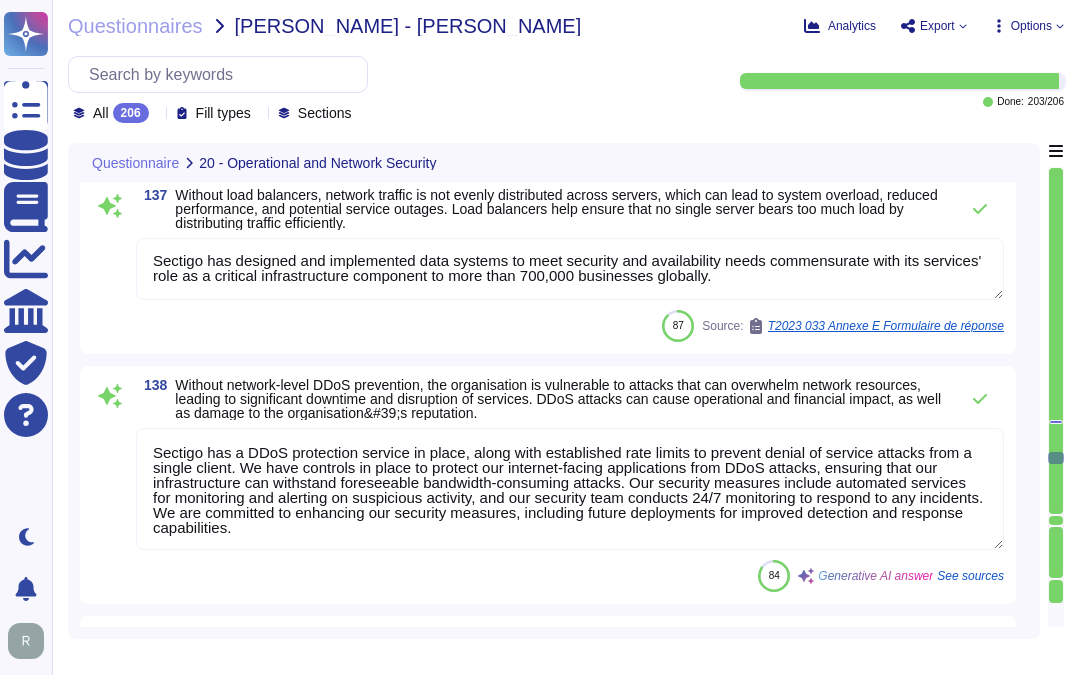 scroll, scrollTop: 2, scrollLeft: 0, axis: vertical 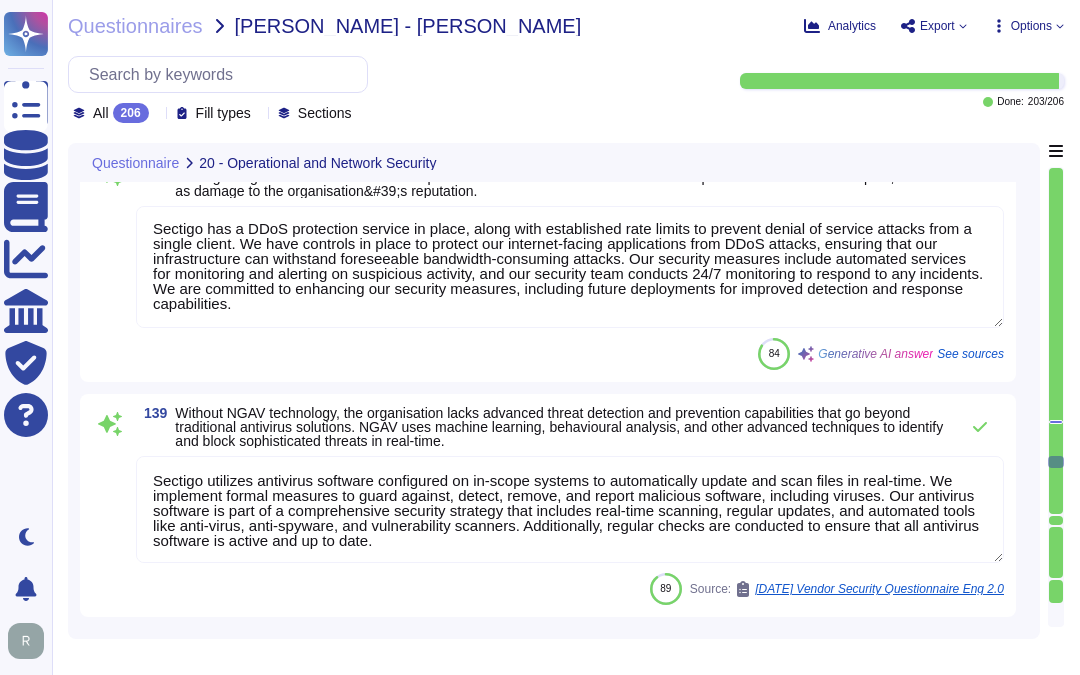 type on "Sectigo recognises that there are systems that are not commonly affected by malicious software and these systems may be exempt from malicious code protection." 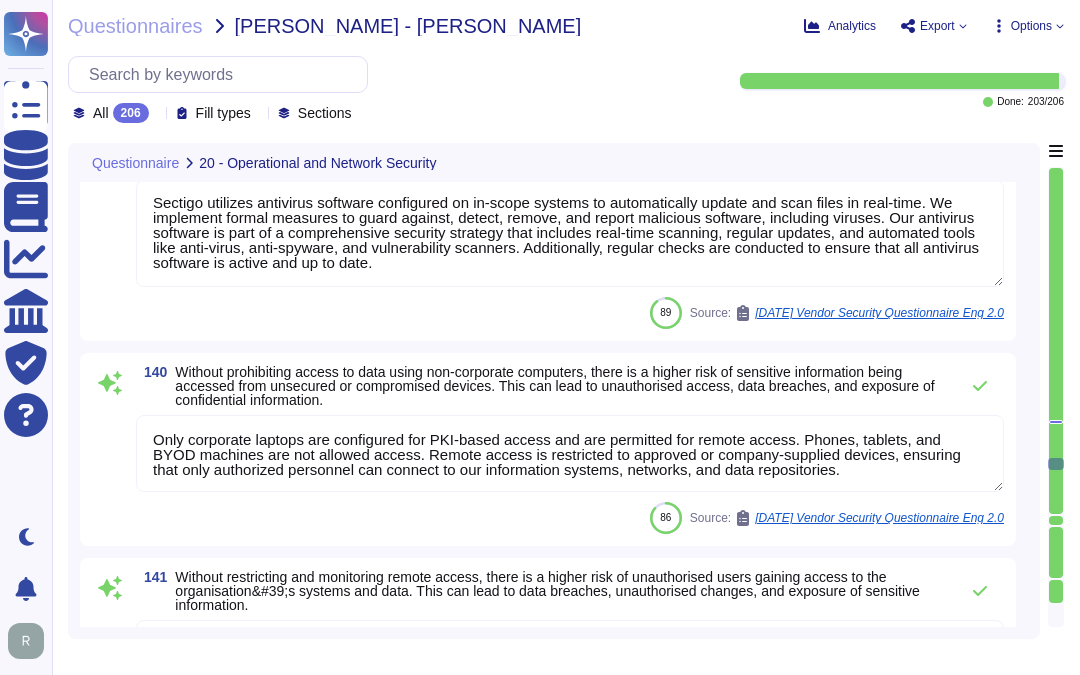 type on "Changes are appropriately tested prior to deployment and further migrated to production by a segregated deployment team (CC8.1.4)." 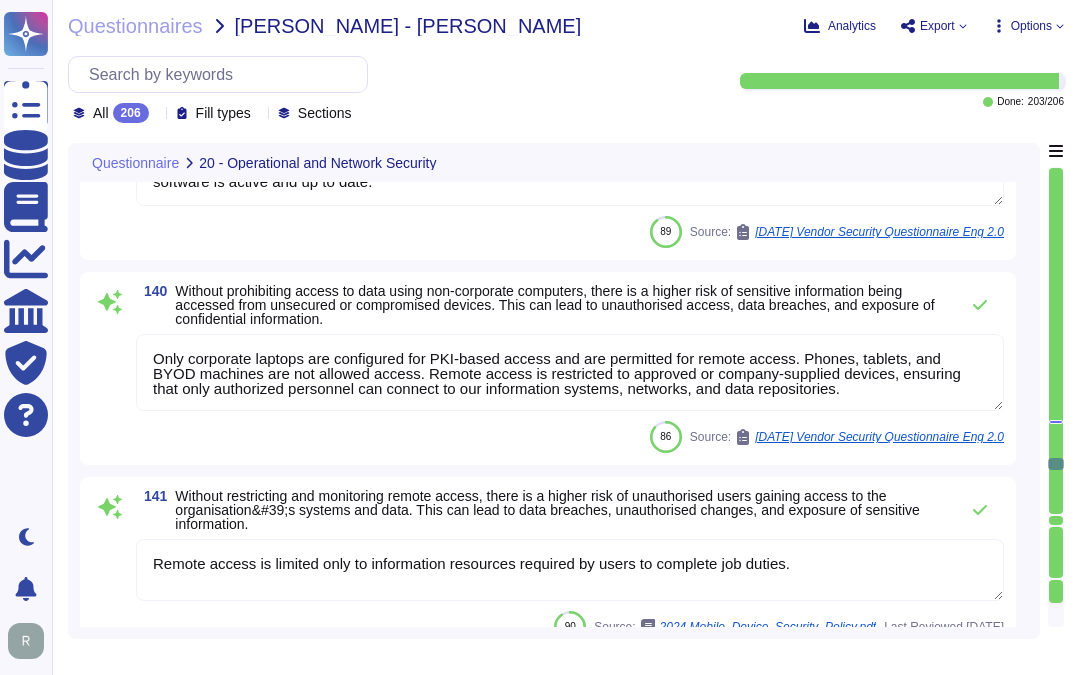 scroll, scrollTop: 31050, scrollLeft: 0, axis: vertical 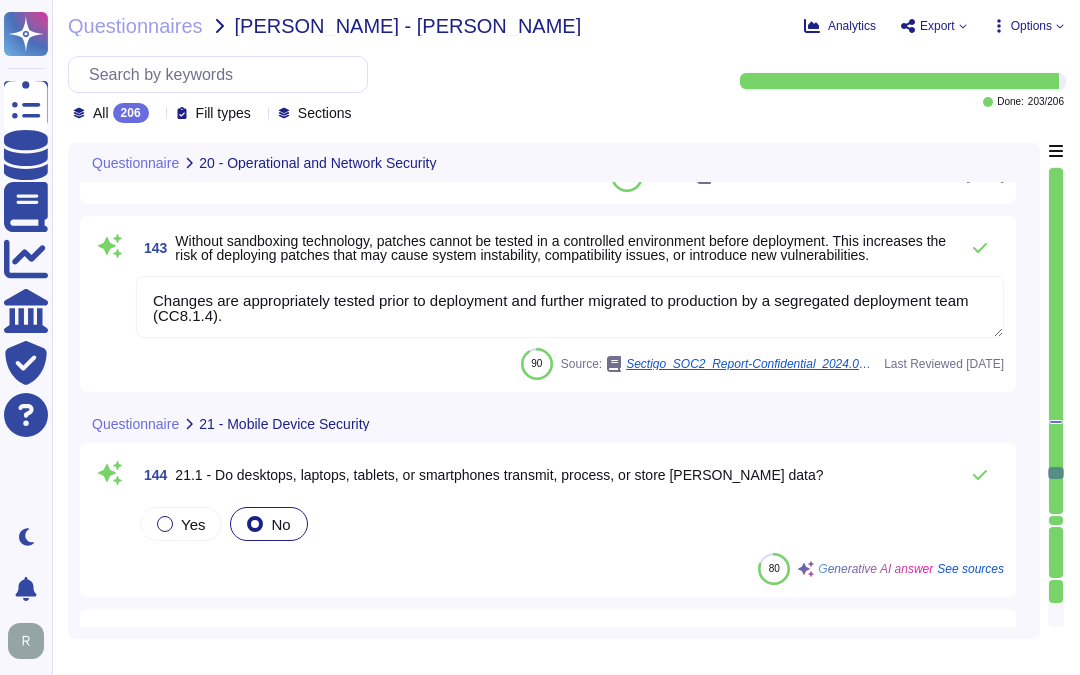 type on "Mobile devices shall be encrypted." 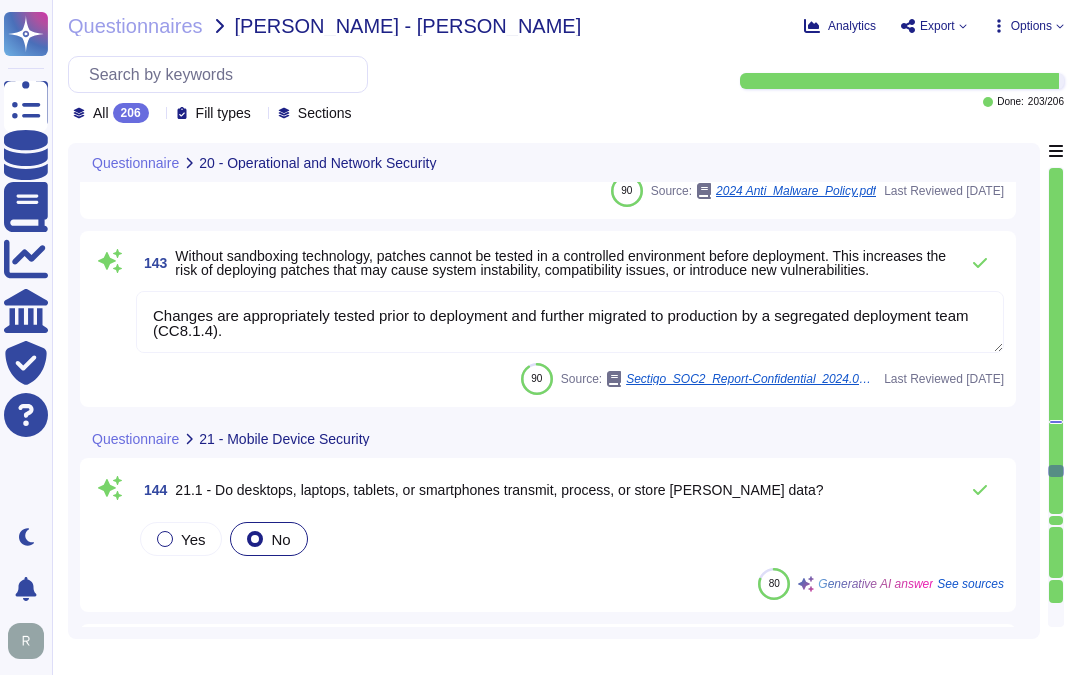 type on "Only corporate laptops are configured for PKI-based access and are permitted for remote access. Phones, tablets, and BYOD machines are not allowed access. Remote access is restricted to approved or company-supplied devices, ensuring that only authorized personnel can connect to our information systems, networks, and data repositories." 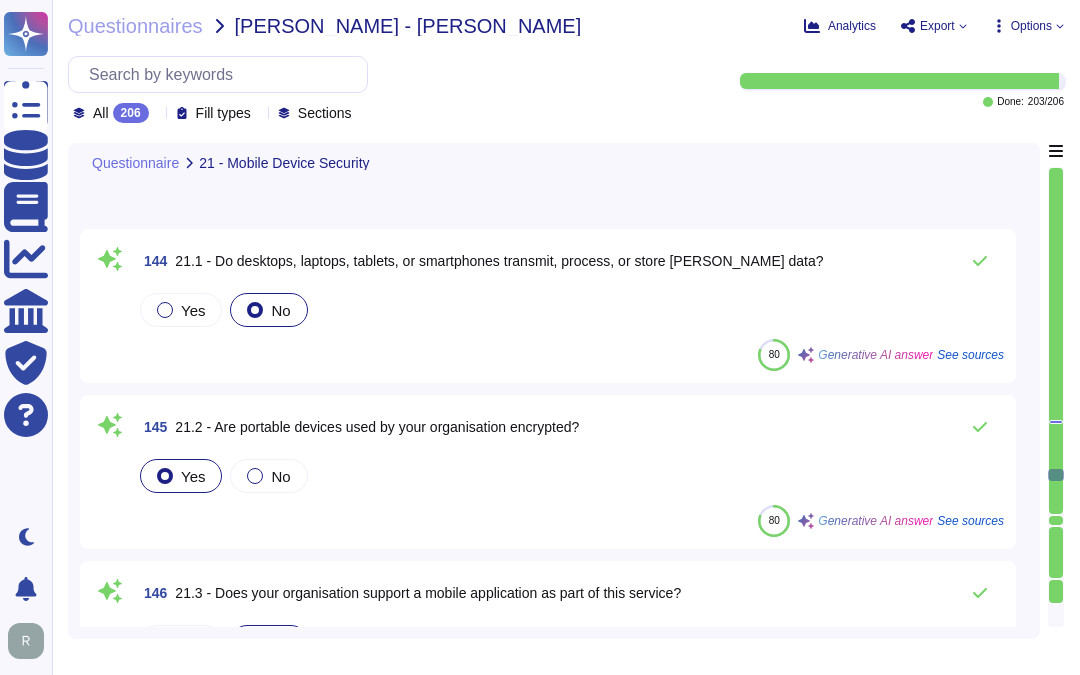 type on "We have compensating controls in place that mitigate the relevance or severity of reported vulnerabilities. Our comprehensive security program includes measures such as role-based access permissions, continuous monitoring, regular vulnerability scans, and mandatory security training for employees.
We acknowledge that scans can be inaccurate and may misattribute vulnerabilities, particularly those related to legacy issues from our previous association with Comodo. We recommend verifying findings against our official advisories and trusted vulnerability databases to ensure accuracy.
If any specific issues arise, we will work diligently to address them and implement reasonable corrective actions. We continuously assess and remediate vulnerabilities, and any identified risks are documented and tracked to ensure effective resolution.
As for the expected resolution date, we will provide updates as we work through any identified issues." 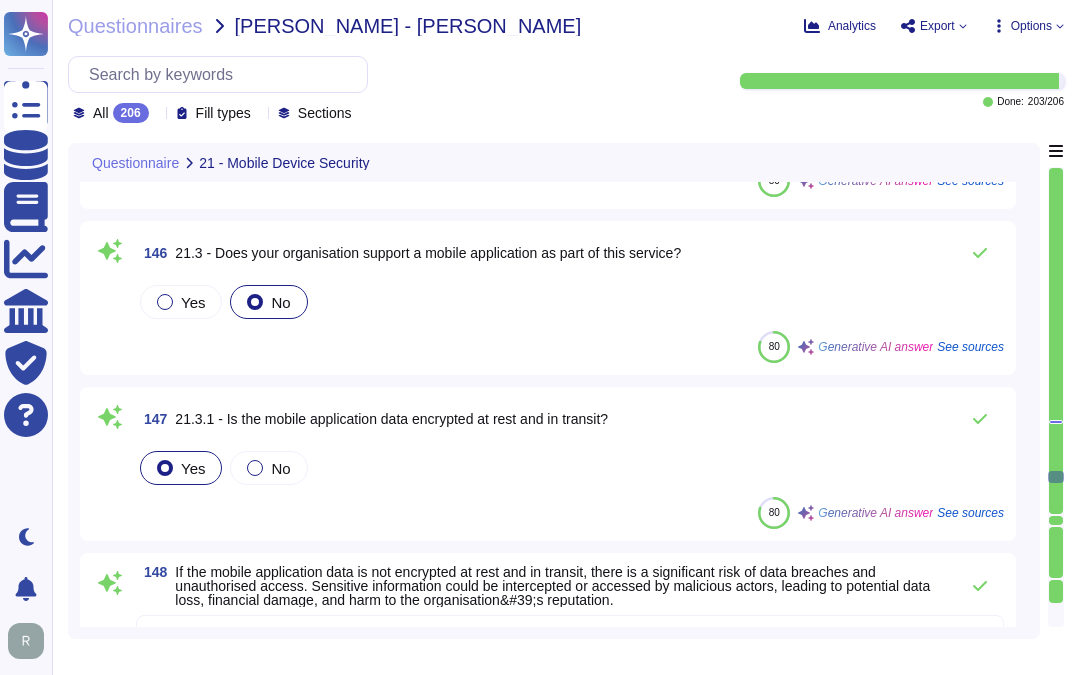 type on "At Sectigo, we recognize the security and privacy risks associated with mobile applications, including vulnerabilities in the app's code, potential data breaches, and unauthorized access to sensitive information. To mitigate these risks, we implement a comprehensive approach that includes the following key practices:
1. Secure Software Development Lifecycle (SDLC): We follow a Secure Software Development Lifecycle approach, ensuring that security concerns are integrated throughout all stages of development, including requirements, design, coding, testing, and deployment.
2. Regular Updates and Patching: We ensure that all systems and applications, including mobile applications, are patched regularly to maintain security.
3. Automated Code Scanning: We perform automated code scanning to identify vulnerabilities and ensure compliance with quality standards.
4. Security Reviews: Our development and deployment processes include security reviews to identify and mitigate potential security issues.
5. Traini..." 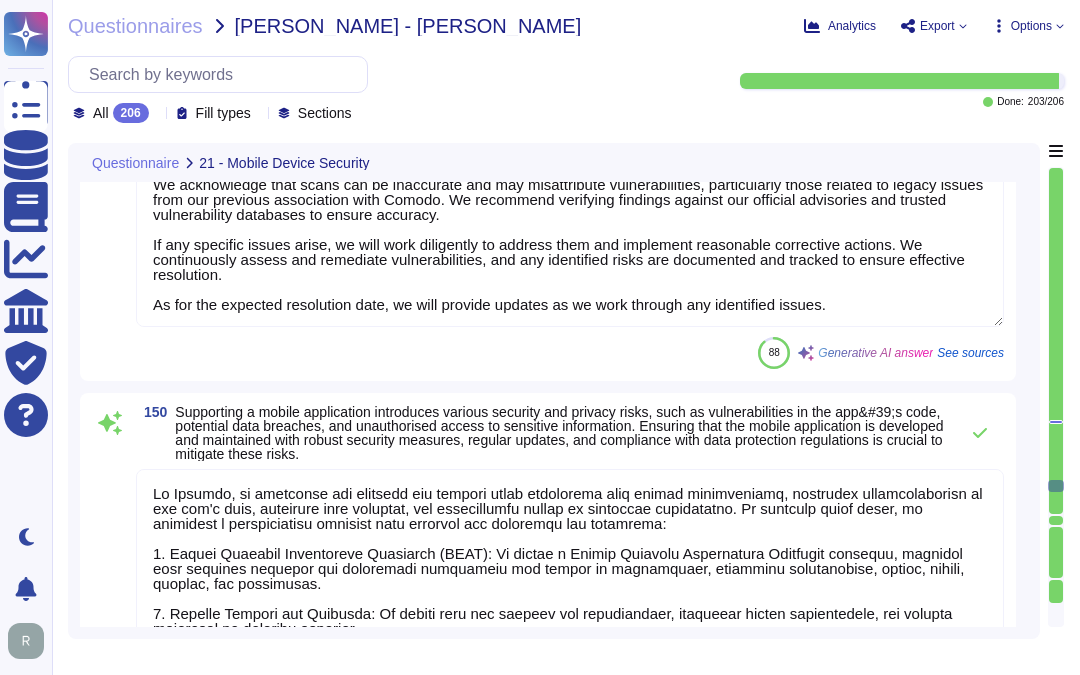 type on "Yes. Multi-Factor Authentication is available for client accounts." 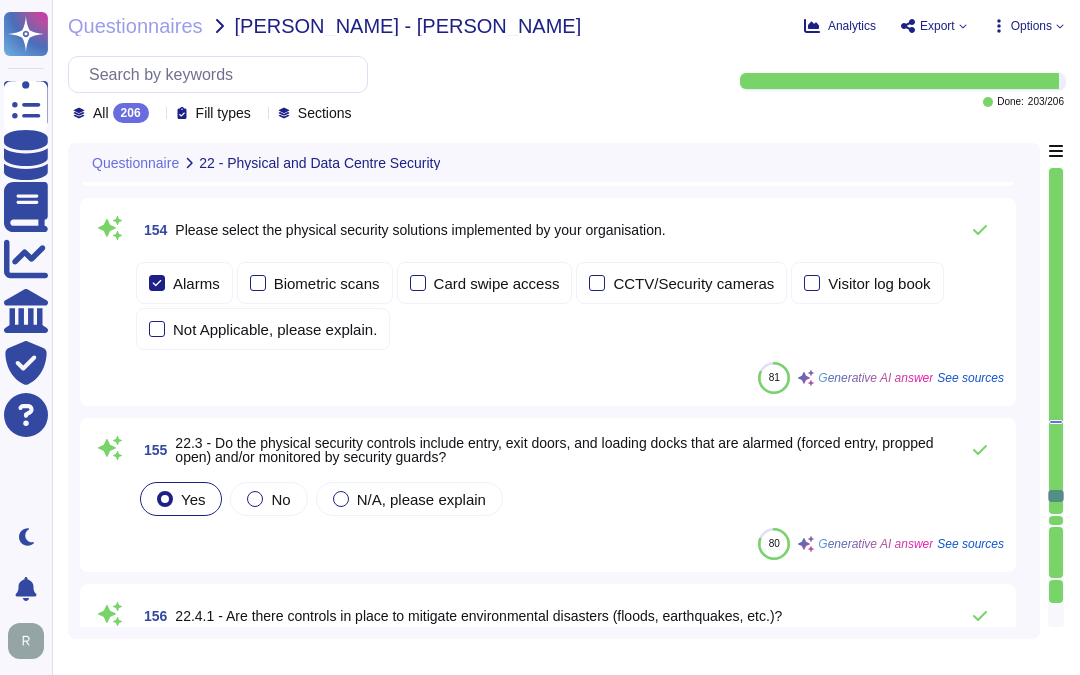 type on "The threat of natural disasters is considered insignificant for our company locations, and we have a Business Continuity Plan in place that is tested annually to ensure we can respond to any major disruptions. Additionally, we have implemented several measures to protect our key infrastructure against environmental threats, including comprehensive cooling systems, fire suppression systems, and multiple layers of physical access restrictions. Our data centers are equipped with environmental controls to mitigate risks, and we maintain a high level of preparedness to minimize the impact of various risks and threats on our business services." 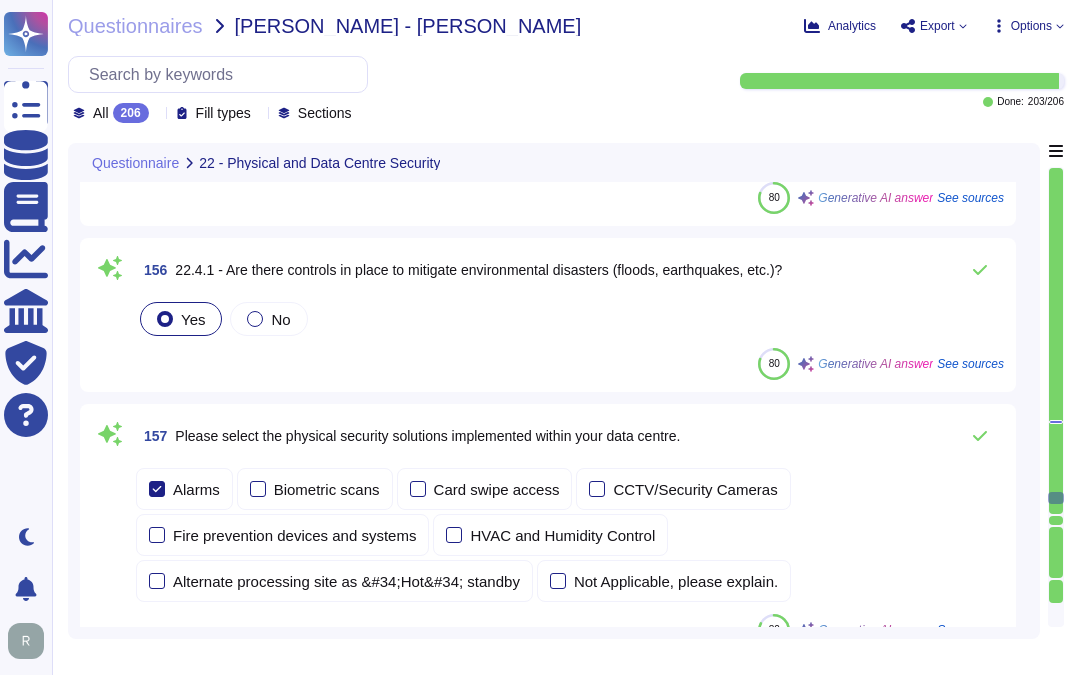 type on "Our comprehensive physical security program is designed to mitigate the risks associated with unauthorized access to critical infrastructure. We have implemented several key measures, including:
- Controlled access systems to ensure that only authorized personnel can enter company facilities.
- Security guards and on-site personnel at data centers to monitor and manage access.
- Multiple layers of physical access restrictions to enhance security.
- Alarms to alert to any unauthorized access attempts.
- Video surveillance in critical areas to provide continuous oversight.
- Restricted entry to data centers through a limited number of controlled access points.
- A minimum of two authorized personnel required to access secure areas within the data center.
These measures are in place to protect our assets and customer data, ensuring that physical security is a top priority in our data centers." 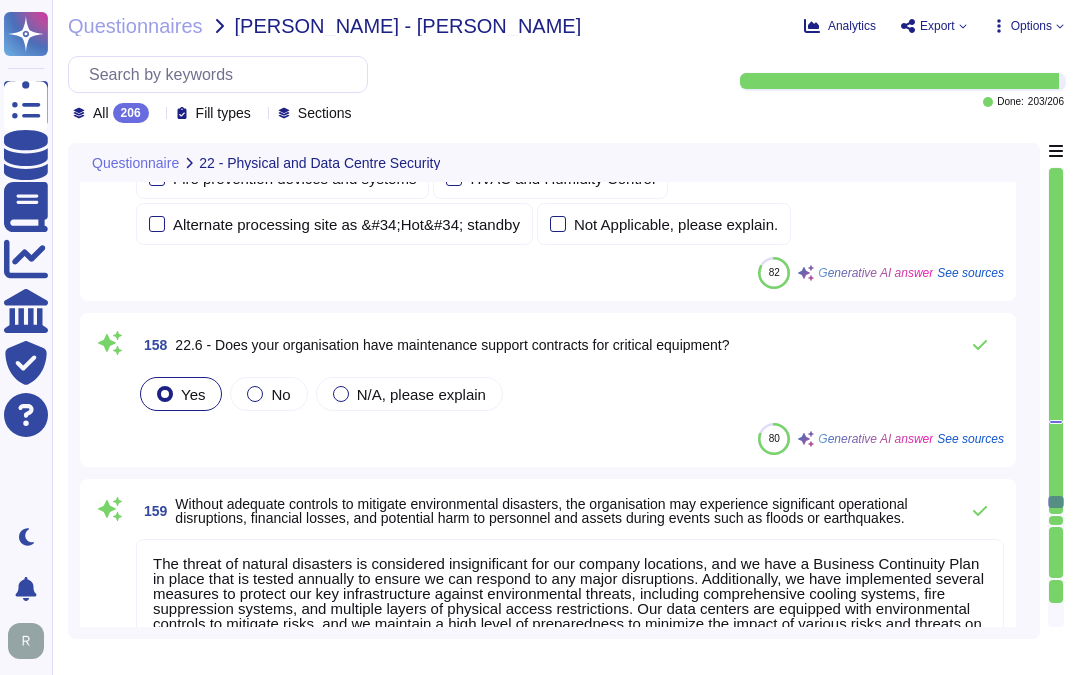 type on "Our organization has implemented comprehensive physical security measures to mitigate the risks associated with unauthorized access to our premises. These measures include:
- Controlled access to company facilities with physical access controls to ensure that only authorized personnel can enter.
- Security guards and on-site personnel at data centers to monitor and manage access.
- Multiple layers of physical access restrictions to enhance security.
- Alarms to alert to any unauthorized access attempts.
- Video surveillance in critical areas for continuous oversight.
- Restricted entry to data centers through a limited number of controlled access points.
- A minimum of two authorized personnel required to access secure areas within data centers.
These protocols are part of our commitment to protecting our assets and customer data, and we regularly review and update our security policies and procedures to ensure their effectiveness." 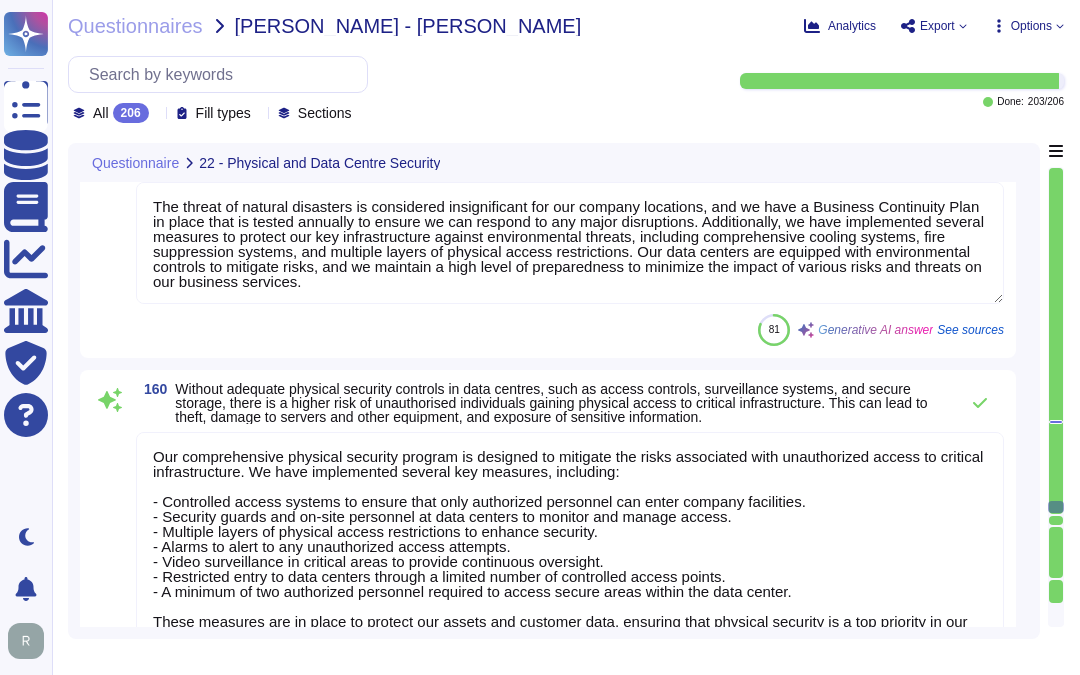 type on "We recognize the importance of regular reviews of our physical security solutions to ensure their effectiveness. Our physical security measures include controlled access systems, security guards, electronic security systems, and environmental controls. Access rights to secure areas are regularly reviewed and updated, and access to secured equipment rooms is reviewed on at least a quarterly basis. Additionally, access lists are reviewed, updated, and revoked when necessary, at least annually. These practices are part of our comprehensive physical security program designed to protect our assets and customer data, thereby minimizing the risk of unauthorized access and ensuring the safety of personnel and the integrity of sensitive information." 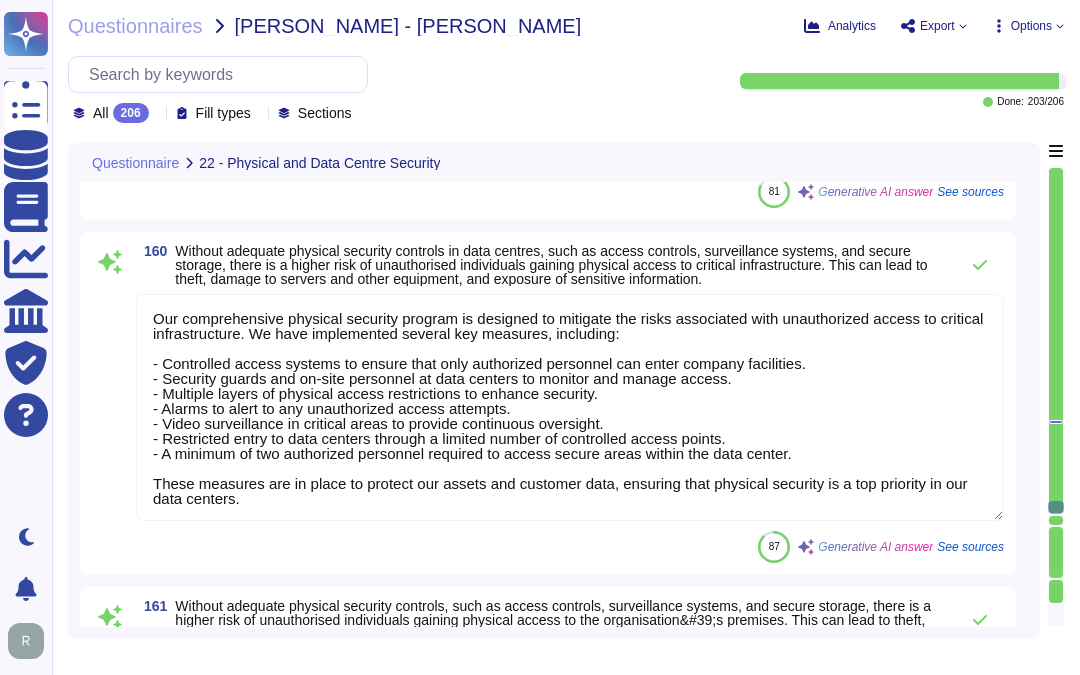 scroll, scrollTop: 35272, scrollLeft: 0, axis: vertical 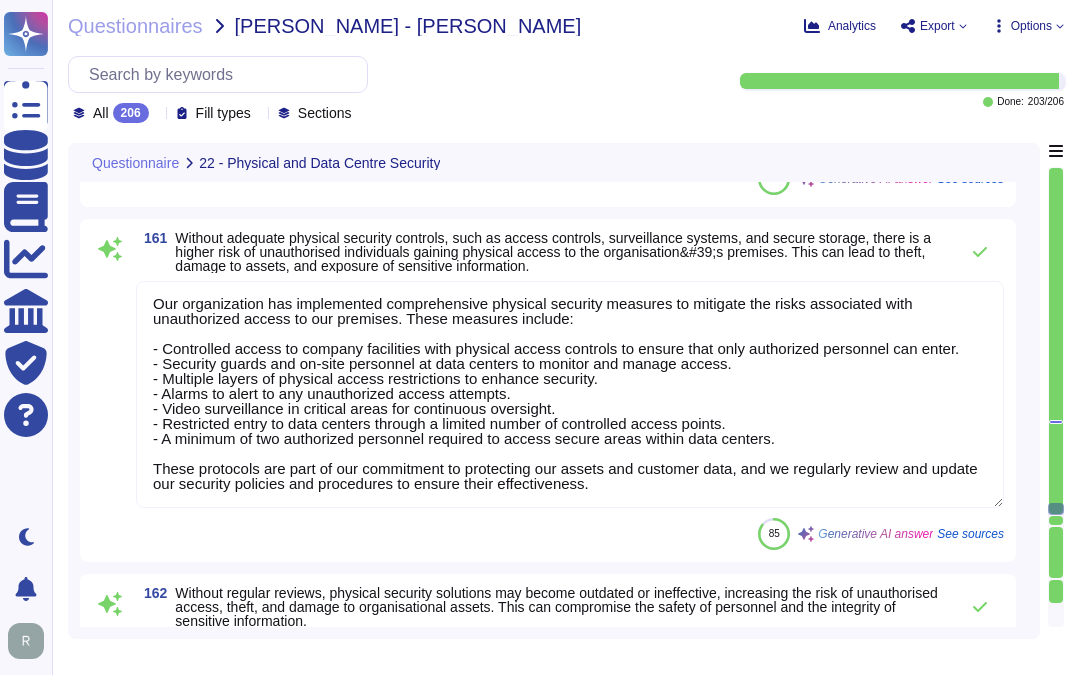 type on "Sectigo uses the Google Cloud Platform as its cloud service provider. The company offers two cloud options: an instance hosted in Google Cloud Platform and an instance running on its own infrastructure, which is the preferred choice for most customers. Additionally, a public cloud-only version of SCM is available on Google Cloud Platform at customers' request." 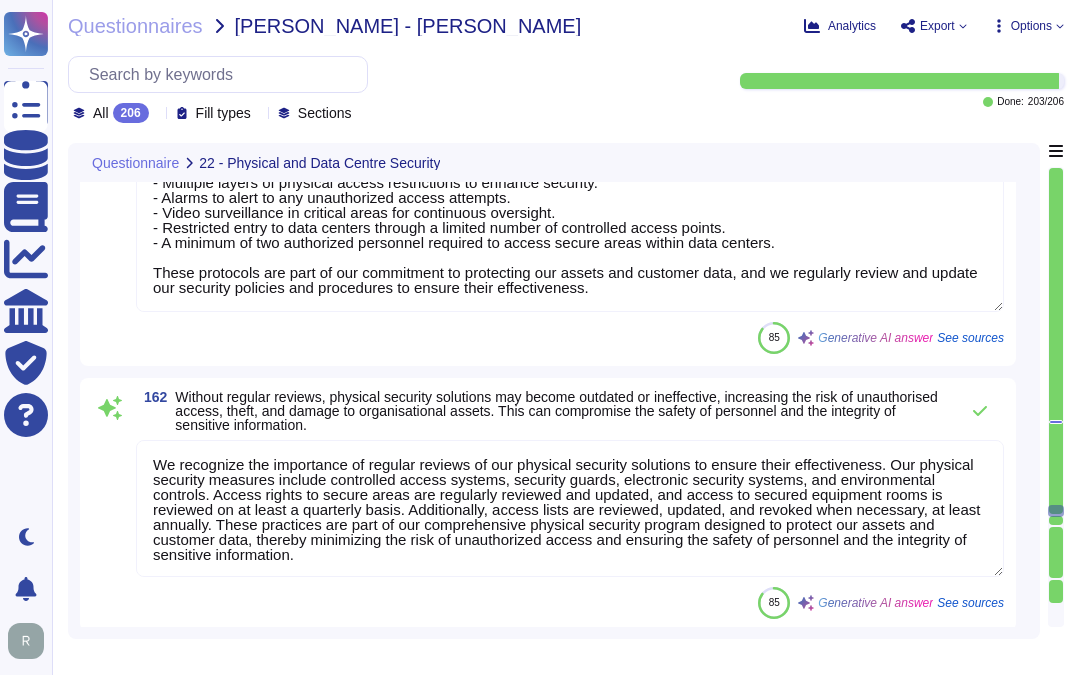 scroll, scrollTop: 2, scrollLeft: 0, axis: vertical 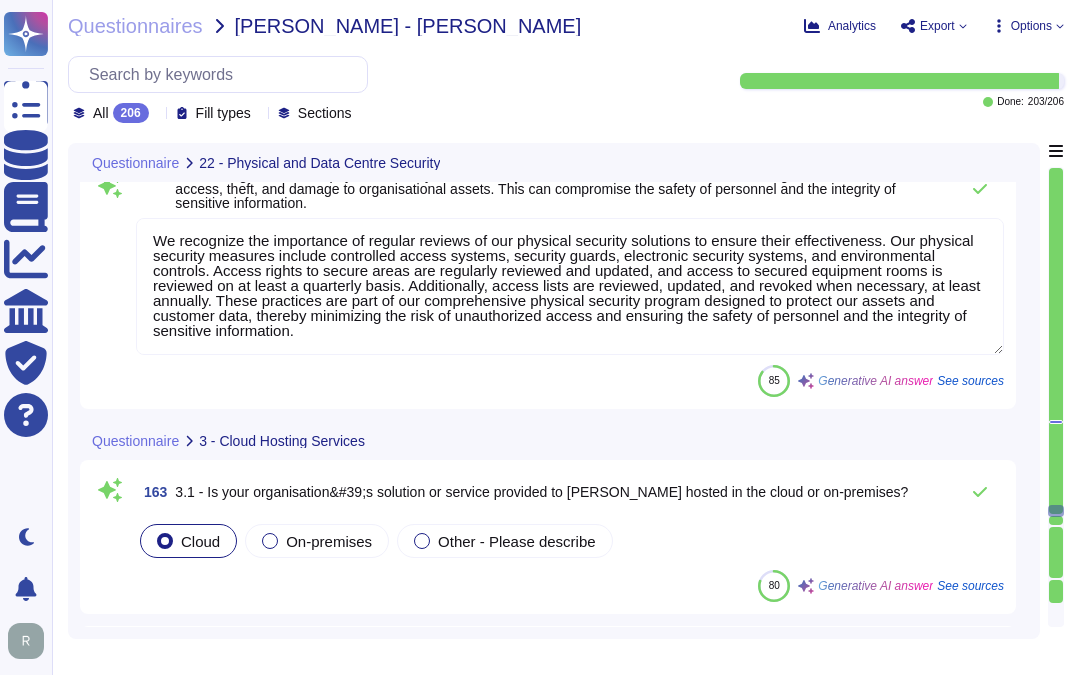 type on "Effective data isolation is crucial for protecting sensitive data from internal and external threats. Our measures for data isolation include:
1. Data Segregation: Customer data is virtually segmented from all others, ensuring that each tenant's information remains isolated.
2. Environment Segregation: We separate production, test, development, and backoffice environments, further isolating customer data.
3. Access Control: Access to production systems is restricted to a very small number of senior trusted employees, adhering to the principle of least privilege. Access is reviewed quarterly, and permissions are promptly removed when roles change or employees depart.
4. Network Segmentation: Critical and sensitive systems are isolated from less sensitive ones using firewalls, protecting customer data from unauthorized access.
5. Data Encryption: All customer data at rest, including backups, is encrypted using AES-256, adding an additional layer of security.
These measures collectively ensure that sens..." 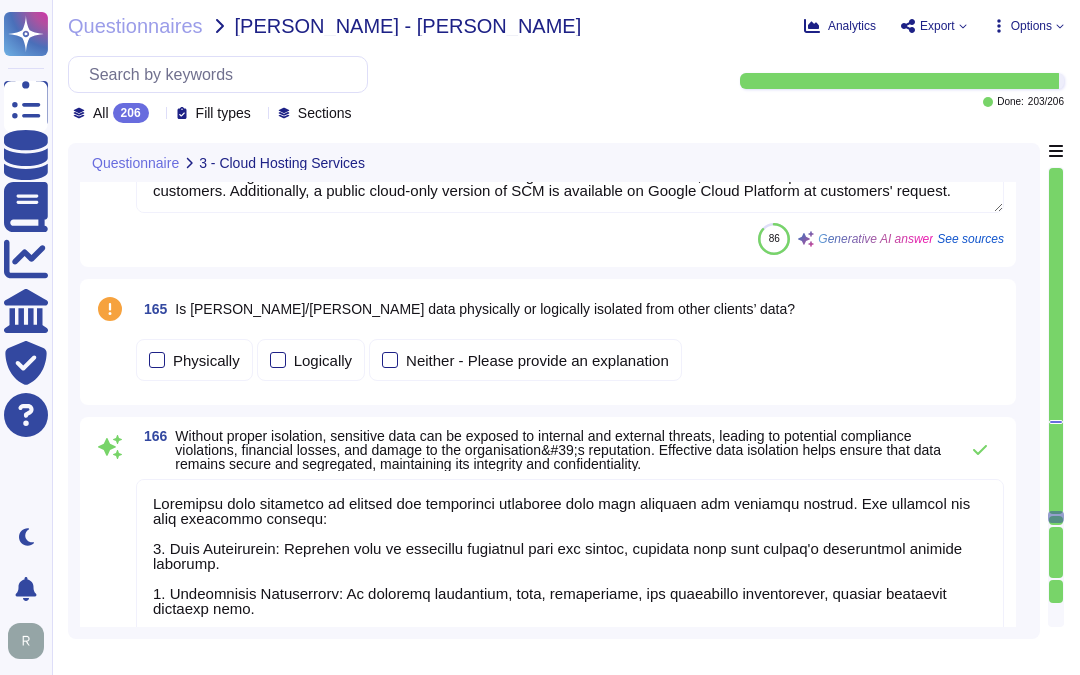 type on "We acknowledge that AI technologies introduce various security risks, including data privacy issues, adversarial attacks, and model inversion attacks that can expose sensitive information. Our Generative Artificial Intelligence (Gen AI) Policy is designed to address these risks by ensuring the legal and ethical use of AI technology, incorporating effective information security processes, and maintaining transparency in AI-generated content.
We conduct thorough bias assessments and implement diverse training datasets to mitigate the risk of perpetuating biases in AI systems. Our commitment to security and privacy includes robust measures to protect user data and compliance with relevant data protection regulations.
Furthermore, we recognize the potential for AI to be used in cyber-attacks and are dedicated to assessing cybersecurity risks associated with AI integration. Our comprehensive security program includes risk assessments, security reviews, and continuous penetration testing to identify and addr..." 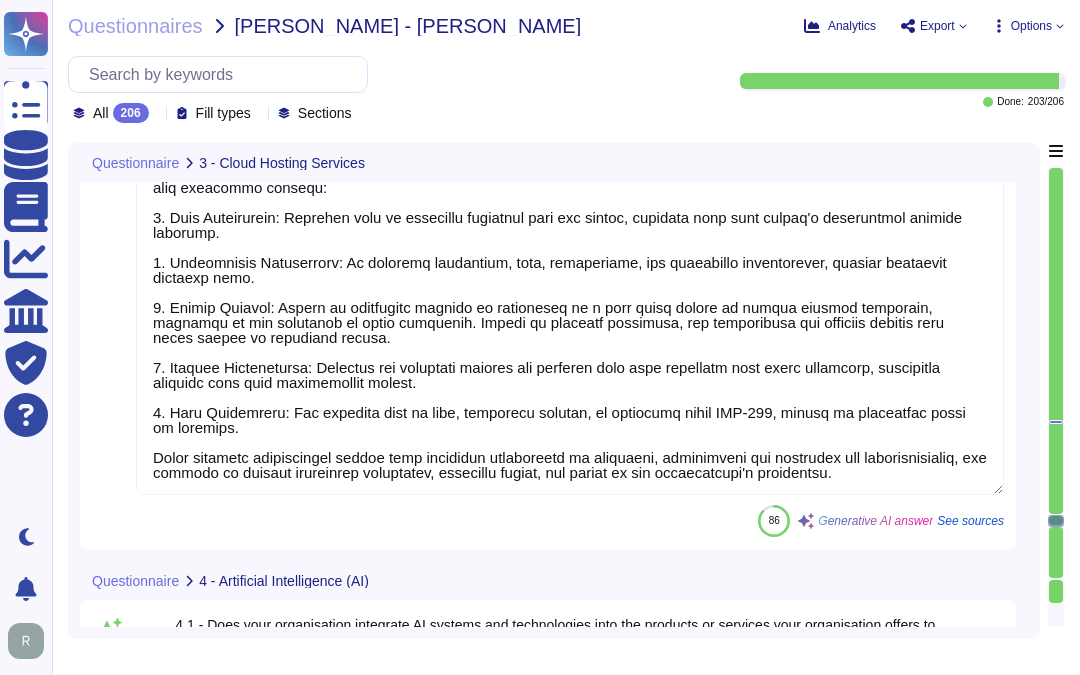 type on "No, our application or system does not use Artificial Intelligence (AI), and we do not currently offer AI solutions in our customer-facing products. Our SCM solution is not integrated with any AI." 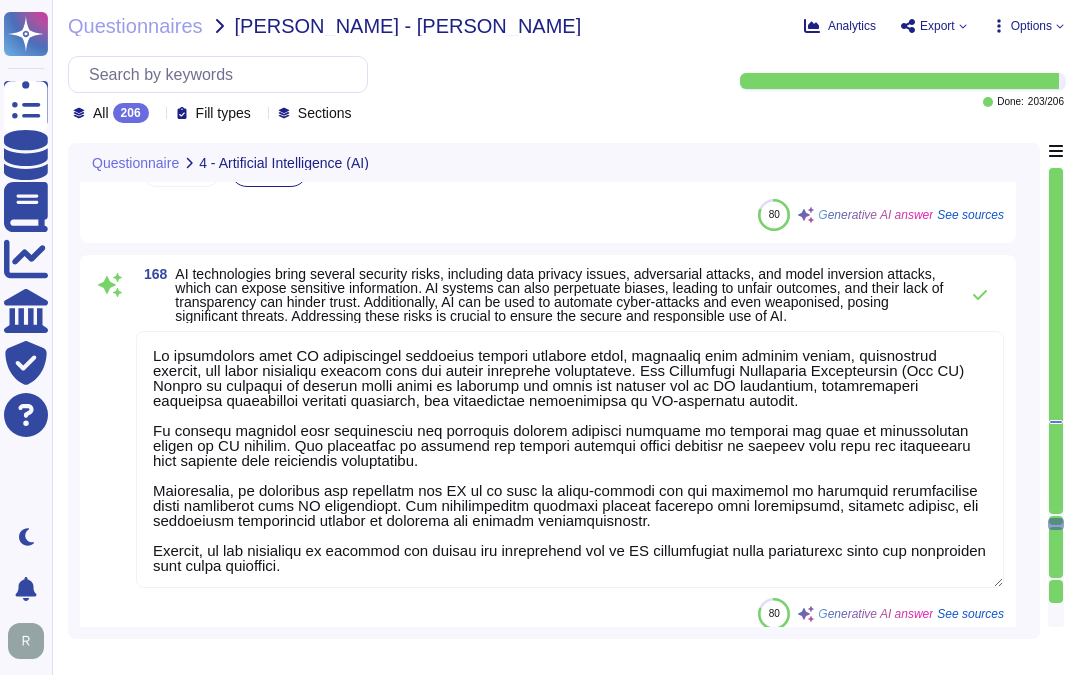 type on "We do not currently use AI in customer-facing services, and our Generative Artificial Intelligence (Gen AI) Policy outlines acceptable and prohibited uses, ensuring legal and ethical use of GenAI technology.
To maintain the privacy of sensitive or personal data, we have several measures in place:
1. Data Privacy Policies: We maintain documented policies for data privacy, information security, encryption, and access control, which are regularly updated based on business and technological challenges.
2. Confidentiality Measures: Personnel are prohibited from inputting company intellectual property or data classified as confidential into Public Generative AI environments.
3. Data Segmentation: Customer data is virtually segmented from all others, ensuring that sensitive data is isolated.
4. Access Control: We follow the principle of least privilege for permissions, restricting access to production systems to a small number of senior trusted employees. Access is promptly removed upon a change in role or ..." 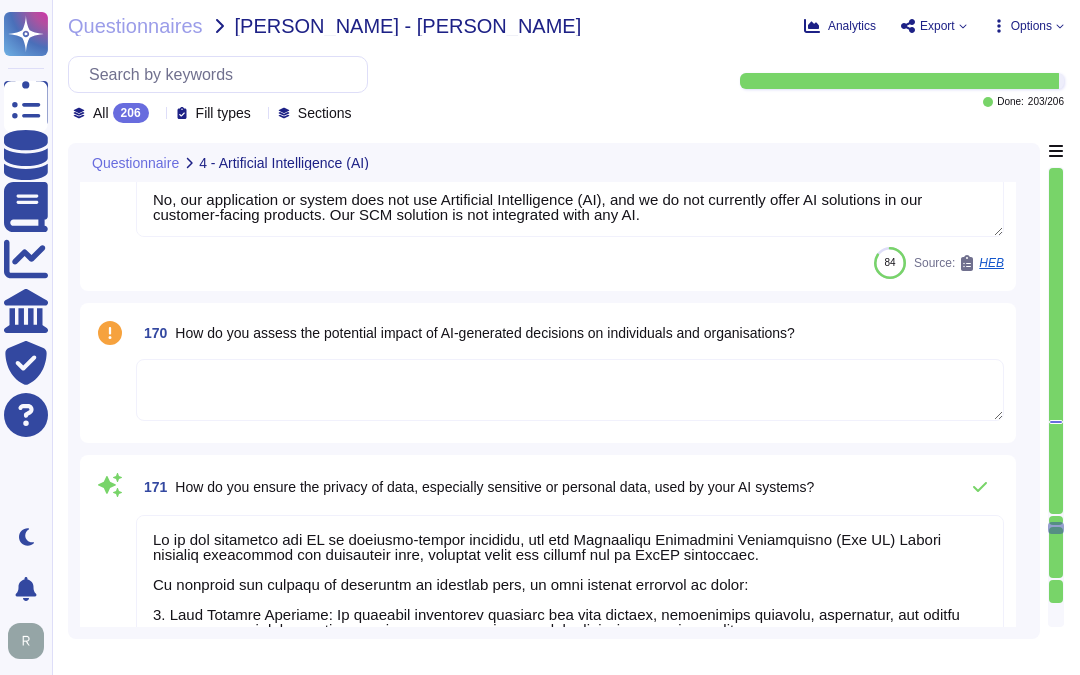type on "Yes, there are legal and regulatory risks associated with our AI systems, particularly related to transparency and compliance. To mitigate these risks, we have established a Generative Artificial Intelligence (Gen AI) Policy that outlines acceptable and prohibited uses, as well as employee obligations regarding the use or development of GenAI models and applications. This Policy is designed to ensure the legal and ethical use of GenAI technology and to supplement our Information Security Policy with effective processes. Additionally, we ensure compliance with applicable laws and regulations, and we conduct annual audits to maintain adherence to CABF and ETSI requirements." 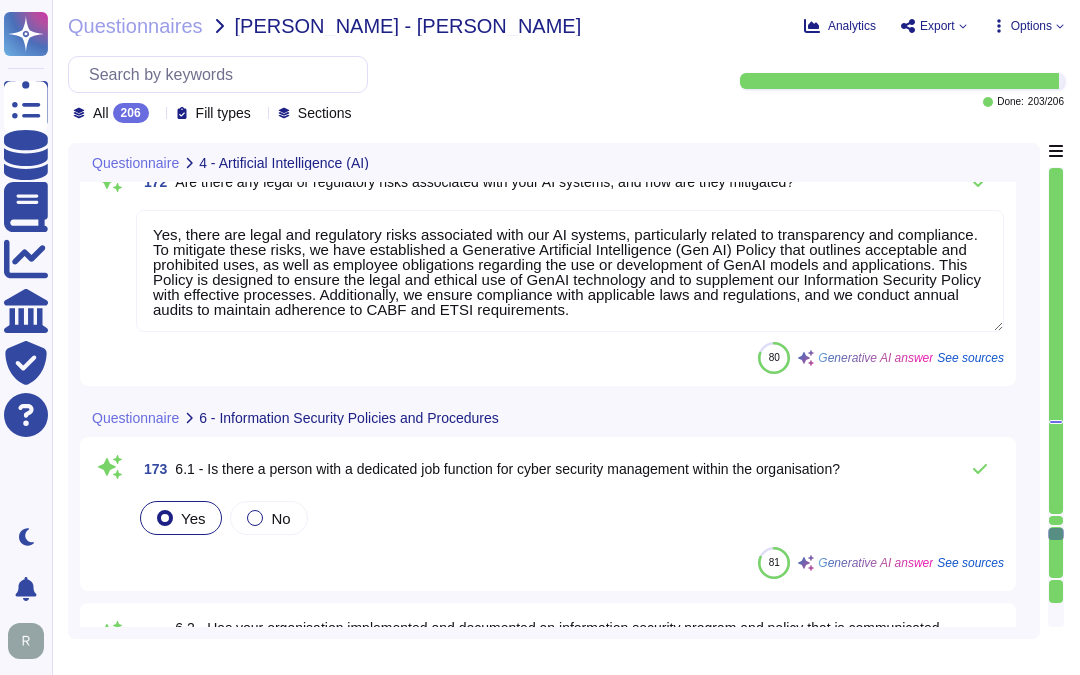 type on "Yes, our organization has implemented and documented a comprehensive information security program and policy that is formally approved by management. This program is effectively communicated, monitored for effectiveness, regularly maintained, and continually improved to address evolving threats, regulatory requirements, and organizational needs. The policies and procedures are regularly reviewed and updated, and there is a commitment from senior management to support the information security architecture. Additionally, our information security policies are made available to all personnel through an internal repository, ensuring accountability and oversight." 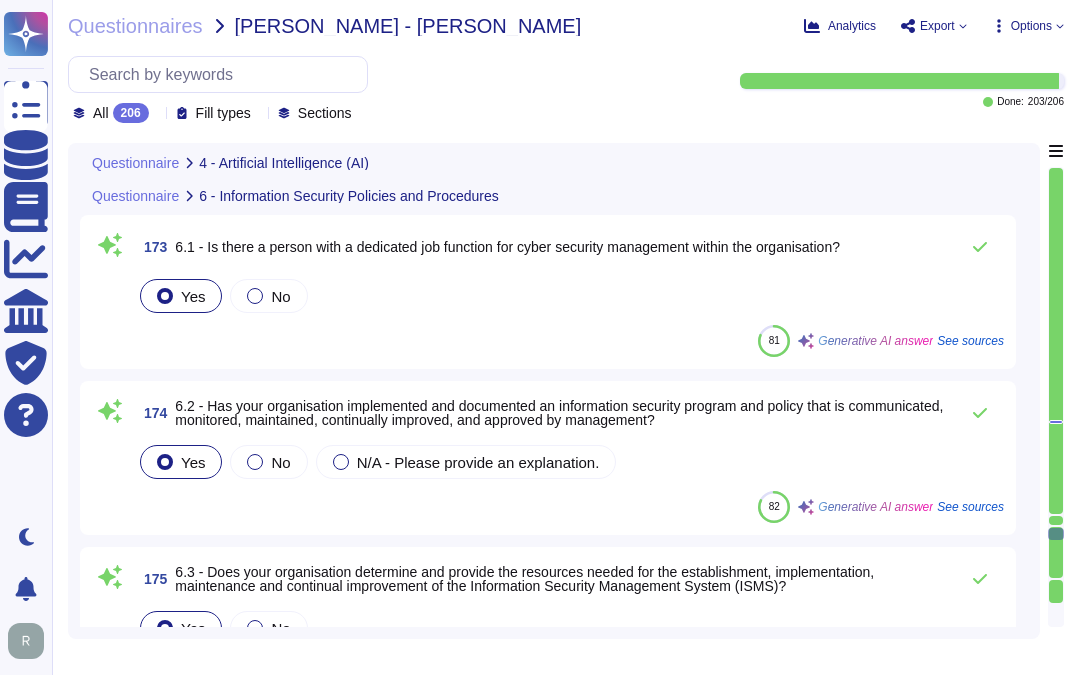 type on "We do not permit customers to perform their own audits or risk assessments." 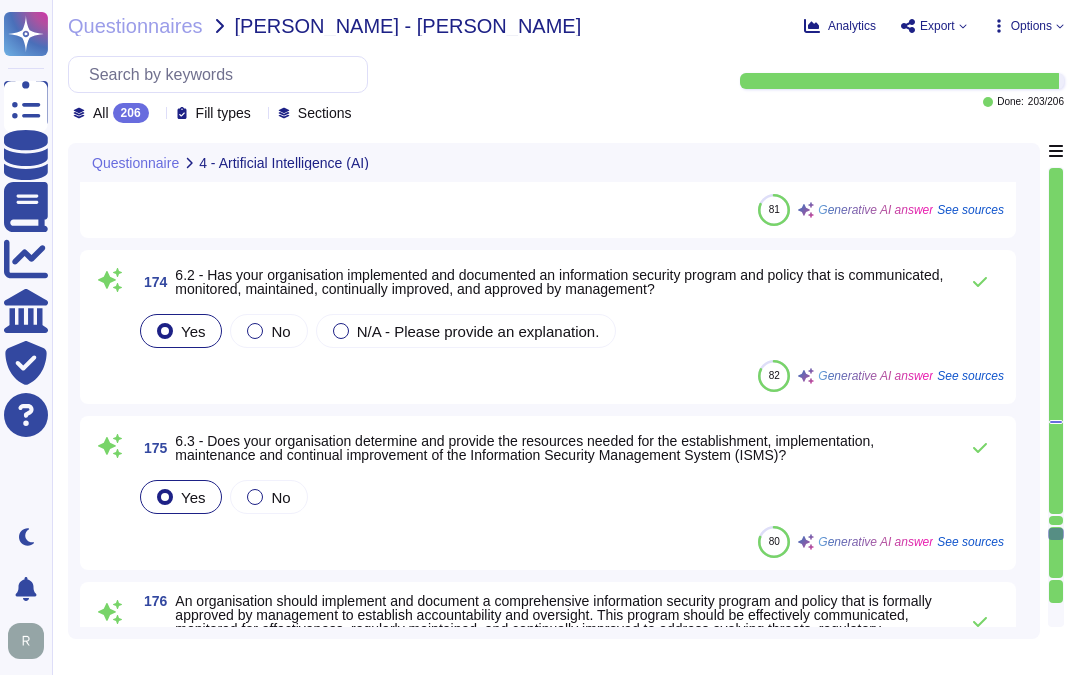 scroll, scrollTop: 39050, scrollLeft: 0, axis: vertical 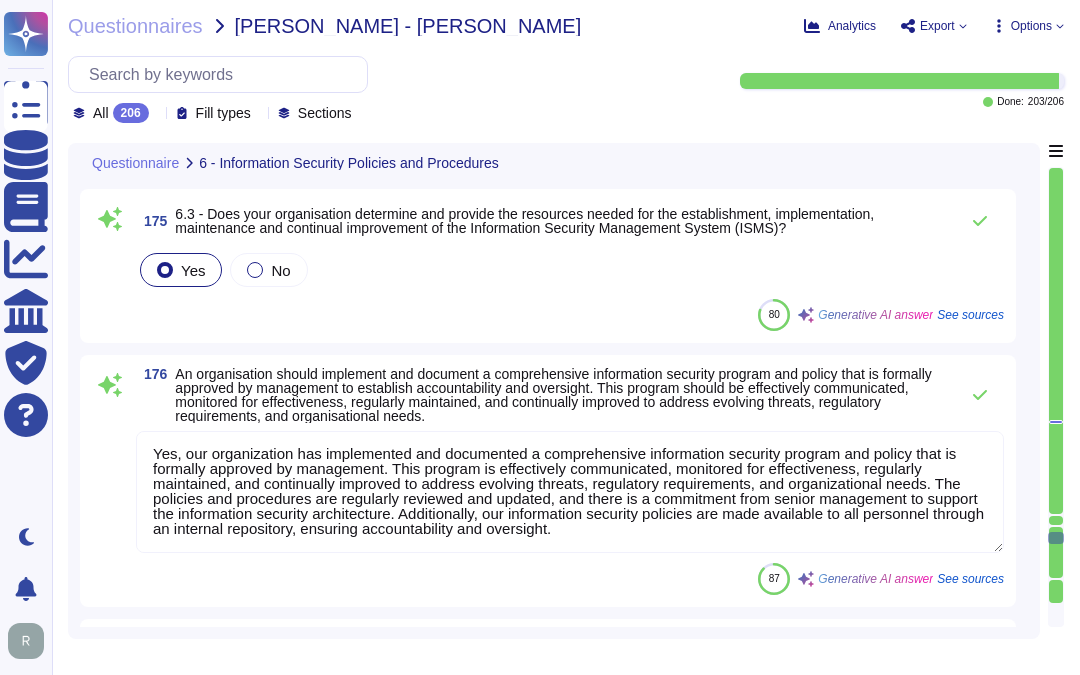 click at bounding box center [1056, 422] 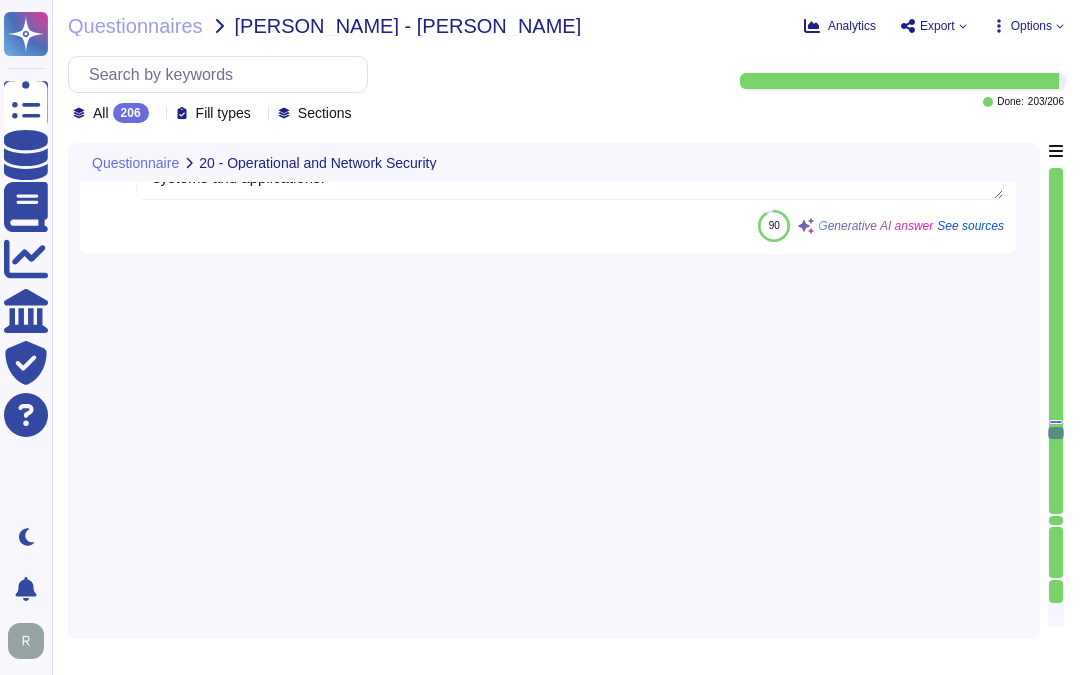 type on "Access to audit logs is strictly controlled to prevent unauthorized access, deletion, and modification. Only authorized personnel are allowed access to these logs, ensuring their integrity. Regular reviews are conducted by our security team, overseen by the CISO, to maintain the security and reliability of the audit logs. This approach helps to ensure that the data remains trustworthy for incident investigations and compliance audits." 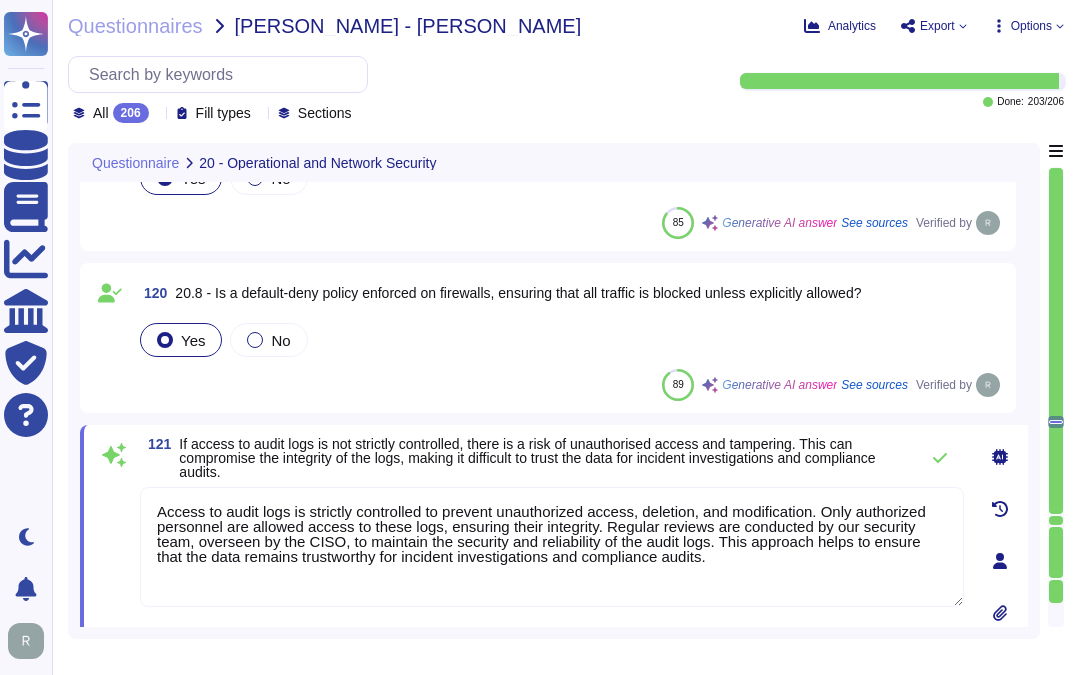 type on "Sectigo implements several measures to ensure user accountability through audit logging on systems that host data:
1. Comprehensive Logging: Detailed logs capture user and administrator logins and actions, including user login, user log off, failed login attempts, actions performed, source IP address, unique user ID, function performed, and date/time of the event.
2. Centralized and Automated Logging System: The logging system is designed to capture all security-relevant events, ensuring that user activities, security incidents, and system events are logged and maintained for a reasonable period.
3. Secure Audit Logs: Audit logs are encrypted, timestamped, and stored securely to protect against unauthorized access, modification, and deletion. Access to these logs is restricted to authorized personnel.
4. Regular Reviews: Logs are regularly reviewed by our security team, overseen by the CISO, to monitor for suspicious activities.
5. Retention Period: Audit trails for detecting and responding to cyberse..." 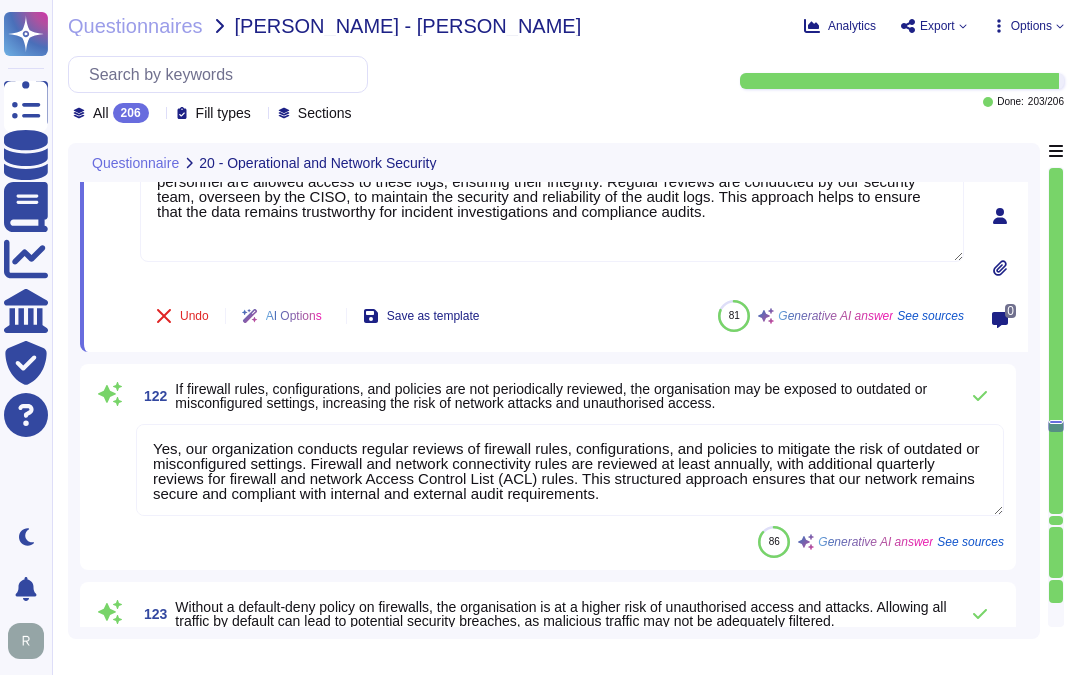 type on "Sectigo acknowledges that while we do not currently have a Network Intrusion Prevention System (NIPS) implemented, it is on our roadmap for 2025. In the meantime, we have a comprehensive security program that includes continuous monitoring of our networks by a 24/7/365 security operations center, automated tools for detecting suspicious activities, and a range of security measures such as firewalls, anti-malware tools, and regular vulnerability scans. These measures collectively help us monitor and respond to unauthorized access and suspicious activities, ensuring the ongoing protection of our information systems and applications." 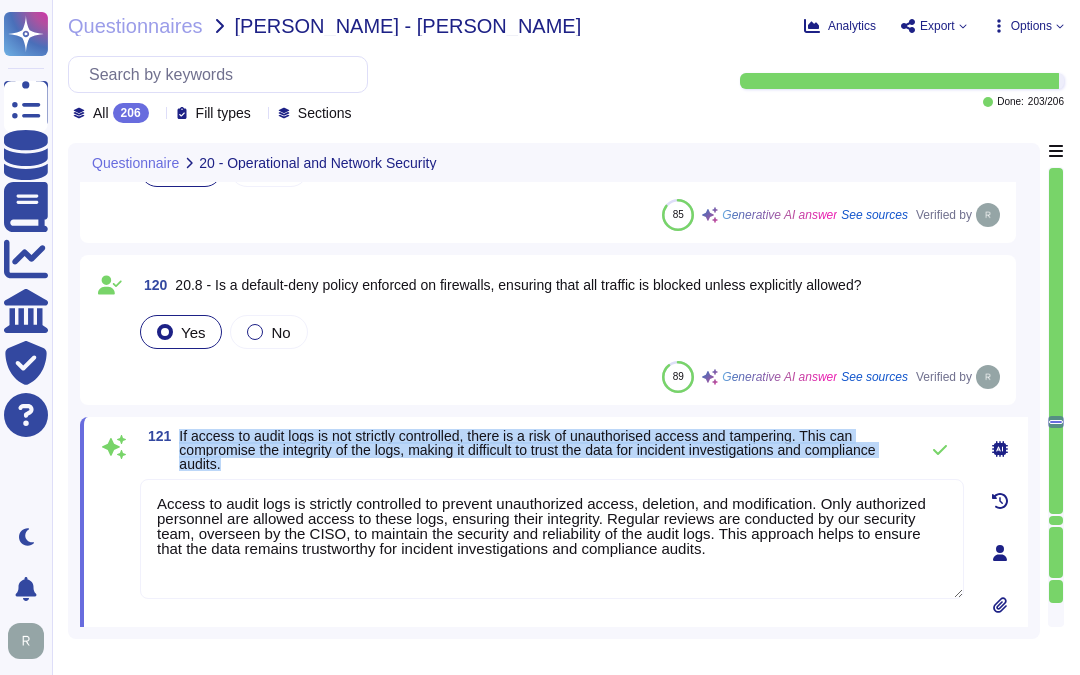 drag, startPoint x: 178, startPoint y: 434, endPoint x: 337, endPoint y: 466, distance: 162.18816 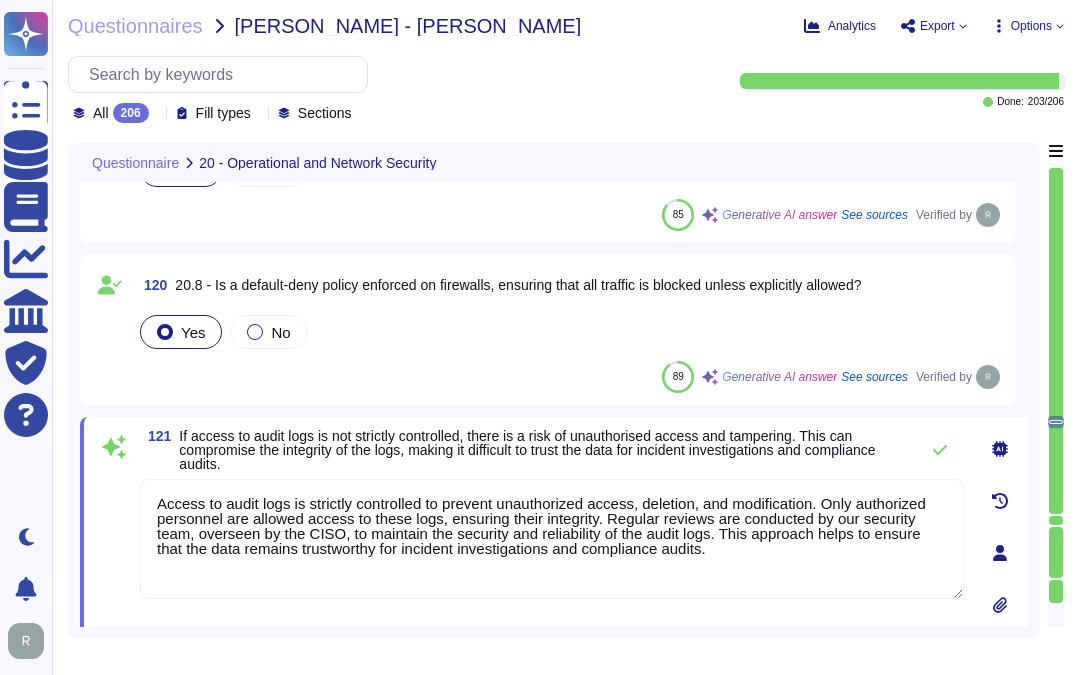 click on "Access to audit logs is strictly controlled to prevent unauthorized access, deletion, and modification. Only authorized personnel are allowed access to these logs, ensuring their integrity. Regular reviews are conducted by our security team, overseen by the CISO, to maintain the security and reliability of the audit logs. This approach helps to ensure that the data remains trustworthy for incident investigations and compliance audits." at bounding box center (552, 539) 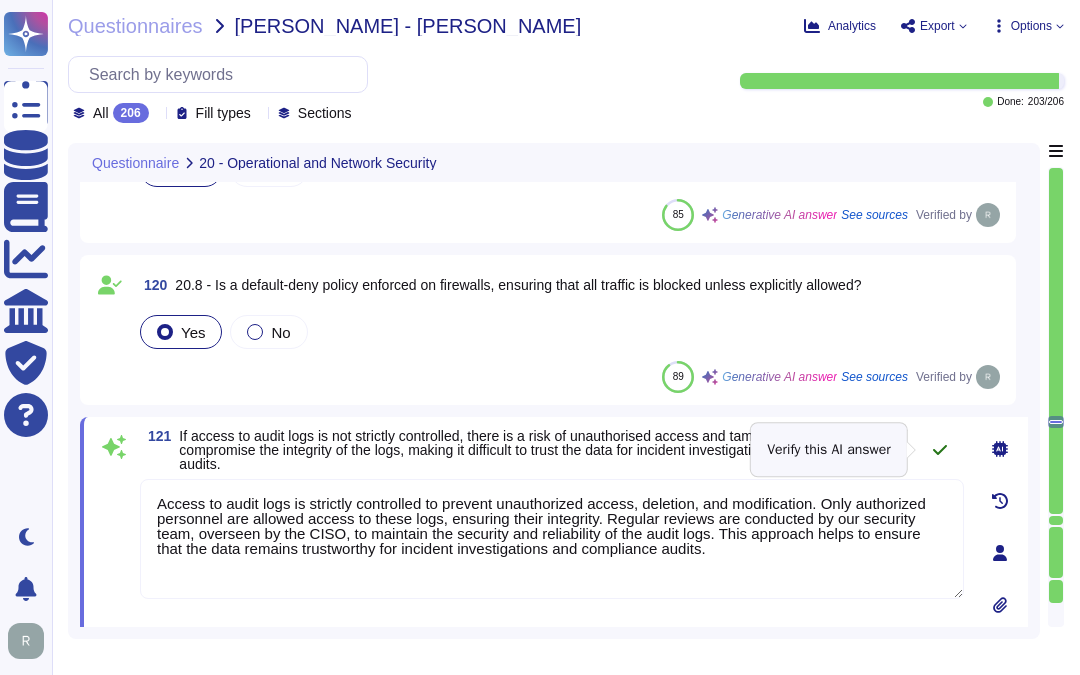 click 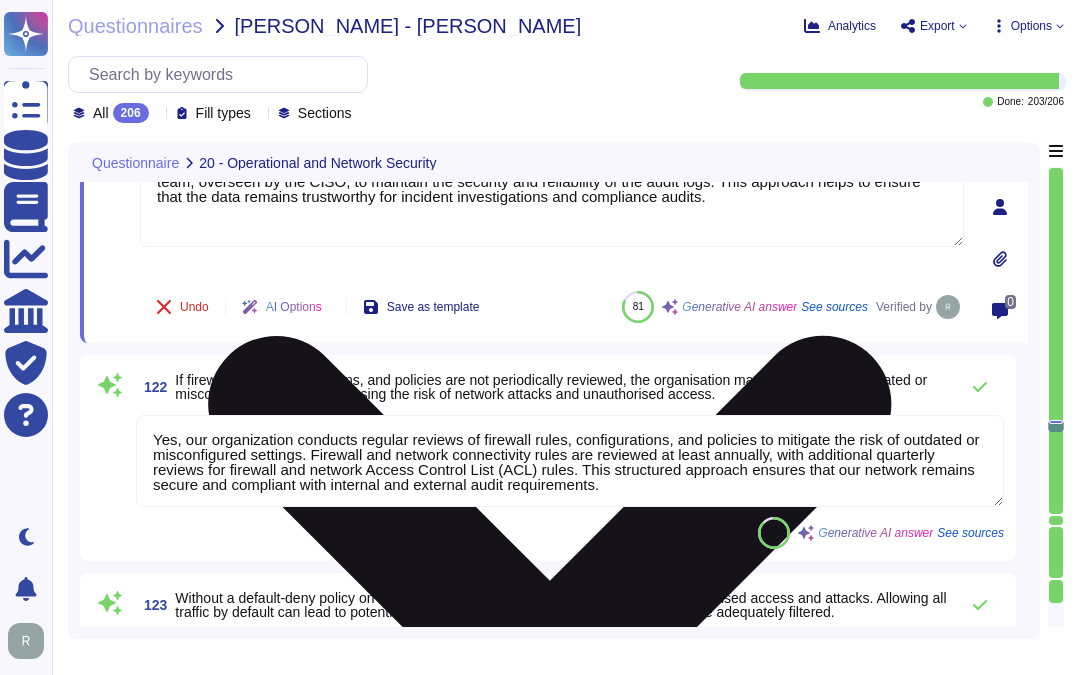 type on "Internal users are not required to pass through a content filtering proxy prior to accessing the Internet. Therefore, there is no internet proxy in place to filter content for employees on the network. Network based firewalls shall be used to restrict inbound and outbound traffic between these zones." 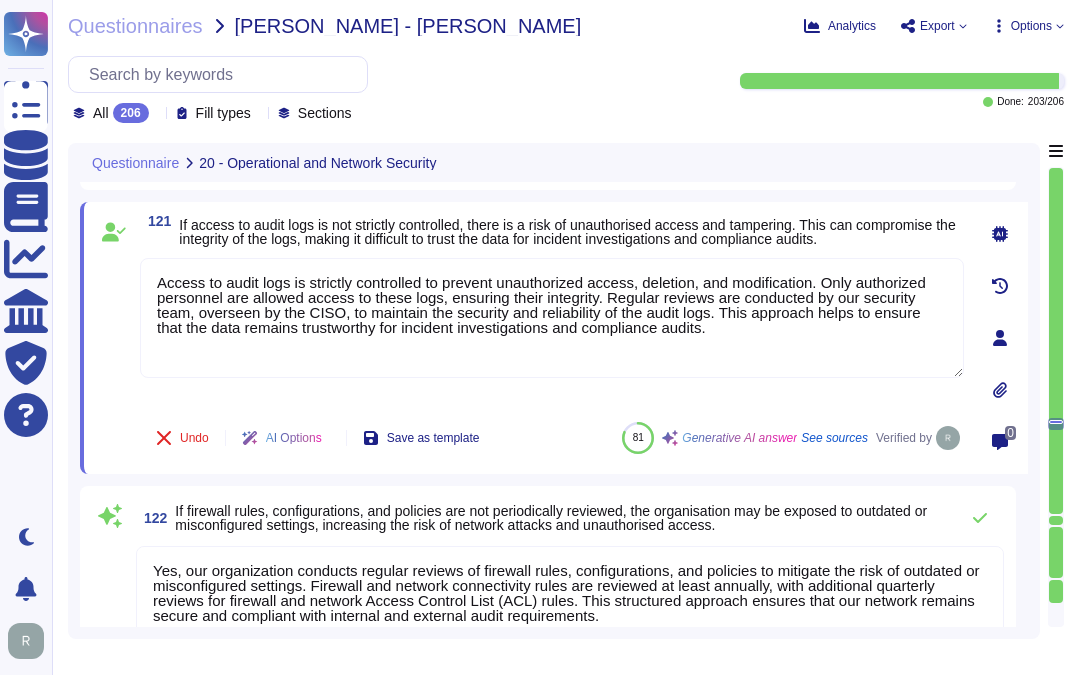 scroll, scrollTop: 26761, scrollLeft: 0, axis: vertical 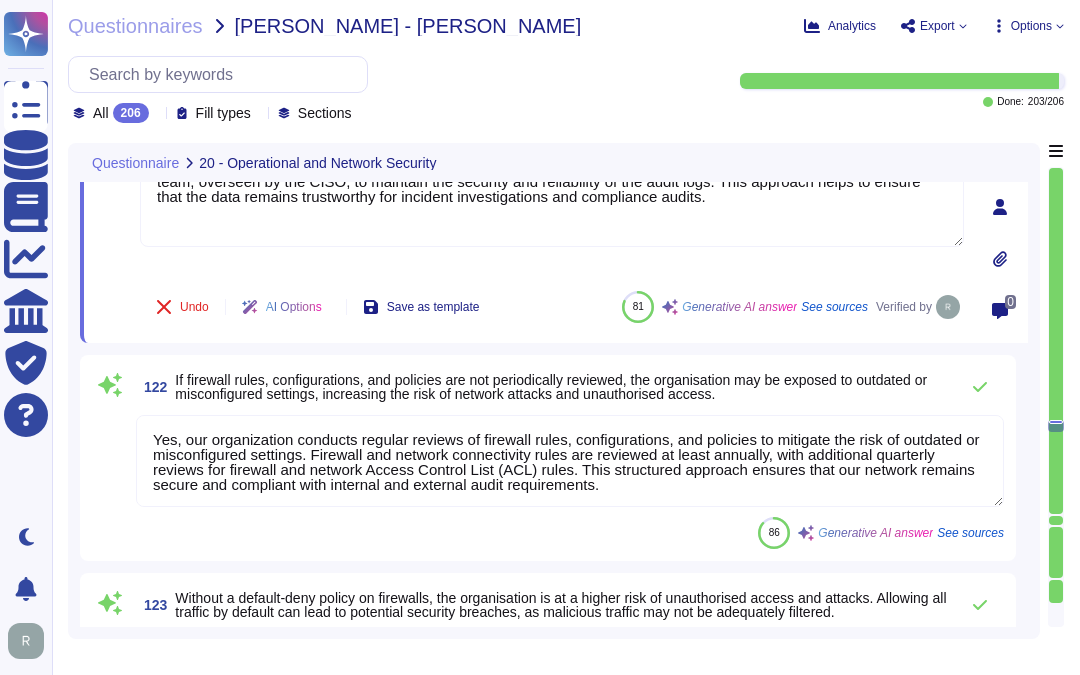 type on "Internal users are not required to pass through a content filtering proxy prior to accessing the Internet. Therefore, there is no internet proxy in place to filter content for employees on the network. Network based firewalls shall be used to restrict inbound and outbound traffic between these zones." 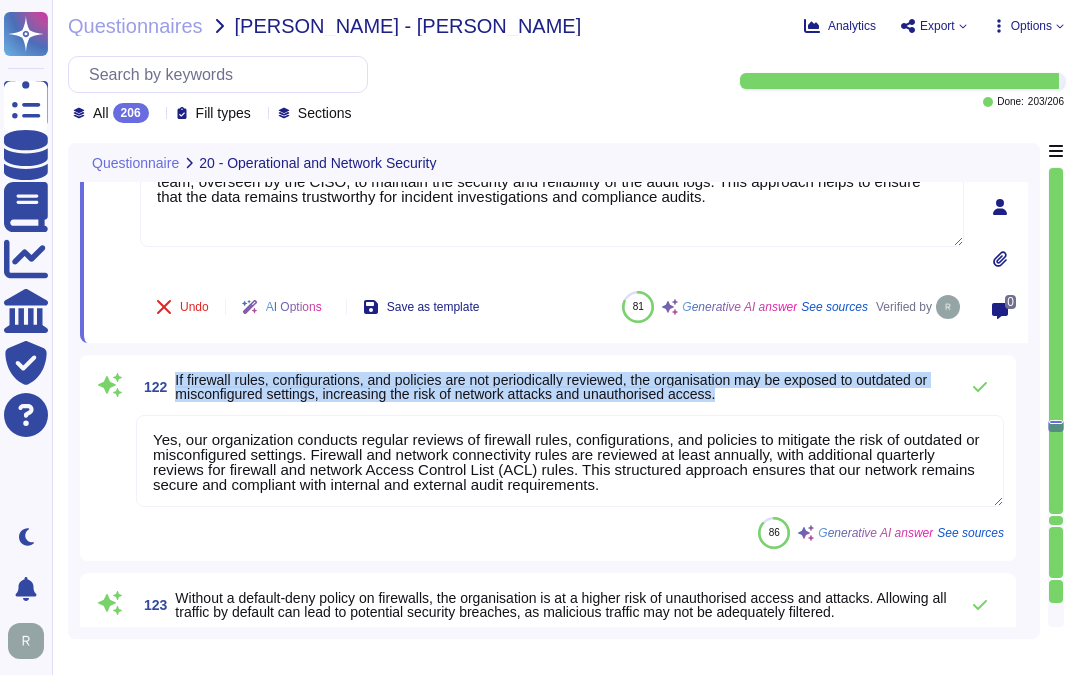 drag, startPoint x: 174, startPoint y: 375, endPoint x: 753, endPoint y: 393, distance: 579.2797 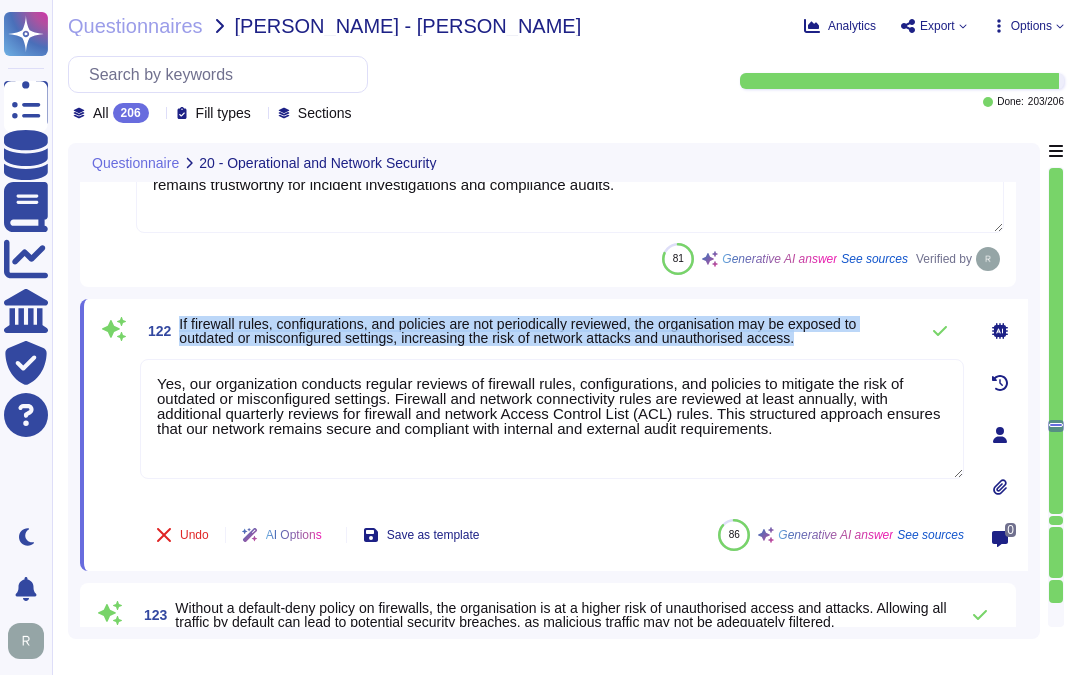 drag, startPoint x: 180, startPoint y: 325, endPoint x: 825, endPoint y: 343, distance: 645.2511 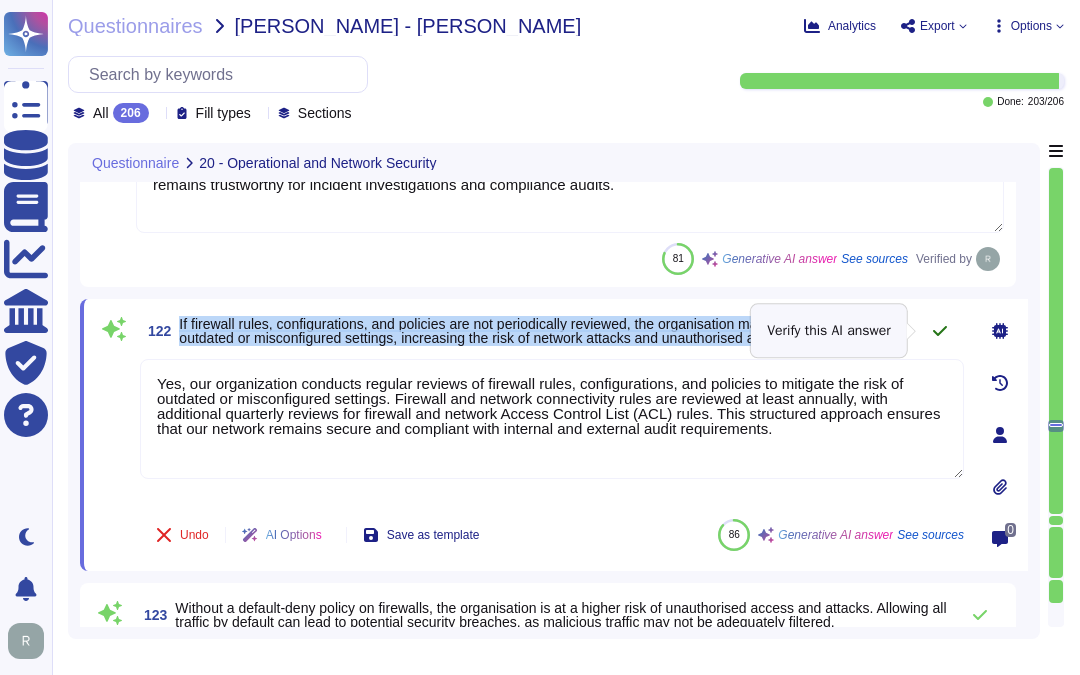 click 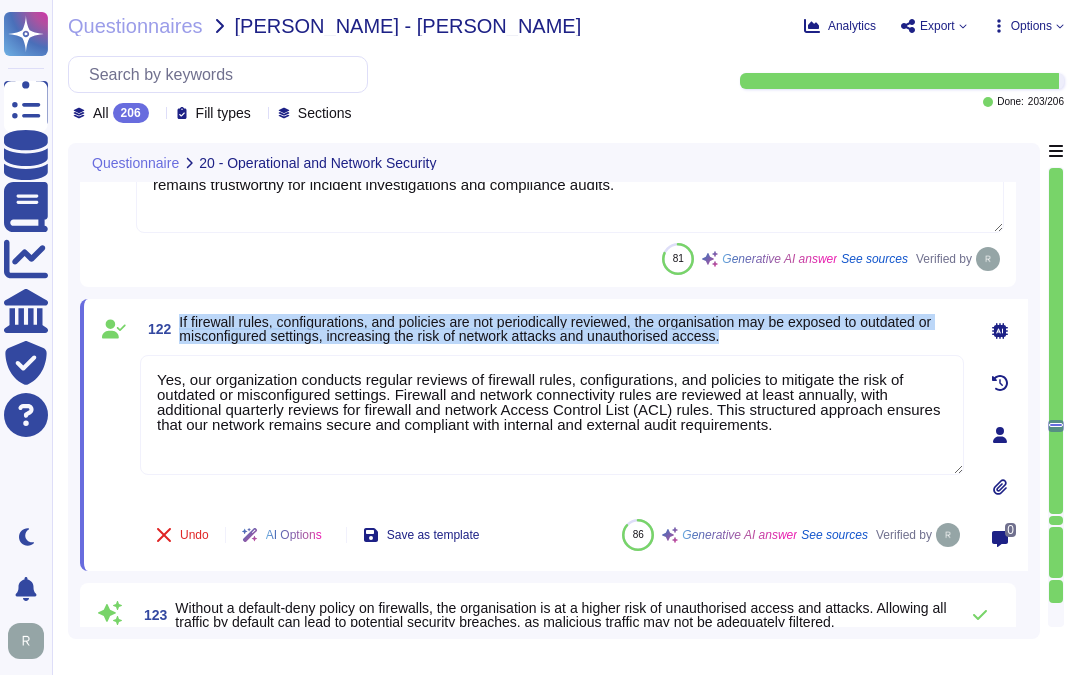 click on "If firewall rules, configurations, and policies are not periodically reviewed, the organisation may be exposed to outdated or misconfigured settings, increasing the risk of network attacks and unauthorised access." at bounding box center [555, 329] 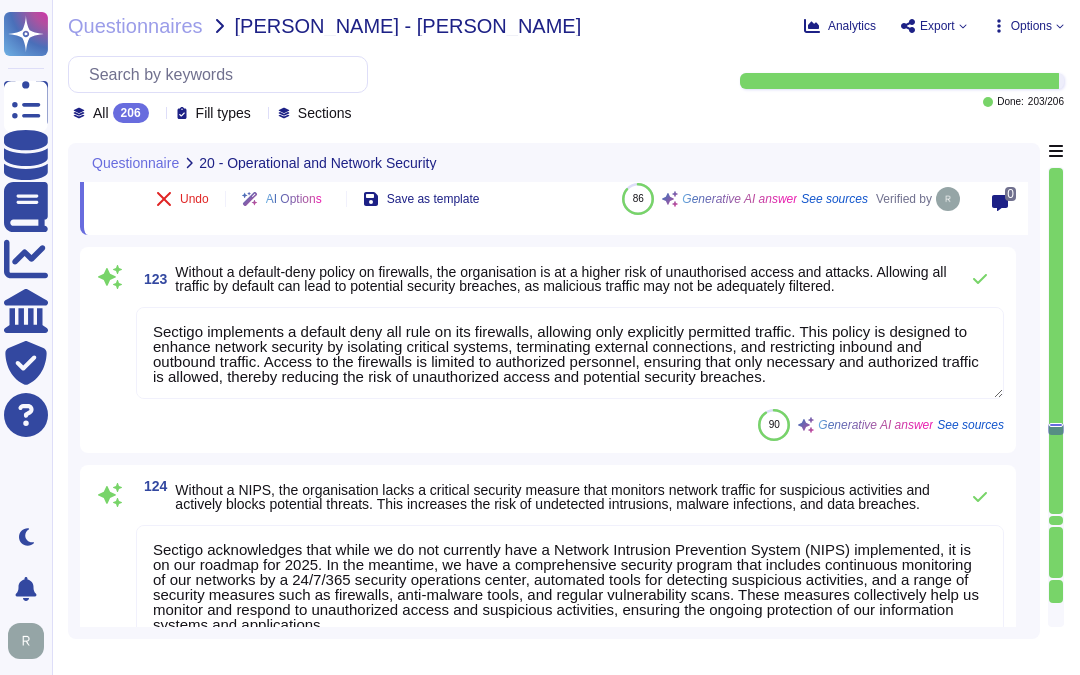 type on "Currently, we do not have integration with SIEM solutions, including Microsoft Sentinel, but we have plans to implement SIEM as part of our roadmap. We utilize a centralized logging system that automates the review and correlation of events, and we offer logging information that can be integrated into SIEM or log collections. Sectigo provides APIs and webhooks to bring alerts into monitoring solutions, which can support a proactive security incident response. We recognize the importance of detection and monitoring to mitigate risks associated with security incidents." 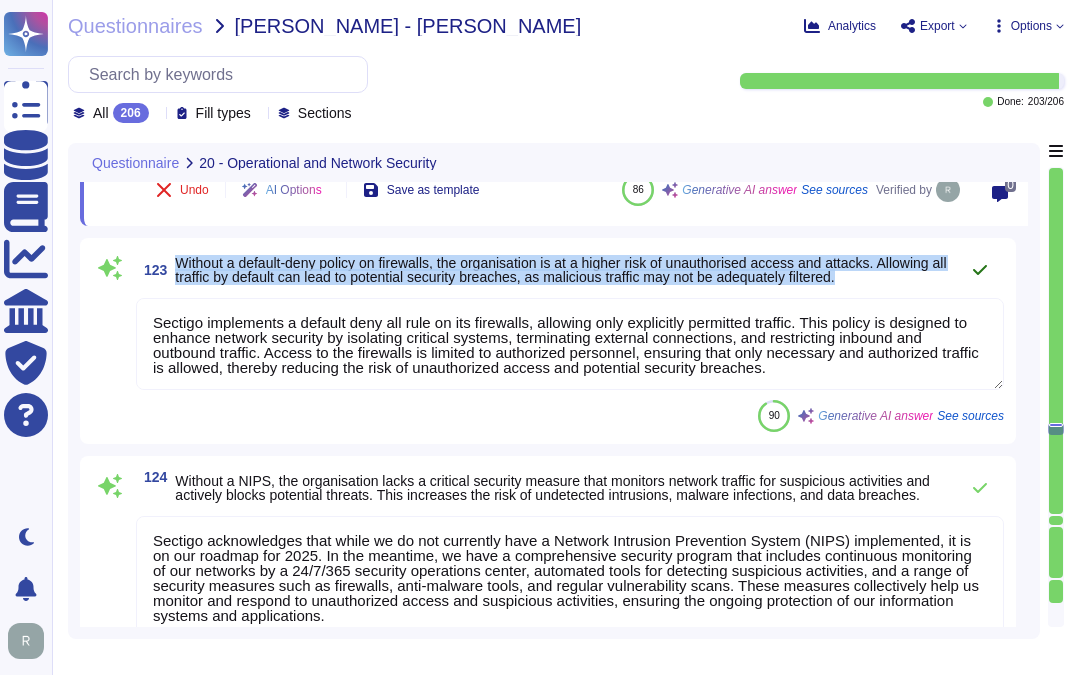 drag, startPoint x: 180, startPoint y: 258, endPoint x: 983, endPoint y: 276, distance: 803.2017 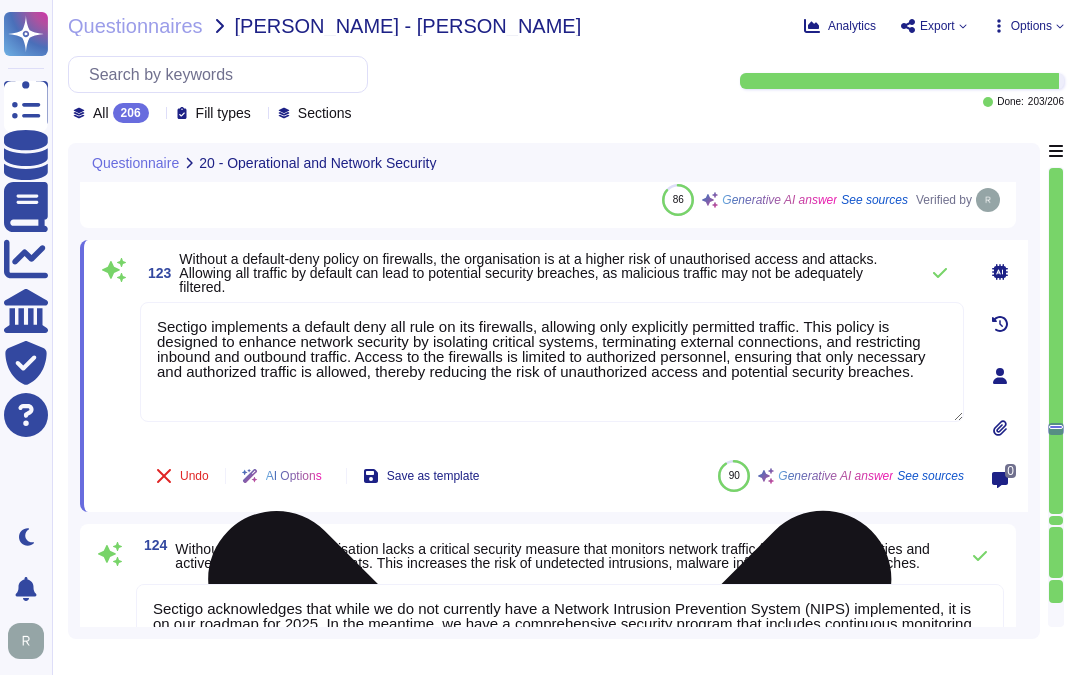 scroll, scrollTop: 26983, scrollLeft: 0, axis: vertical 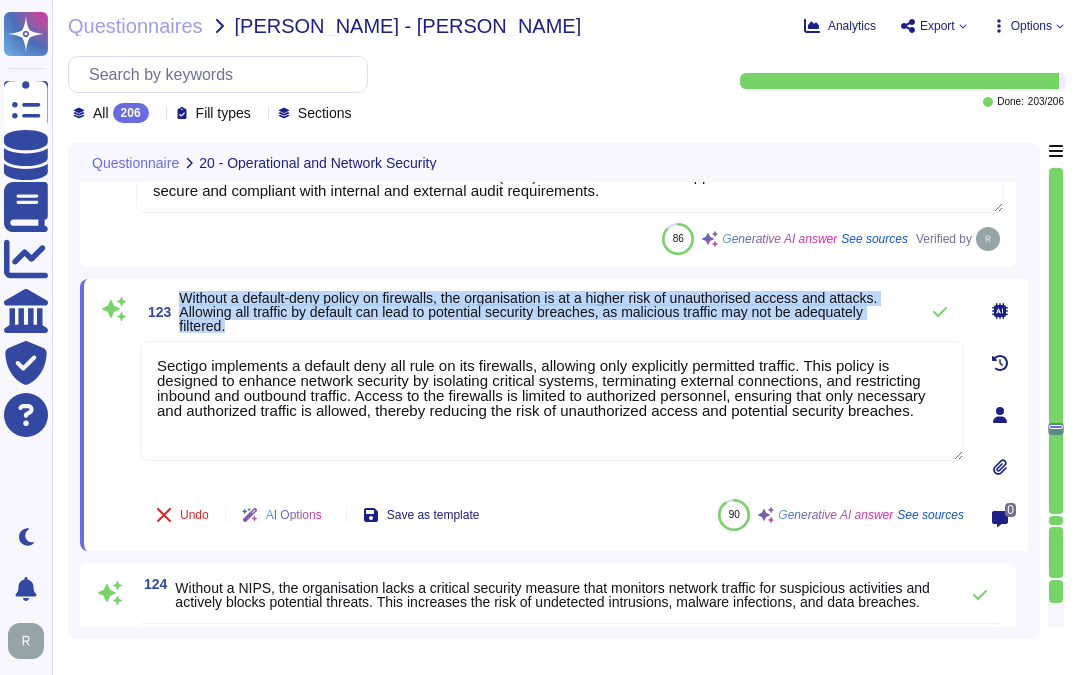 drag, startPoint x: 180, startPoint y: 296, endPoint x: 282, endPoint y: 324, distance: 105.773346 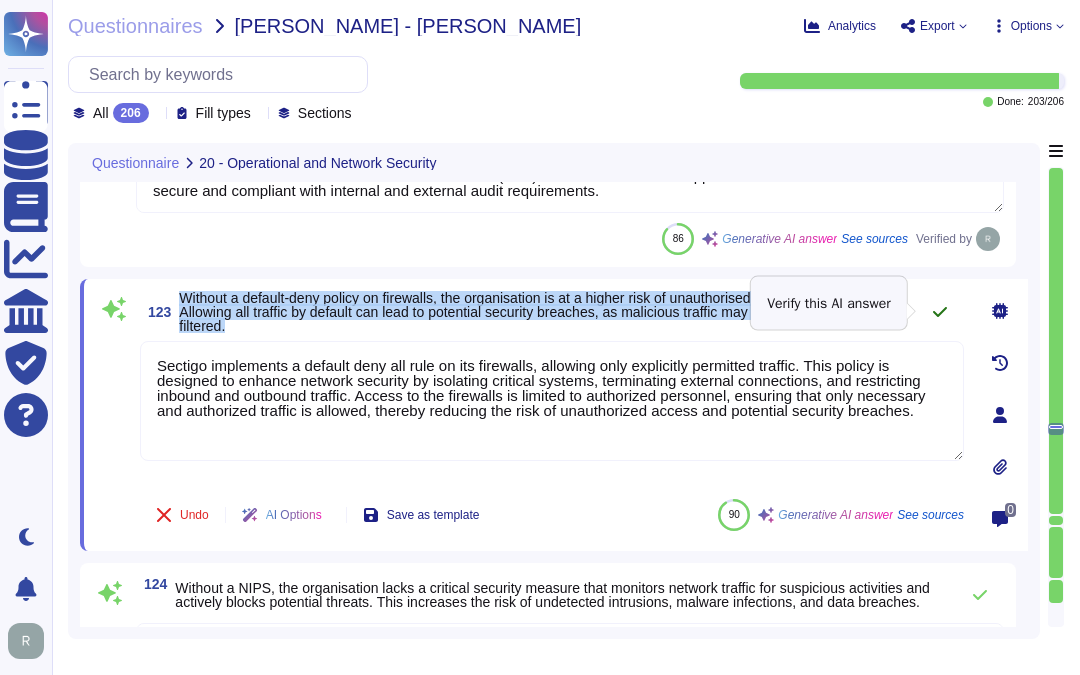 click 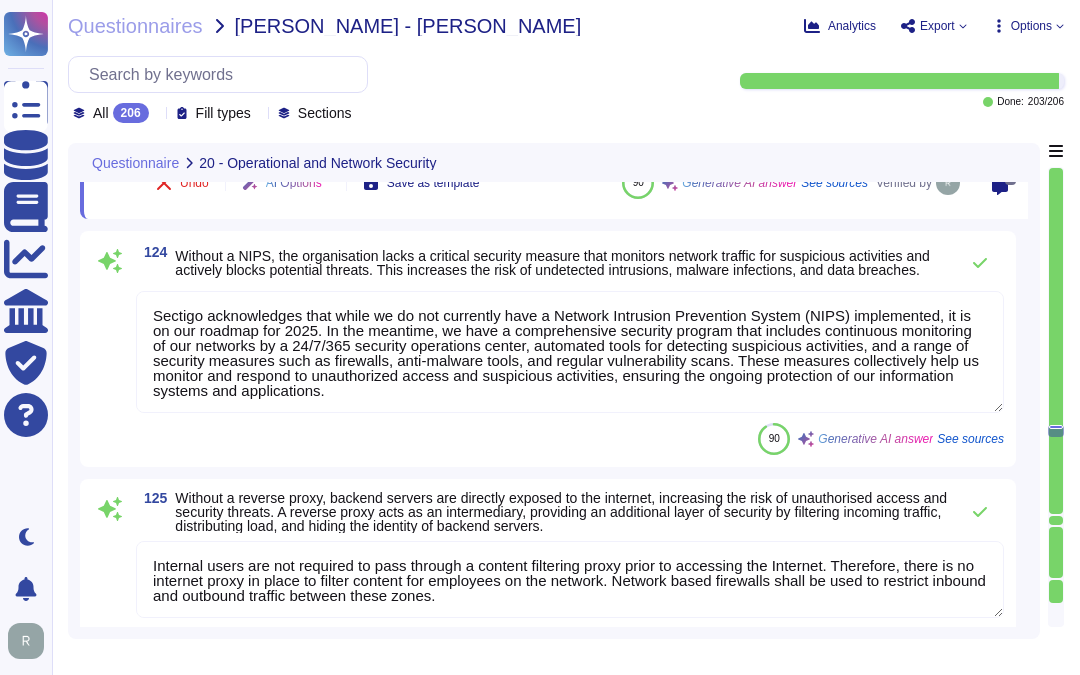 scroll, scrollTop: 27316, scrollLeft: 0, axis: vertical 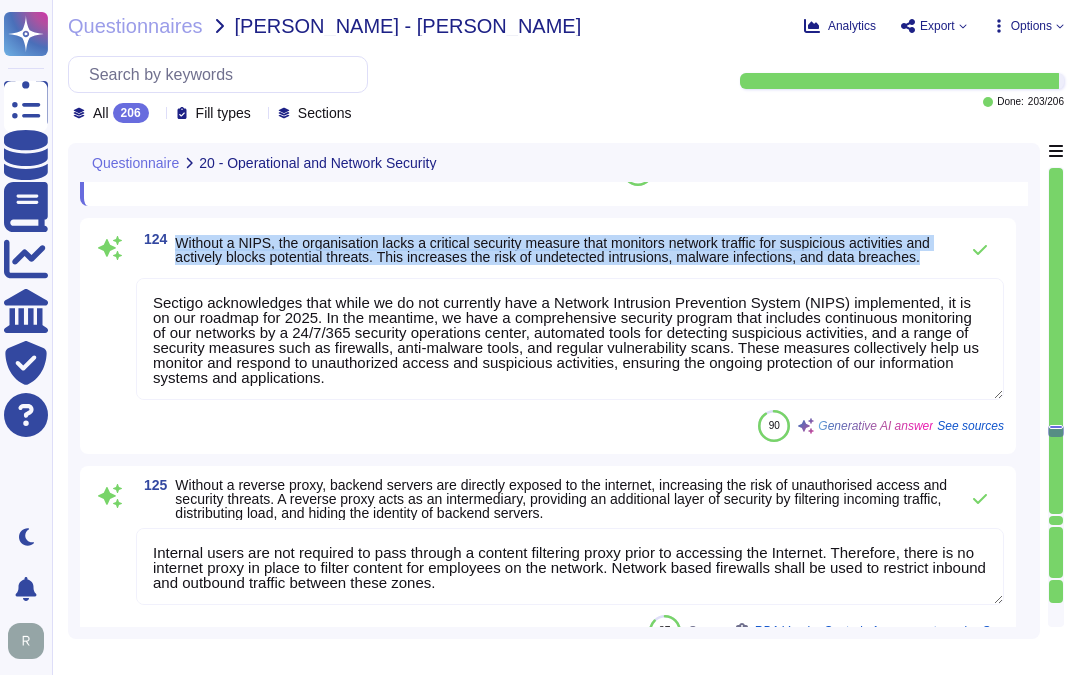 drag, startPoint x: 177, startPoint y: 227, endPoint x: 253, endPoint y: 255, distance: 80.99383 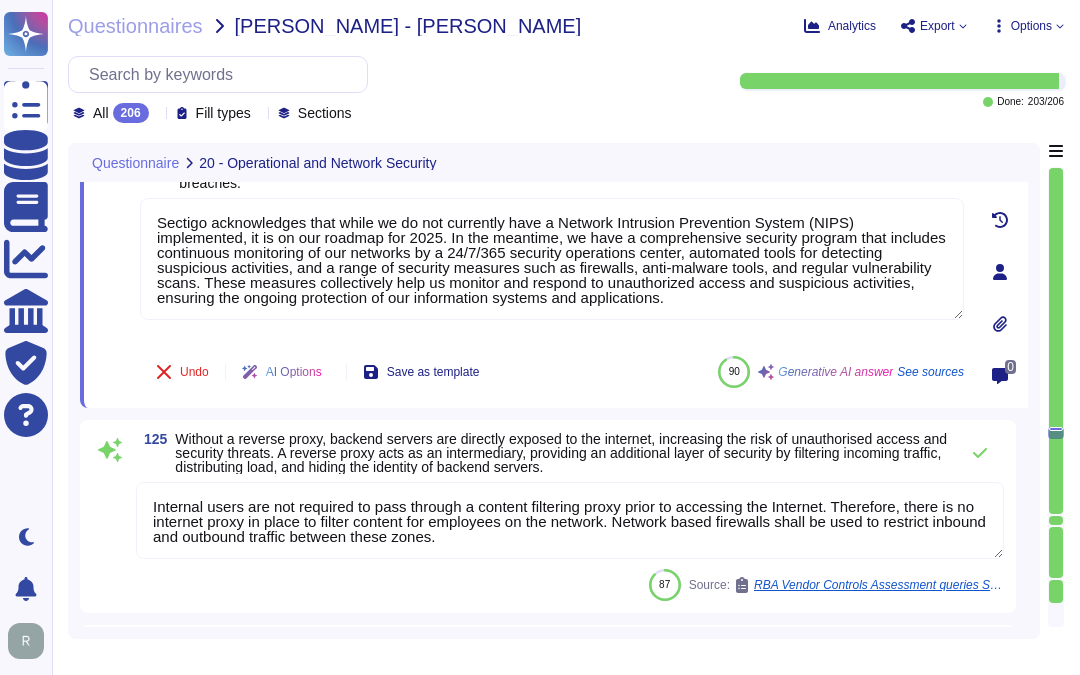 type on "Web Application Firewalls (WAF) are not currently used. This is a roadmap item." 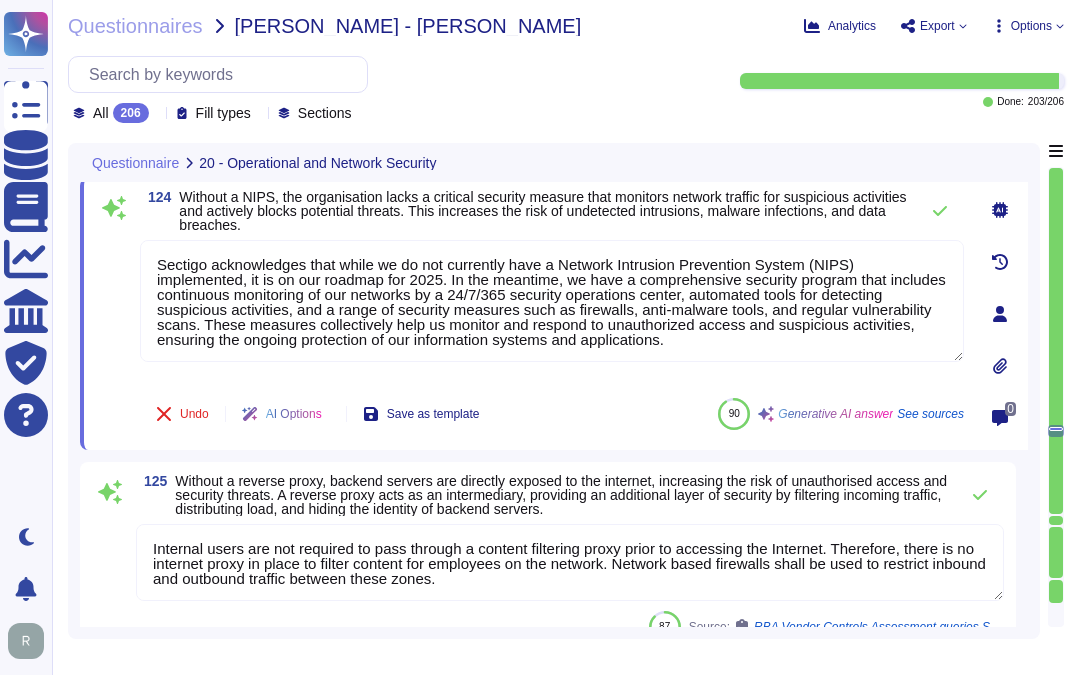 type on "Access to audit logs is strictly controlled to prevent unauthorized access, deletion, and modification. Only authorized personnel are allowed access to these logs, ensuring their integrity. Regular reviews are conducted by our security team, overseen by the CISO, to maintain the security and reliability of the audit logs. This approach helps to ensure that the data remains trustworthy for incident investigations and compliance audits." 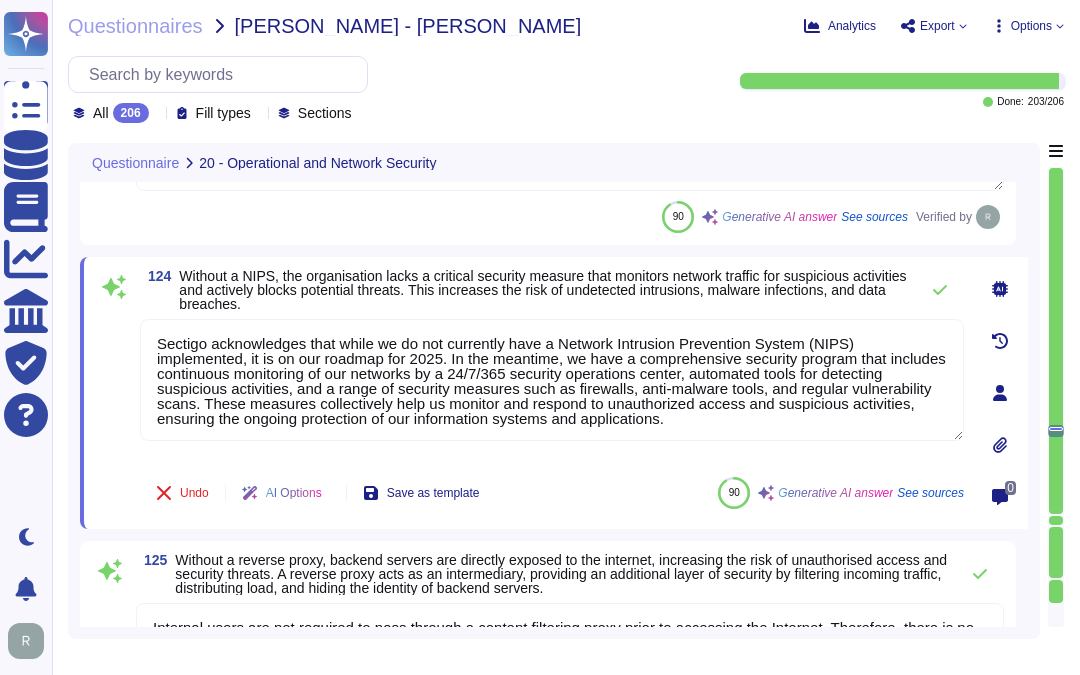 scroll, scrollTop: 27180, scrollLeft: 0, axis: vertical 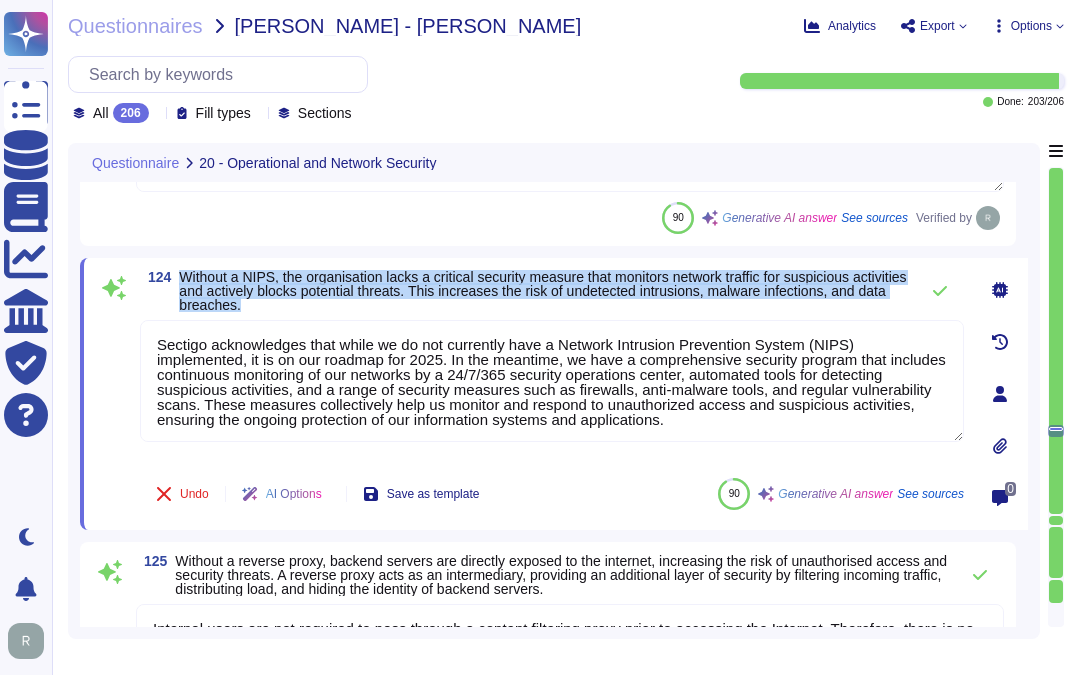 drag, startPoint x: 182, startPoint y: 276, endPoint x: 368, endPoint y: 303, distance: 187.94946 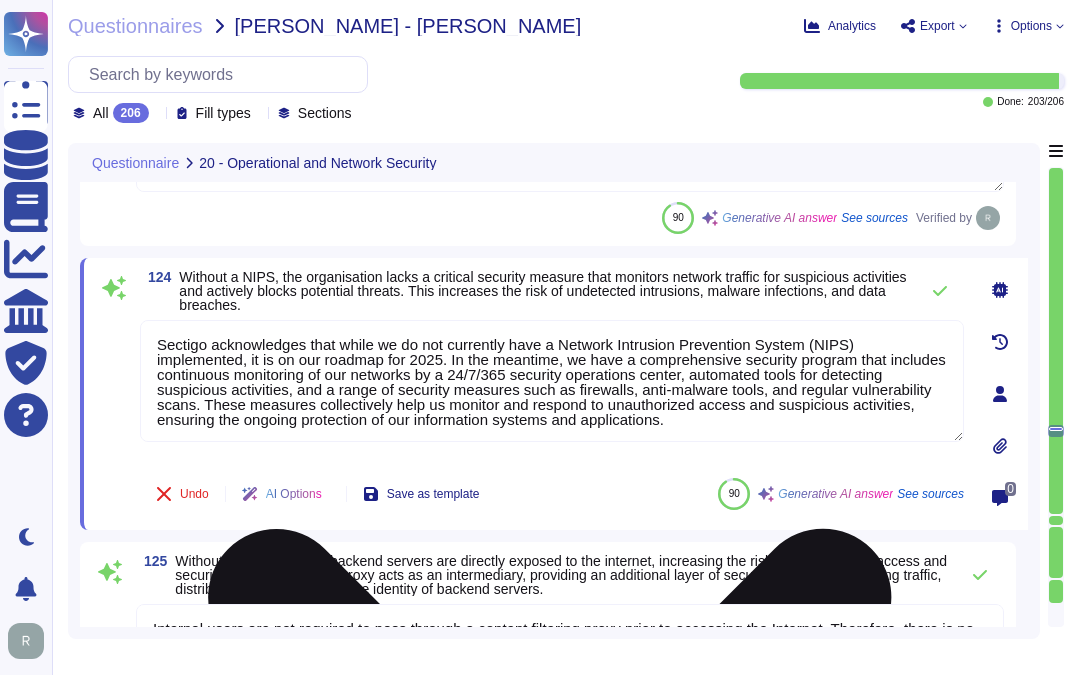 click on "Sectigo acknowledges that while we do not currently have a Network Intrusion Prevention System (NIPS) implemented, it is on our roadmap for 2025. In the meantime, we have a comprehensive security program that includes continuous monitoring of our networks by a 24/7/365 security operations center, automated tools for detecting suspicious activities, and a range of security measures such as firewalls, anti-malware tools, and regular vulnerability scans. These measures collectively help us monitor and respond to unauthorized access and suspicious activities, ensuring the ongoing protection of our information systems and applications." at bounding box center [552, 381] 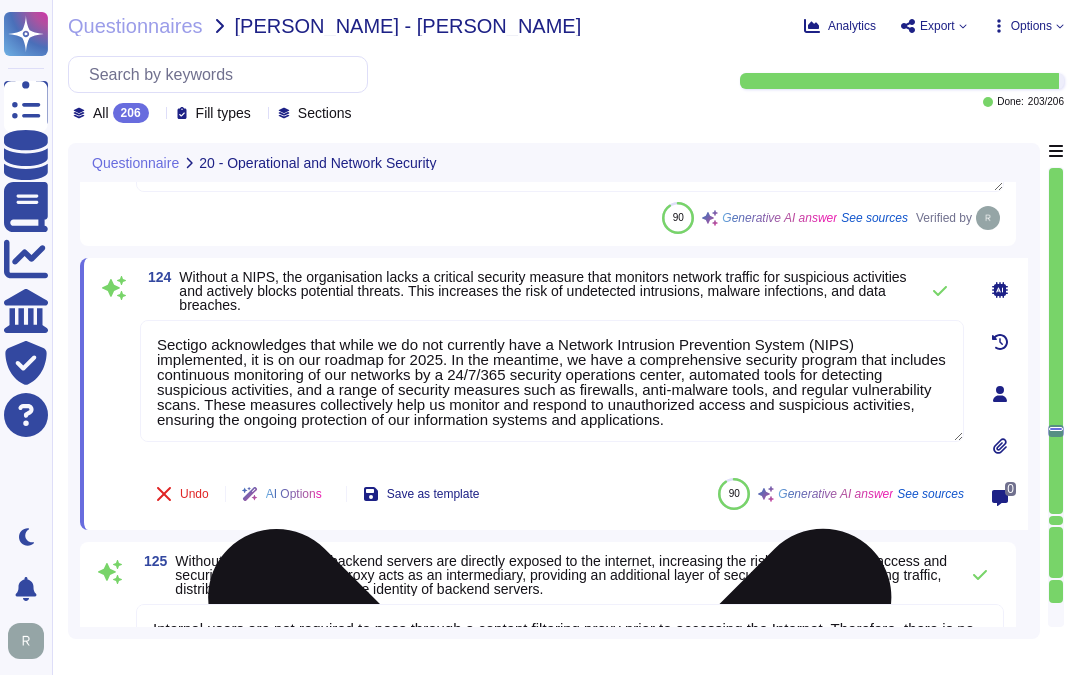 paste on "We are committed to the ongoing identification, evaluation, and mitigation of vulnerabilities to protect our information systems and applications, and we continuously assess and remediate cyber vulnerabilities through a comprehensive vulnerability management program." 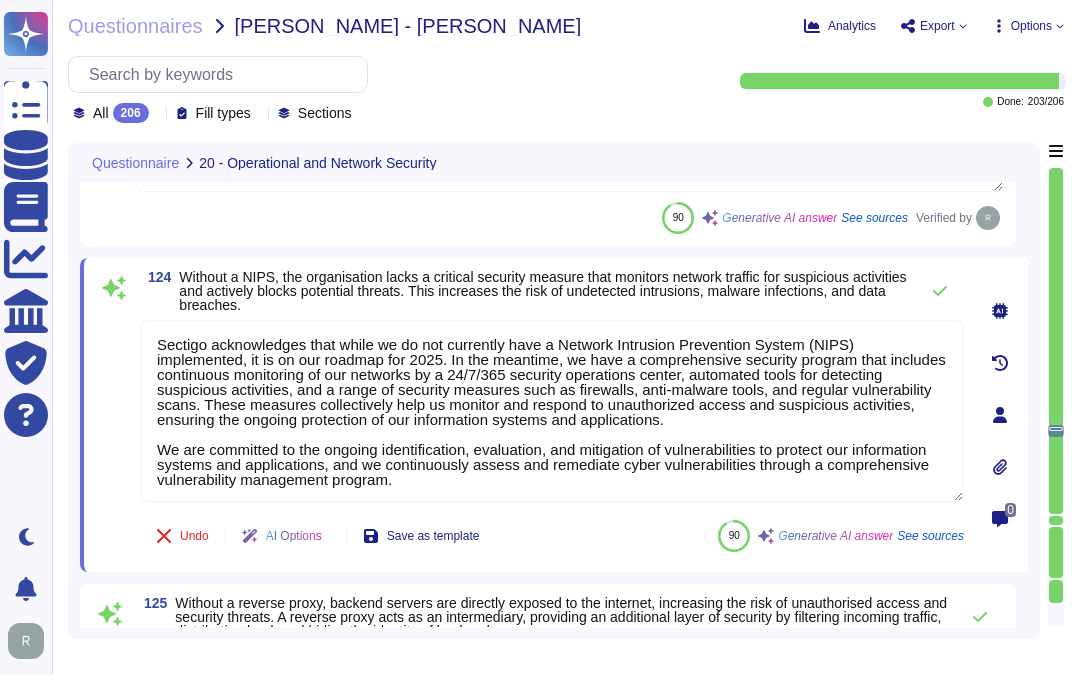 type on "Sectigo acknowledges that while we do not currently have a Network Intrusion Prevention System (NIPS) implemented, it is on our roadmap for 2025. In the meantime, we have a comprehensive security program that includes continuous monitoring of our networks by a 24/7/365 security operations center, automated tools for detecting suspicious activities, and a range of security measures such as firewalls, anti-malware tools, and regular vulnerability scans. These measures collectively help us monitor and respond to unauthorized access and suspicious activities, ensuring the ongoing protection of our information systems and applications.
We are committed to the ongoing identification, evaluation, and mitigation of vulnerabilities to protect our information systems and applications, and we continuously assess and remediate cyber vulnerabilities through a comprehensive vulnerability management program." 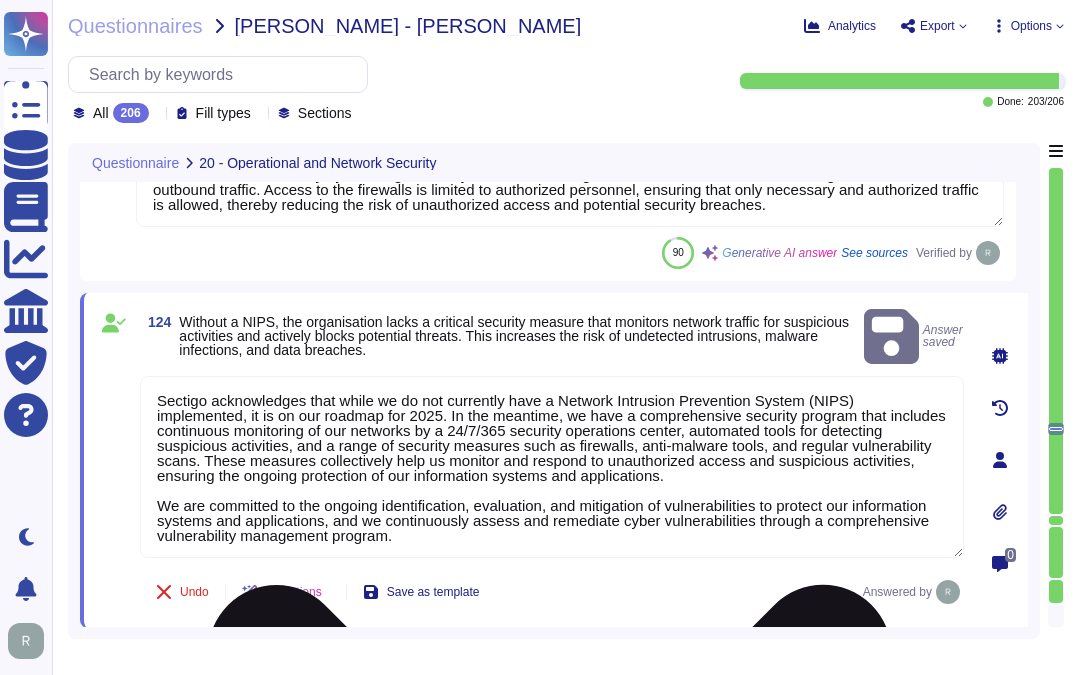 scroll, scrollTop: 27180, scrollLeft: 0, axis: vertical 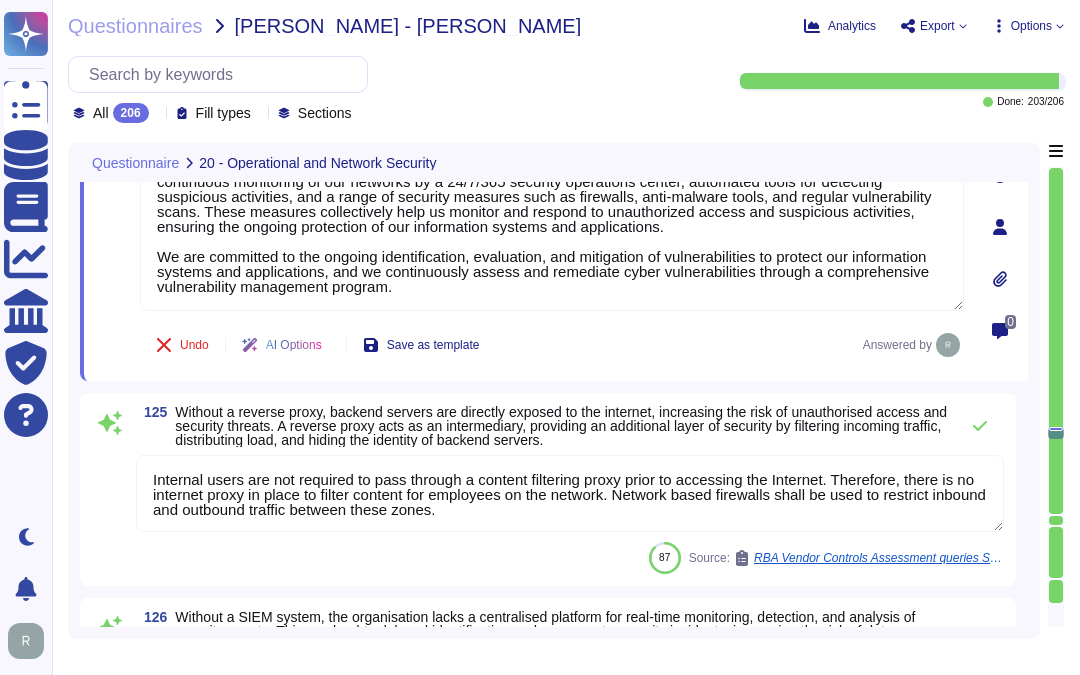 type on "Web Application Firewalls (WAF) are not currently used. This is a roadmap item." 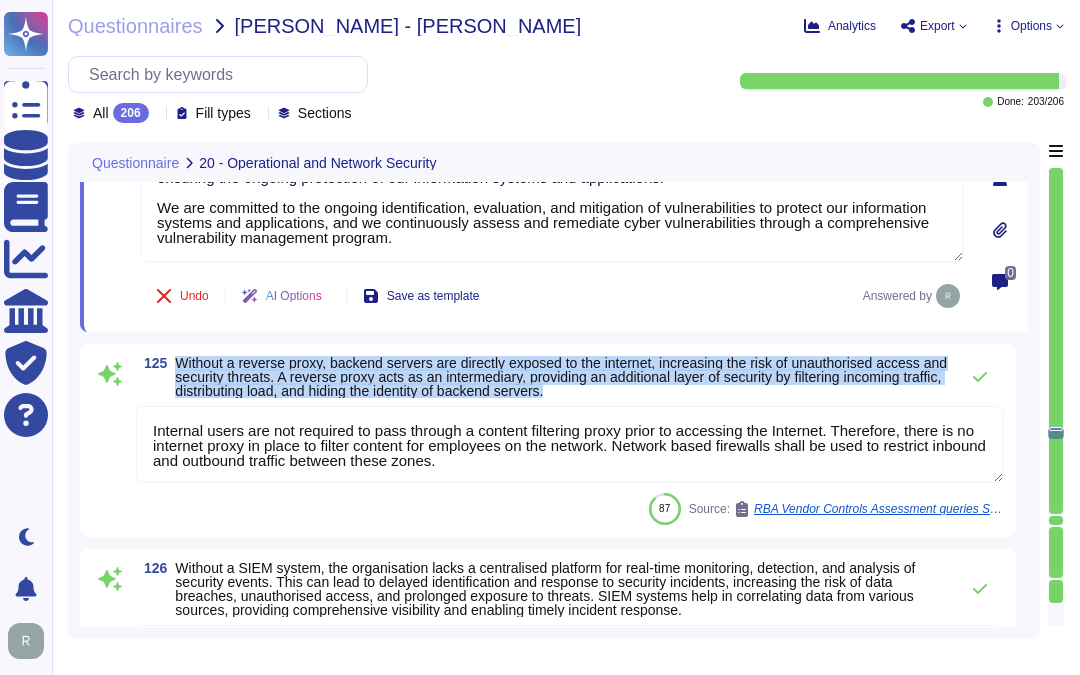 drag, startPoint x: 176, startPoint y: 358, endPoint x: 678, endPoint y: 391, distance: 503.0835 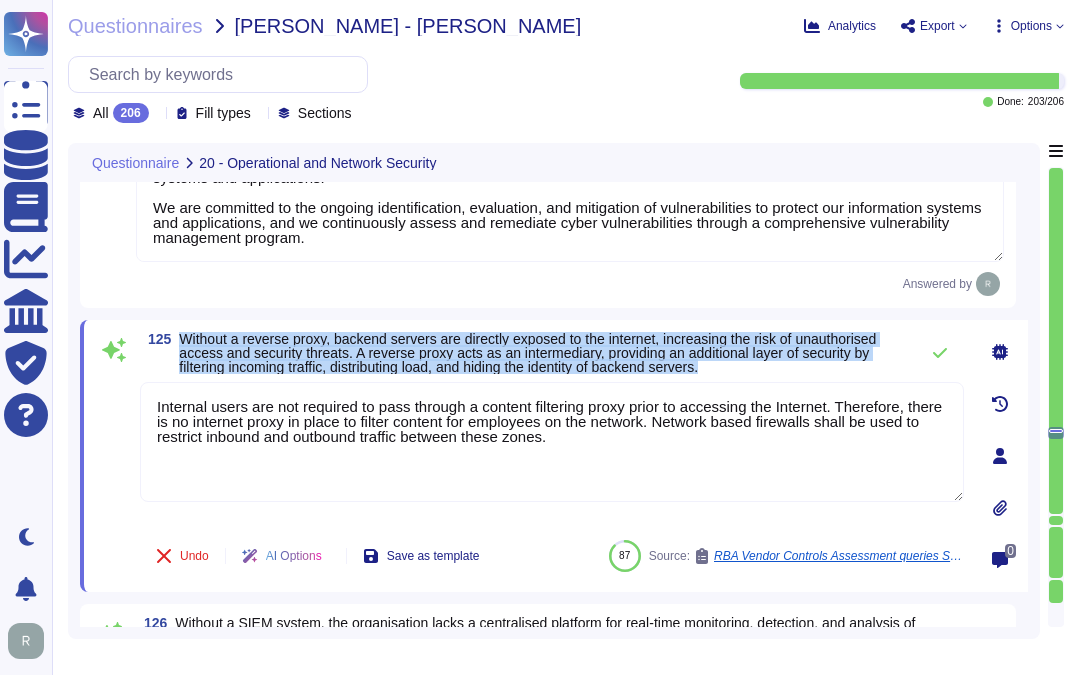 drag, startPoint x: 188, startPoint y: 340, endPoint x: 753, endPoint y: 364, distance: 565.5095 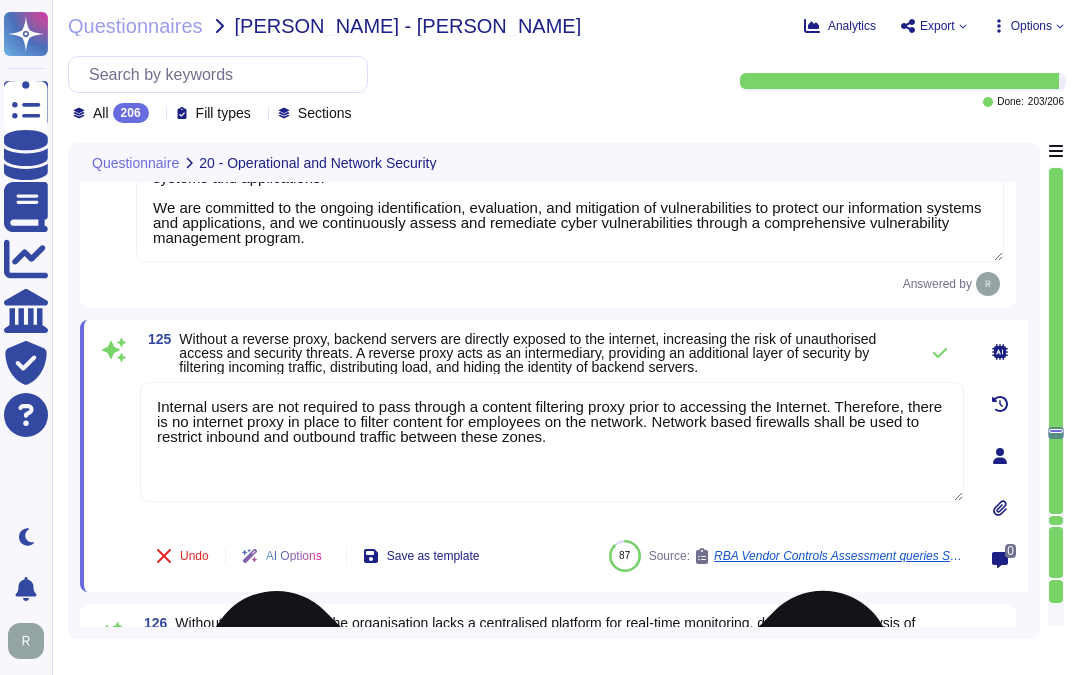 click on "Internal users are not required to pass through a content filtering proxy prior to accessing the Internet. Therefore, there is no internet proxy in place to filter content for employees on the network. Network based firewalls shall be used to restrict inbound and outbound traffic between these zones." at bounding box center [552, 442] 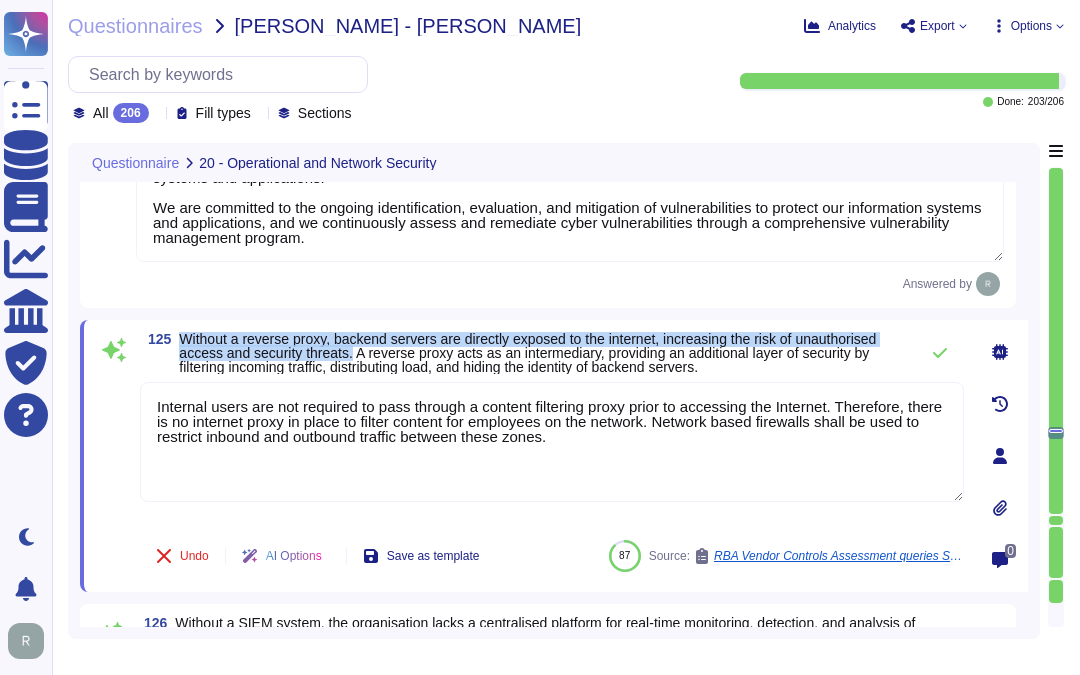 drag, startPoint x: 180, startPoint y: 338, endPoint x: 351, endPoint y: 356, distance: 171.94476 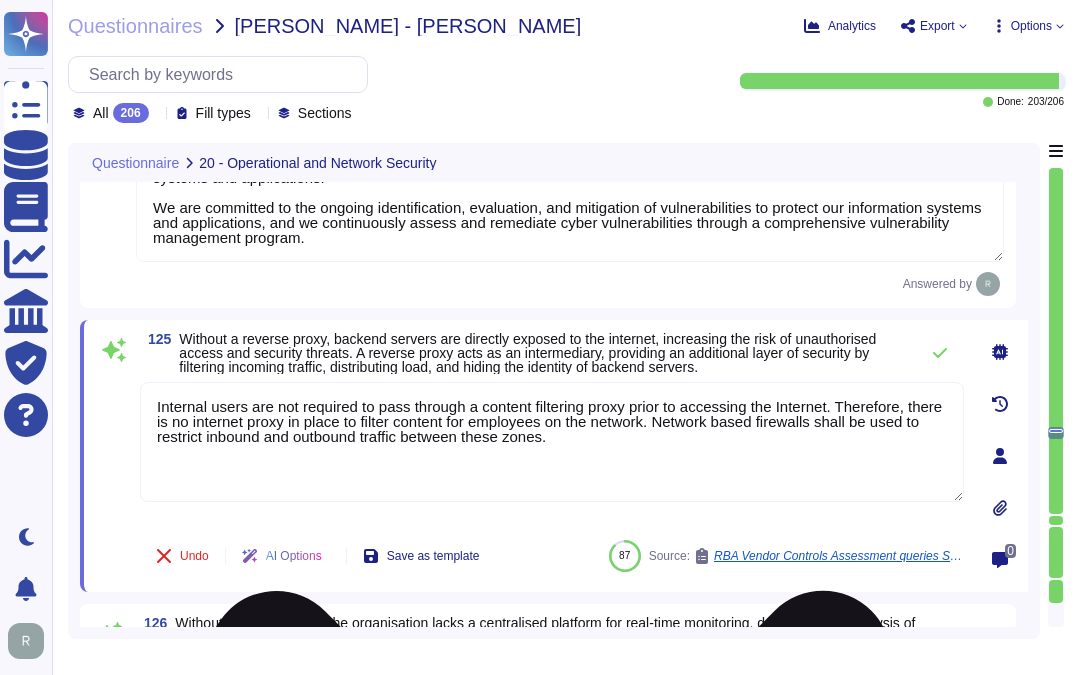 click on "Internal users are not required to pass through a content filtering proxy prior to accessing the Internet. Therefore, there is no internet proxy in place to filter content for employees on the network. Network based firewalls shall be used to restrict inbound and outbound traffic between these zones." at bounding box center (552, 442) 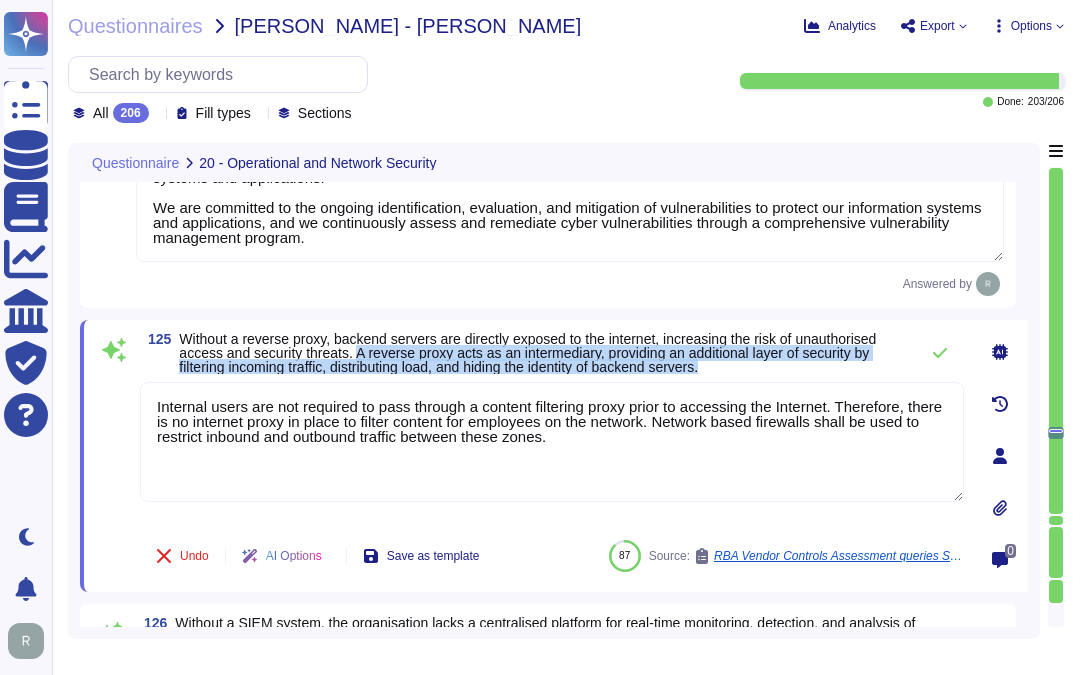 drag, startPoint x: 355, startPoint y: 356, endPoint x: 744, endPoint y: 381, distance: 389.80252 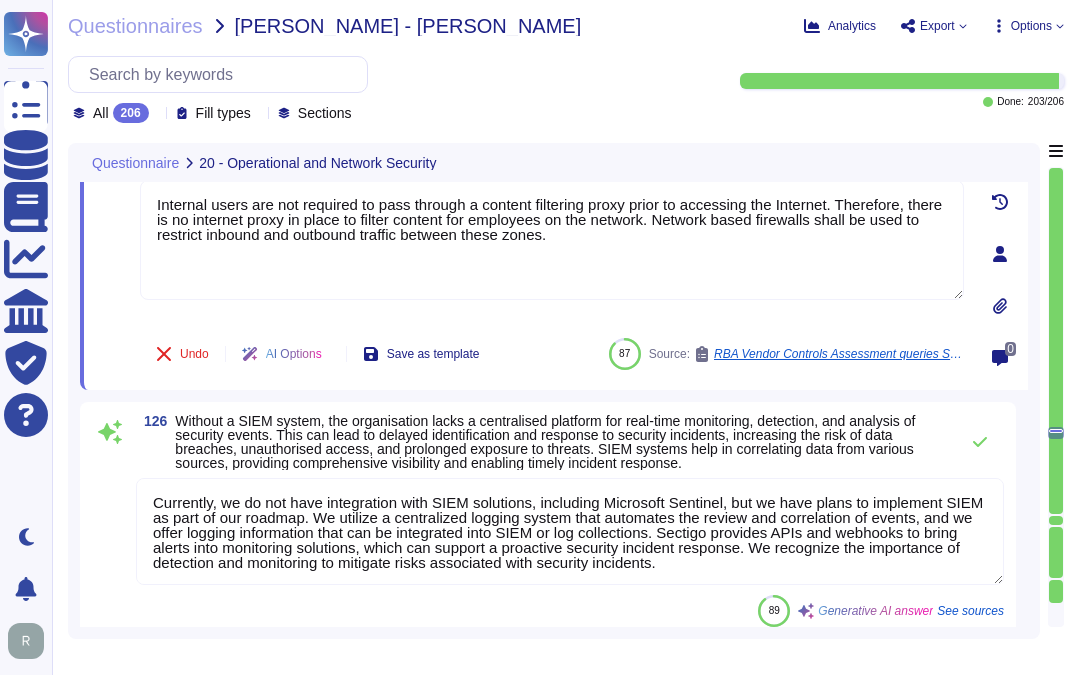 scroll, scrollTop: 27624, scrollLeft: 0, axis: vertical 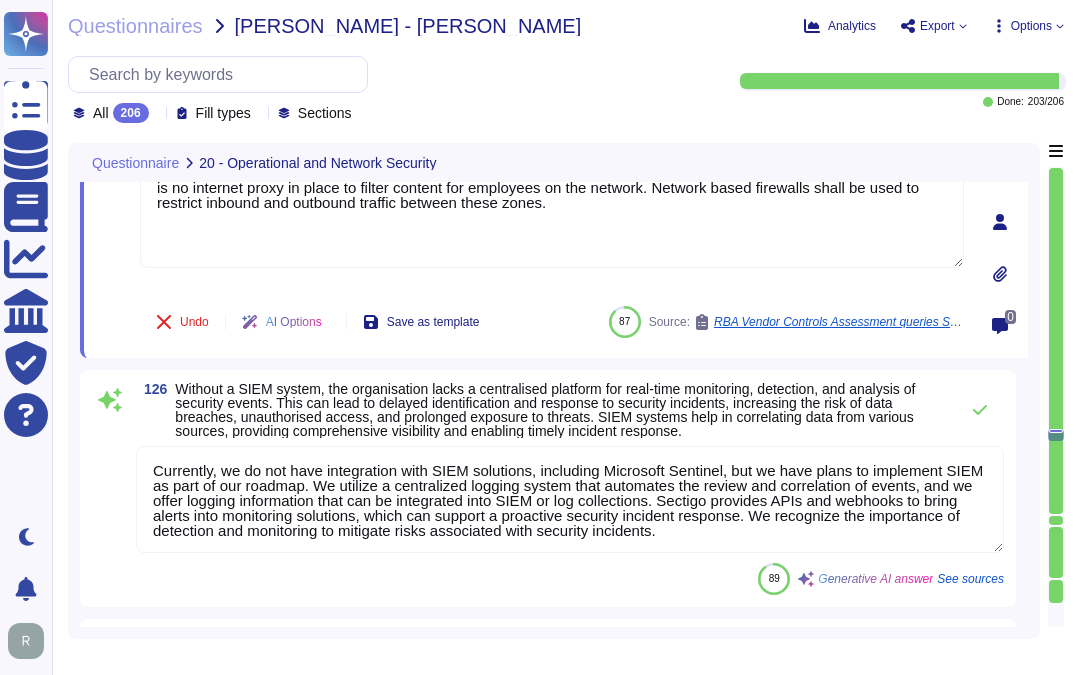 type on "Internal users are not required to pass through a content filtering proxy prior to accessing the Internet. Therefore, there is no internet proxy in place to filter content for employees on the network. Network based firewalls shall be used to restrict inbound and outbound traffic between these zones." 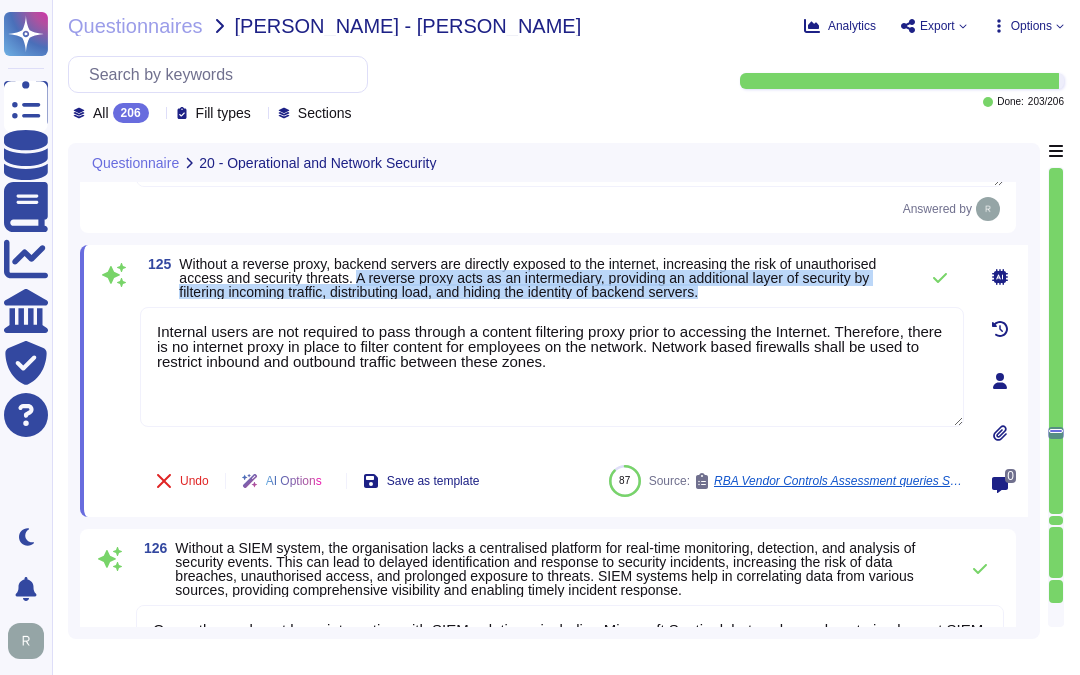 scroll, scrollTop: 27402, scrollLeft: 0, axis: vertical 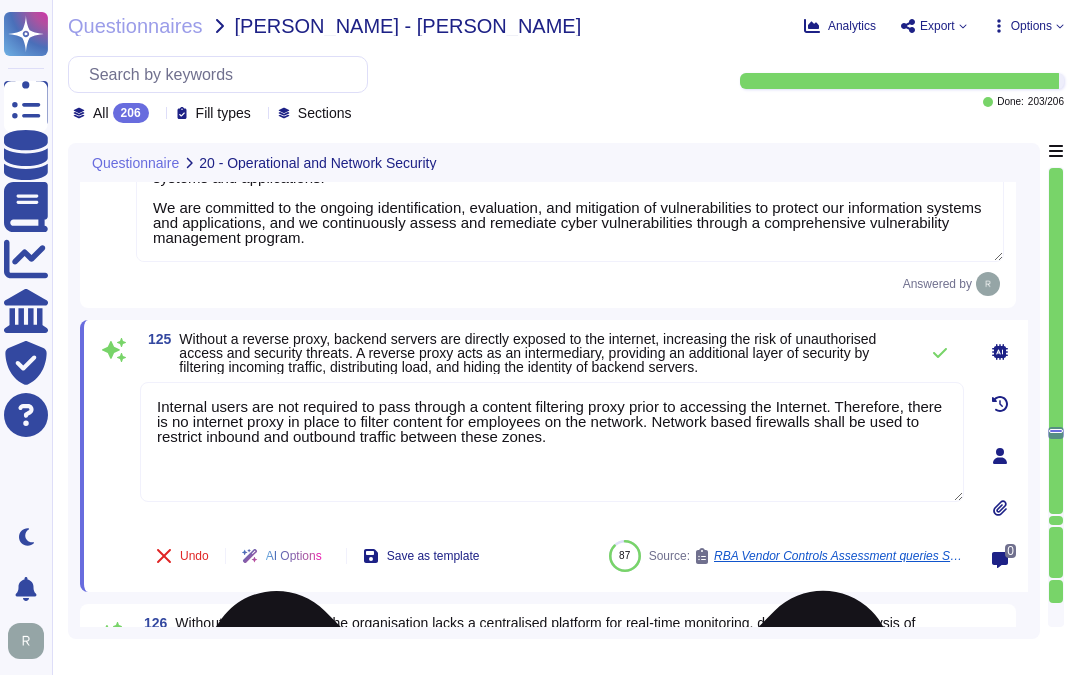 click on "Internal users are not required to pass through a content filtering proxy prior to accessing the Internet. Therefore, there is no internet proxy in place to filter content for employees on the network. Network based firewalls shall be used to restrict inbound and outbound traffic between these zones." at bounding box center (552, 442) 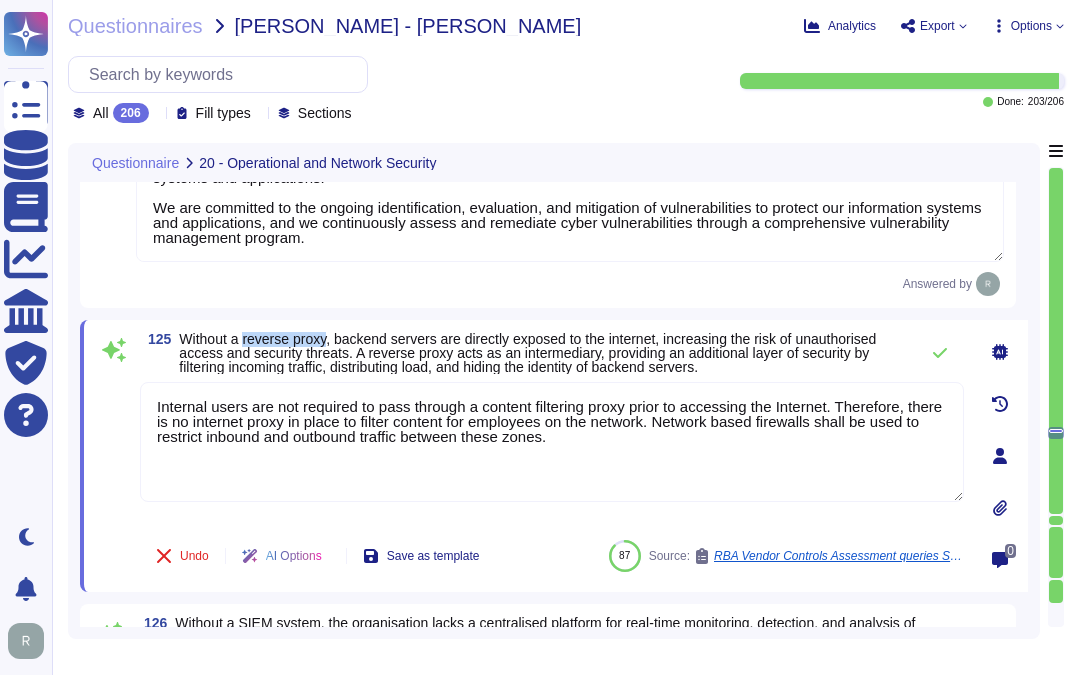 drag, startPoint x: 247, startPoint y: 340, endPoint x: 331, endPoint y: 343, distance: 84.05355 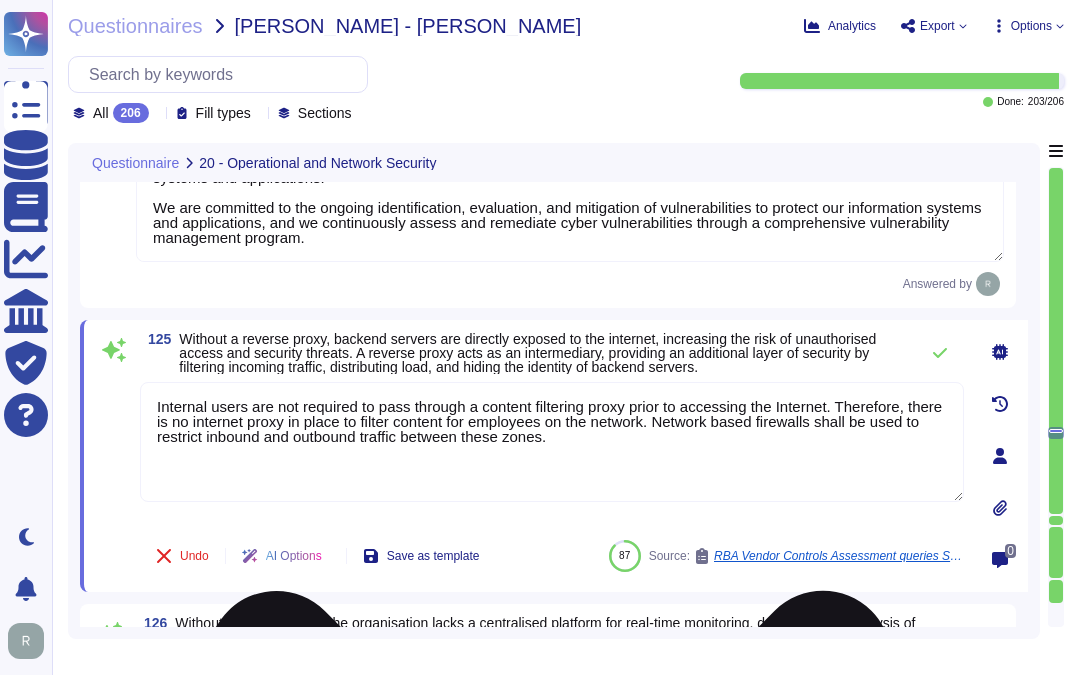 click on "Internal users are not required to pass through a content filtering proxy prior to accessing the Internet. Therefore, there is no internet proxy in place to filter content for employees on the network. Network based firewalls shall be used to restrict inbound and outbound traffic between these zones." at bounding box center (552, 442) 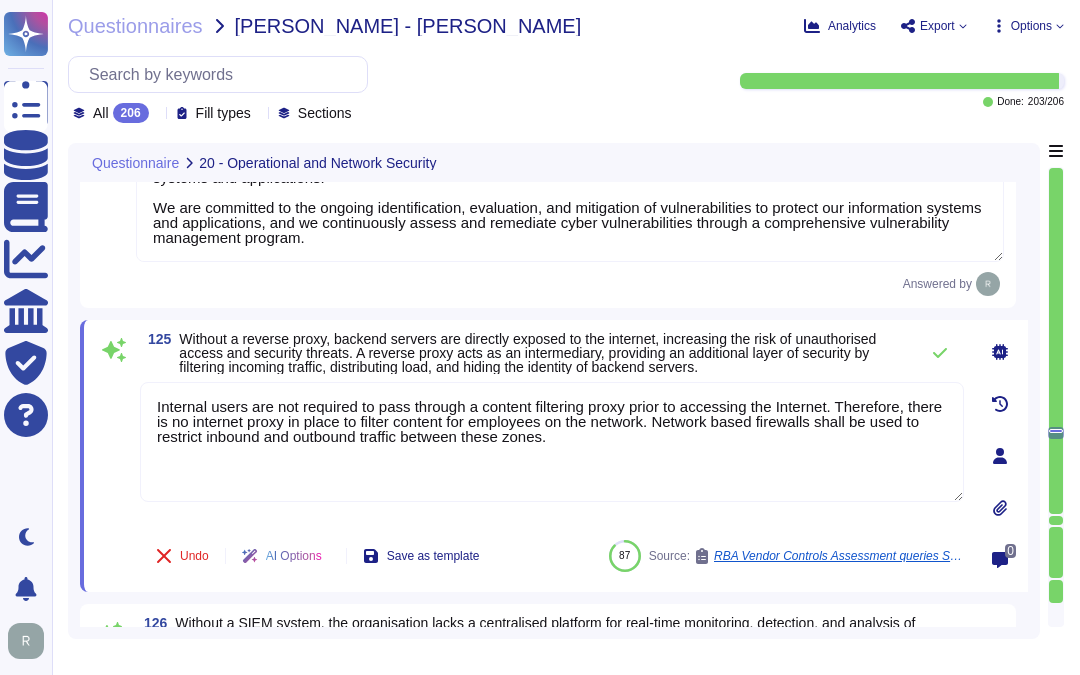 click on "Without a reverse proxy, backend servers are directly exposed to the internet, increasing the risk of unauthorised access and security threats. A reverse proxy acts as an intermediary, providing an additional layer of security by filtering incoming traffic, distributing load, and hiding the identity of backend servers." at bounding box center [543, 353] 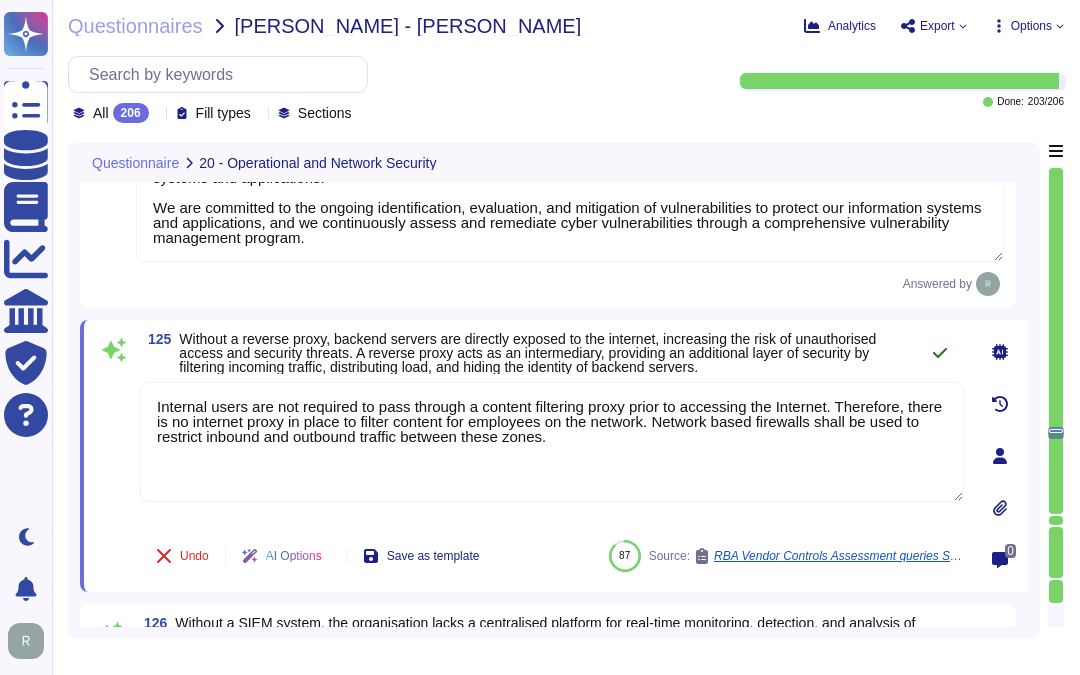 click 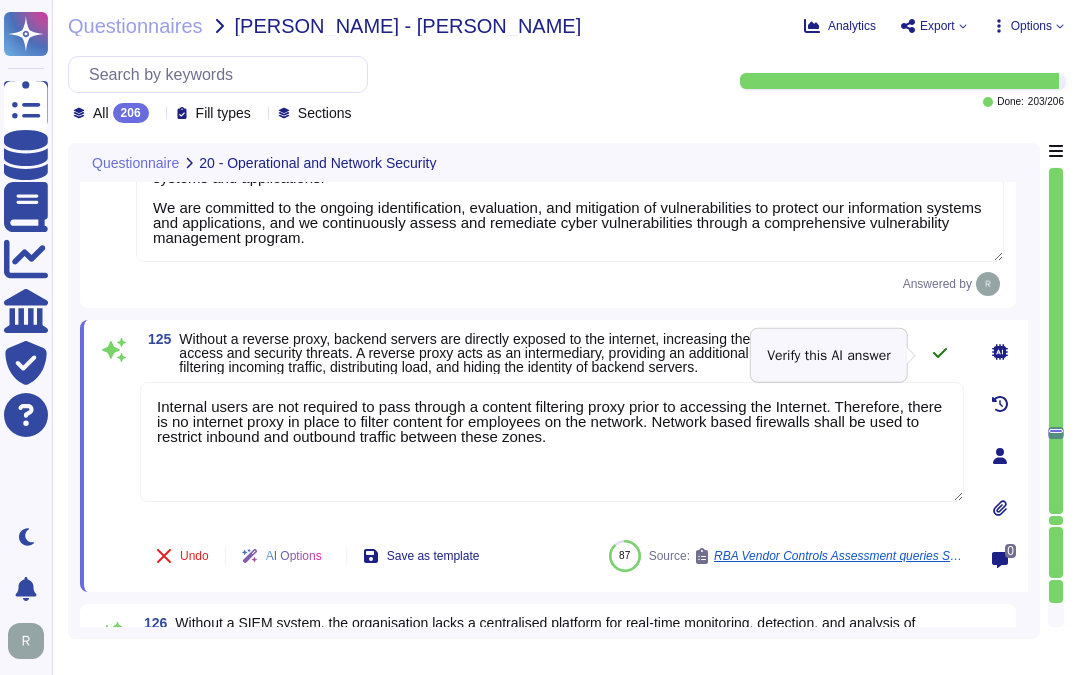 click 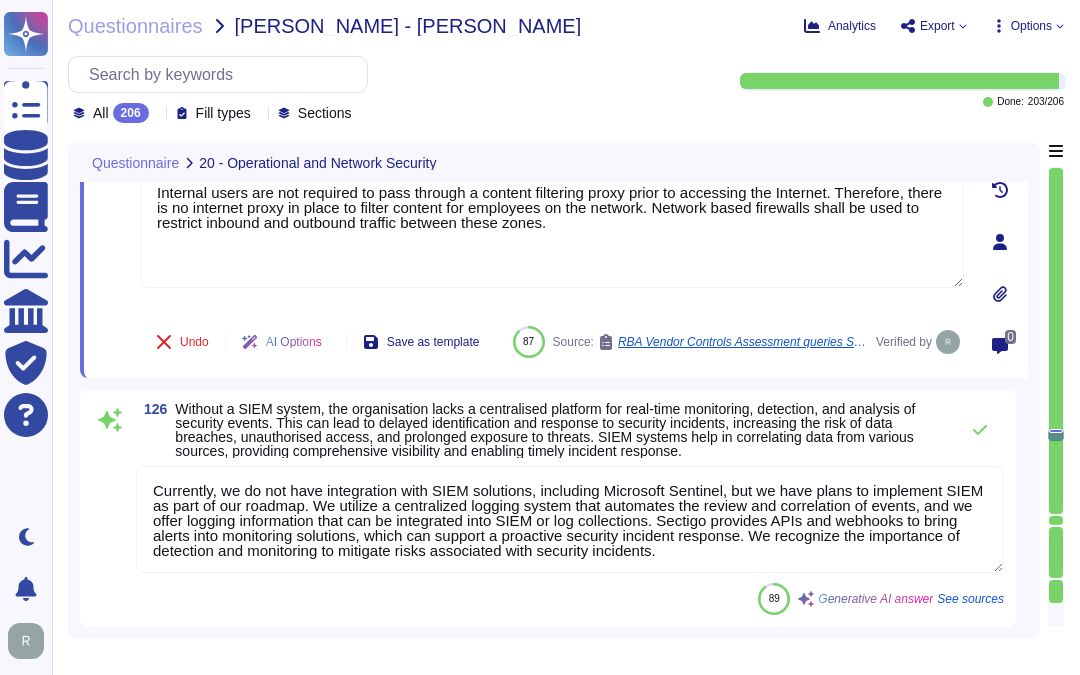 type on "Internal users are not required to pass through a content filtering proxy prior to accessing the Internet. Therefore, there is no internet proxy in place to filter content for employees on the network. Network based firewalls shall be used to restrict inbound and outbound traffic between these zones." 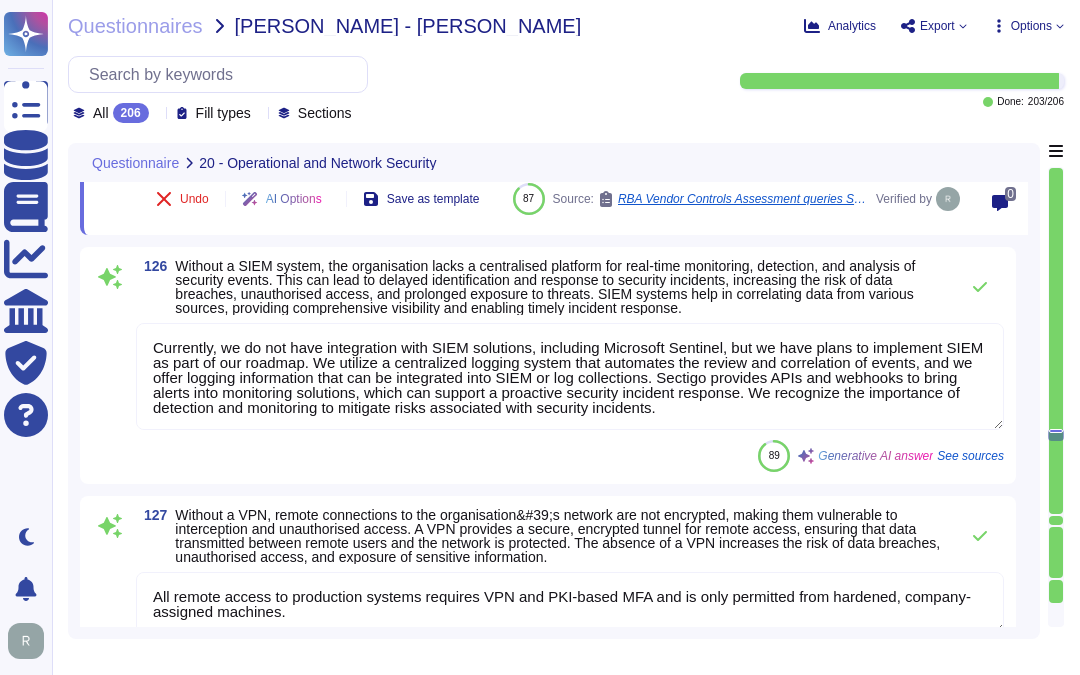 type on "Sectigo implements formal measures to guard against, detect, remove, and report malicious software, including viruses and ransomware. We utilize CrowdStrike for endpoint security, which includes real-time scanning and regular updates for all endpoints. Our security measures include automated tools like anti-virus, anti-spyware, and vulnerability scanners, ensuring that all systems are protected and that these solutions are kept updated at all times. Regular updates and continuous monitoring are integral to maintaining a secure environment, thereby reducing the risk of security incidents and compromises." 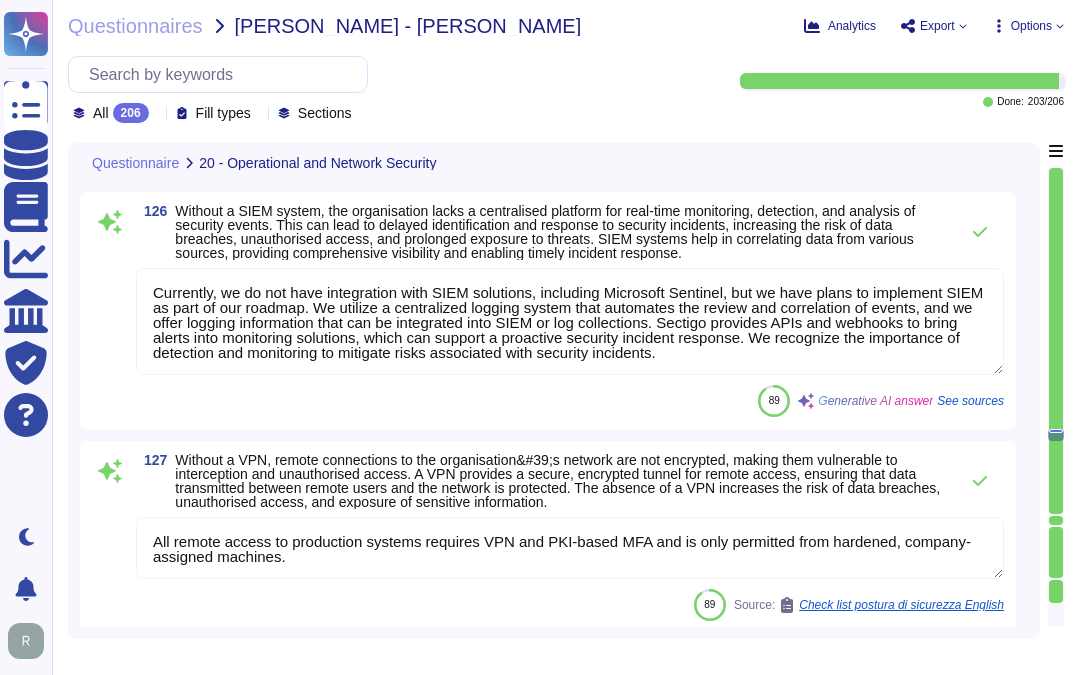 scroll, scrollTop: 27735, scrollLeft: 0, axis: vertical 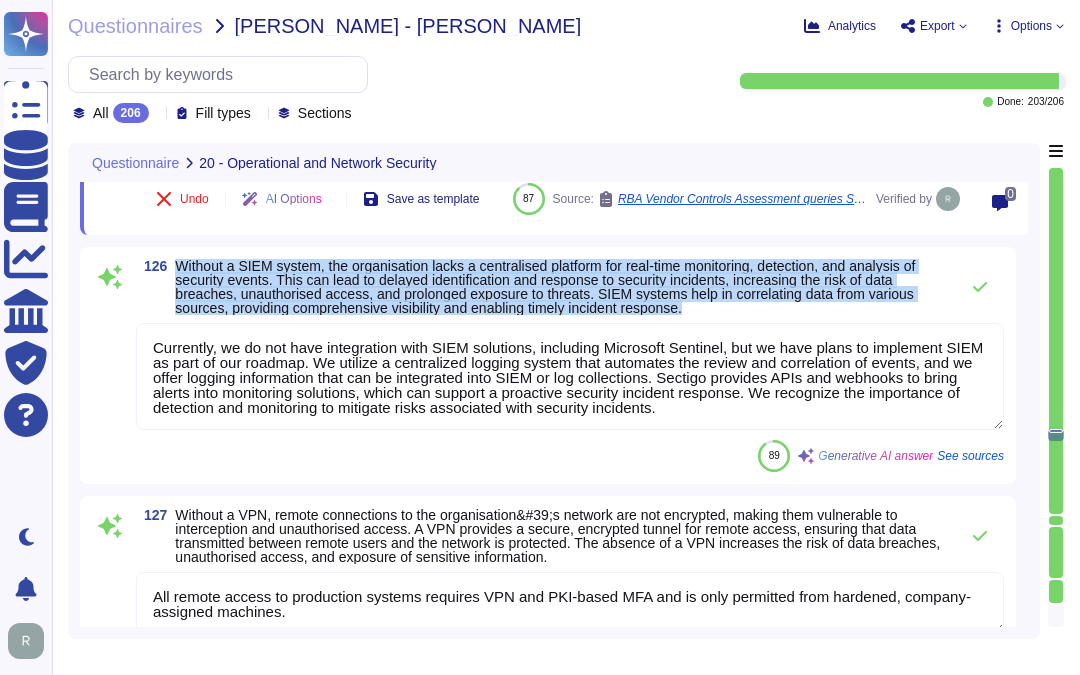 drag, startPoint x: 177, startPoint y: 296, endPoint x: 765, endPoint y: 337, distance: 589.4277 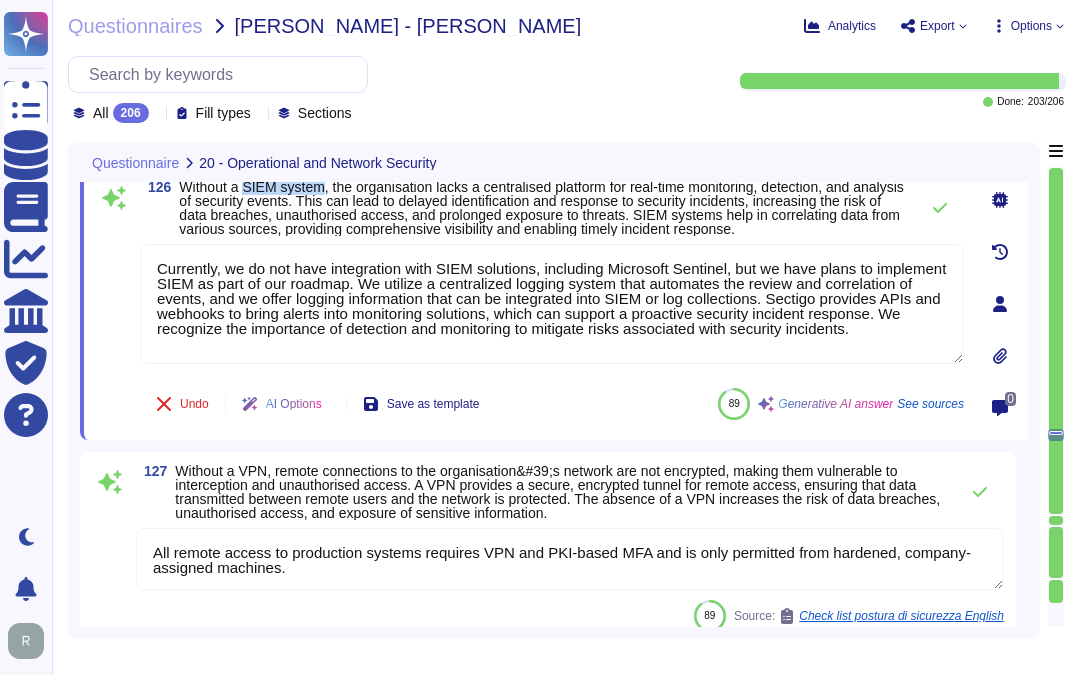 drag, startPoint x: 245, startPoint y: 188, endPoint x: 322, endPoint y: 190, distance: 77.02597 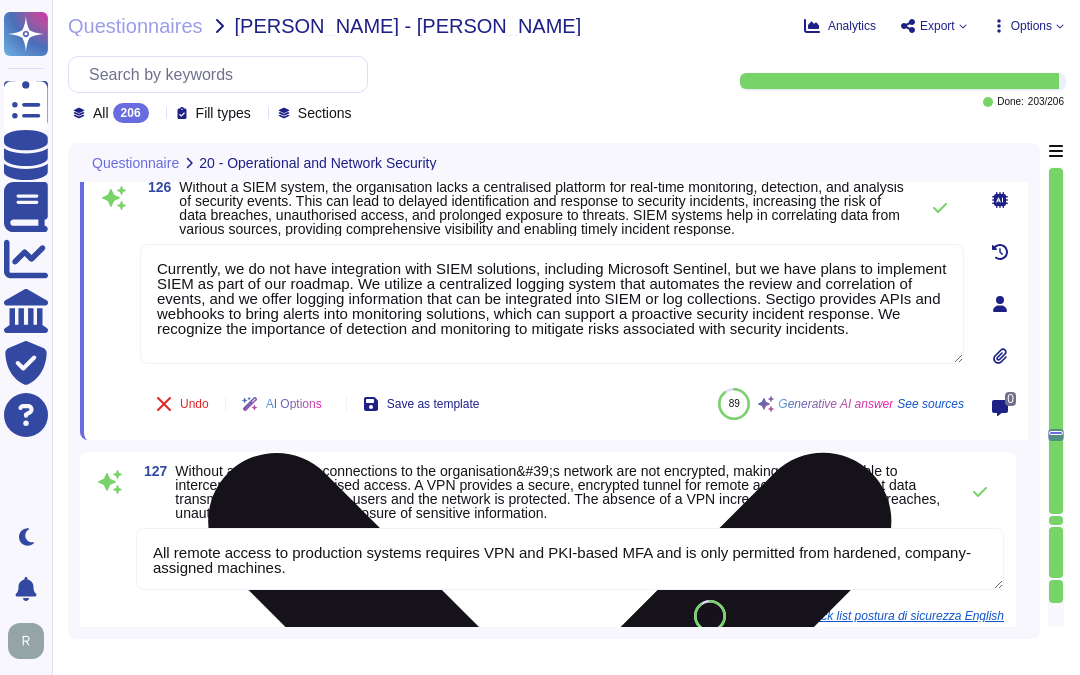 click on "Currently, we do not have integration with SIEM solutions, including Microsoft Sentinel, but we have plans to implement SIEM as part of our roadmap. We utilize a centralized logging system that automates the review and correlation of events, and we offer logging information that can be integrated into SIEM or log collections. Sectigo provides APIs and webhooks to bring alerts into monitoring solutions, which can support a proactive security incident response. We recognize the importance of detection and monitoring to mitigate risks associated with security incidents." at bounding box center (552, 304) 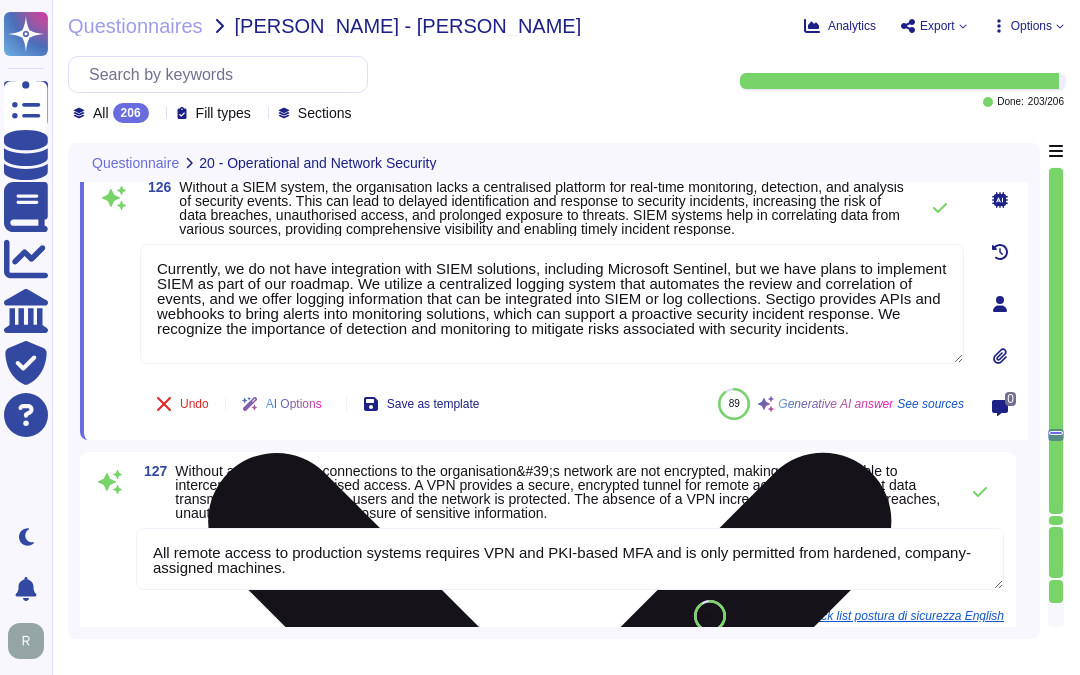 drag, startPoint x: 432, startPoint y: 285, endPoint x: 938, endPoint y: 341, distance: 509.0894 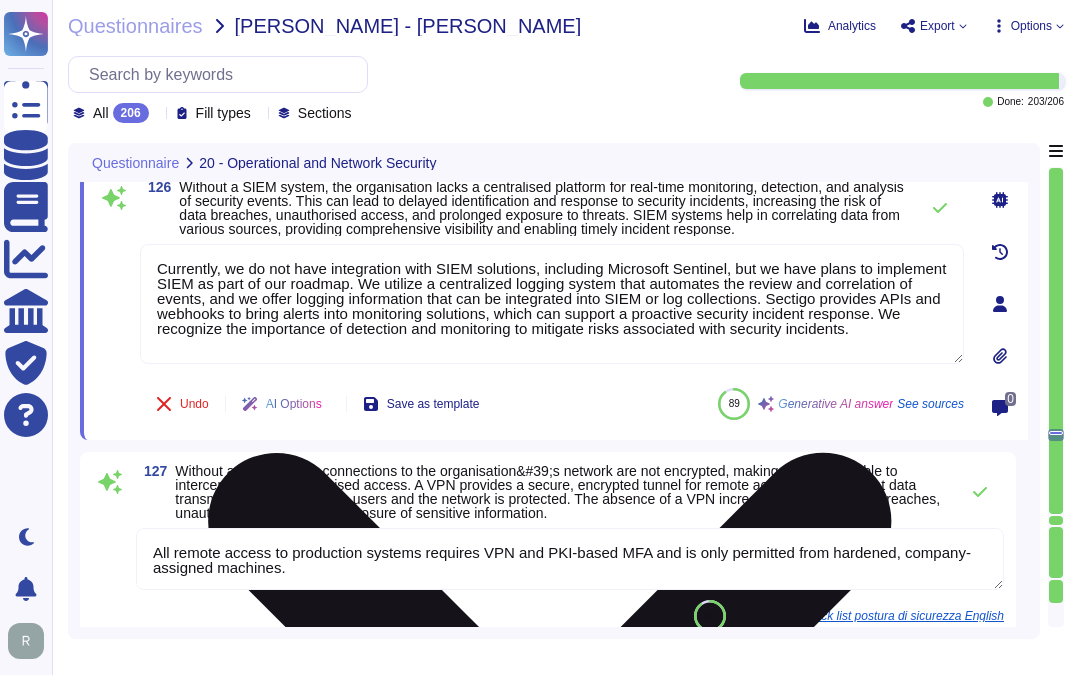 click on "Currently, we do not have integration with SIEM solutions, including Microsoft Sentinel, but we have plans to implement SIEM as part of our roadmap. We utilize a centralized logging system that automates the review and correlation of events, and we offer logging information that can be integrated into SIEM or log collections. Sectigo provides APIs and webhooks to bring alerts into monitoring solutions, which can support a proactive security incident response. We recognize the importance of detection and monitoring to mitigate risks associated with security incidents." at bounding box center [552, 304] 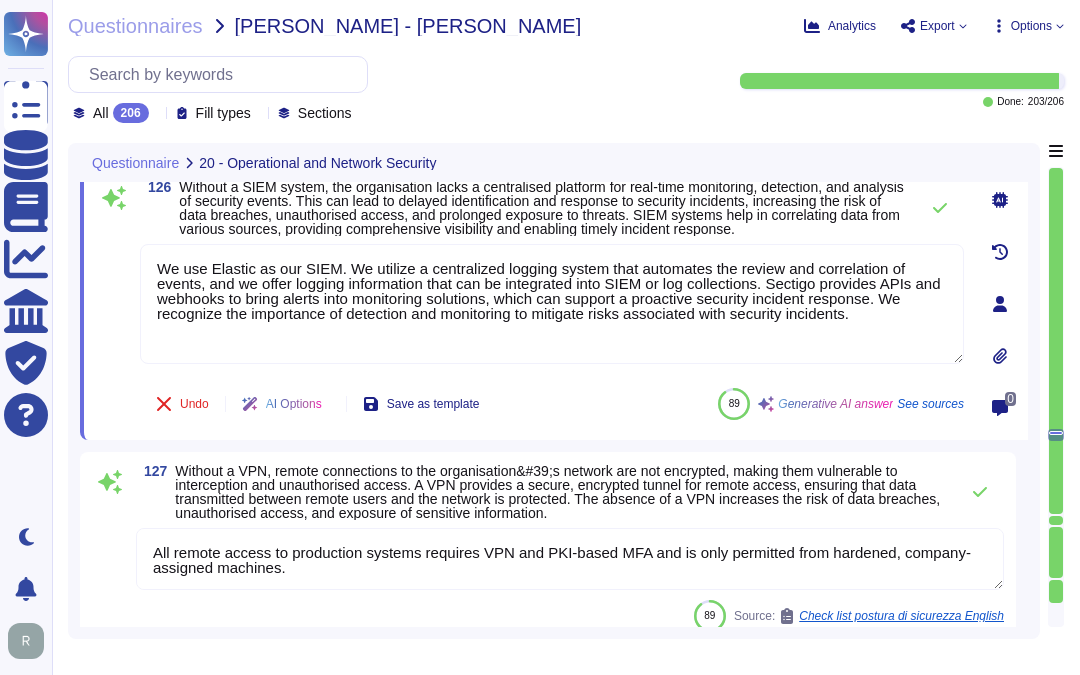 type on "We use Elastic as our SIEM. We utilize a centralized logging system that automates the review and correlation of events, and we offer logging information that can be integrated into SIEM or log collections. Sectigo provides APIs and webhooks to bring alerts into monitoring solutions, which can support a proactive security incident response. We recognize the importance of detection and monitoring to mitigate risks associated with security incidents." 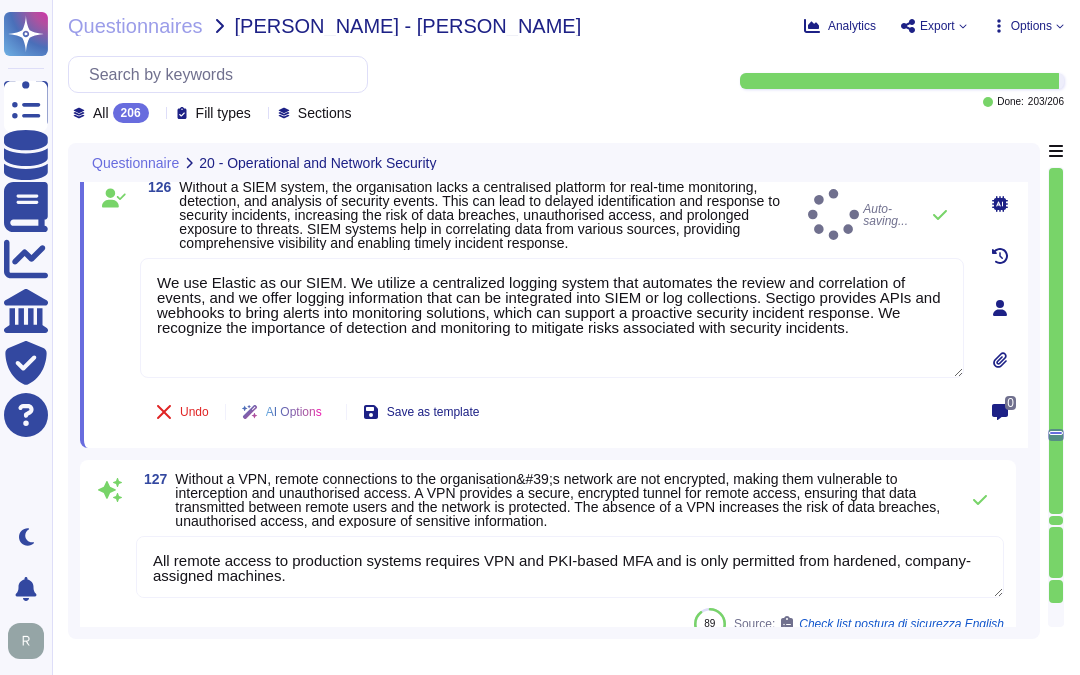 click on "126 Without a SIEM system, the organisation lacks a centralised platform for real-time monitoring, detection, and analysis of security events. This can lead to delayed identification and response to security incidents, increasing the risk of data breaches, unauthorised access, and prolonged exposure to threats. SIEM systems help in correlating data from various sources, providing comprehensive visibility and enabling timely incident response. Auto-saving..." at bounding box center [552, 215] 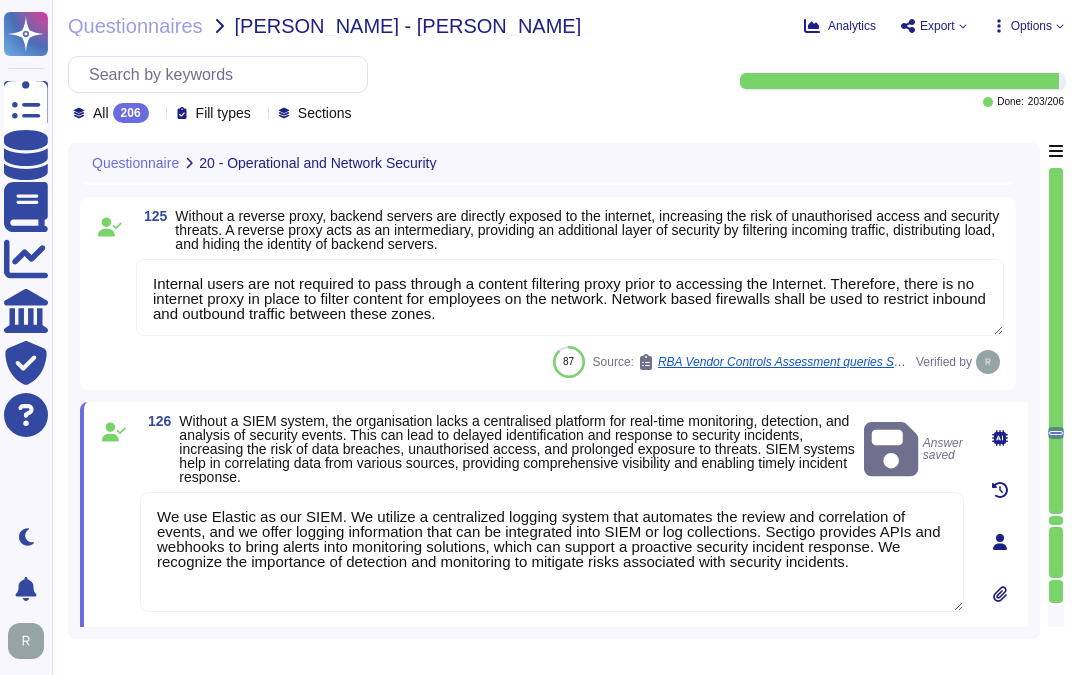 type on "Sectigo implements a default deny all rule on its firewalls, allowing only explicitly permitted traffic. This policy is designed to enhance network security by isolating critical systems, terminating external connections, and restricting inbound and outbound traffic. Access to the firewalls is limited to authorized personnel, ensuring that only necessary and authorized traffic is allowed, thereby reducing the risk of unauthorized access and potential security breaches." 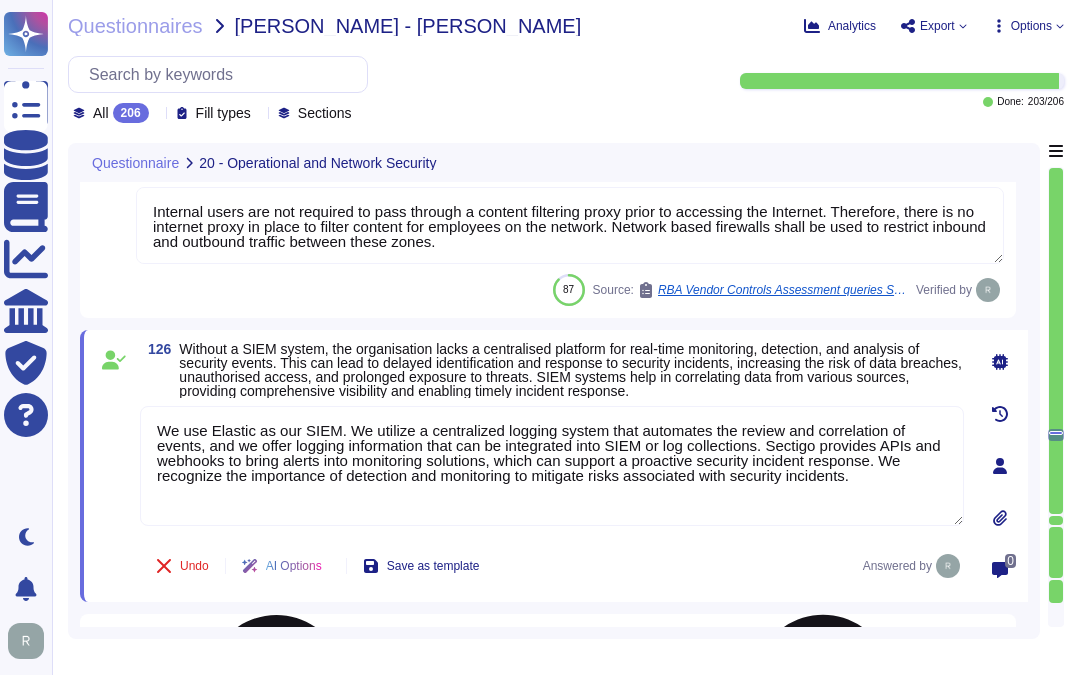 scroll, scrollTop: 27624, scrollLeft: 0, axis: vertical 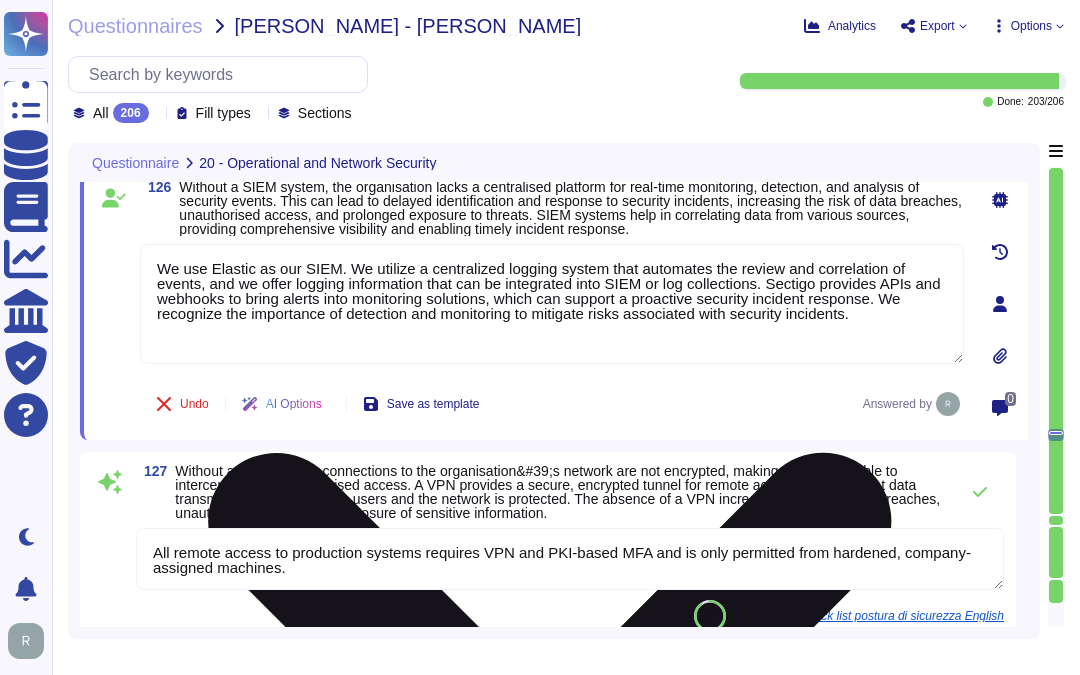 type on "Sectigo implements formal measures to guard against, detect, remove, and report malicious software, including viruses and ransomware. We utilize CrowdStrike for endpoint security, which includes real-time scanning and regular updates for all endpoints. Our security measures include automated tools like anti-virus, anti-spyware, and vulnerability scanners, ensuring that all systems are protected and that these solutions are kept updated at all times. Regular updates and continuous monitoring are integral to maintaining a secure environment, thereby reducing the risk of security incidents and compromises." 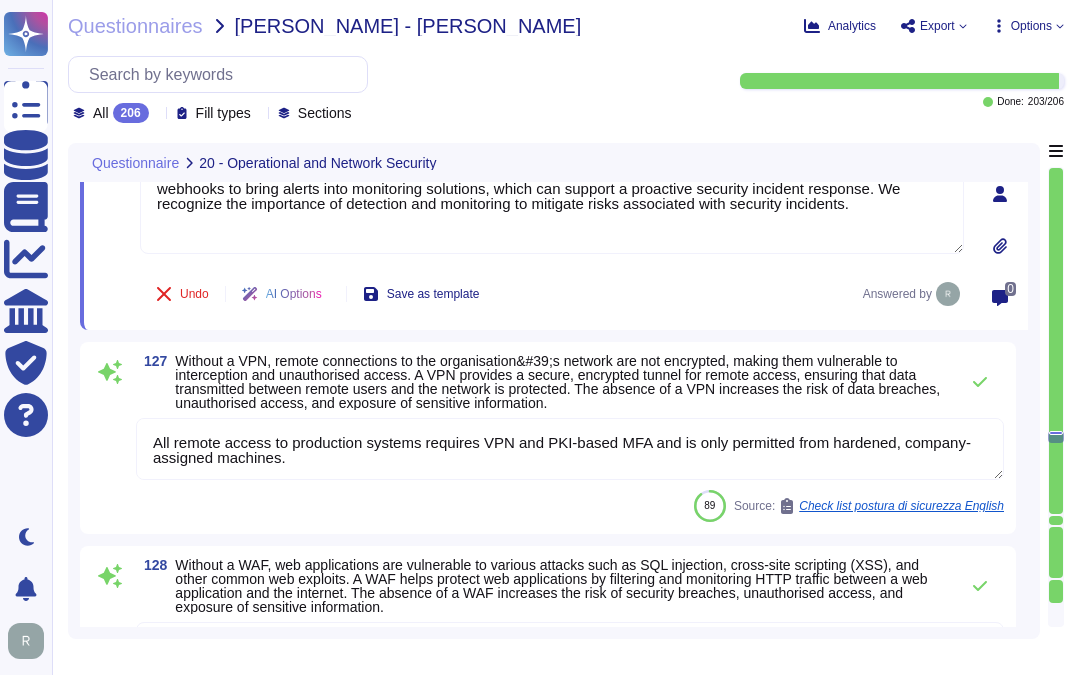 scroll, scrollTop: 27846, scrollLeft: 0, axis: vertical 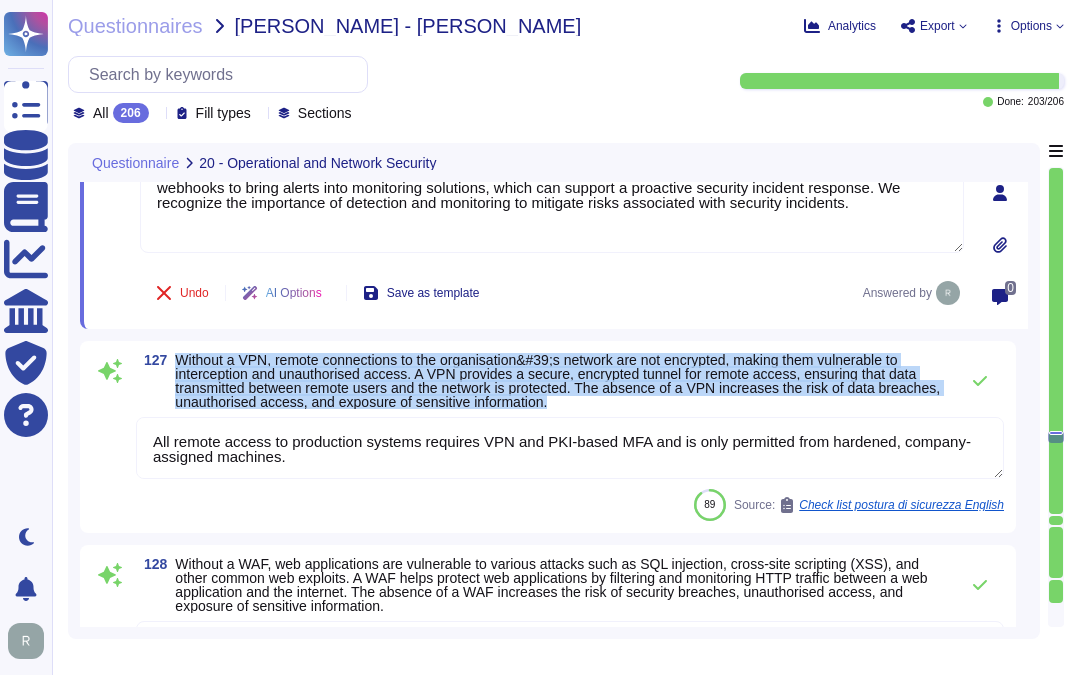 drag, startPoint x: 175, startPoint y: 354, endPoint x: 642, endPoint y: 404, distance: 469.66904 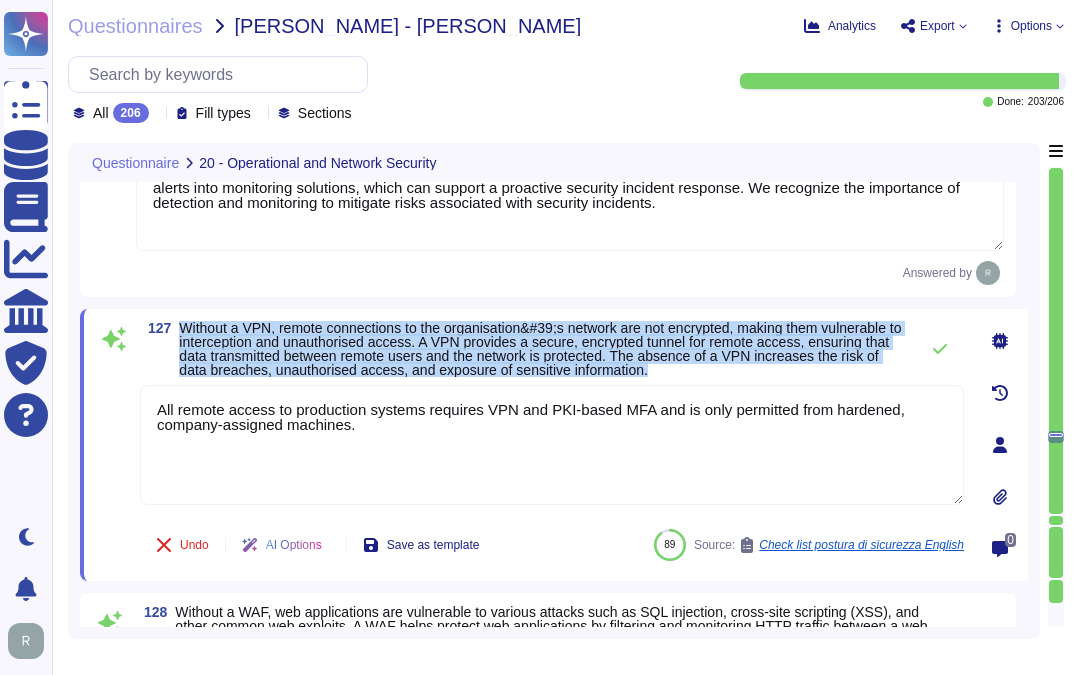drag, startPoint x: 180, startPoint y: 332, endPoint x: 786, endPoint y: 375, distance: 607.5237 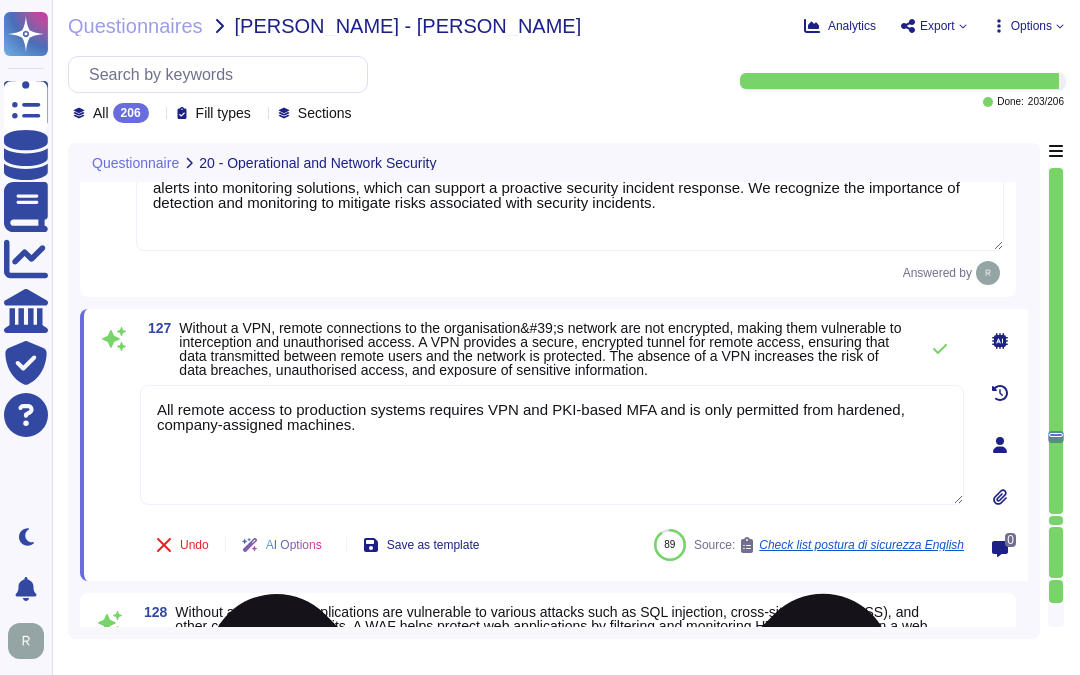click on "All remote access to production systems requires VPN and PKI-based MFA and is only permitted from hardened, company-assigned machines." at bounding box center (552, 445) 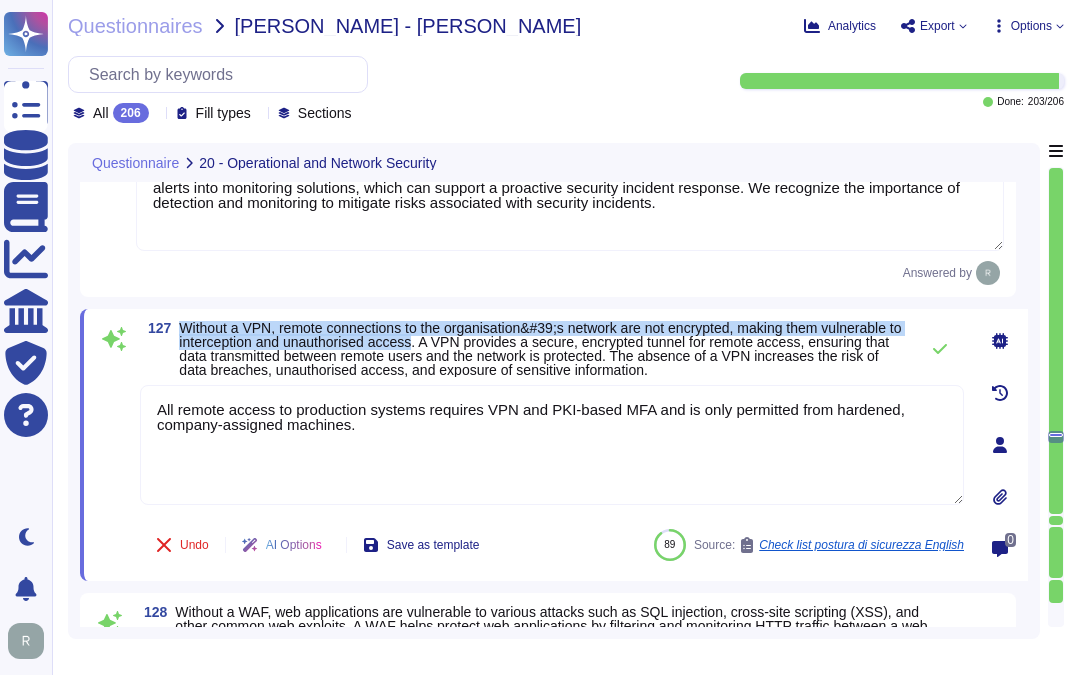 drag, startPoint x: 181, startPoint y: 332, endPoint x: 502, endPoint y: 350, distance: 321.50427 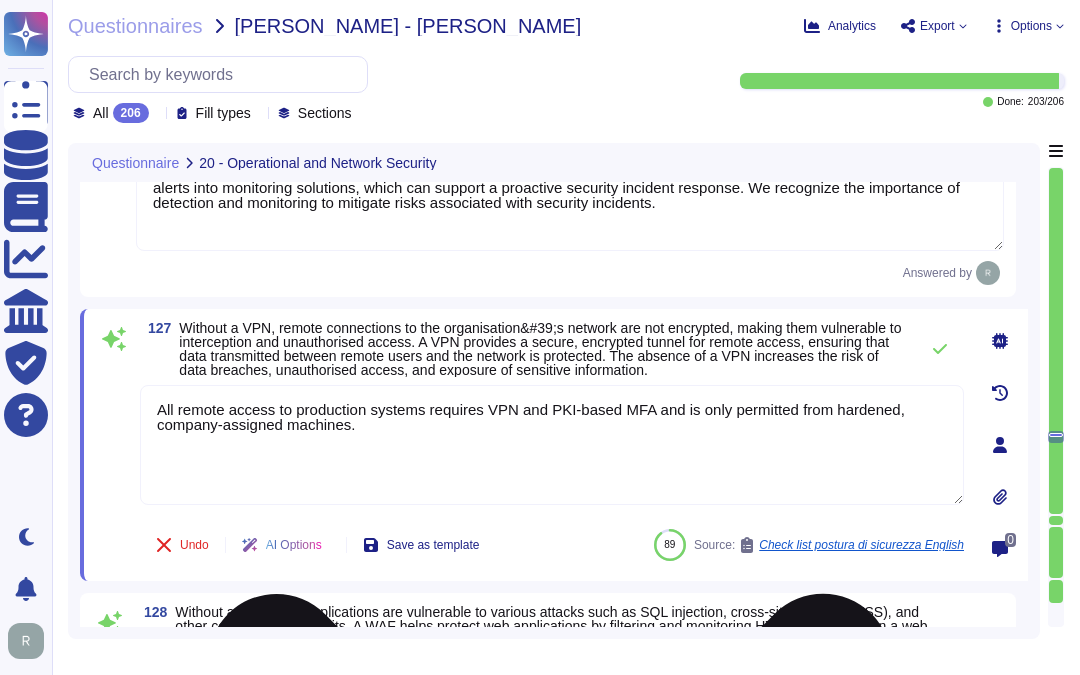 drag, startPoint x: 394, startPoint y: 437, endPoint x: 147, endPoint y: 398, distance: 250.06 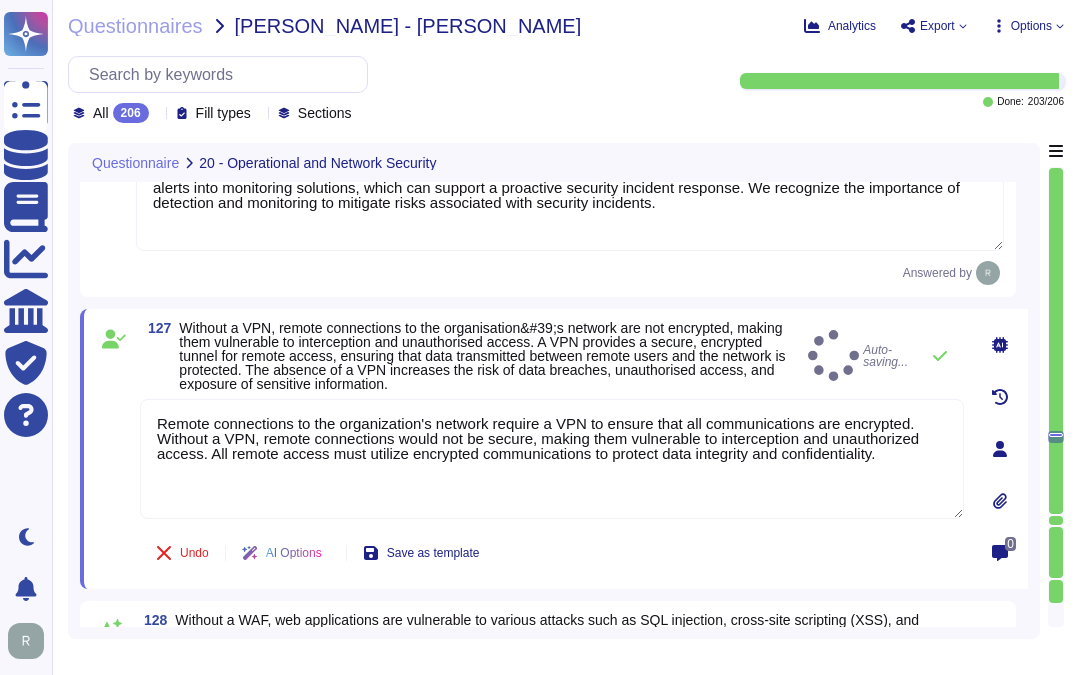 type on "Remote connections to the organization's network require a VPN to ensure that all communications are encrypted. Without a VPN, remote connections would not be secure, making them vulnerable to interception and unauthorized access. All remote access must utilize encrypted communications to protect data integrity and confidentiality." 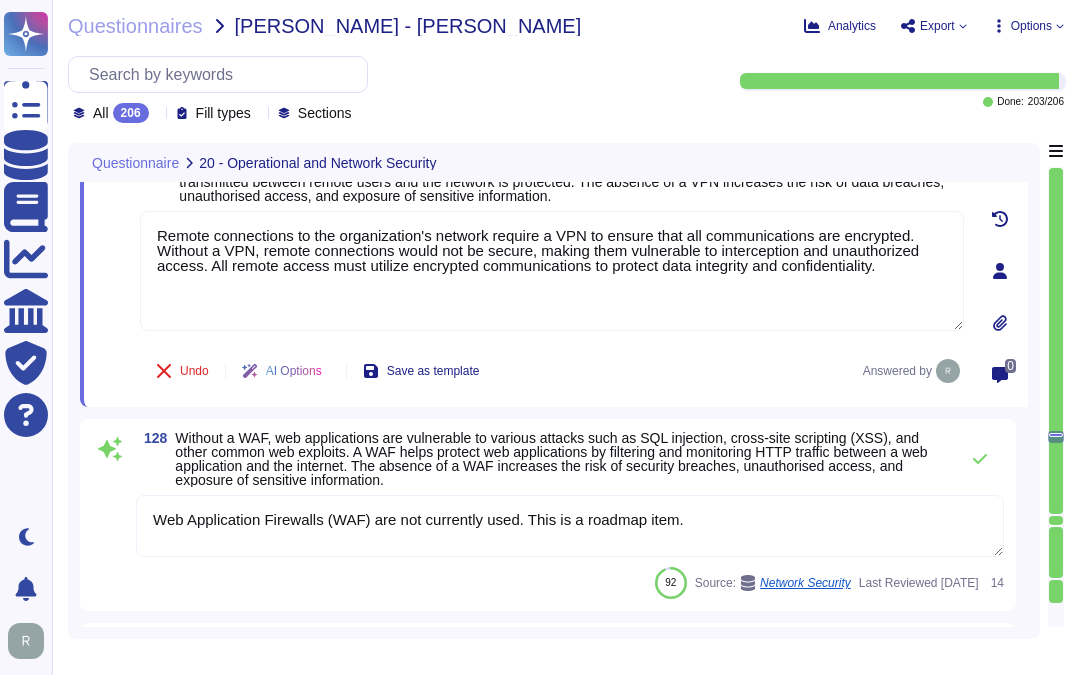 scroll, scrollTop: 28068, scrollLeft: 0, axis: vertical 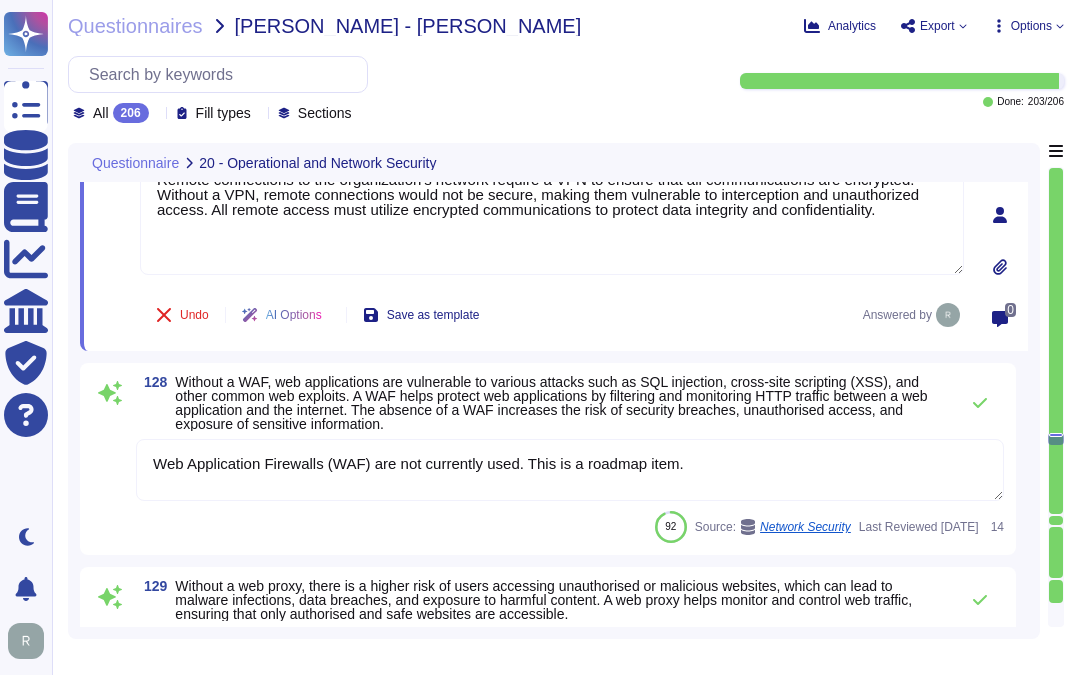 type on "Sectigo has a DDoS protection service in place, along with established rate limits to prevent denial of service attacks from a single client. We have controls in place to protect our internet-facing applications from DDoS attacks, ensuring that our infrastructure can withstand foreseeable bandwidth-consuming attacks. Our security measures include automated services for monitoring and alerting on suspicious activity, and our security team conducts 24/7 monitoring to respond to any incidents. We are committed to enhancing our security measures, including the future deployment of IDS/IPS for improved detection and response capabilities." 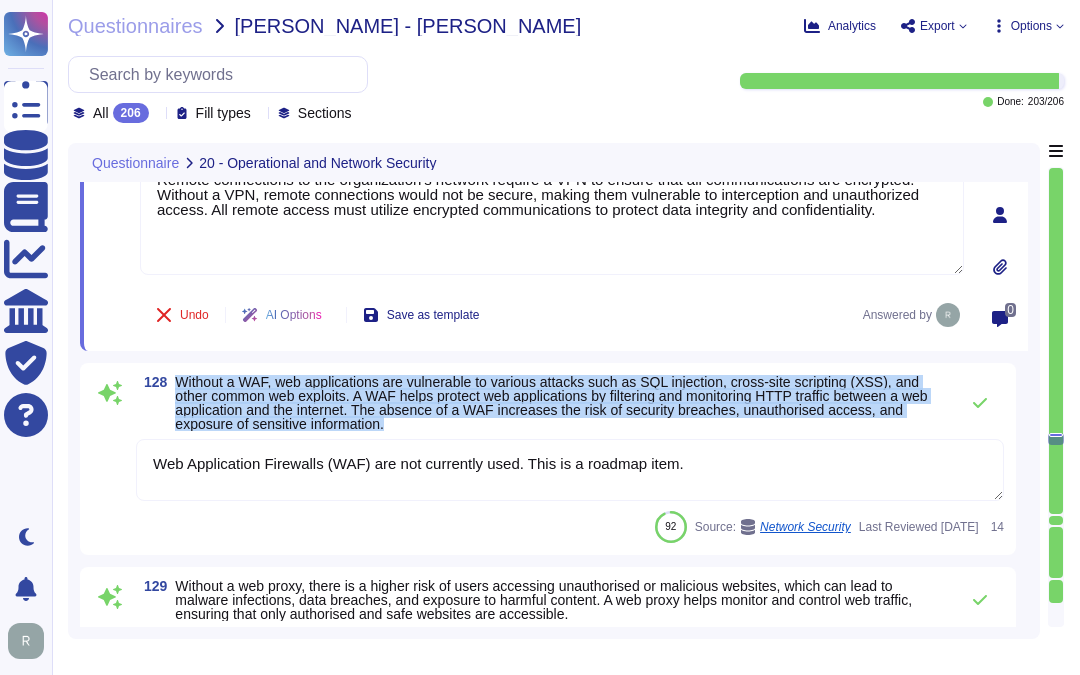drag, startPoint x: 177, startPoint y: 377, endPoint x: 468, endPoint y: 424, distance: 294.7711 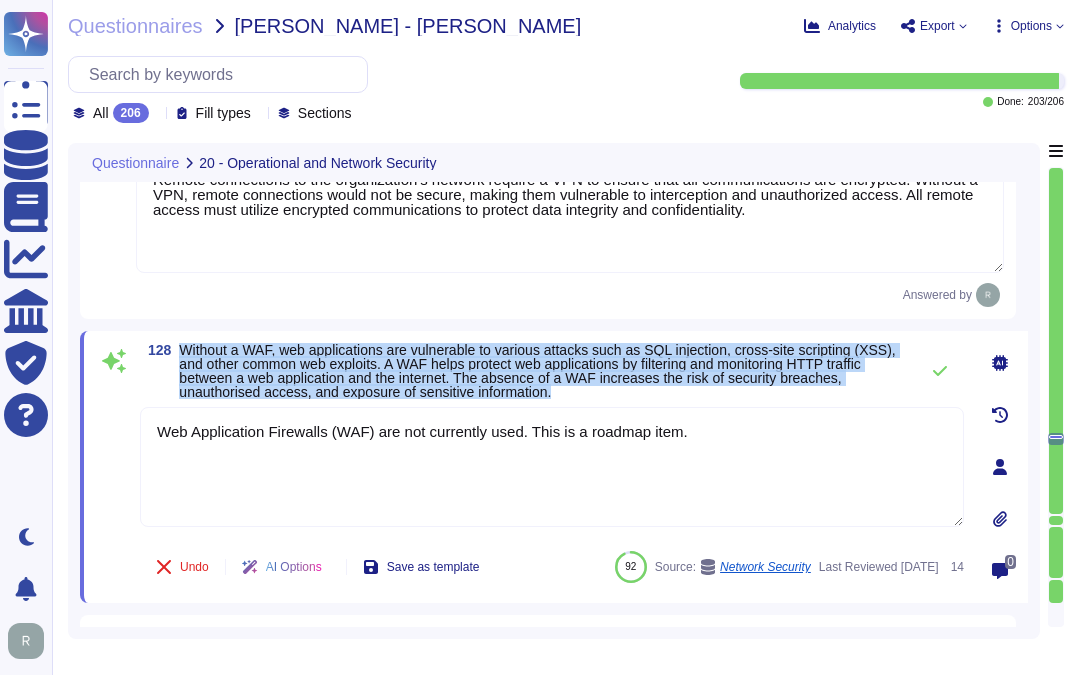drag, startPoint x: 180, startPoint y: 358, endPoint x: 556, endPoint y: 406, distance: 379.05145 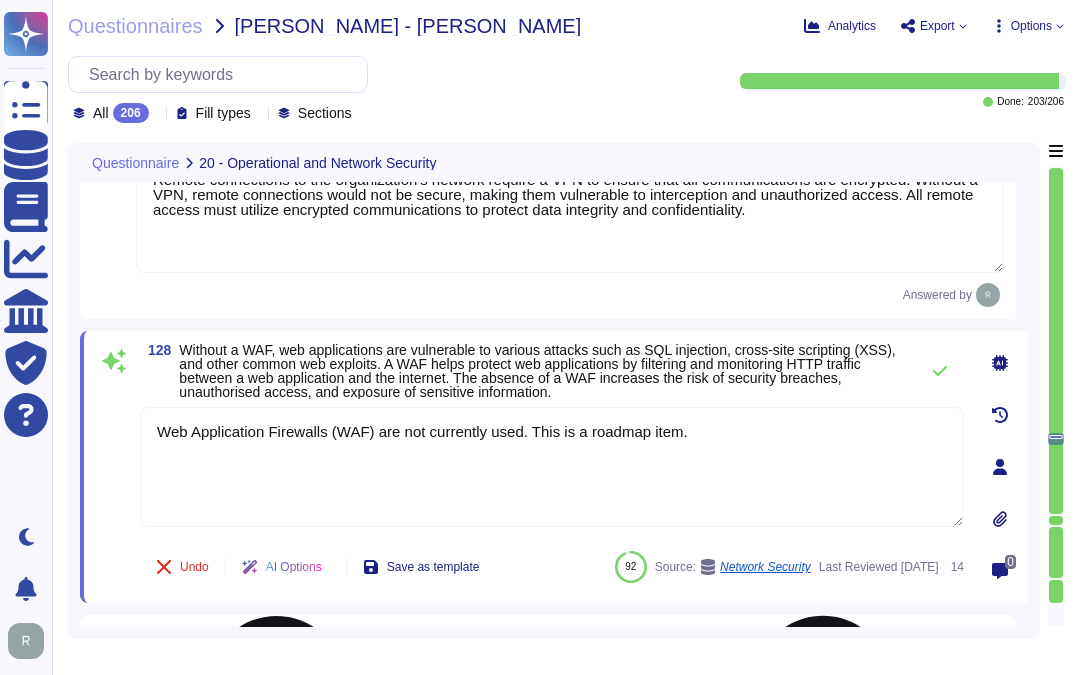 click on "Web Application Firewalls (WAF) are not currently used. This is a roadmap item." at bounding box center (552, 467) 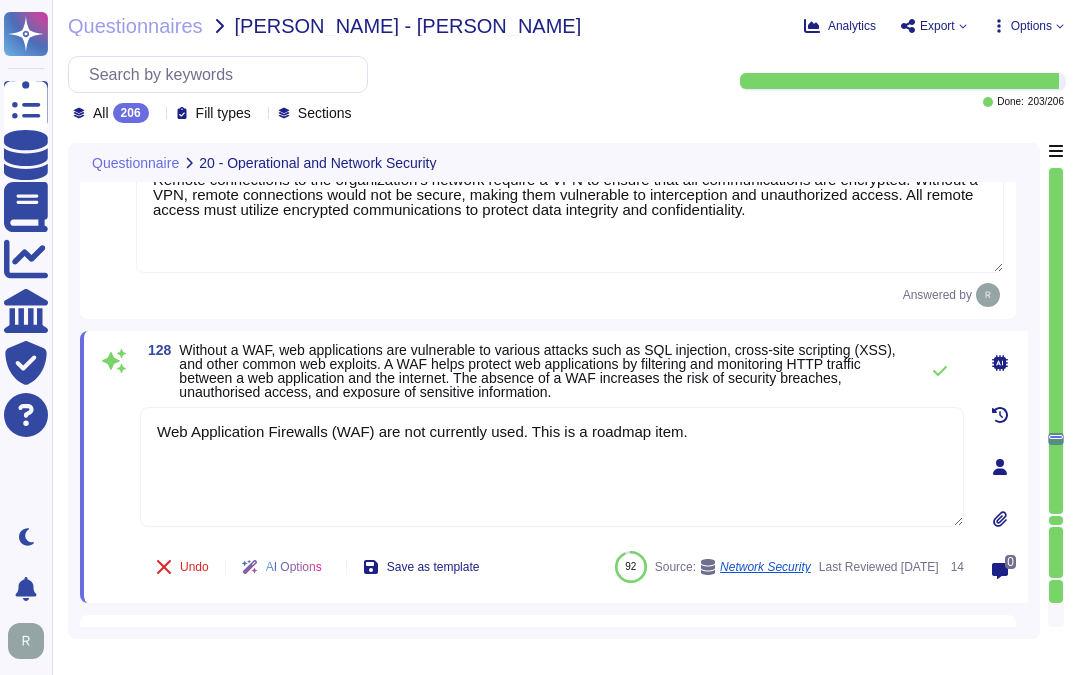 click on "Without a WAF, web applications are vulnerable to various attacks such as SQL injection, cross-site scripting (XSS), and other common web exploits. A WAF helps protect web applications by filtering and monitoring HTTP traffic between a web application and the internet. The absence of a WAF increases the risk of security breaches, unauthorised access, and exposure of sensitive information." at bounding box center [537, 371] 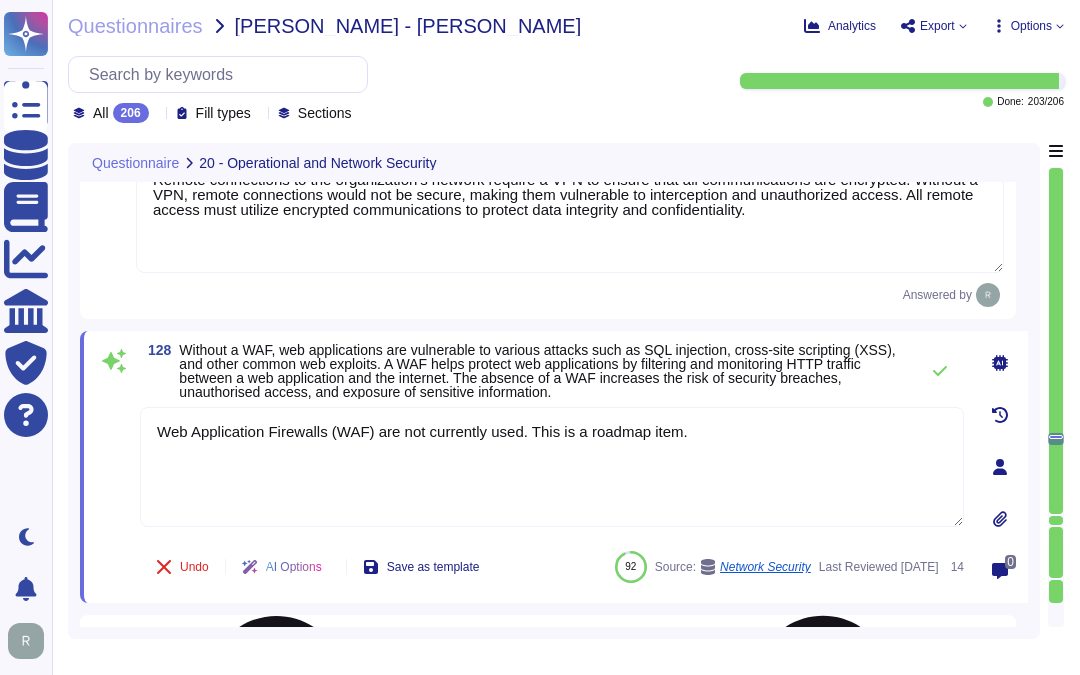 drag, startPoint x: 714, startPoint y: 450, endPoint x: 170, endPoint y: 457, distance: 544.04504 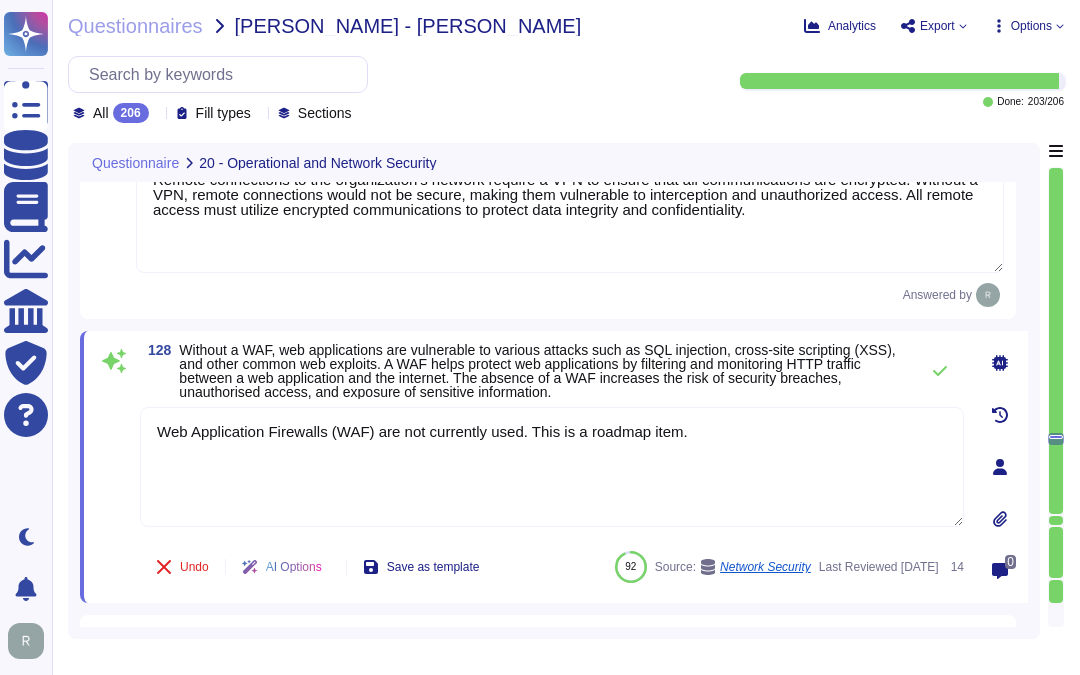 paste on "However, they are a roadmap item, and we are working on implementing WAF solutions, targeted for Q1 2026" 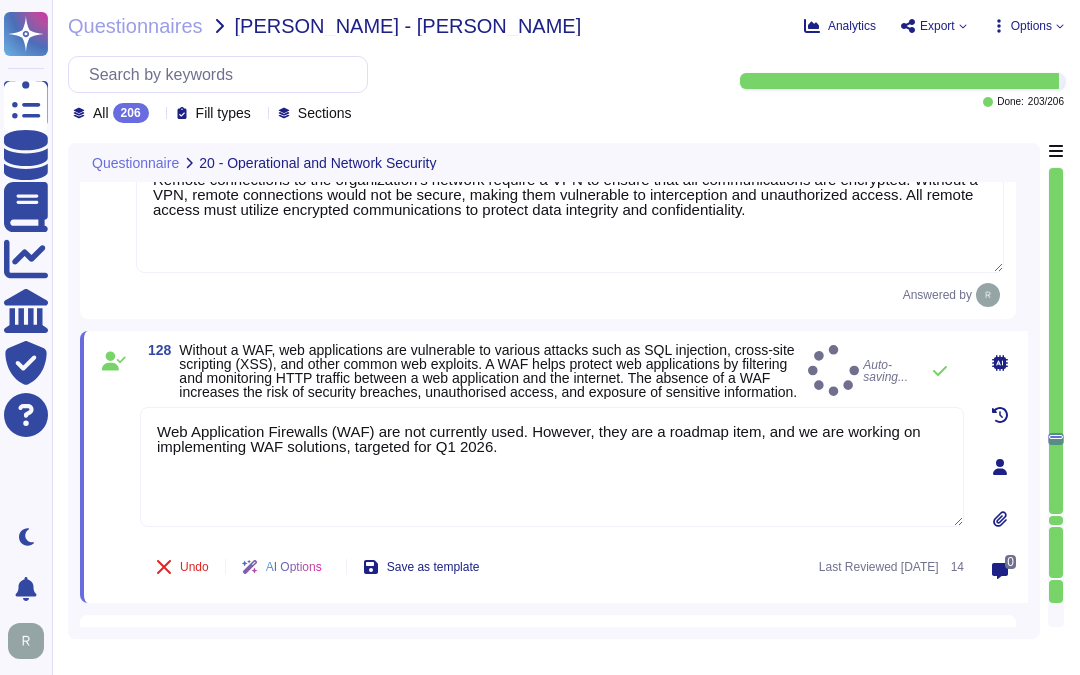 type on "Web Application Firewalls (WAF) are not currently used. However, they are a roadmap item, and we are working on implementing WAF solutions, targeted for Q1 2026." 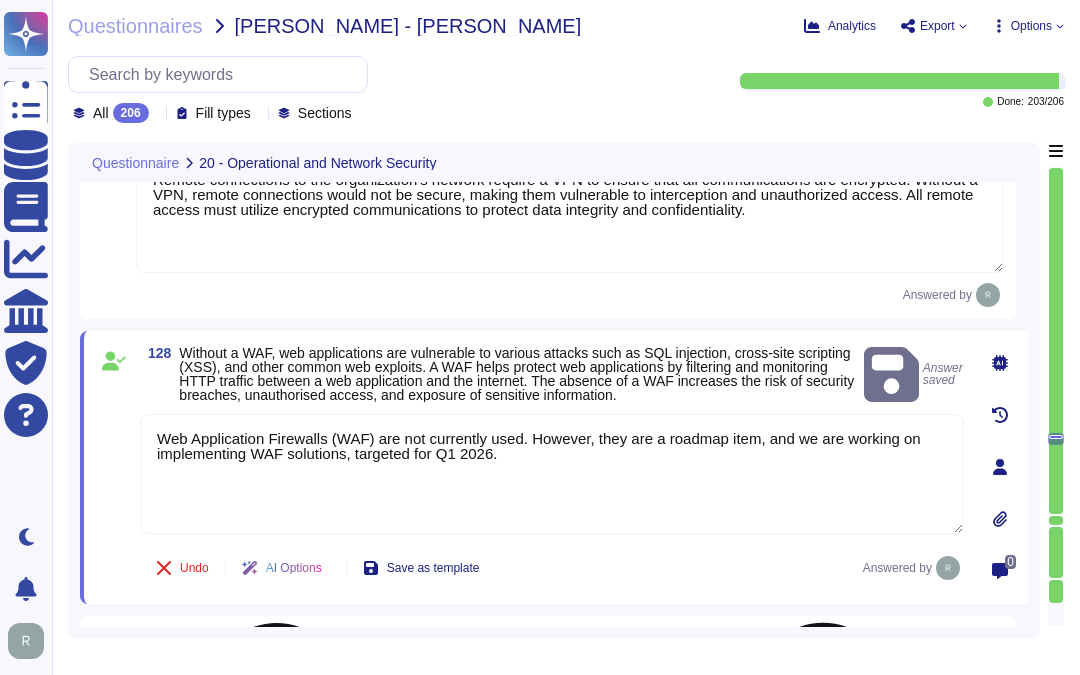 type on "Sectigo has a DDoS protection service in place, along with established rate limits to prevent denial of service attacks from a single client. We have controls in place to protect our internet-facing applications from DDoS attacks, ensuring that our infrastructure can withstand foreseeable bandwidth-consuming attacks. Our security measures include automated services for monitoring and alerting on suspicious activity, and our security team conducts 24/7 monitoring to respond to any incidents. We are committed to enhancing our security measures, including the future deployment of IDS/IPS for improved detection and response capabilities." 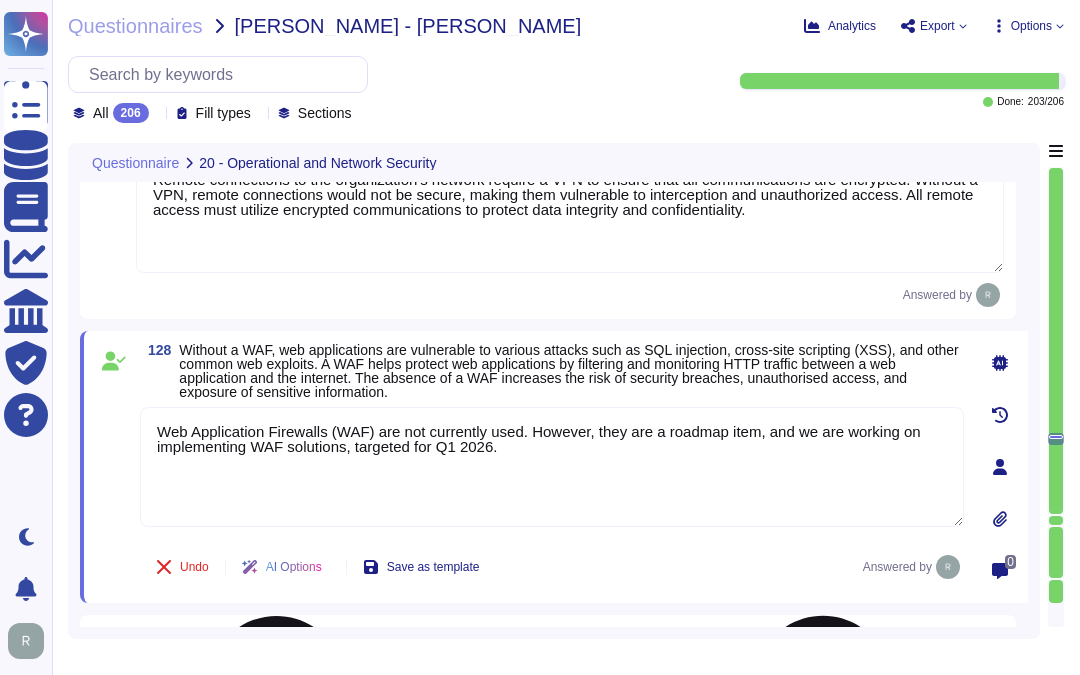click on "Web Application Firewalls (WAF) are not currently used. However, they are a roadmap item, and we are working on implementing WAF solutions, targeted for Q1 2026." at bounding box center (552, 467) 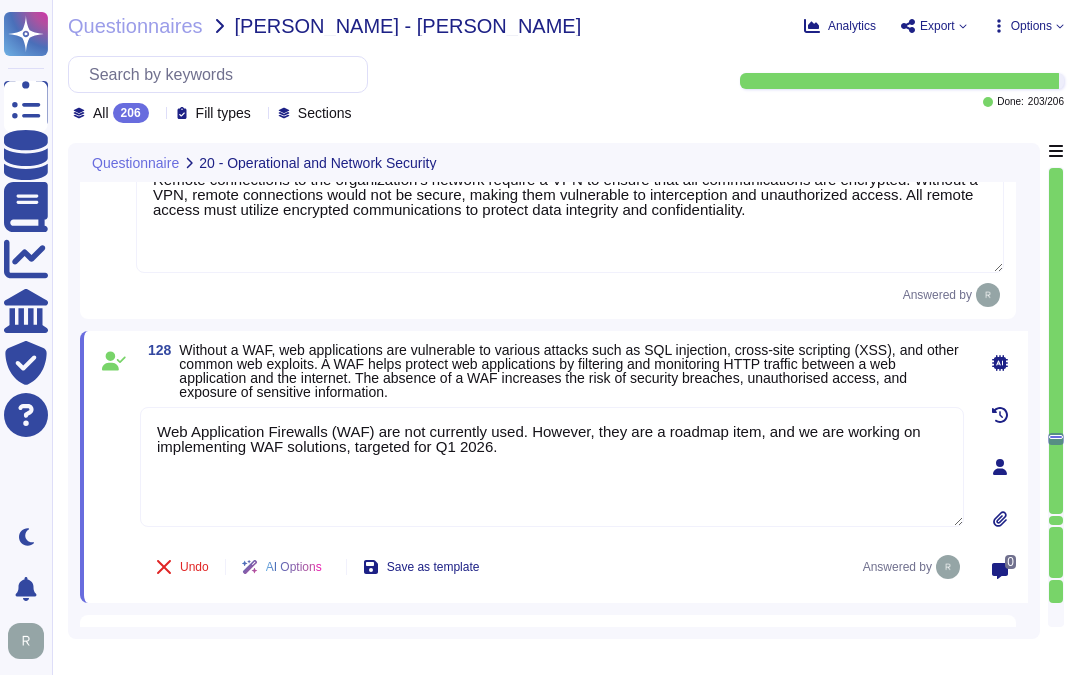 click on "Without a WAF, web applications are vulnerable to various attacks such as SQL injection, cross-site scripting (XSS), and other common web exploits. A WAF helps protect web applications by filtering and monitoring HTTP traffic between a web application and the internet. The absence of a WAF increases the risk of security breaches, unauthorised access, and exposure of sensitive information." at bounding box center [571, 371] 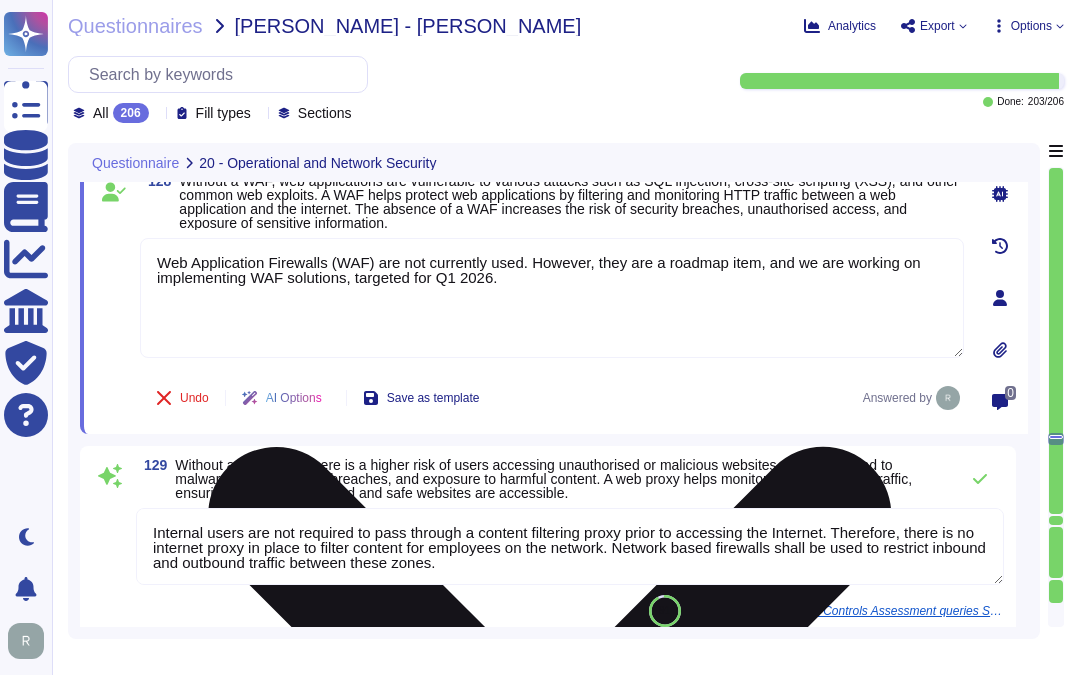 scroll, scrollTop: 28291, scrollLeft: 0, axis: vertical 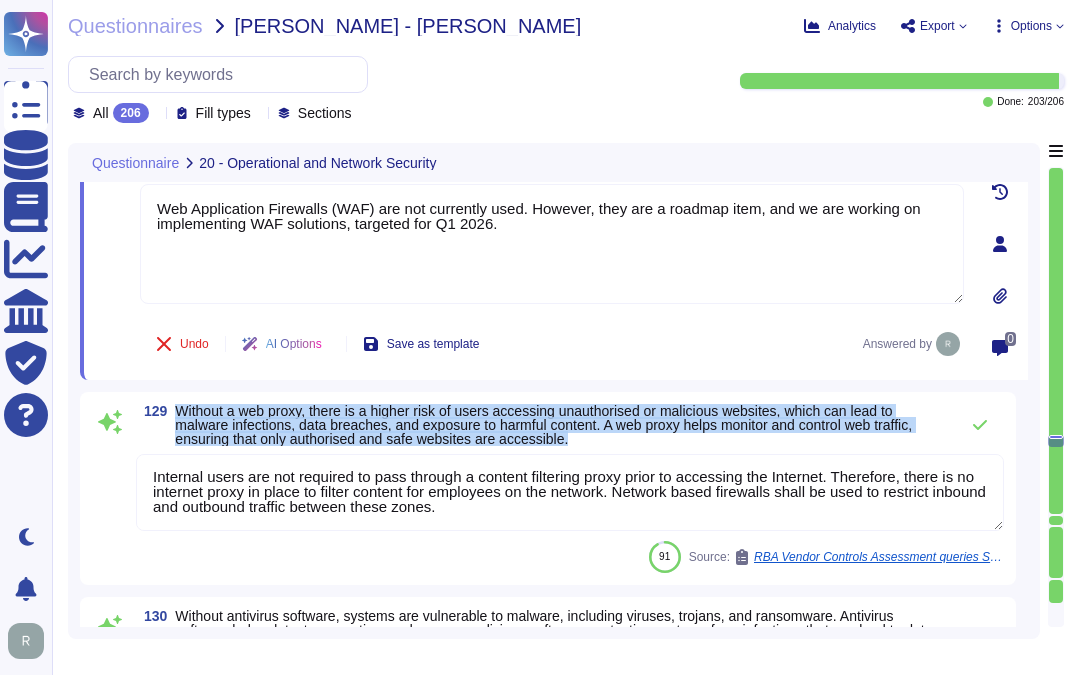drag, startPoint x: 175, startPoint y: 413, endPoint x: 606, endPoint y: 442, distance: 431.97455 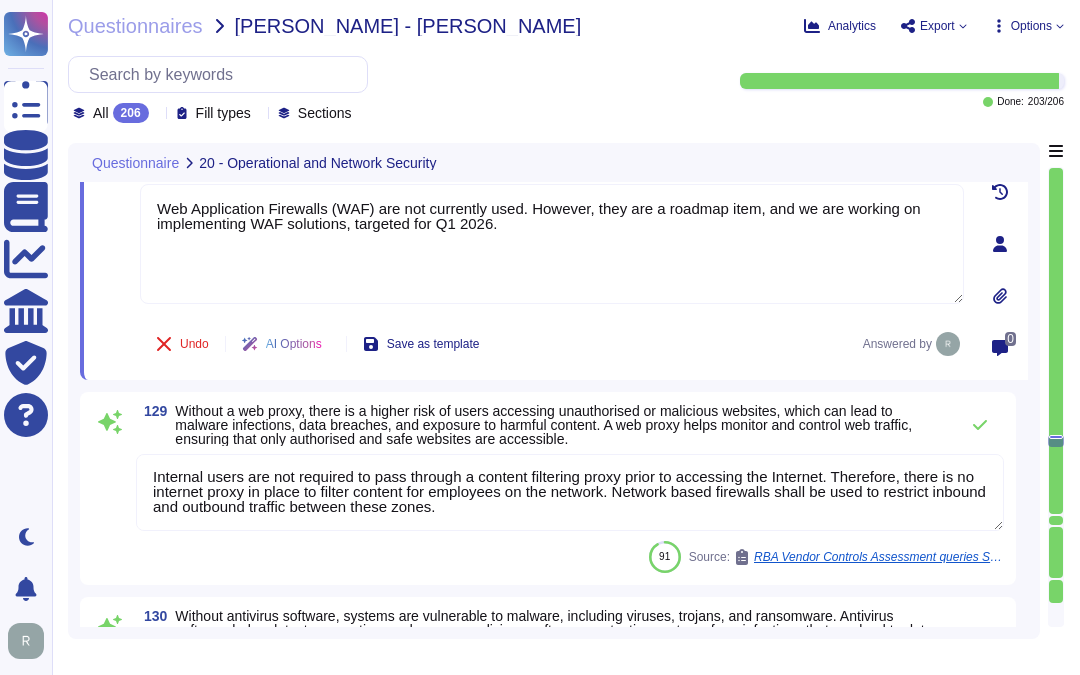 scroll, scrollTop: 0, scrollLeft: 0, axis: both 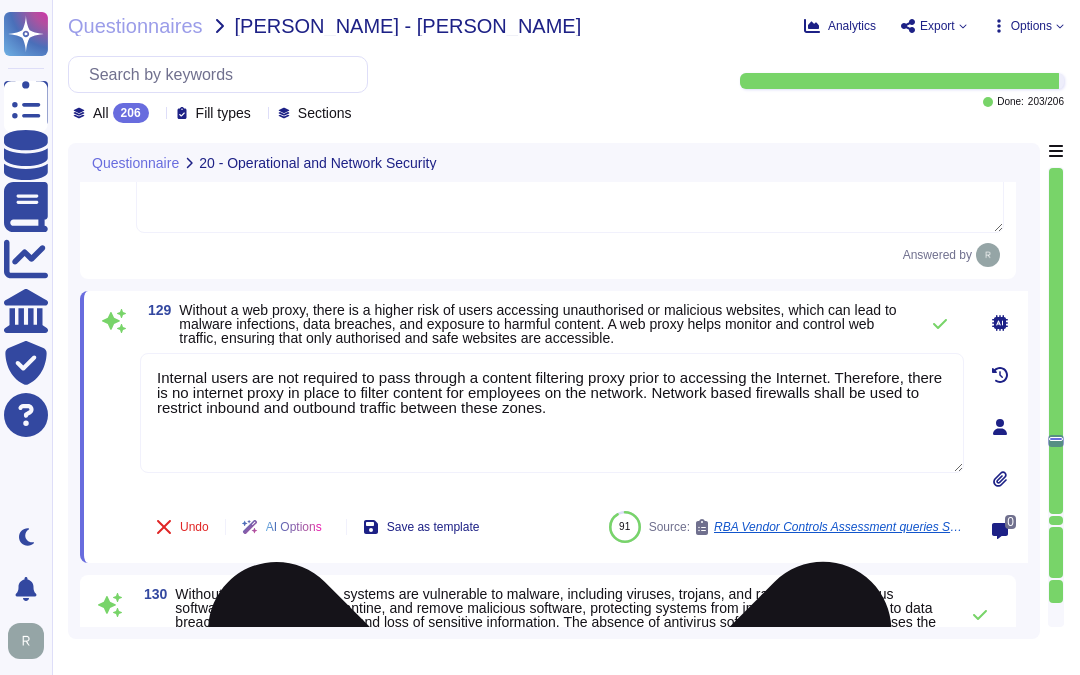 type on "We currently do not have a Data Loss Prevention (DLP) solution in place. However, we have implemented several security measures to prevent data leakage and safeguard sensitive customer data. These measures include data segmentation, access control, employee training, data encryption, monitoring and alerts, network segmentation, multi-factor authentication, asset management, and incident response. Collectively, these measures help to prevent unauthorized access or exfiltration of sensitive data, thereby reducing the risk of data breaches and the unauthorized transfer of sensitive information." 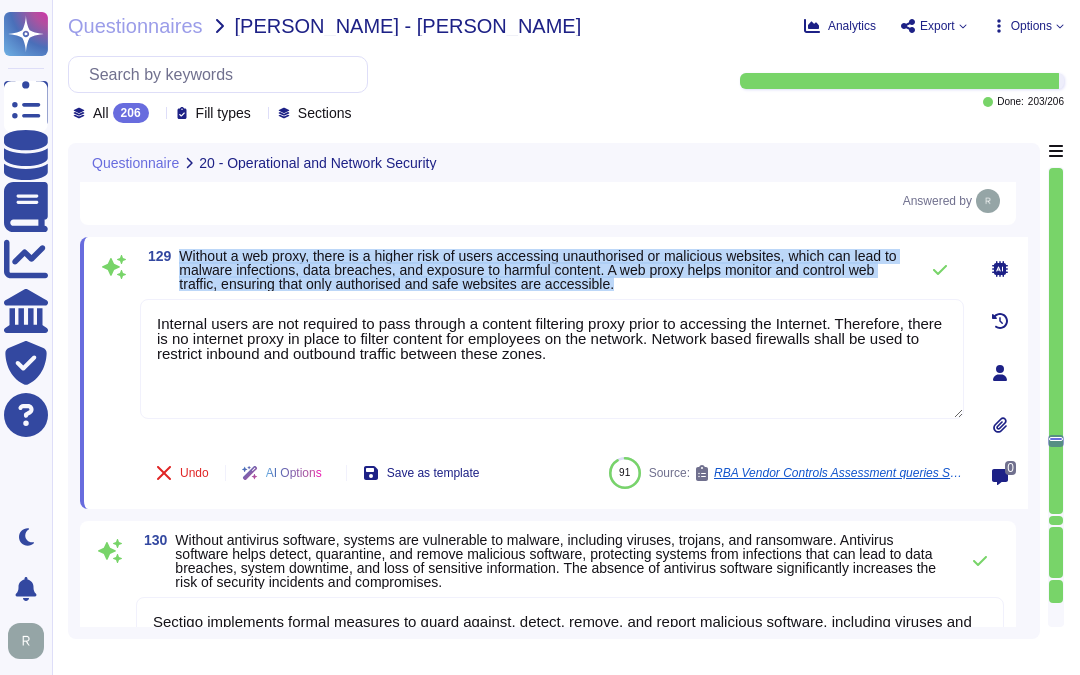 drag, startPoint x: 180, startPoint y: 264, endPoint x: 650, endPoint y: 298, distance: 471.22818 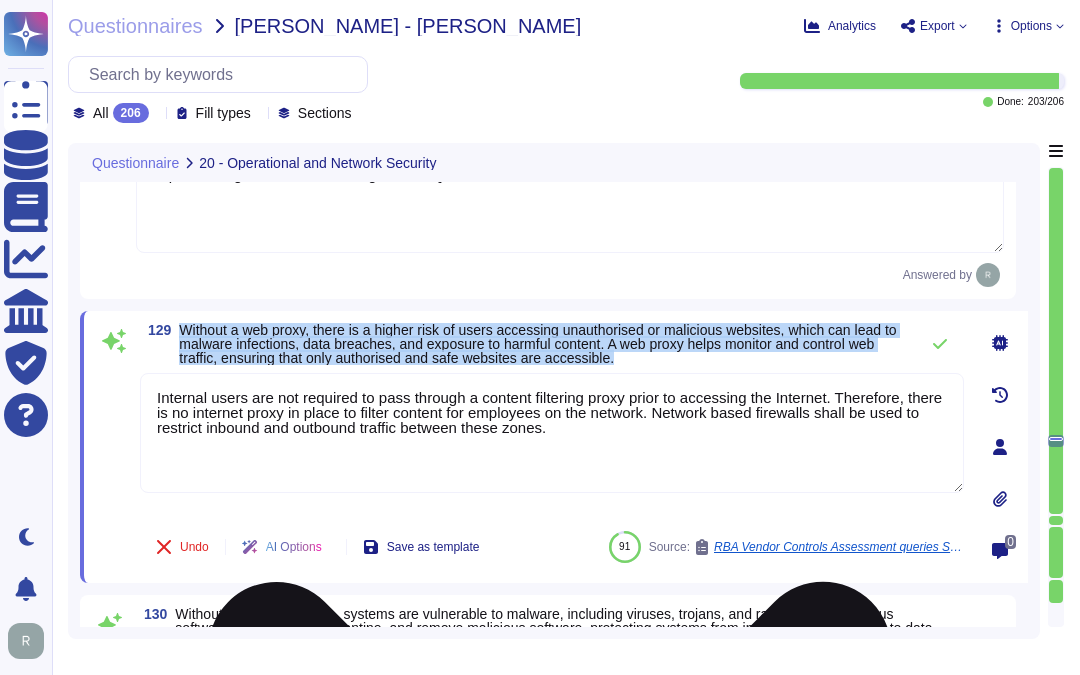 scroll, scrollTop: 28291, scrollLeft: 0, axis: vertical 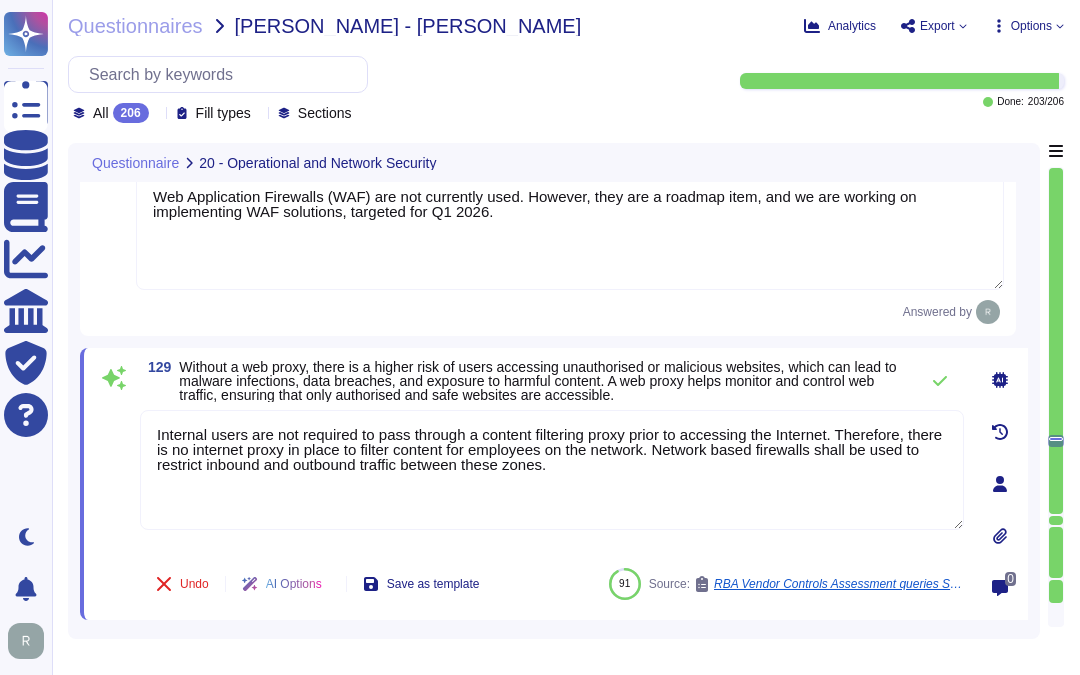 drag, startPoint x: 575, startPoint y: 480, endPoint x: 130, endPoint y: 432, distance: 447.58127 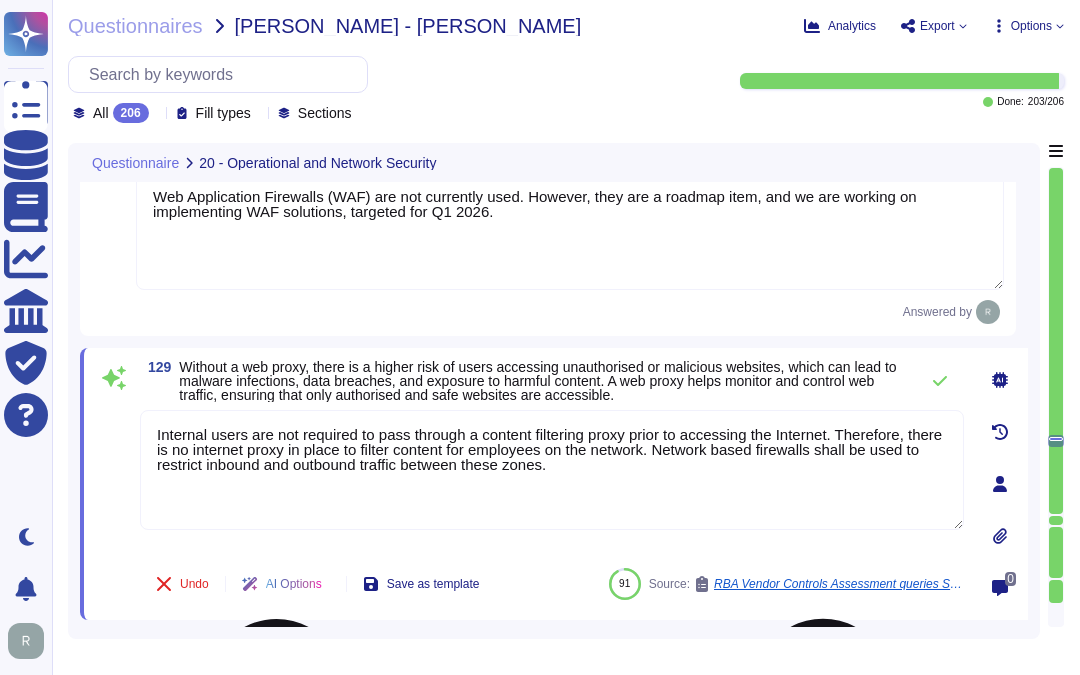 click on "Internal users are not required to pass through a content filtering proxy prior to accessing the Internet. Therefore, there is no internet proxy in place to filter content for employees on the network. Network based firewalls shall be used to restrict inbound and outbound traffic between these zones." at bounding box center (552, 470) 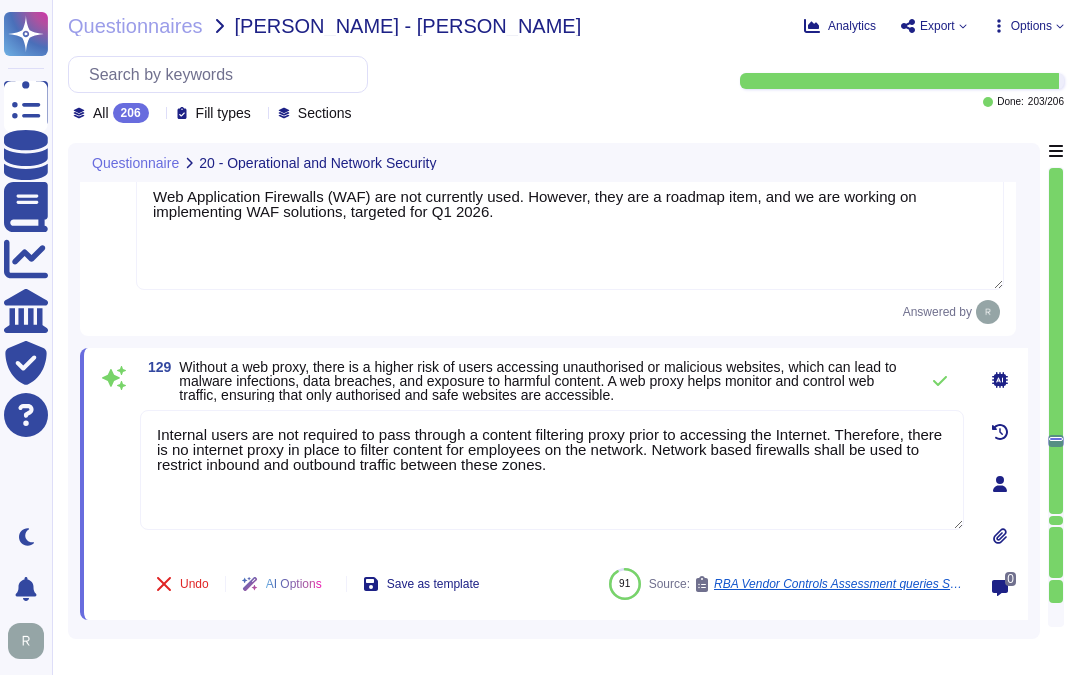 click on "Without a web proxy, there is a higher risk of users accessing unauthorised or malicious websites, which can lead to malware infections, data breaches, and exposure to harmful content. A web proxy helps monitor and control web traffic, ensuring that only authorised and safe websites are accessible." at bounding box center (537, 381) 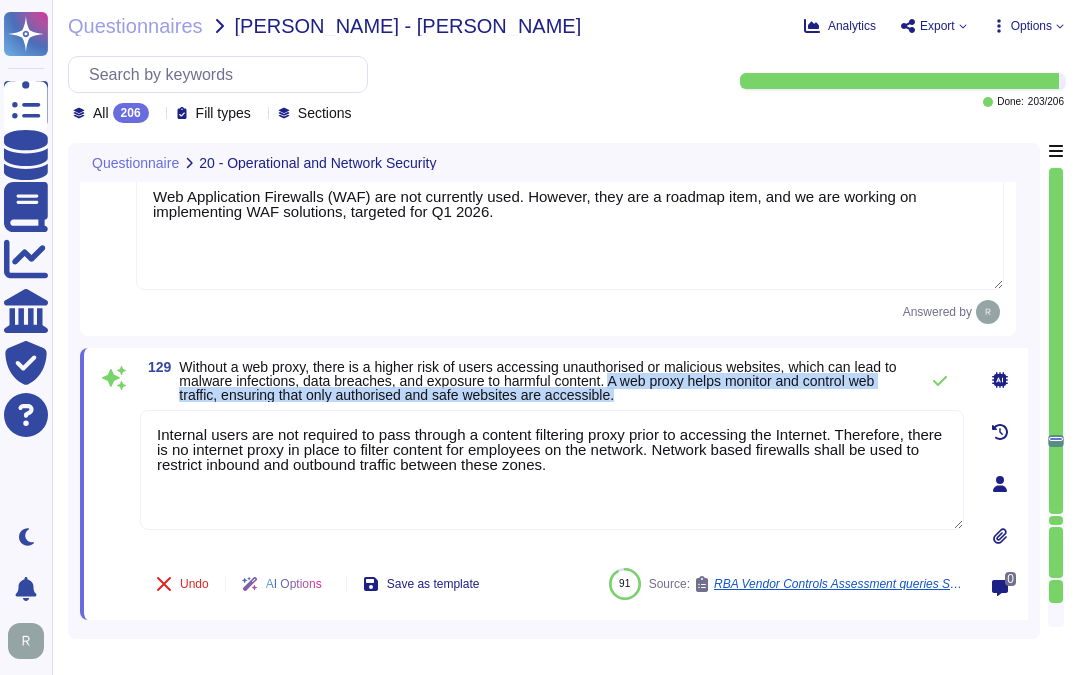 drag, startPoint x: 634, startPoint y: 391, endPoint x: 658, endPoint y: 402, distance: 26.400757 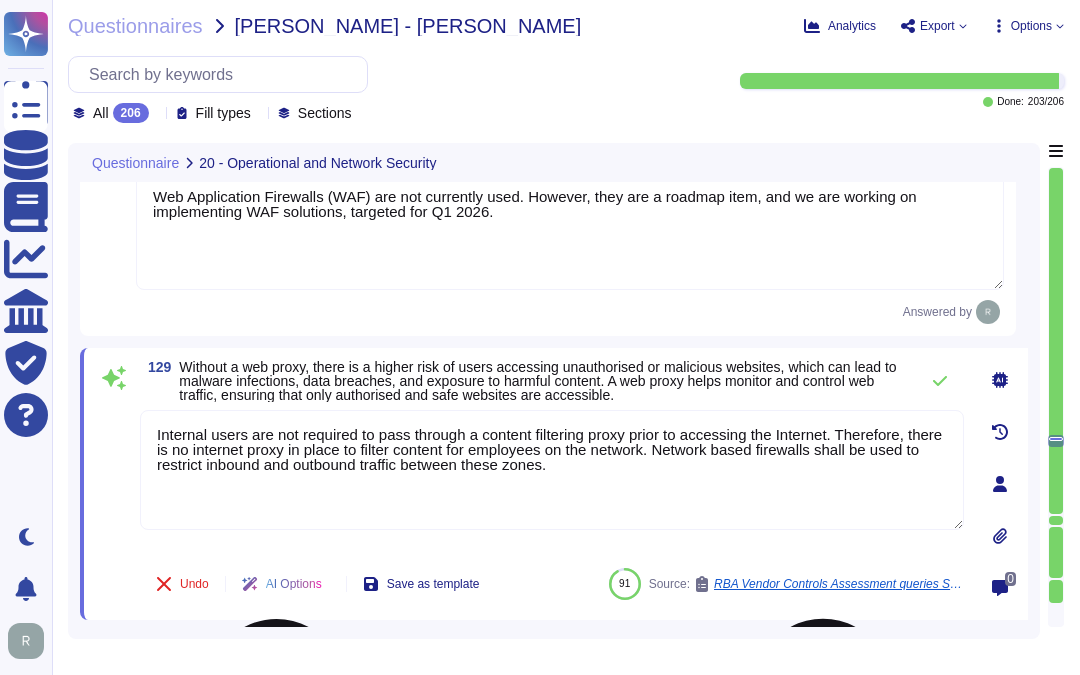 click on "Internal users are not required to pass through a content filtering proxy prior to accessing the Internet. Therefore, there is no internet proxy in place to filter content for employees on the network. Network based firewalls shall be used to restrict inbound and outbound traffic between these zones." at bounding box center [552, 470] 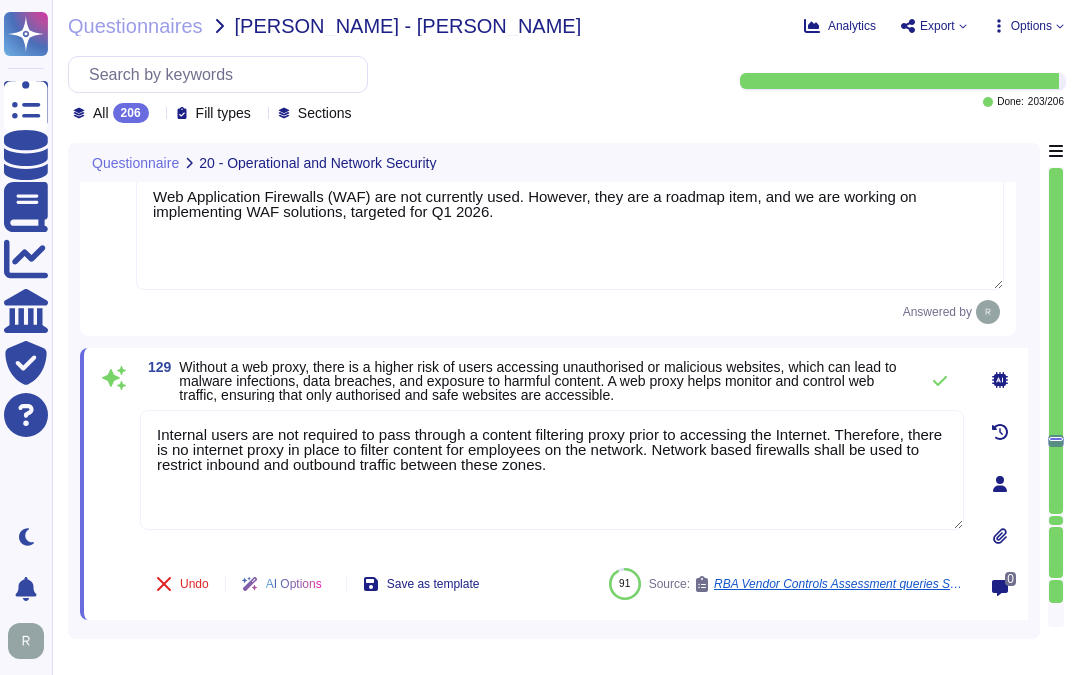 drag, startPoint x: 598, startPoint y: 485, endPoint x: 133, endPoint y: 434, distance: 467.78842 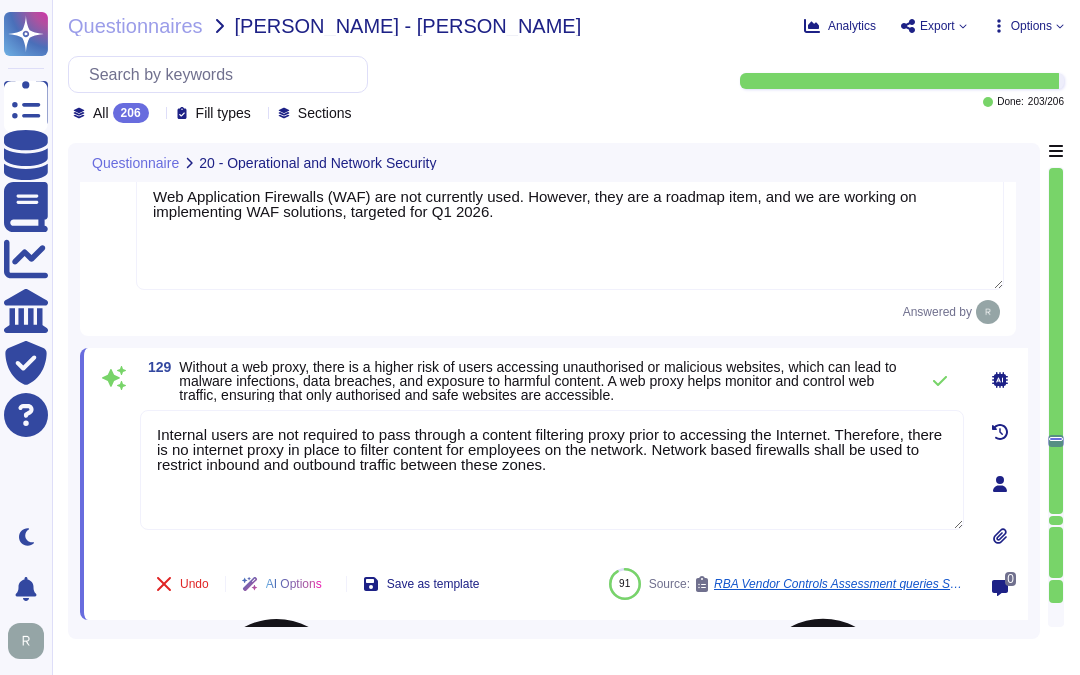 click on "Internal users are not required to pass through a content filtering proxy prior to accessing the Internet. Therefore, there is no internet proxy in place to filter content for employees on the network. Network based firewalls shall be used to restrict inbound and outbound traffic between these zones." at bounding box center (552, 470) 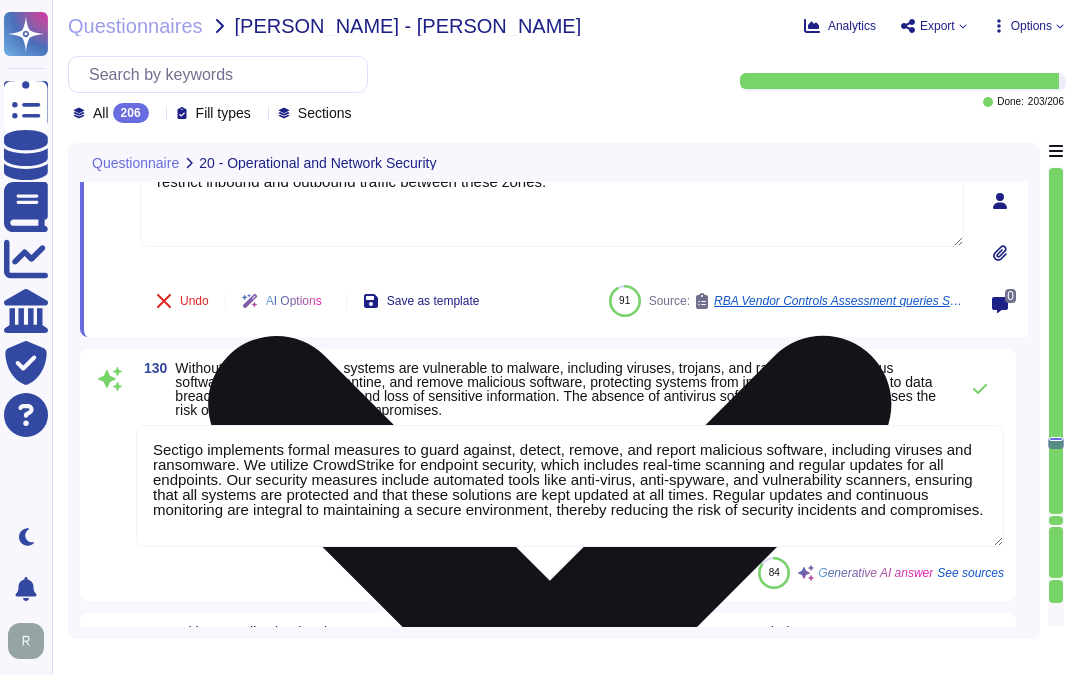 scroll, scrollTop: 28624, scrollLeft: 0, axis: vertical 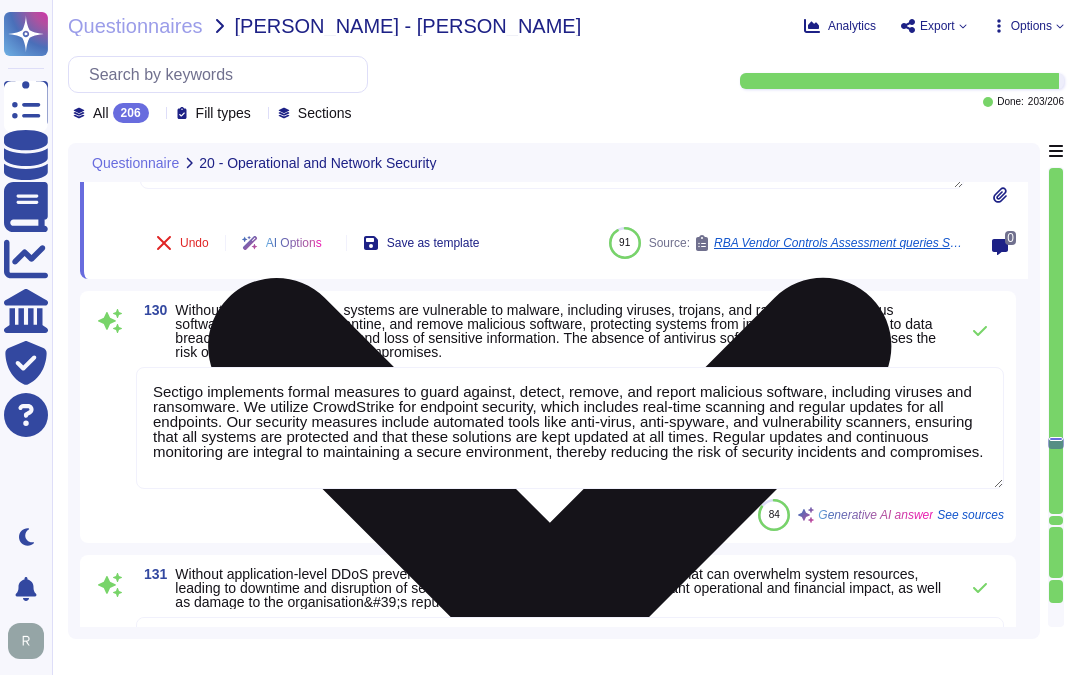 type on "Sectigo implements a comprehensive data classification policy that categorizes information into four sensitivity levels: Public, Internal, Confidential, and Highly Confidential. All sensitive information must be labeled with an appropriate classification marking, applicable to both physical and electronic formats. This policy ensures that information is protected according to its confidentiality requirements, and it includes clear handling directions and security controls that increase in strength with the sensitivity of the data classification.
The classification of a document is determined by the highest classification of the information it contains, and it is the Asset Owner's responsibility to classify information according to its value, legal requirements, sensitivity, and criticality to the organization. This structured approach is designed to mitigate the risks associated with unauthorized access, data breaches, and the exposure of confidential information.
For further details, please refer to t..." 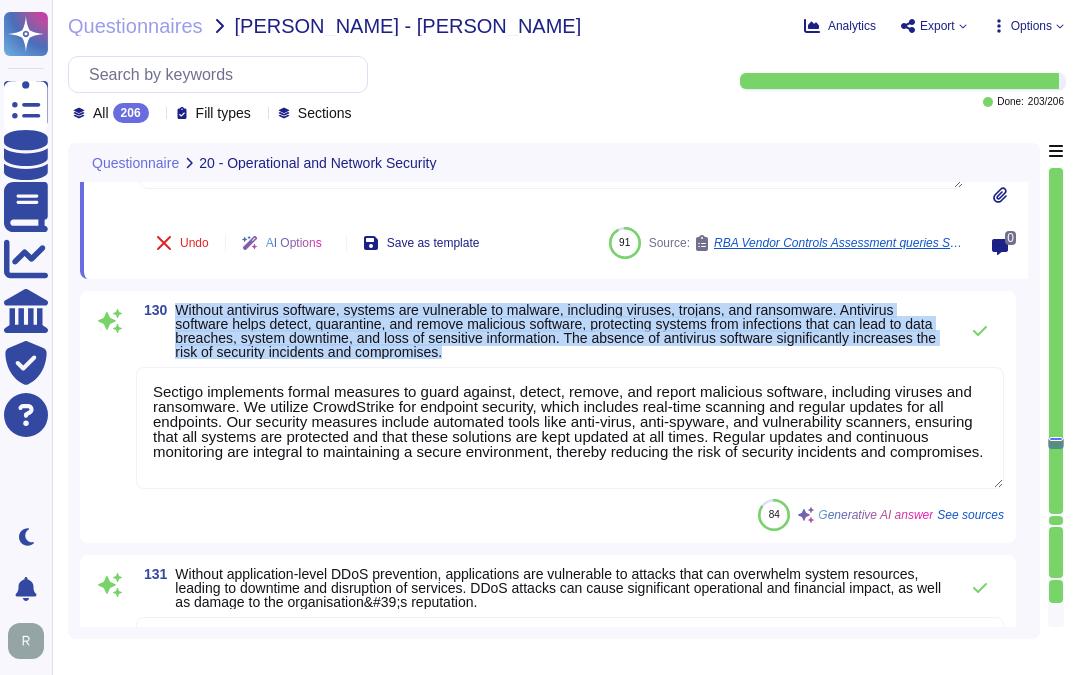 drag, startPoint x: 176, startPoint y: 311, endPoint x: 548, endPoint y: 352, distance: 374.2526 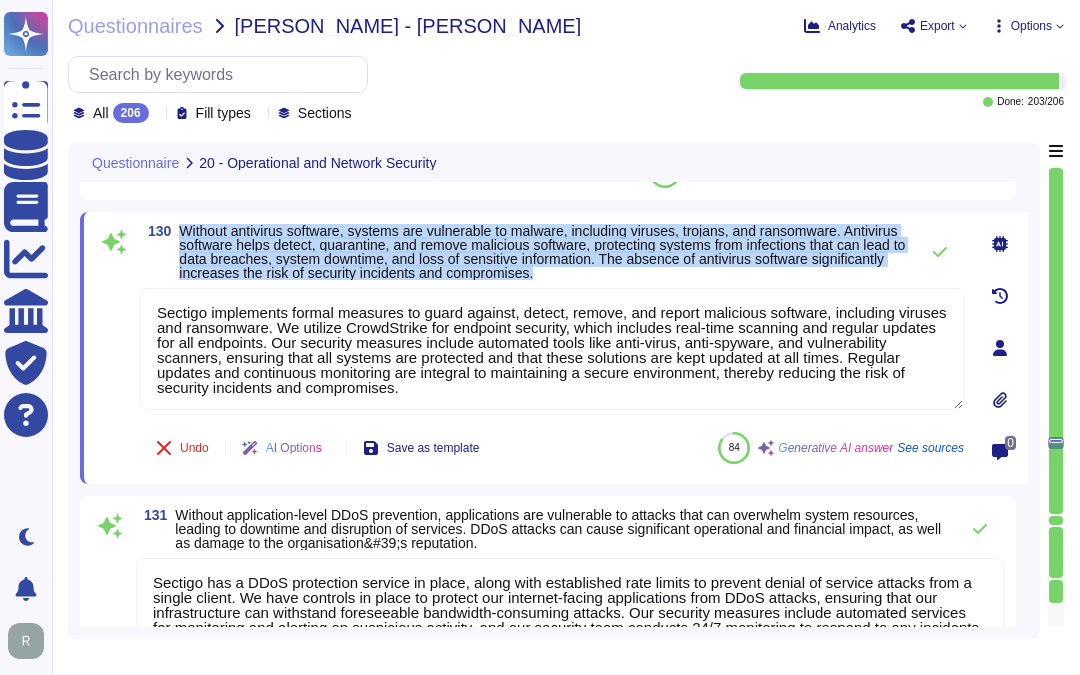 drag, startPoint x: 180, startPoint y: 236, endPoint x: 726, endPoint y: 283, distance: 548.01917 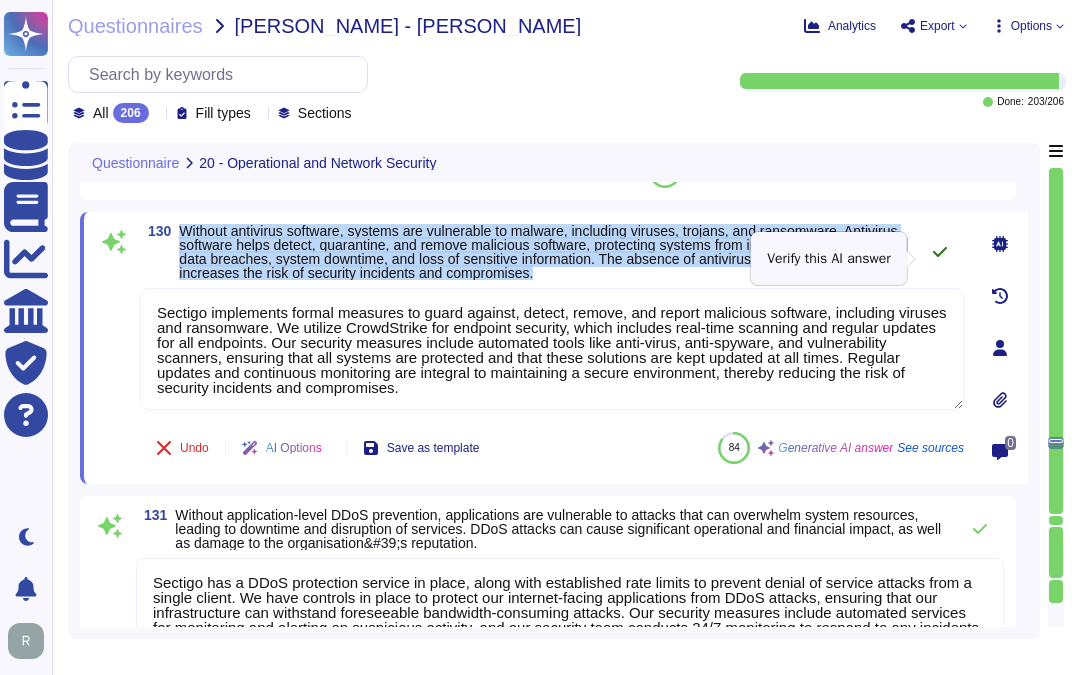 click 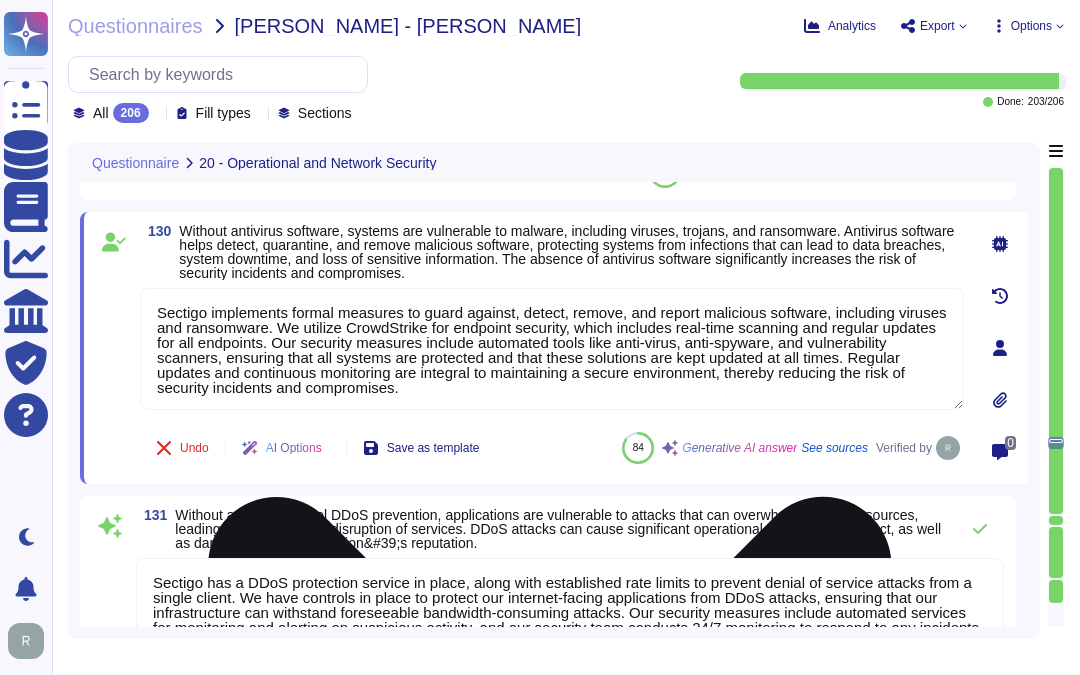 click on "Sectigo implements formal measures to guard against, detect, remove, and report malicious software, including viruses and ransomware. We utilize CrowdStrike for endpoint security, which includes real-time scanning and regular updates for all endpoints. Our security measures include automated tools like anti-virus, anti-spyware, and vulnerability scanners, ensuring that all systems are protected and that these solutions are kept updated at all times. Regular updates and continuous monitoring are integral to maintaining a secure environment, thereby reducing the risk of security incidents and compromises." at bounding box center [552, 349] 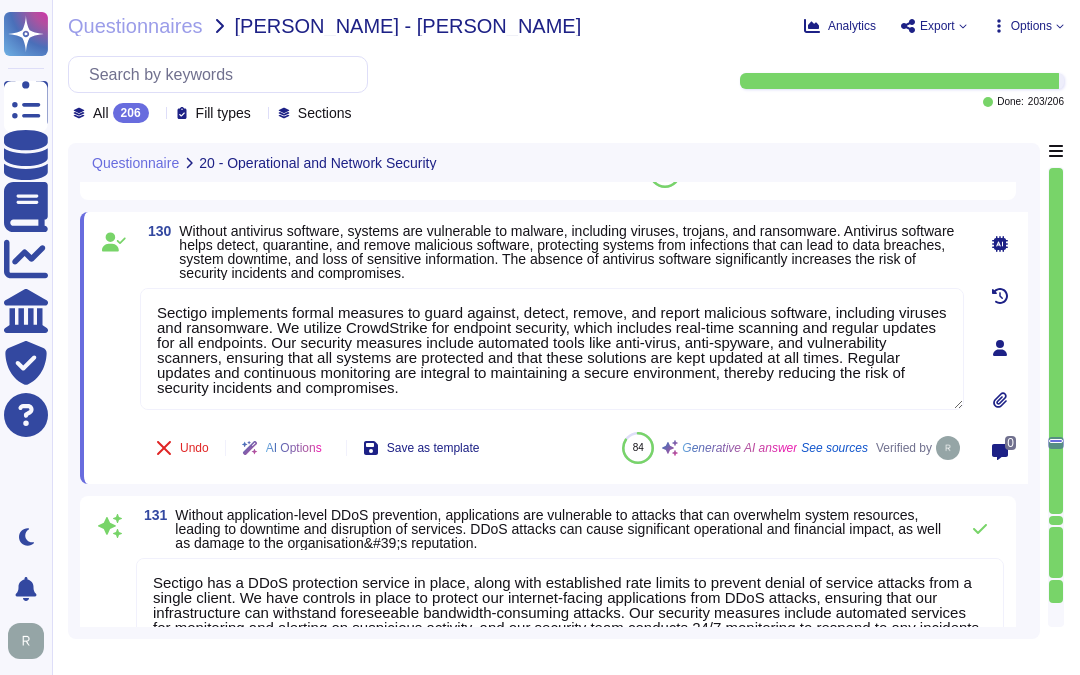 click on "Without antivirus software, systems are vulnerable to malware, including viruses, trojans, and ransomware. Antivirus software helps detect, quarantine, and remove malicious software, protecting systems from infections that can lead to data breaches, system downtime, and loss of sensitive information. The absence of antivirus software significantly increases the risk of security incidents and compromises." at bounding box center (571, 252) 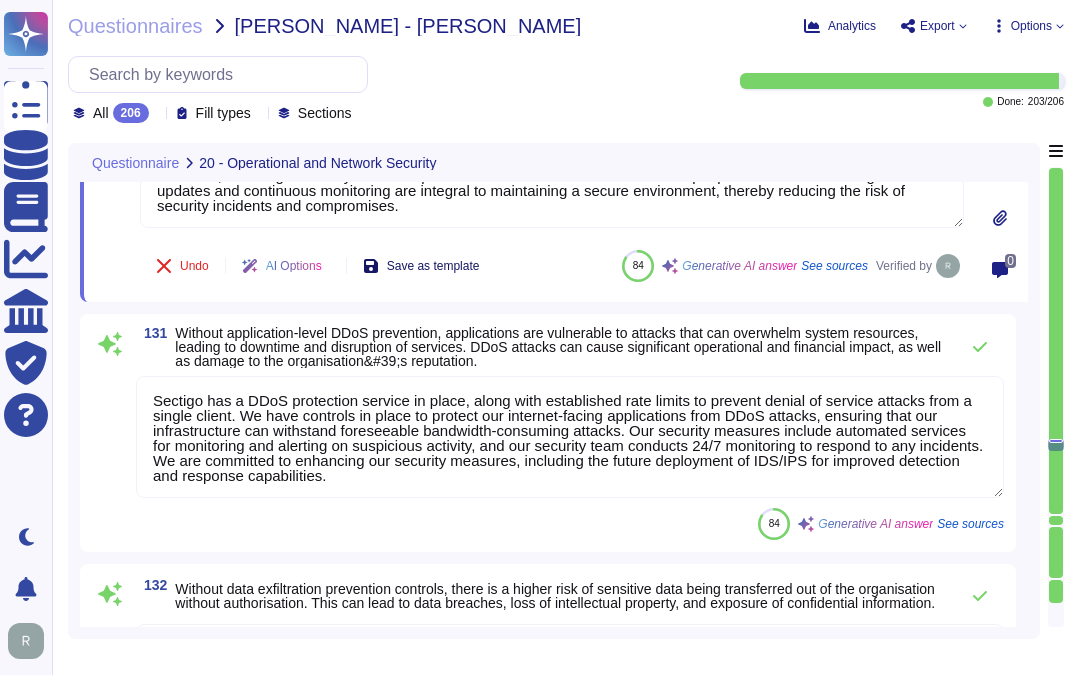 scroll, scrollTop: 28846, scrollLeft: 0, axis: vertical 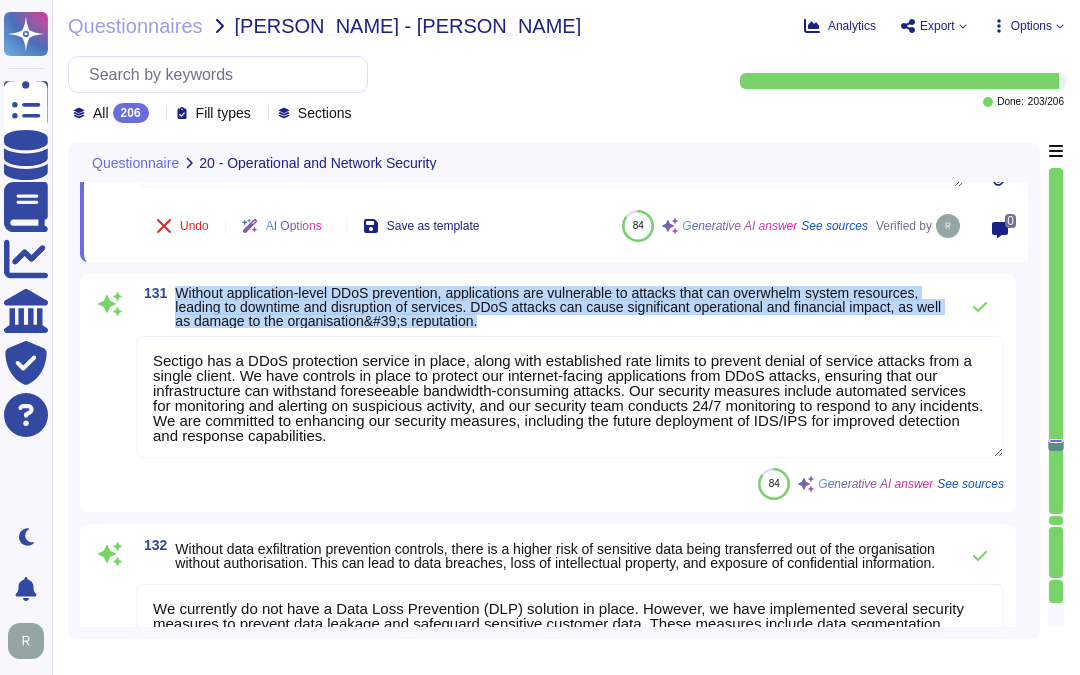 drag, startPoint x: 177, startPoint y: 292, endPoint x: 576, endPoint y: 326, distance: 400.446 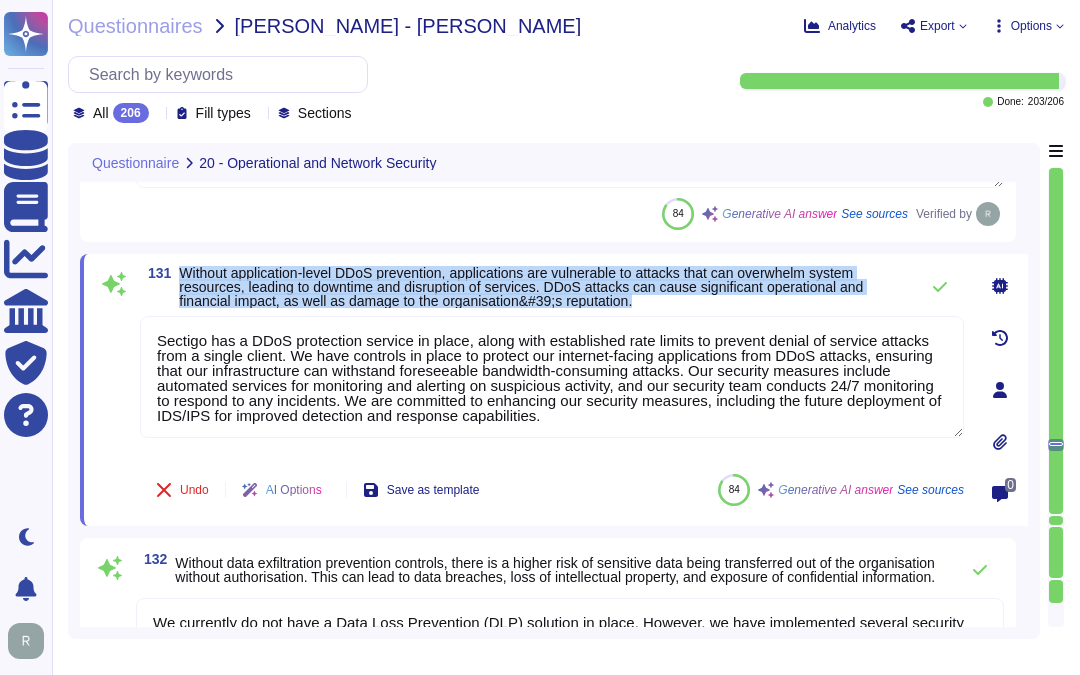 drag, startPoint x: 182, startPoint y: 277, endPoint x: 704, endPoint y: 310, distance: 523.04205 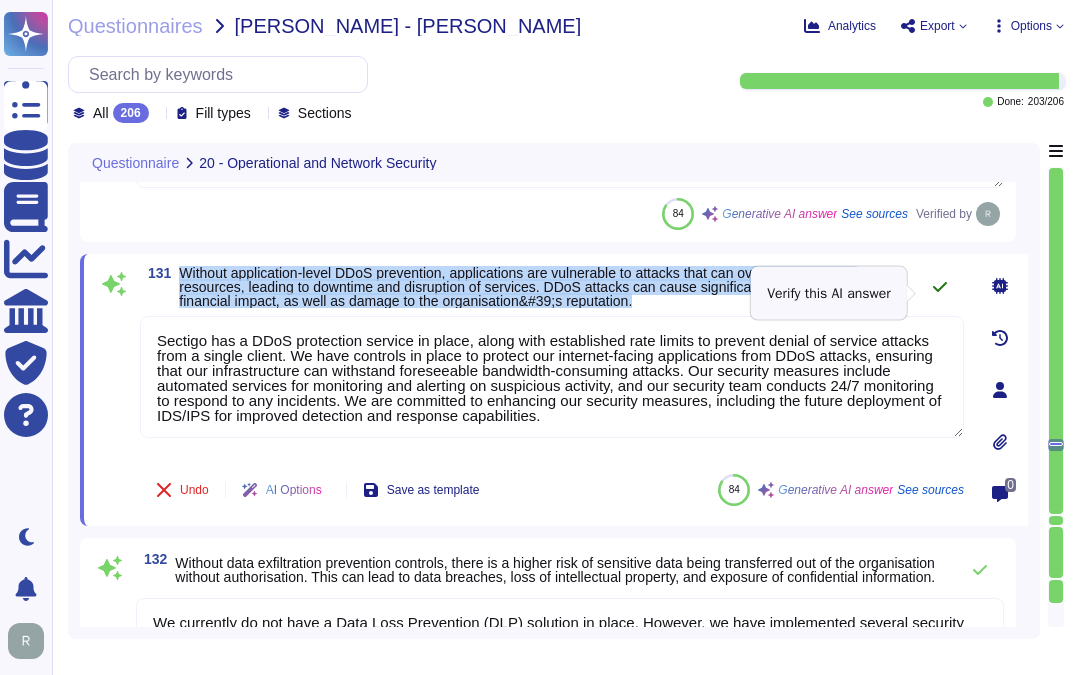 click at bounding box center [940, 287] 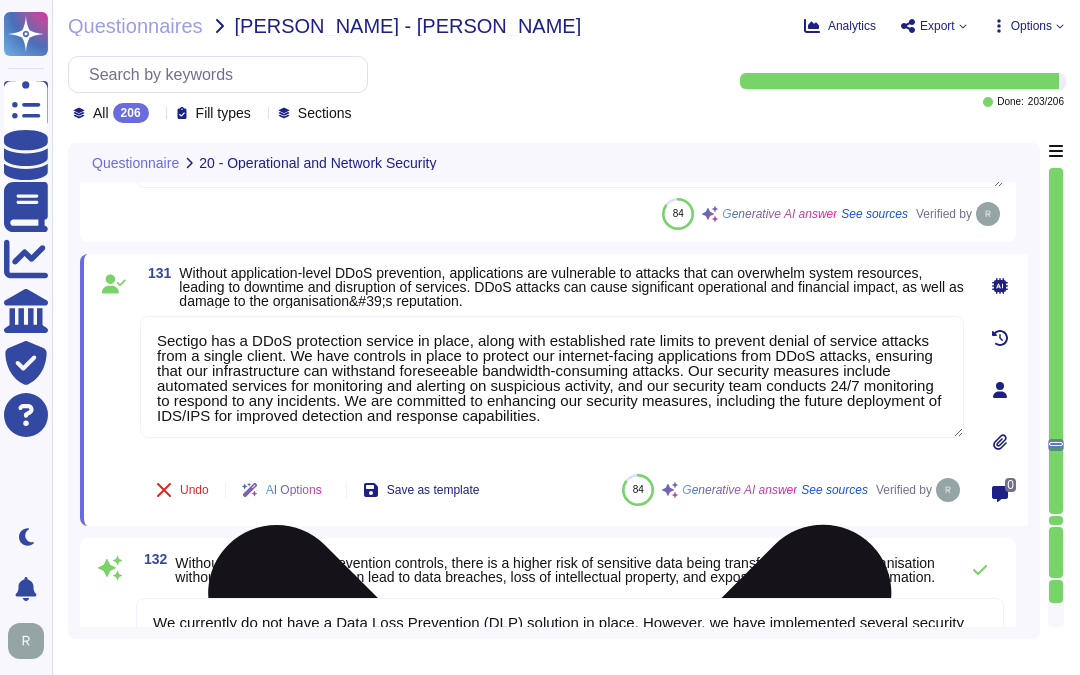 click on "Sectigo has a DDoS protection service in place, along with established rate limits to prevent denial of service attacks from a single client. We have controls in place to protect our internet-facing applications from DDoS attacks, ensuring that our infrastructure can withstand foreseeable bandwidth-consuming attacks. Our security measures include automated services for monitoring and alerting on suspicious activity, and our security team conducts 24/7 monitoring to respond to any incidents. We are committed to enhancing our security measures, including the future deployment of IDS/IPS for improved detection and response capabilities." at bounding box center [552, 377] 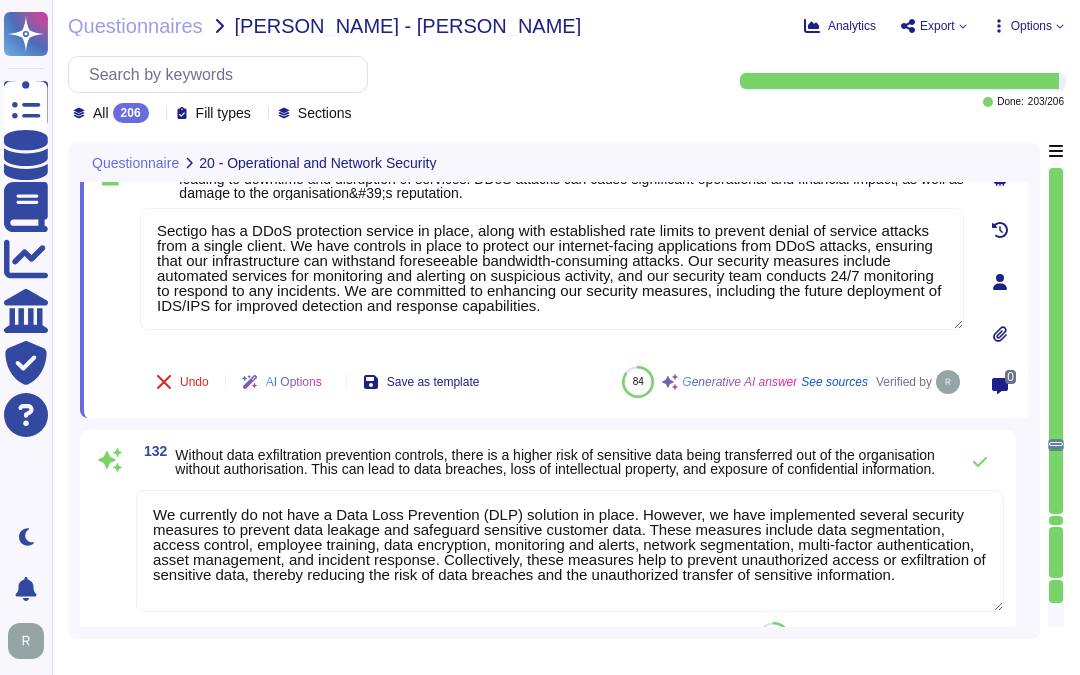 scroll, scrollTop: 29068, scrollLeft: 0, axis: vertical 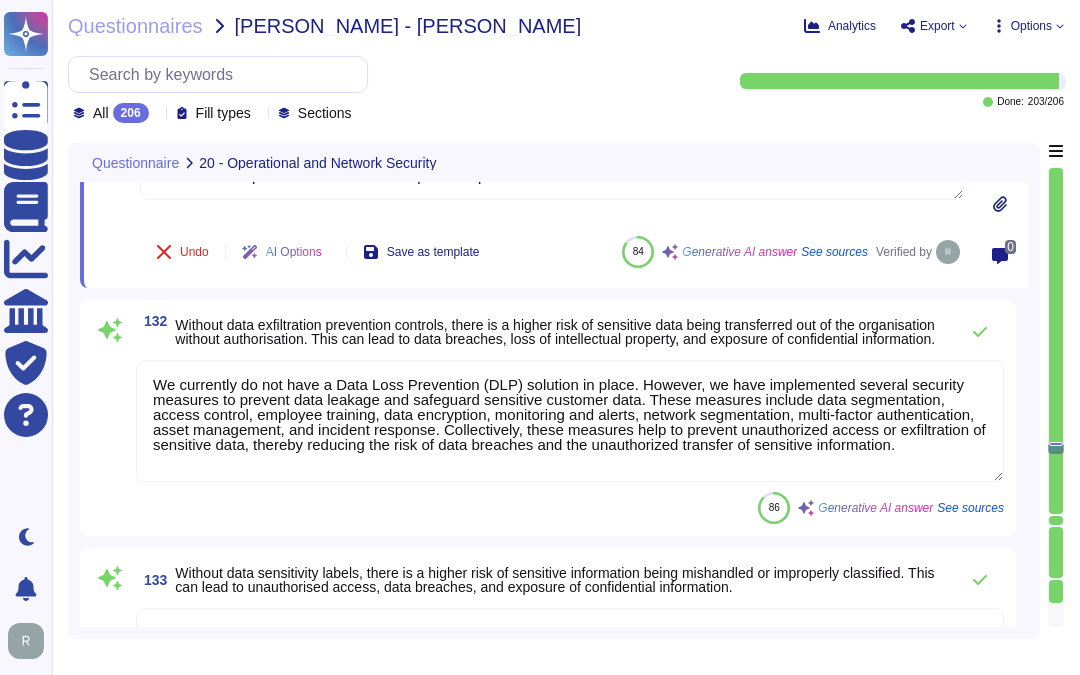 type on "Sensitive information shall be protected using authorised encryption techniques when stored on removable media. To mitigate the risk of media degrading while stored, data shall be transferred to fresh media before becoming unreadable." 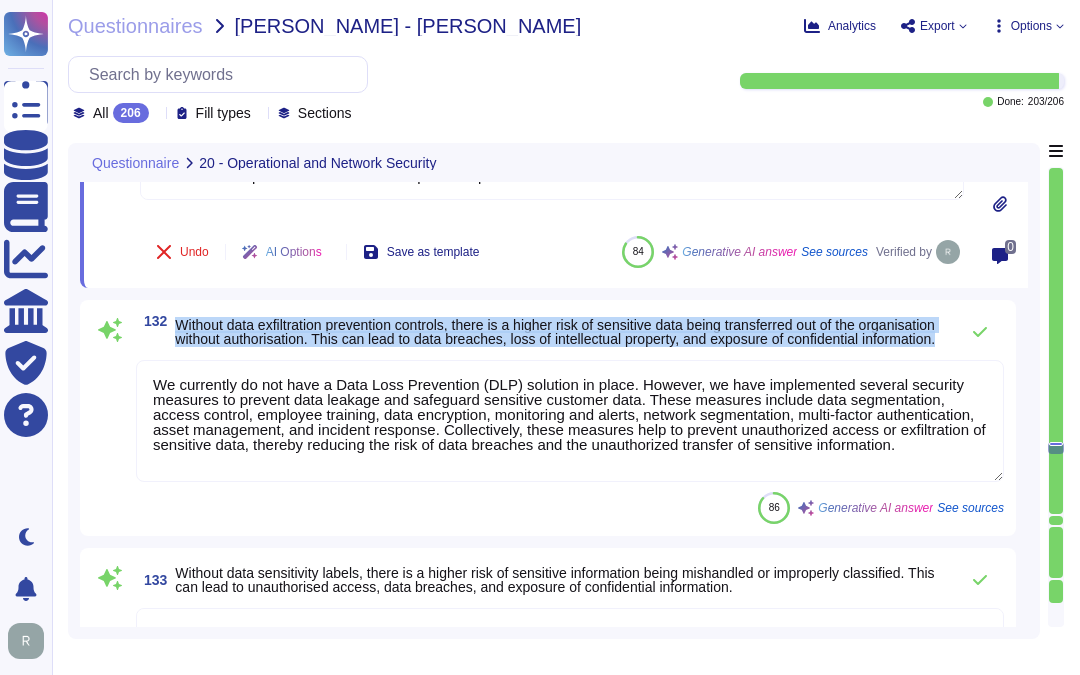 drag, startPoint x: 176, startPoint y: 311, endPoint x: 382, endPoint y: 338, distance: 207.76189 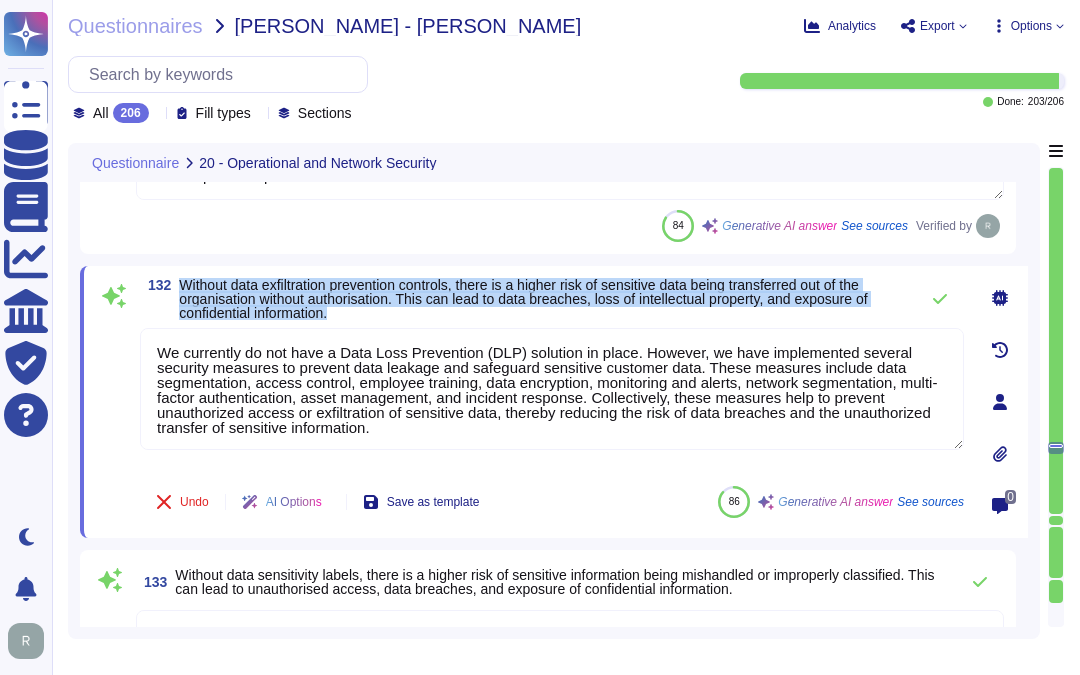 drag, startPoint x: 176, startPoint y: 281, endPoint x: 373, endPoint y: 313, distance: 199.58206 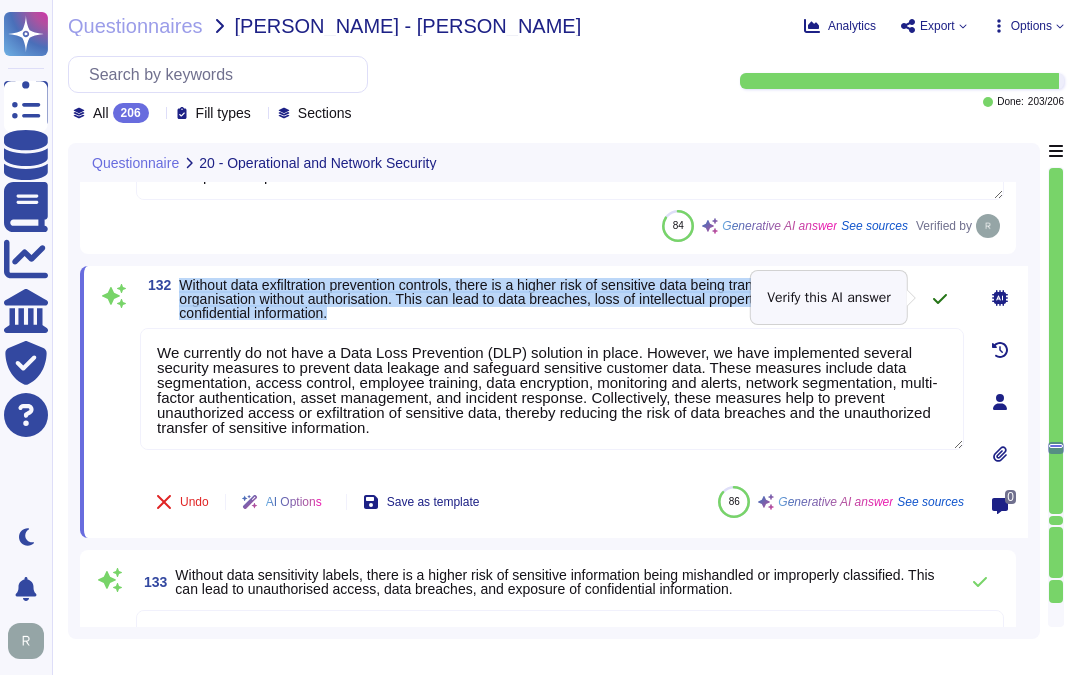 click 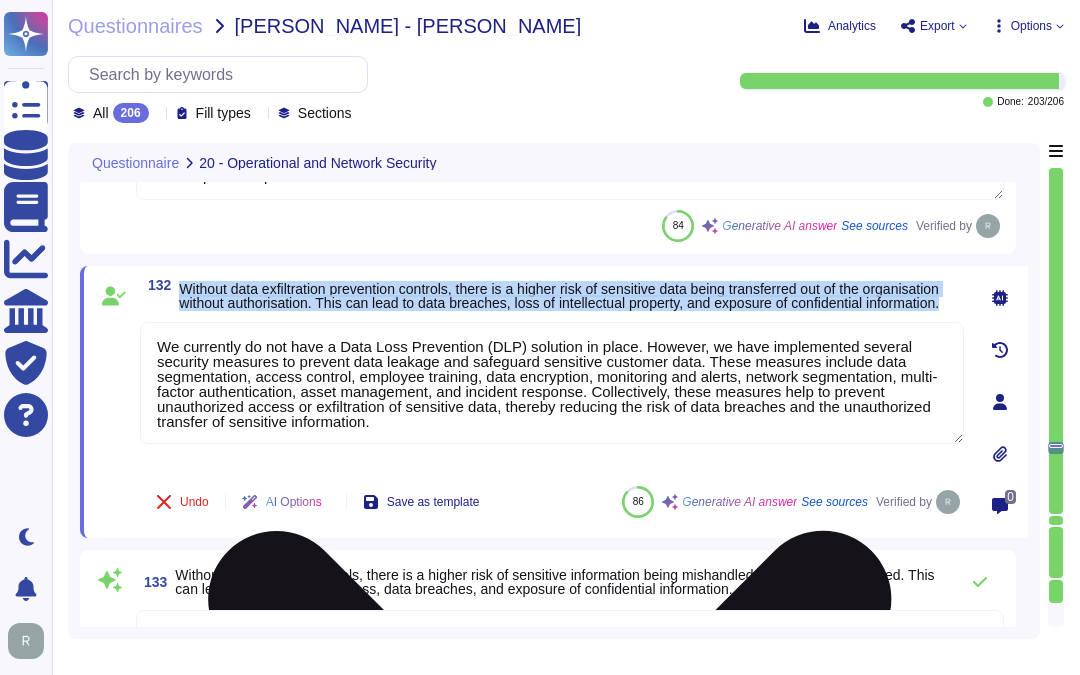 scroll, scrollTop: 2, scrollLeft: 0, axis: vertical 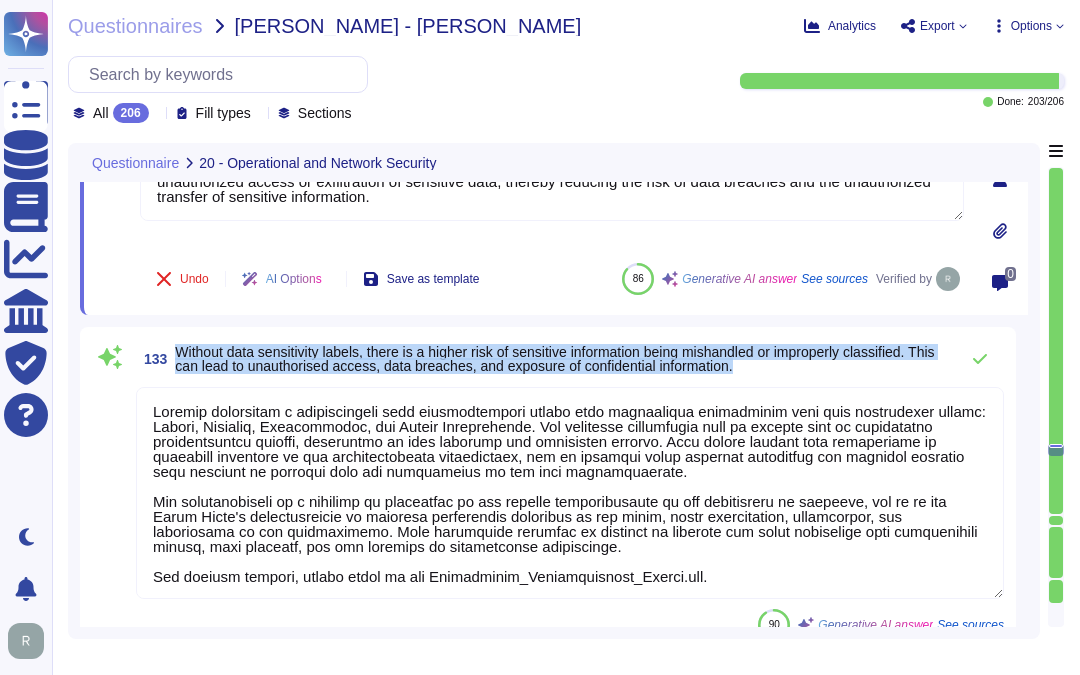 drag, startPoint x: 180, startPoint y: 343, endPoint x: 785, endPoint y: 372, distance: 605.69464 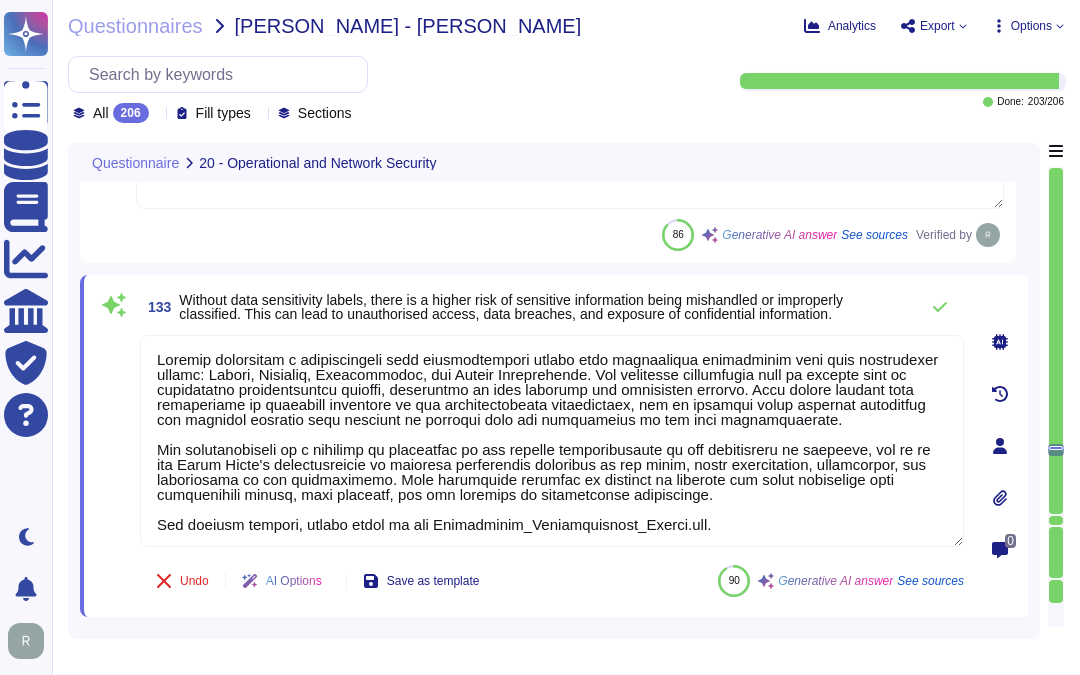 type on "Our firewalls are designed to isolate critical systems and terminate external connections. We implement a default deny all rule, allowing only explicitly permitted traffic. Additionally, we utilize firewalls to enforce network segmentation, isolating critical and sensitive systems from less sensitive ones. Access to the firewalls is limited to authorized personnel. We are currently working on implementing Web Application Firewalls (WAF) as part of our roadmap." 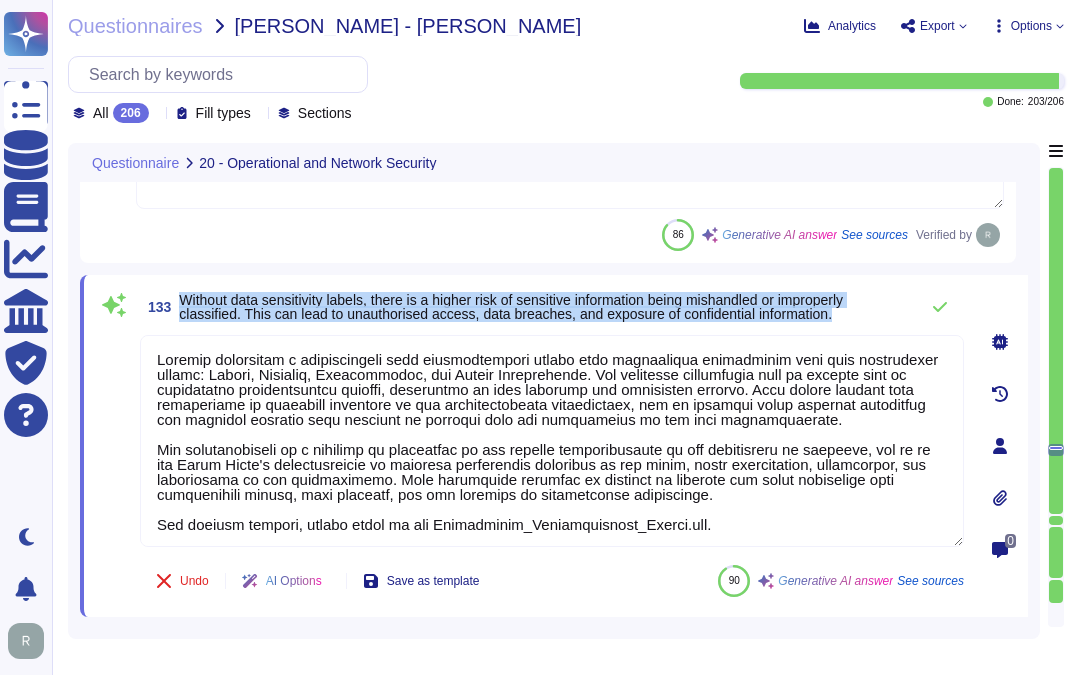 drag, startPoint x: 181, startPoint y: 297, endPoint x: 845, endPoint y: 311, distance: 664.1476 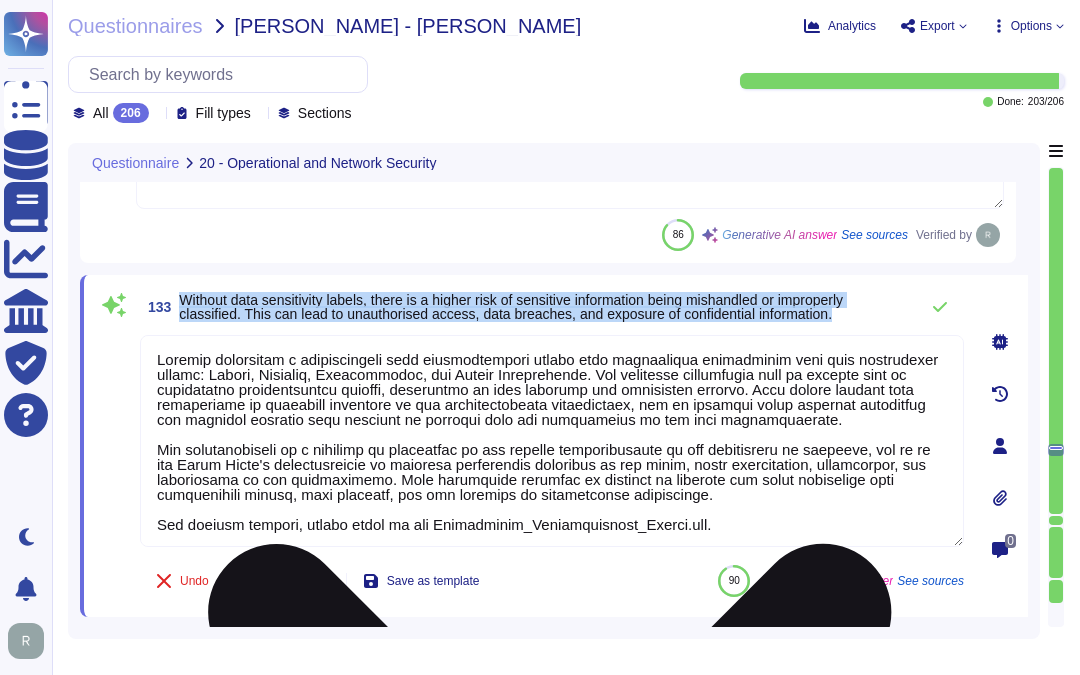 scroll, scrollTop: 2, scrollLeft: 0, axis: vertical 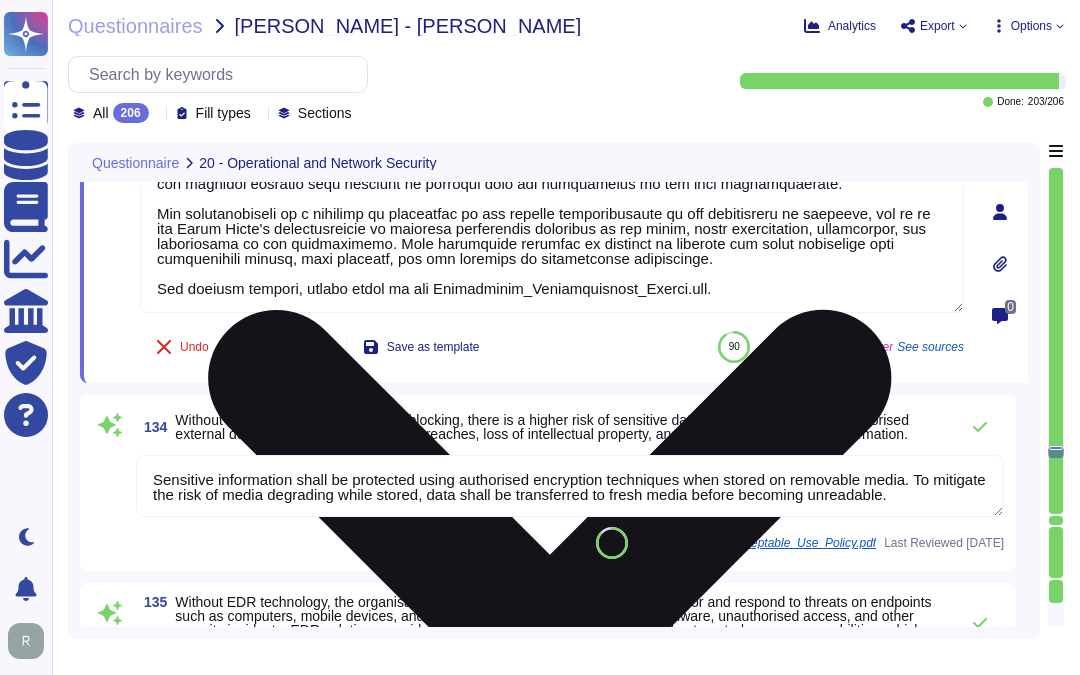 type on "Sectigo has designed and implemented data systems to meet security and availability needs commensurate with its services' role as a critical infrastructure component to more than 700,000 businesses globally." 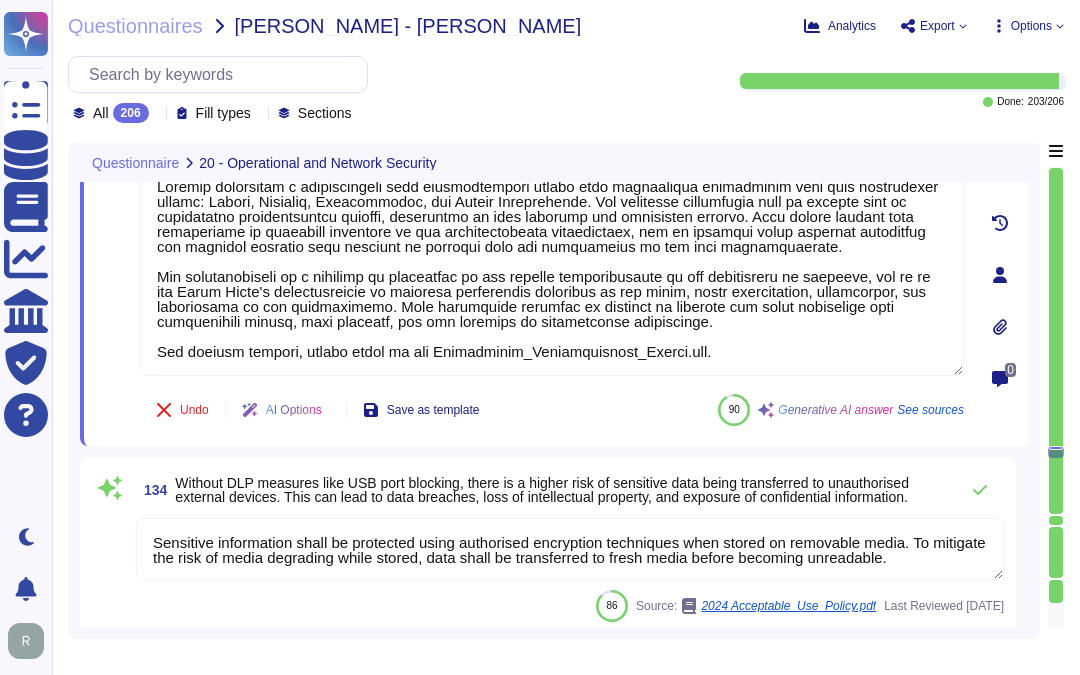scroll, scrollTop: 29402, scrollLeft: 0, axis: vertical 